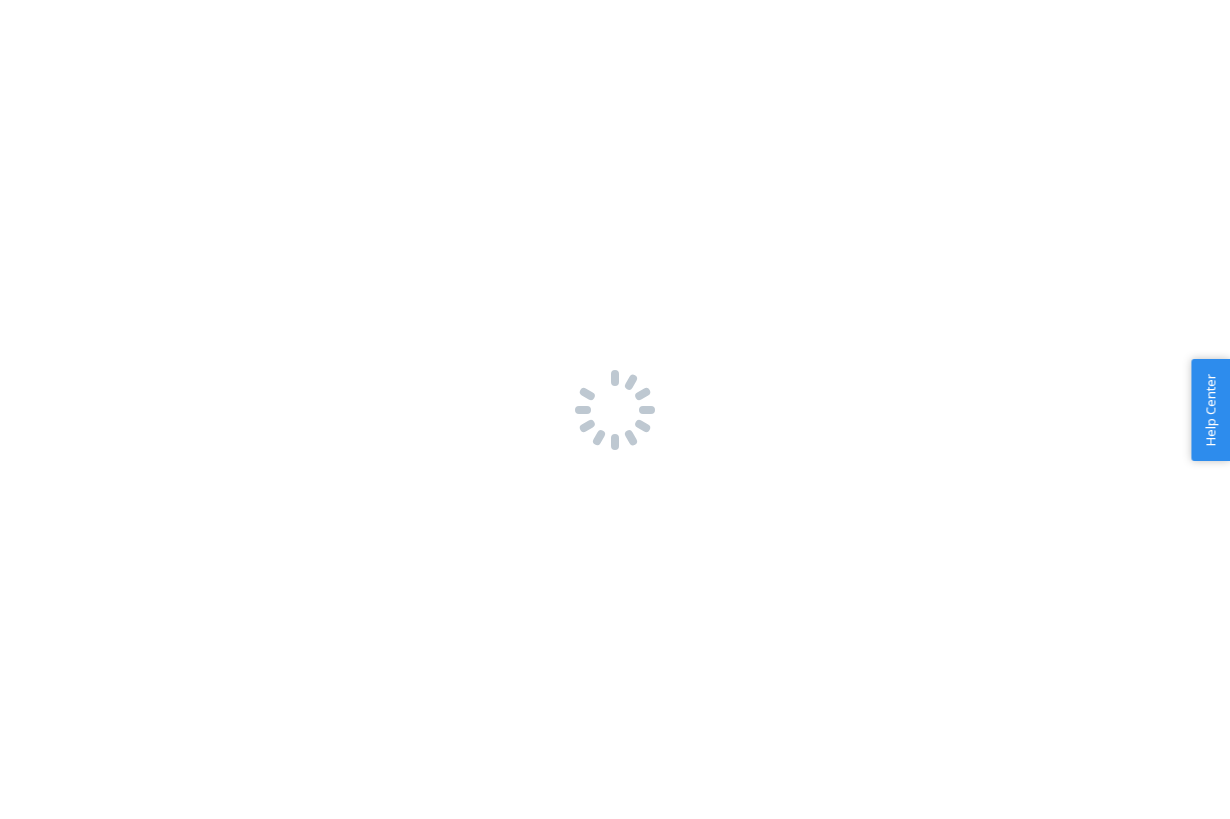 scroll, scrollTop: 0, scrollLeft: 0, axis: both 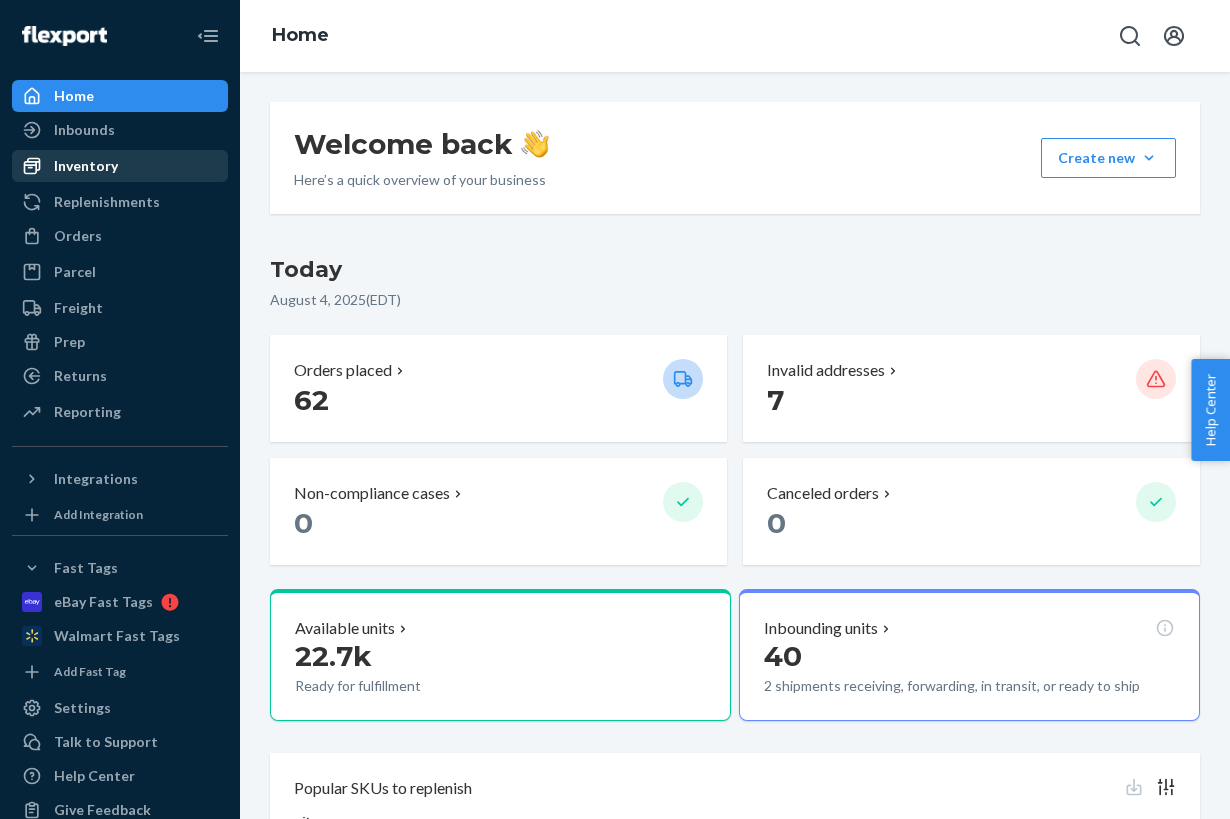 click on "Inventory" at bounding box center (86, 166) 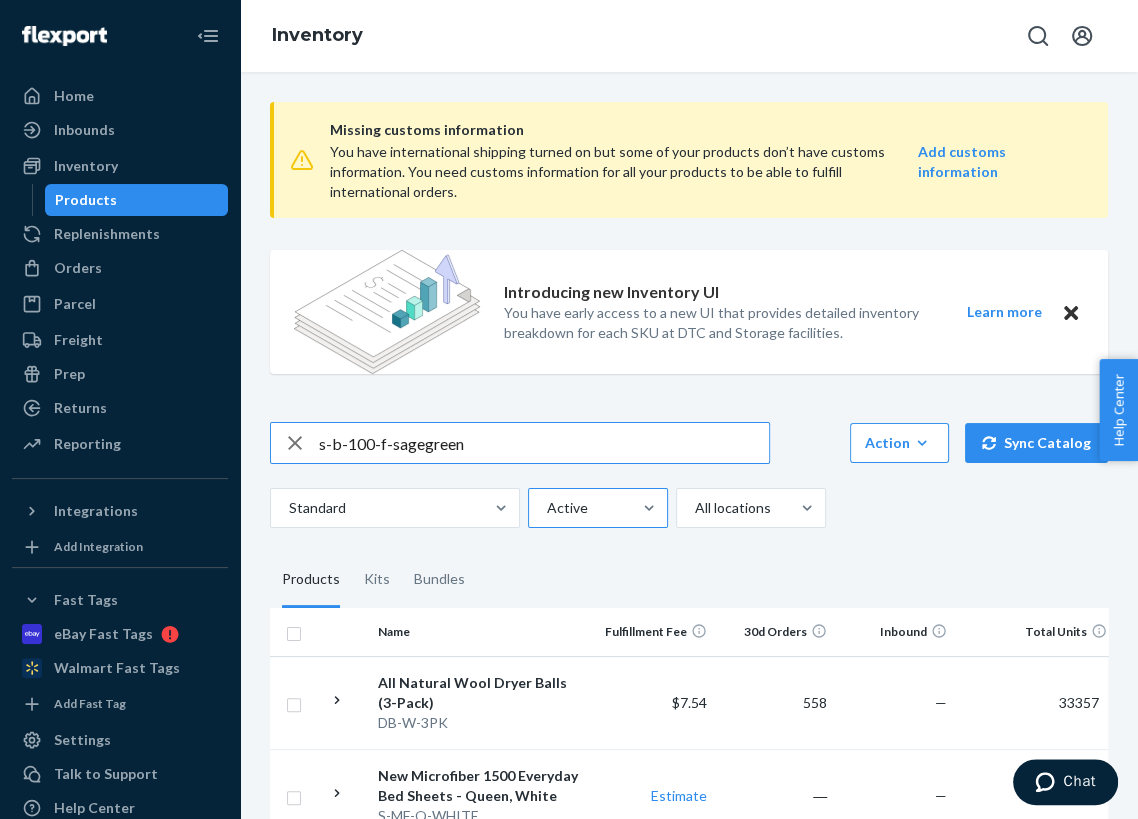 type on "s-b-100-f-sagegreen" 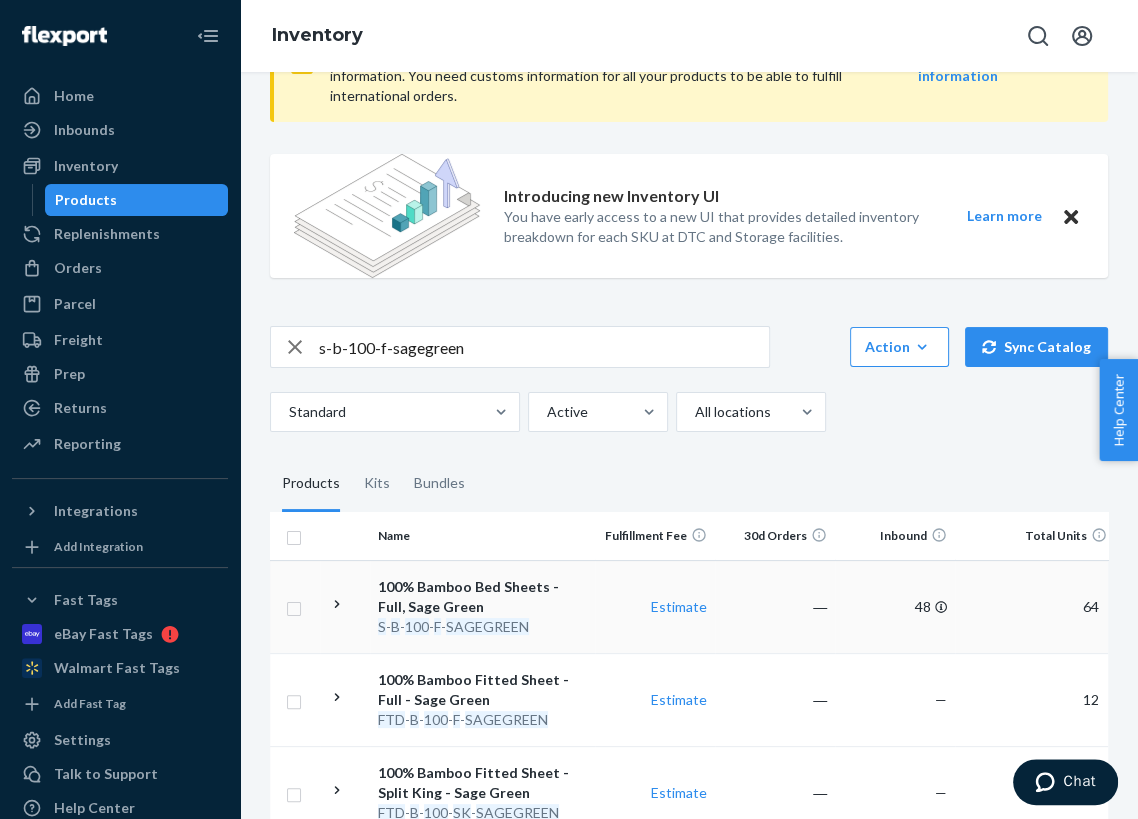 scroll, scrollTop: 97, scrollLeft: 0, axis: vertical 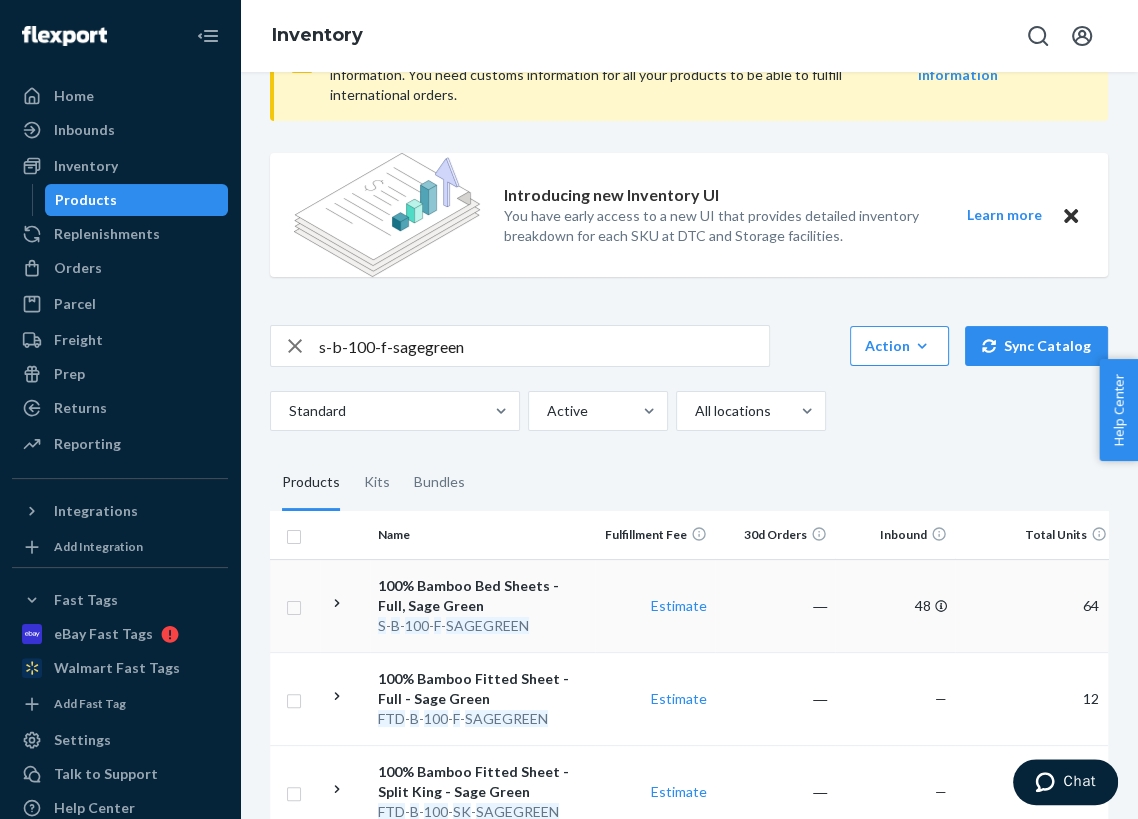 click on "100% Bamboo Bed Sheets - Full, Sage Green" at bounding box center [482, 596] 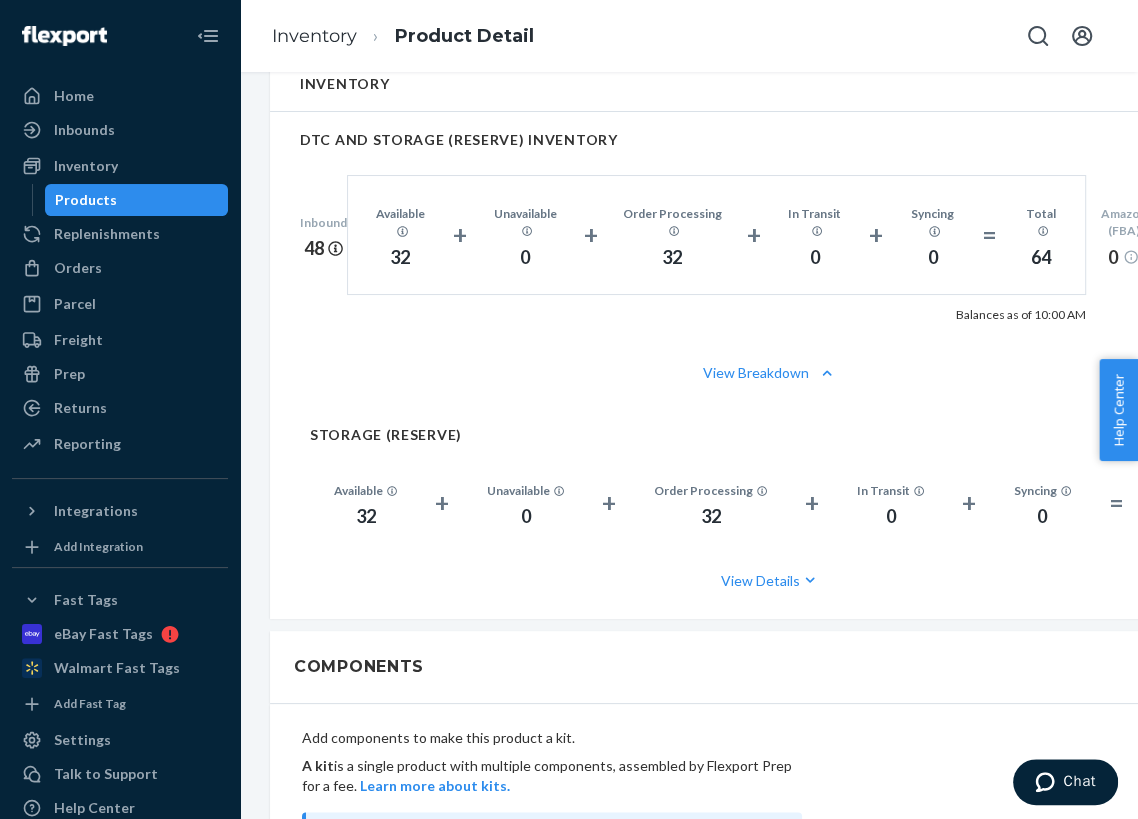 scroll, scrollTop: 1337, scrollLeft: 0, axis: vertical 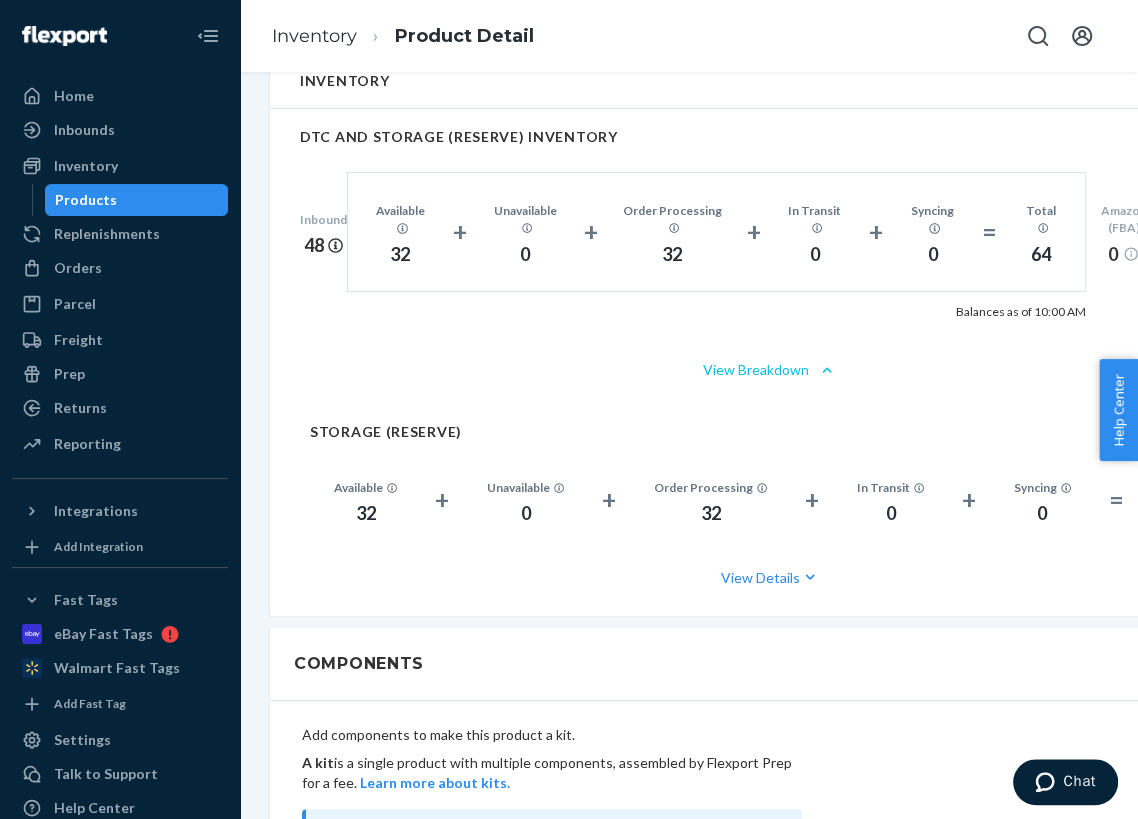 click on "View Breakdown" at bounding box center (770, 370) 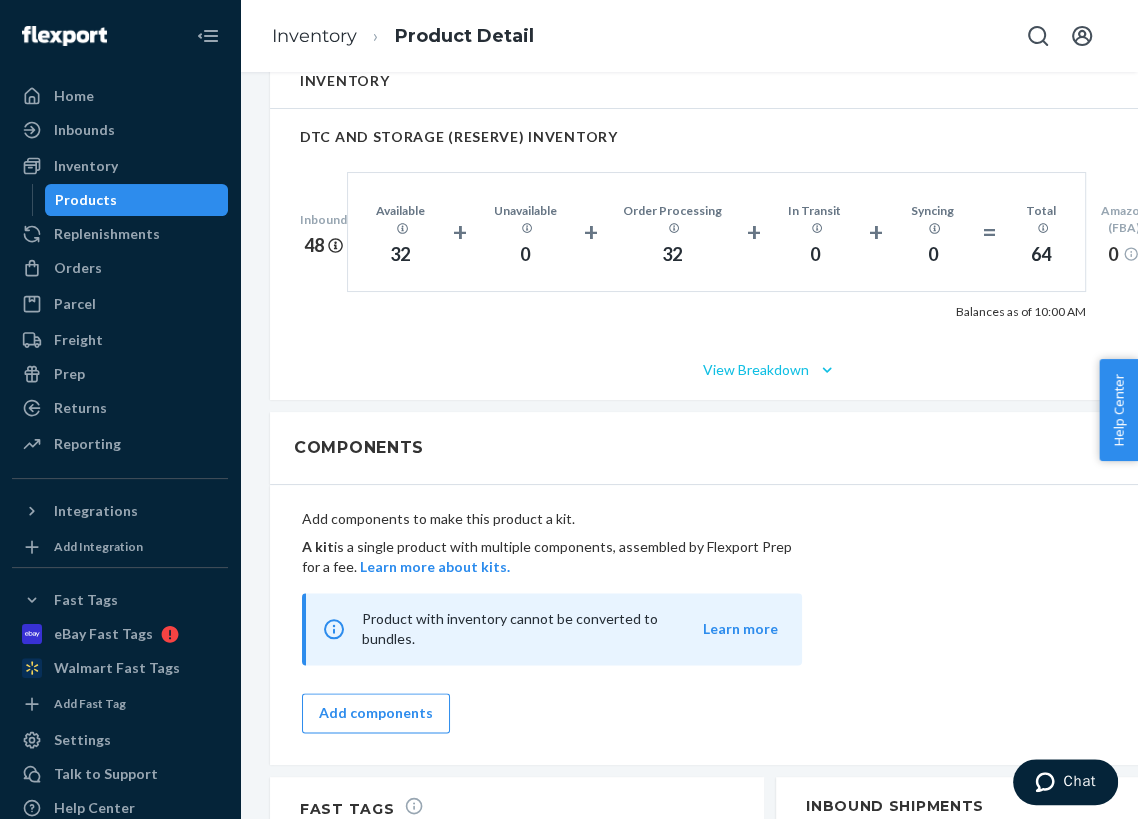 click on "View Breakdown" at bounding box center [770, 370] 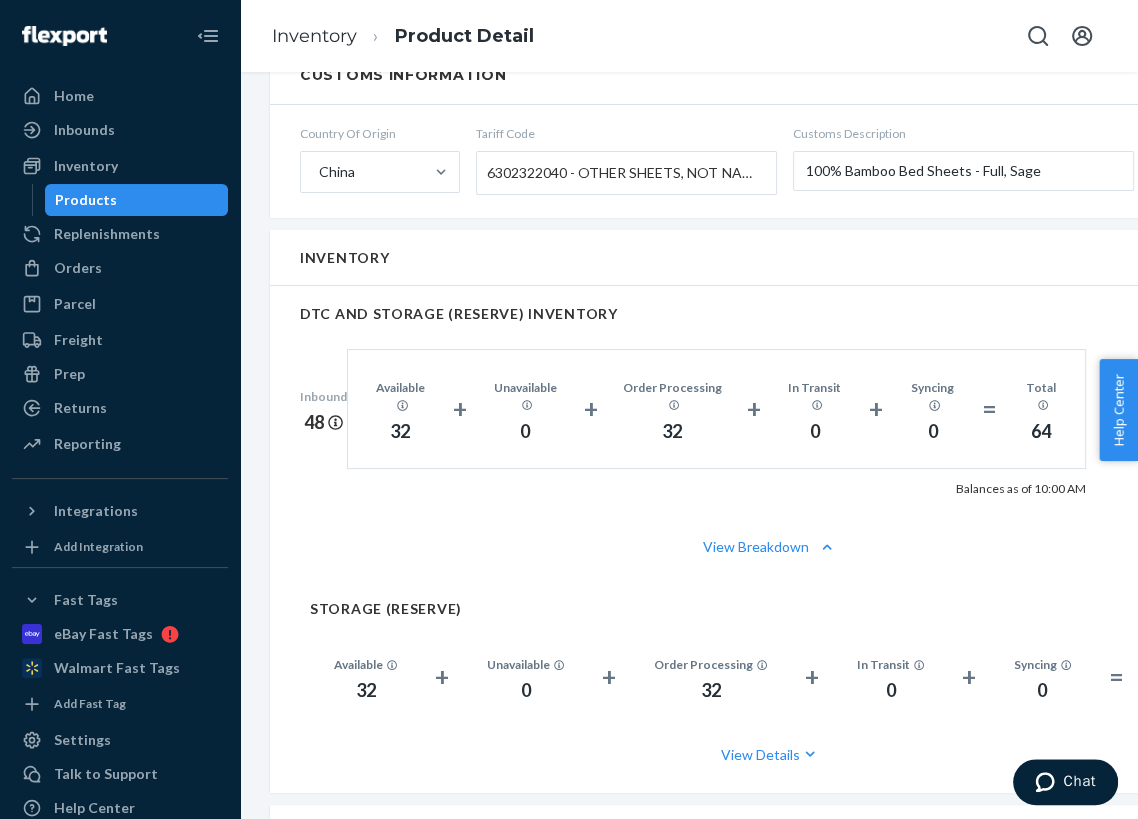 scroll, scrollTop: 1158, scrollLeft: 0, axis: vertical 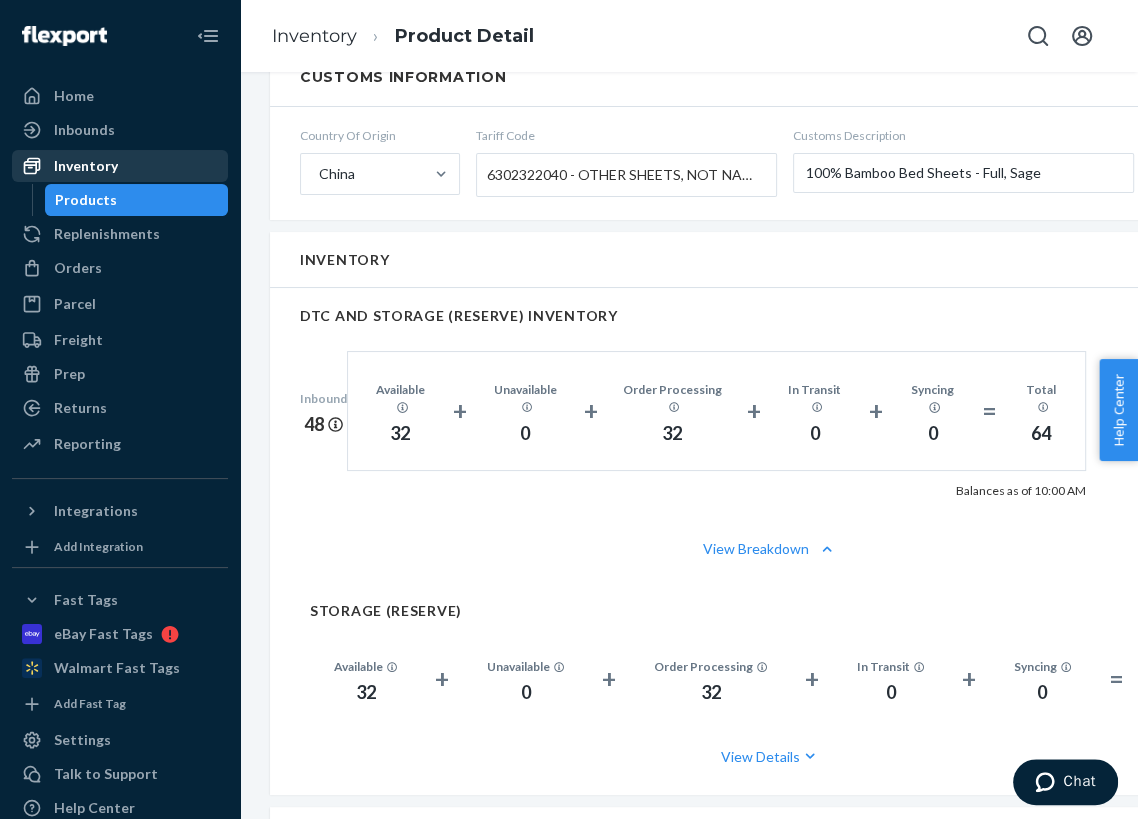 click on "Inventory" at bounding box center (120, 166) 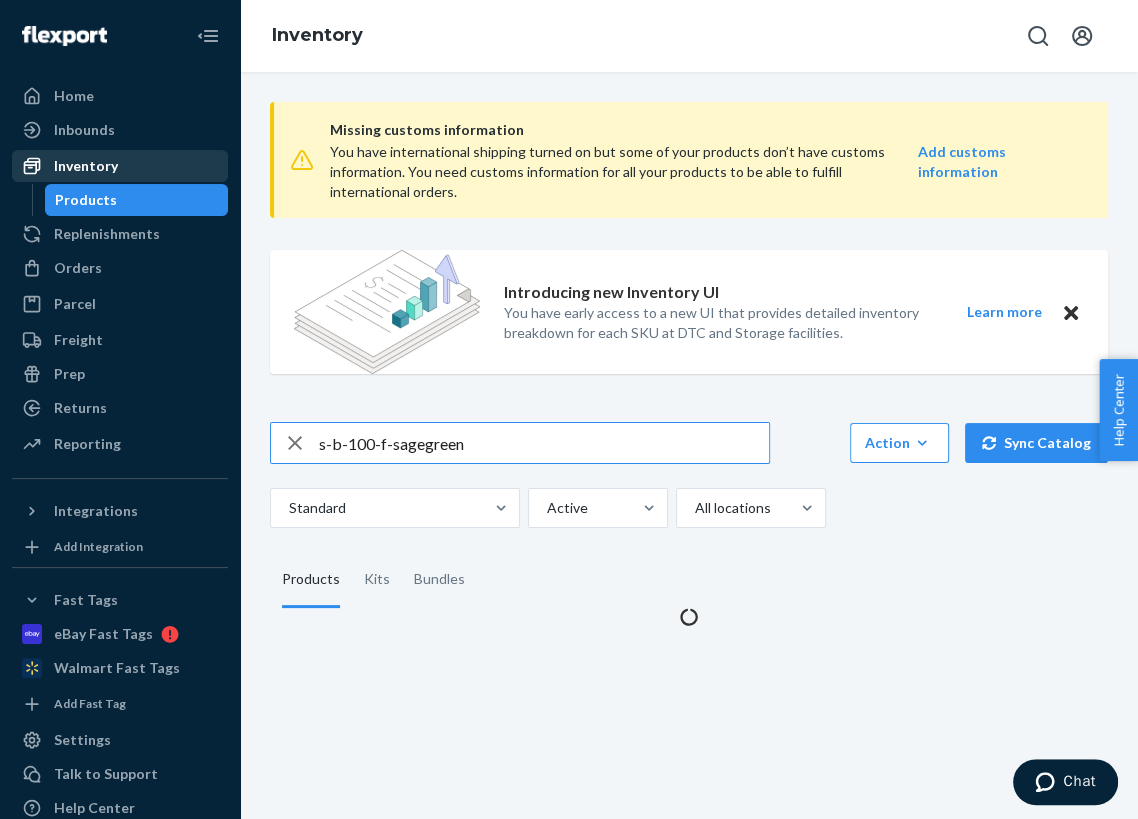 scroll, scrollTop: 0, scrollLeft: 0, axis: both 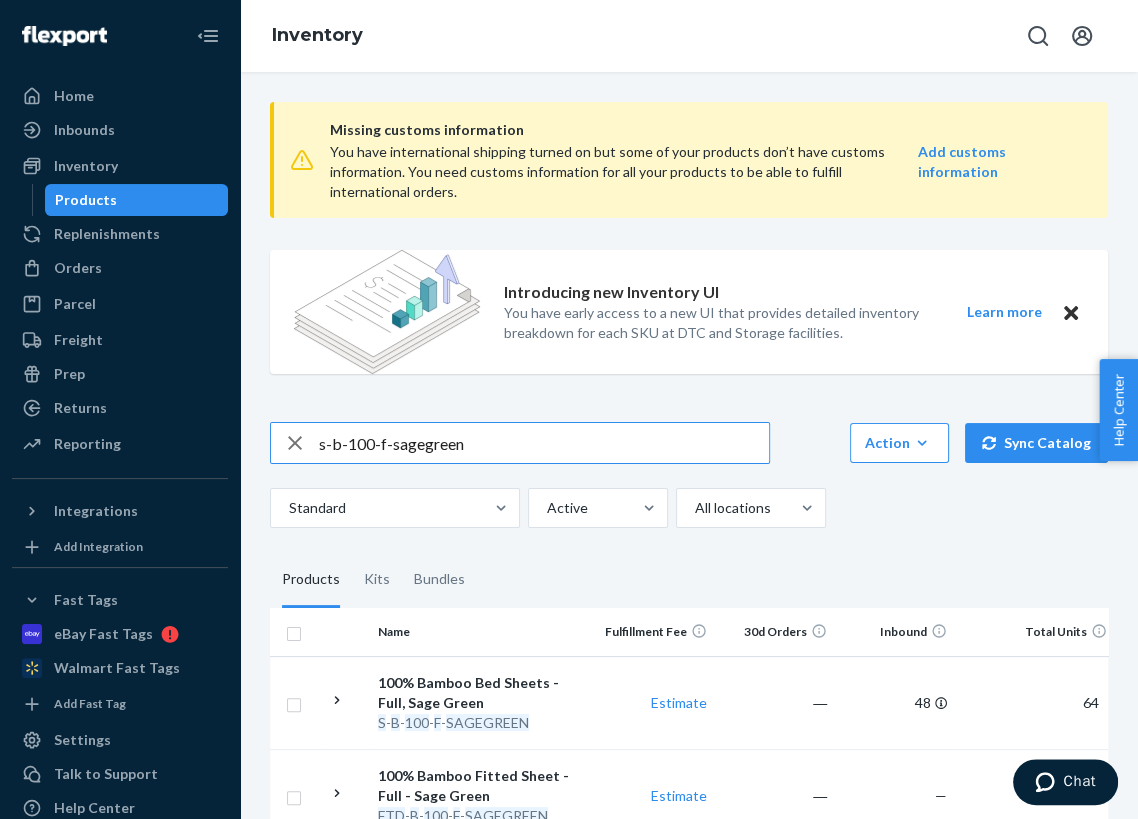 click on "s-b-100-f-sagegreen" at bounding box center (544, 443) 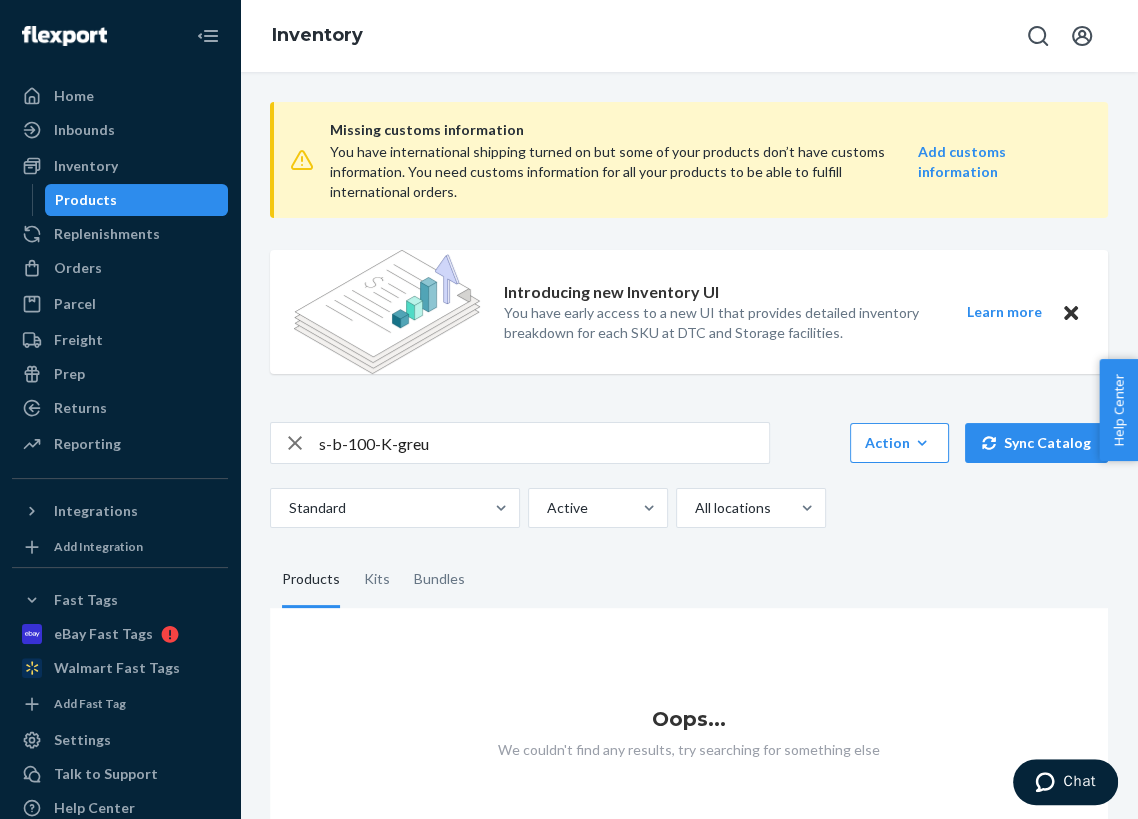 click on "s-b-100-K-greu" at bounding box center [544, 443] 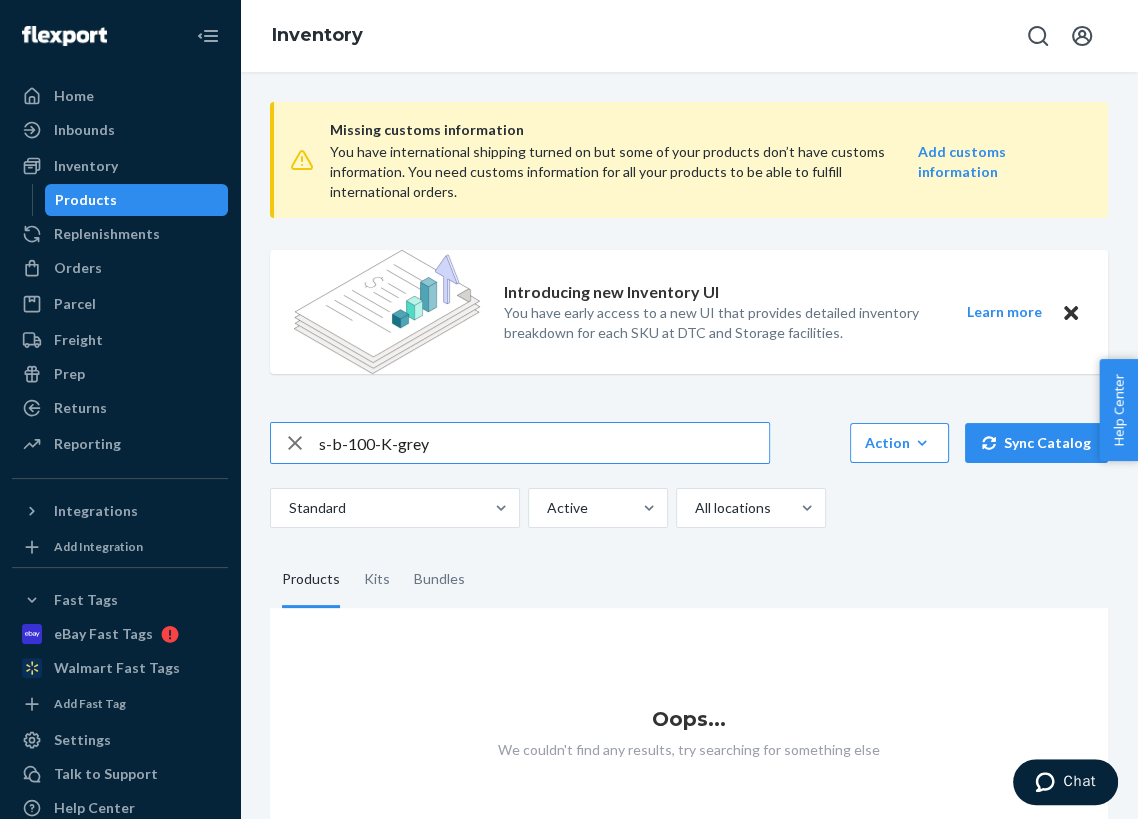 type on "s-b-100-K-grey" 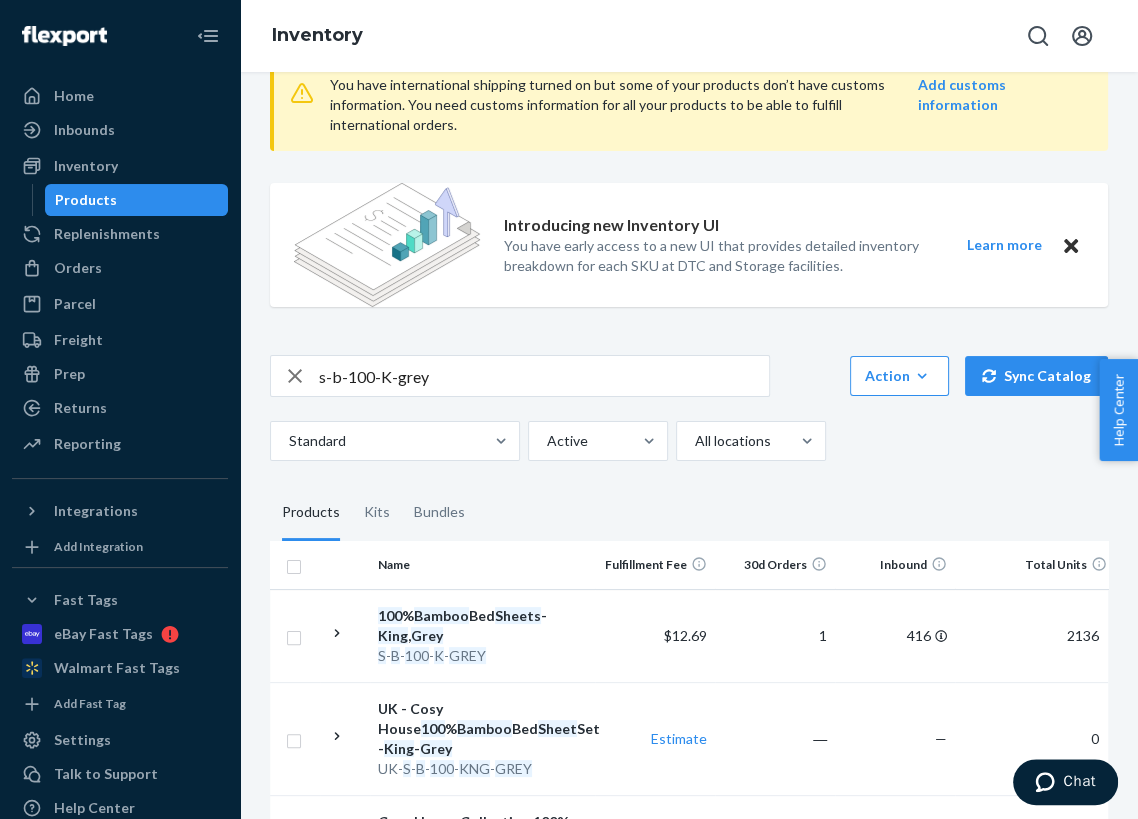 scroll, scrollTop: 68, scrollLeft: 0, axis: vertical 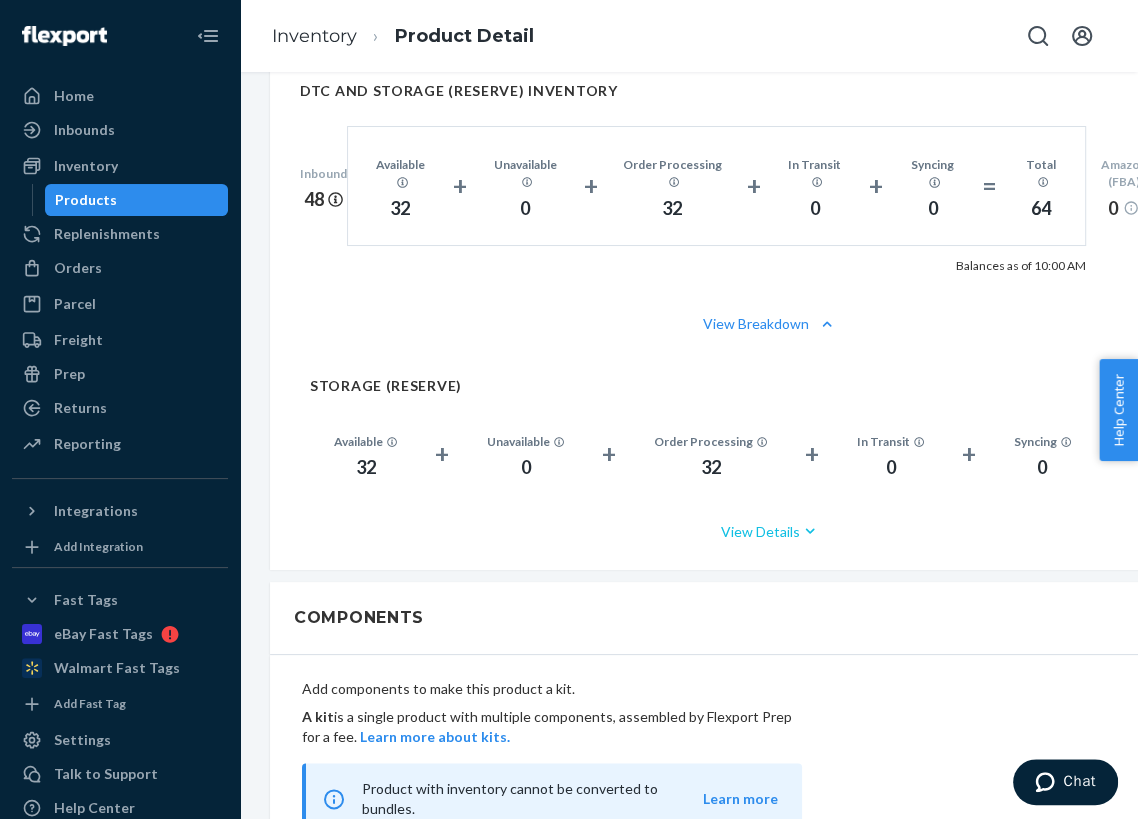 click on "View Details" at bounding box center [770, 531] 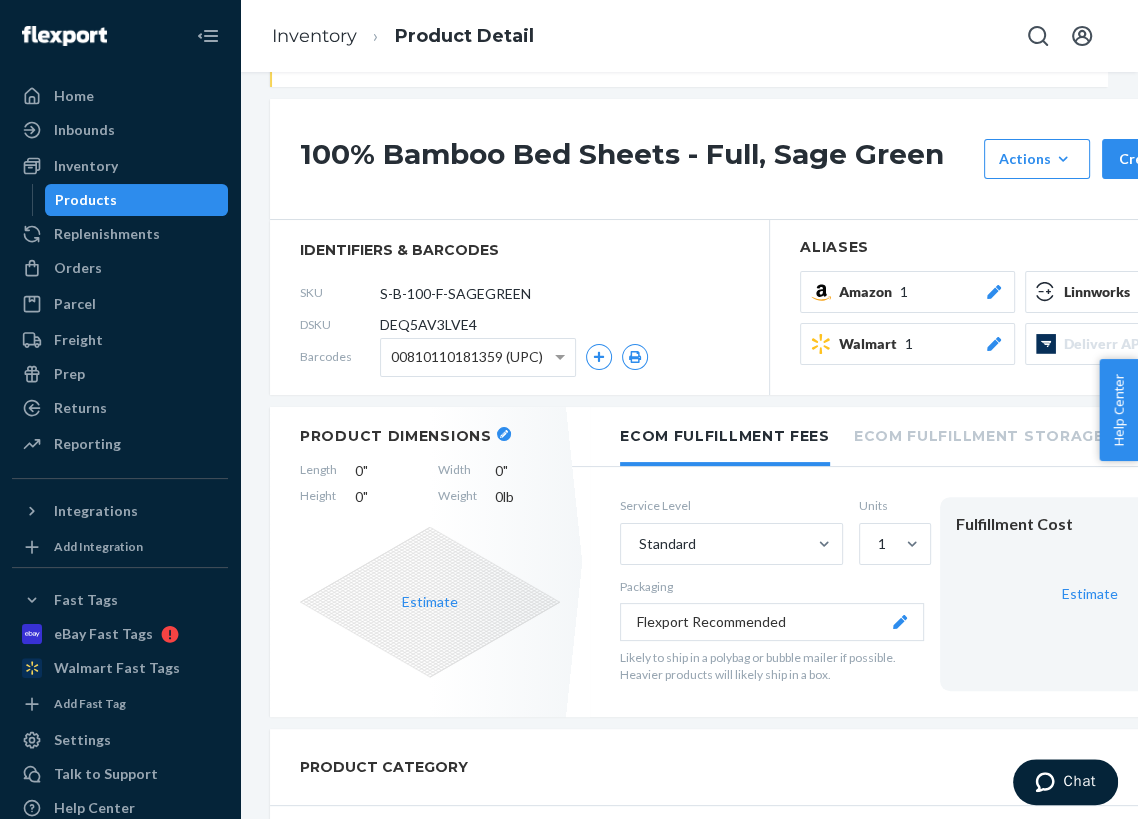 scroll, scrollTop: 171, scrollLeft: 0, axis: vertical 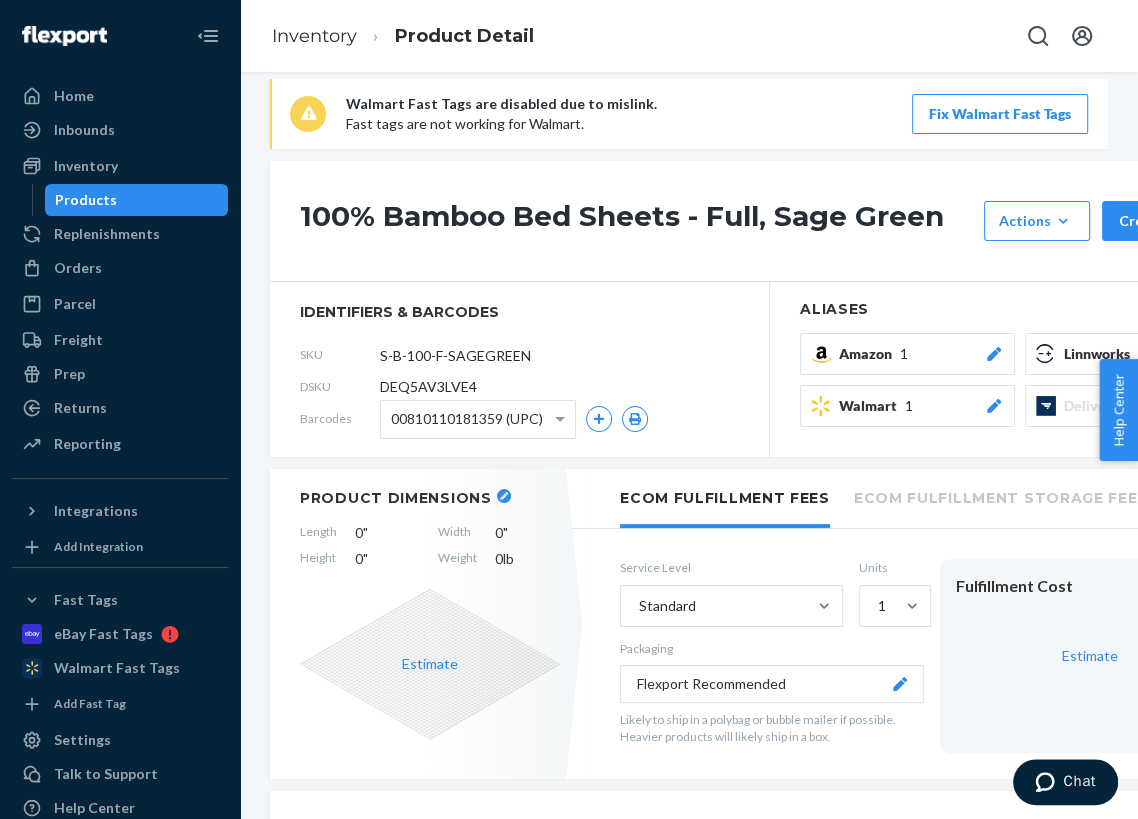click on "DEQ5AV3LVE4" at bounding box center (428, 387) 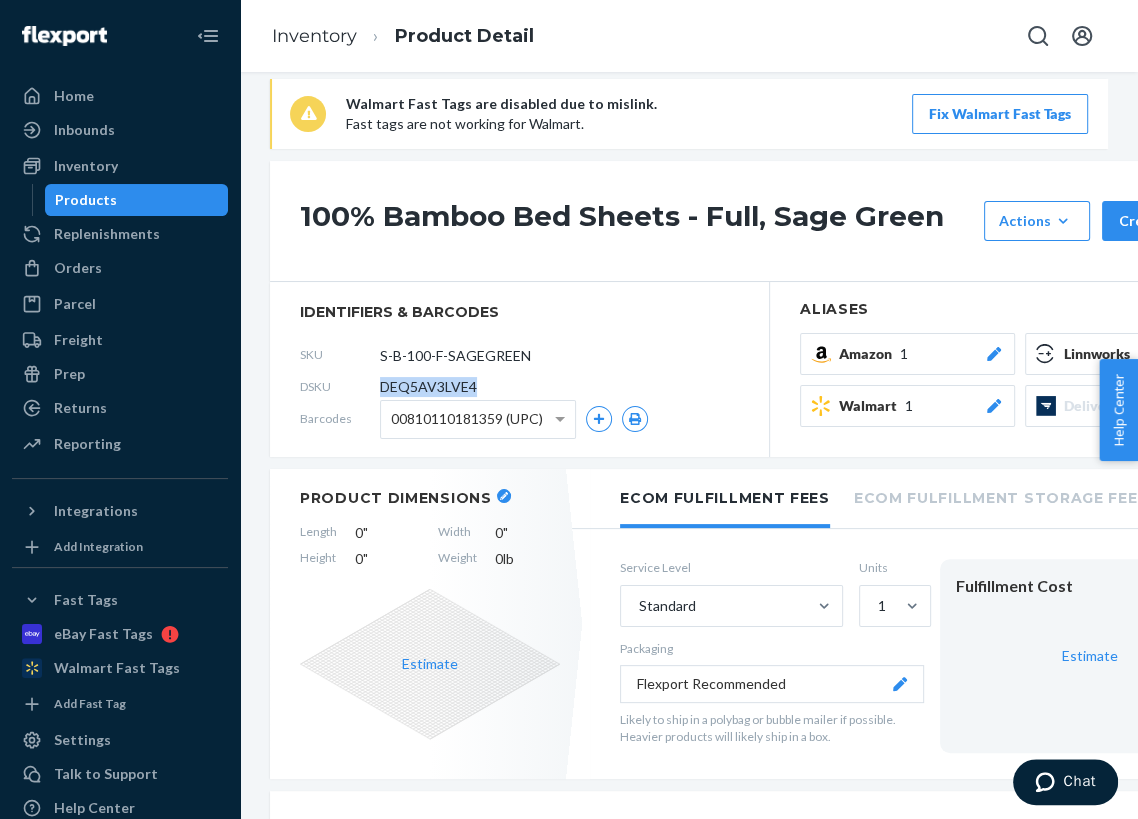 click on "DEQ5AV3LVE4" at bounding box center (428, 387) 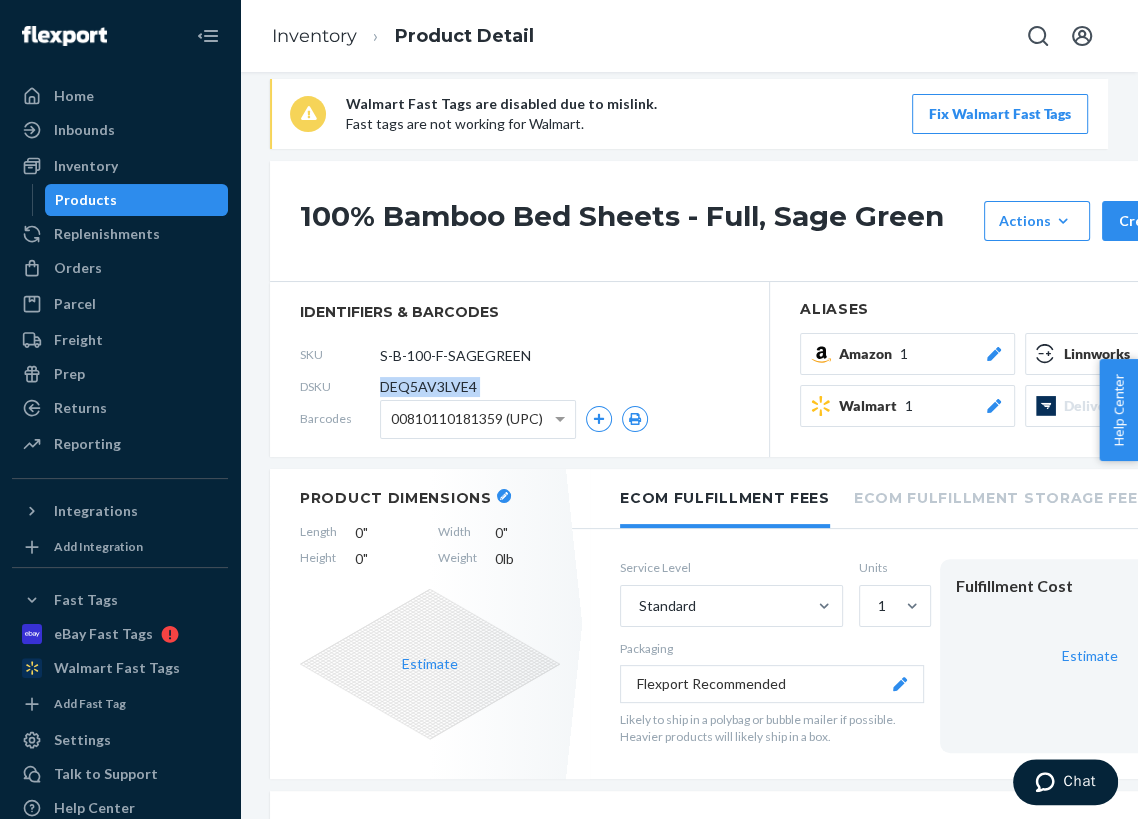 click on "DEQ5AV3LVE4" at bounding box center (428, 387) 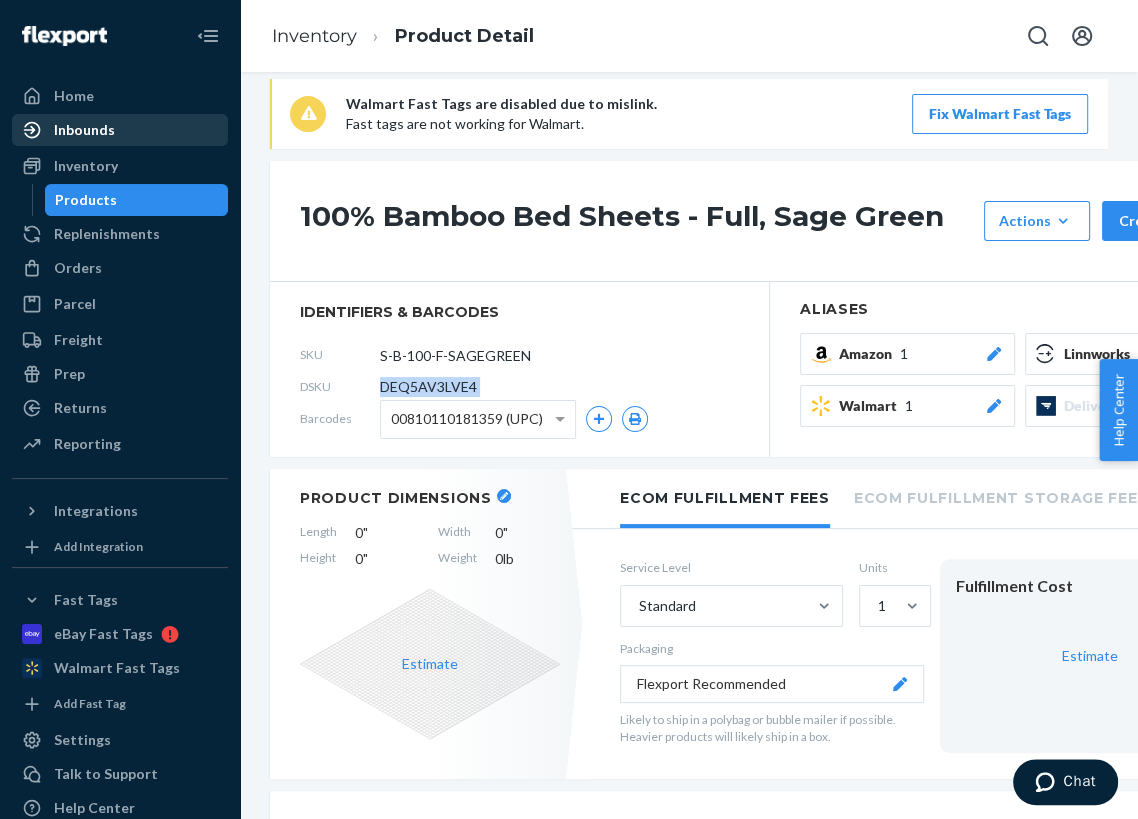 click on "Inbounds" at bounding box center [120, 130] 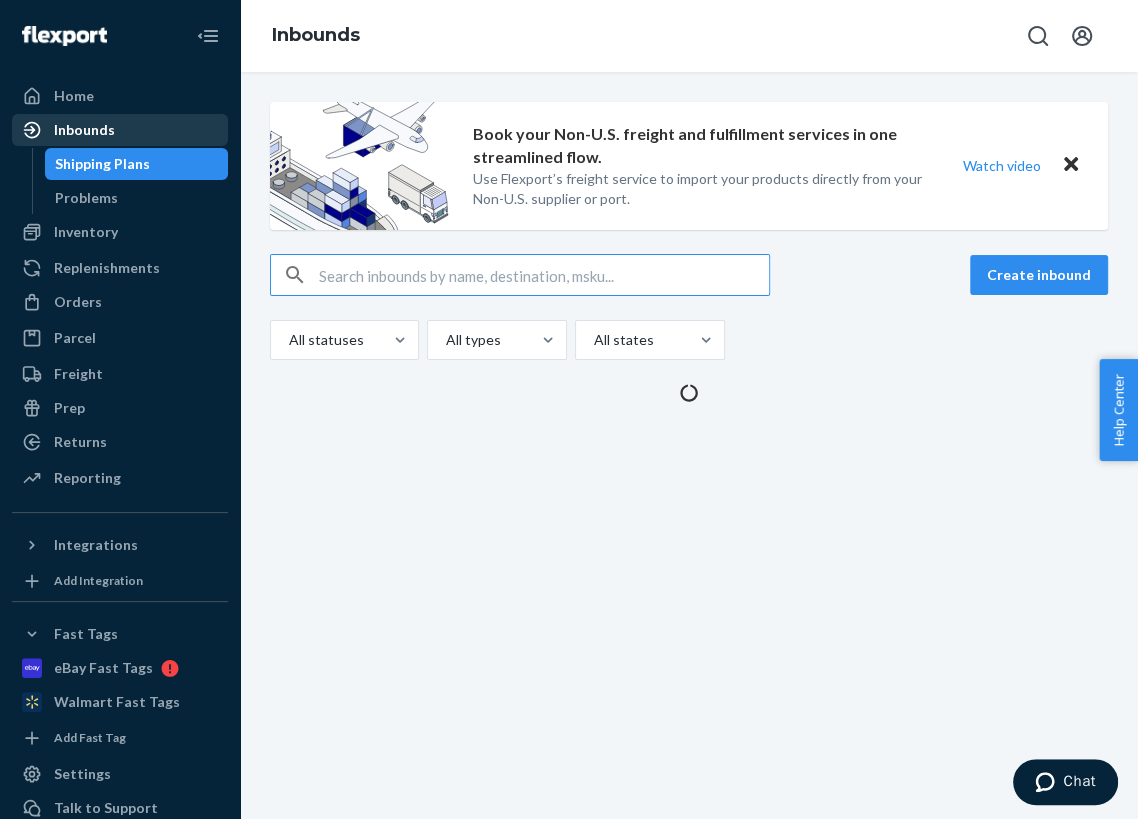 scroll, scrollTop: 0, scrollLeft: 0, axis: both 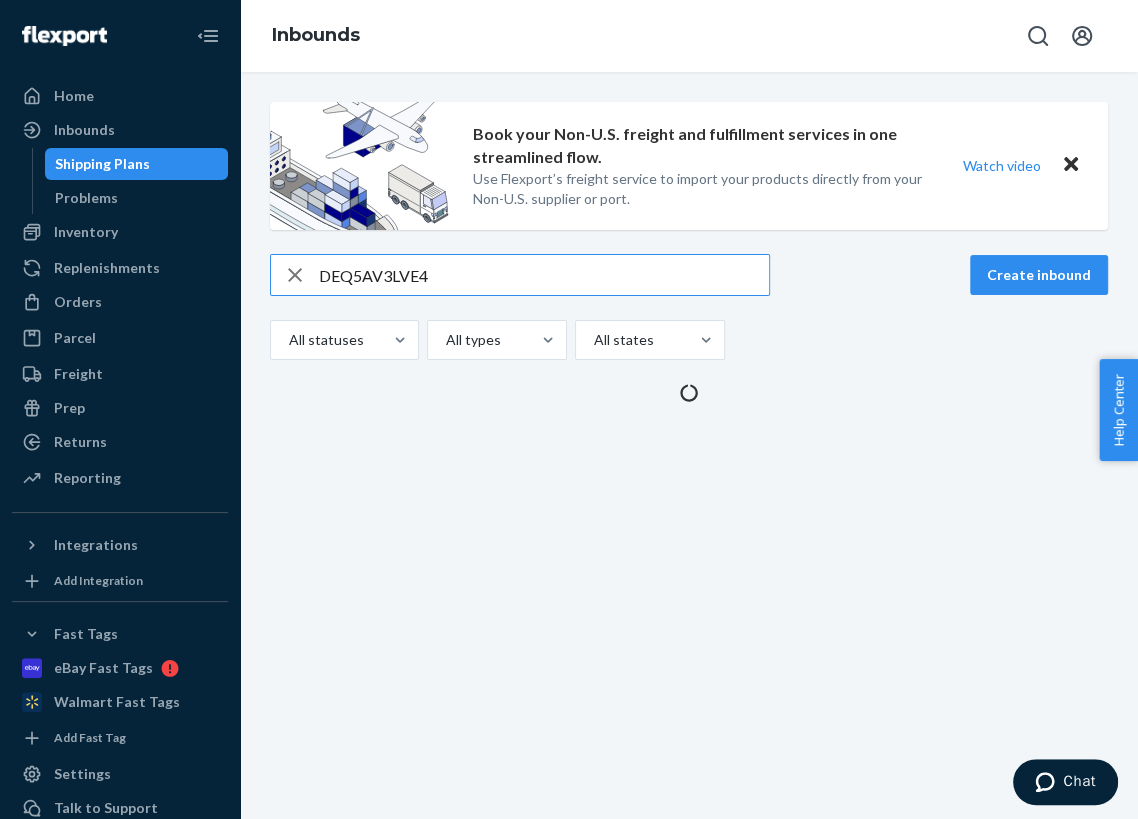 type on "DEQ5AV3LVE4" 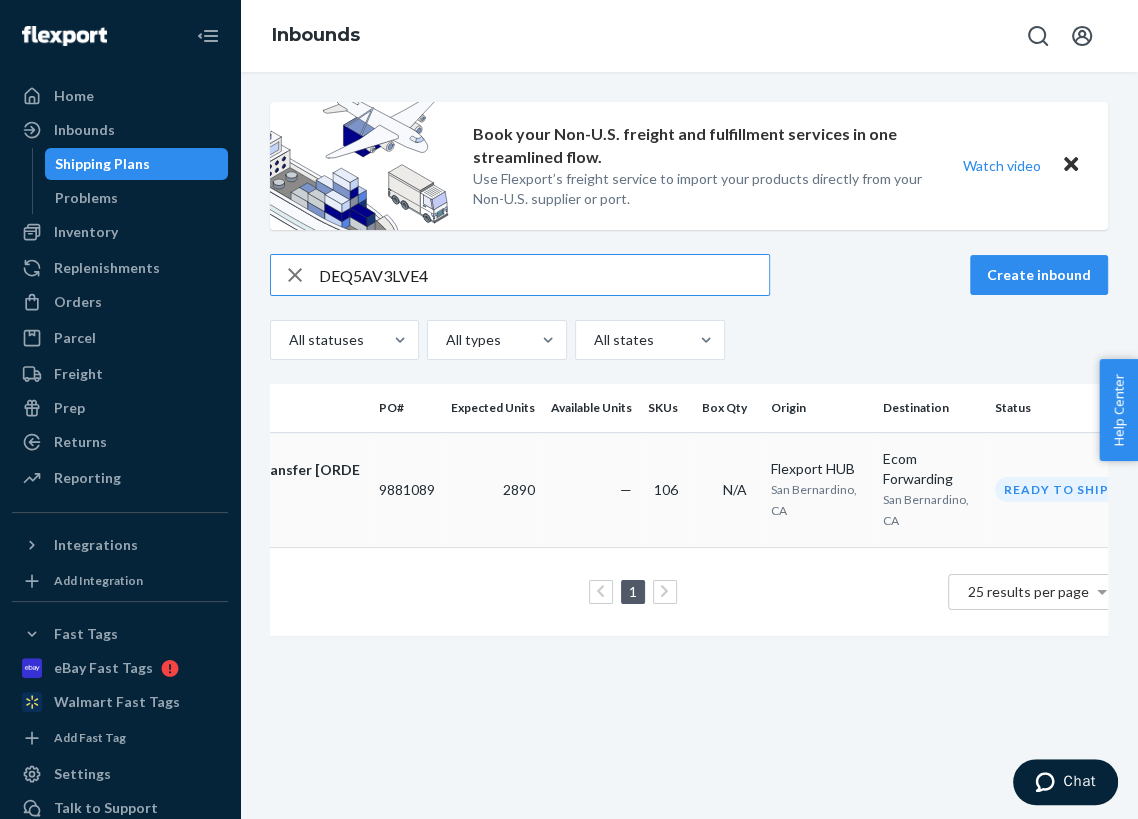 scroll, scrollTop: 0, scrollLeft: 0, axis: both 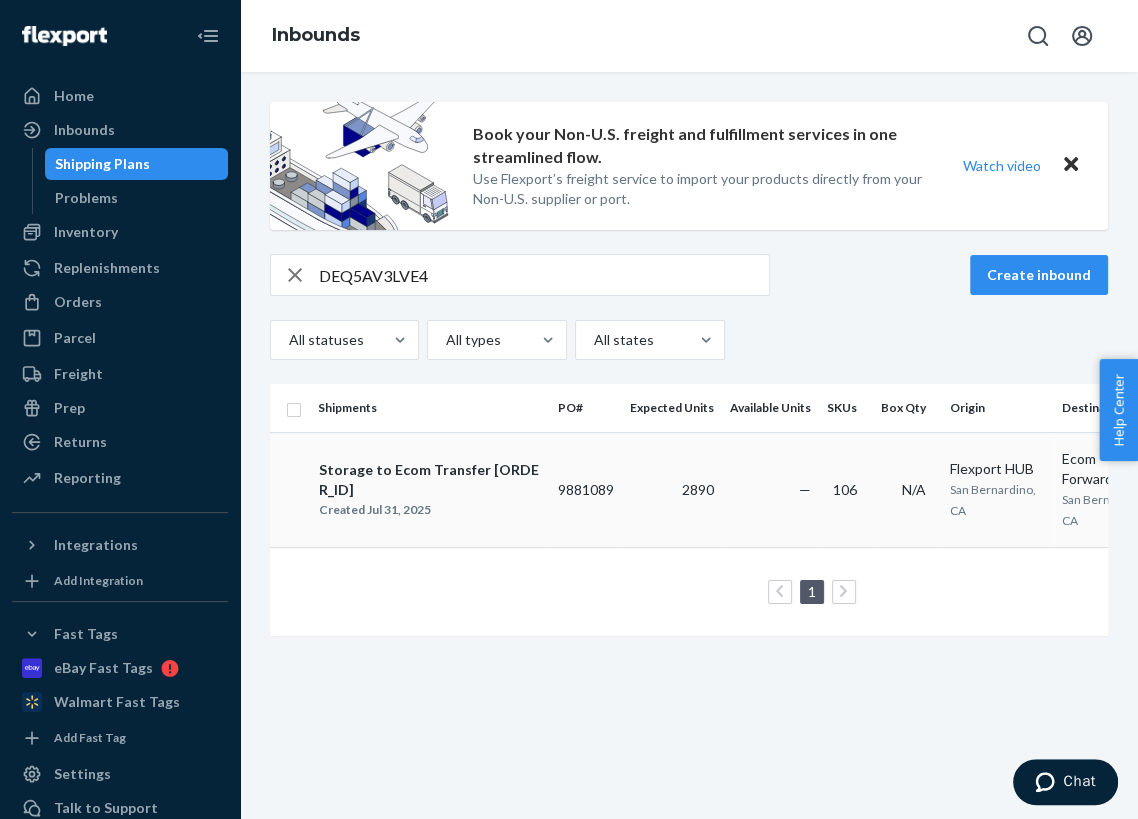 click on "Created Jul 31, 2025" at bounding box center (430, 510) 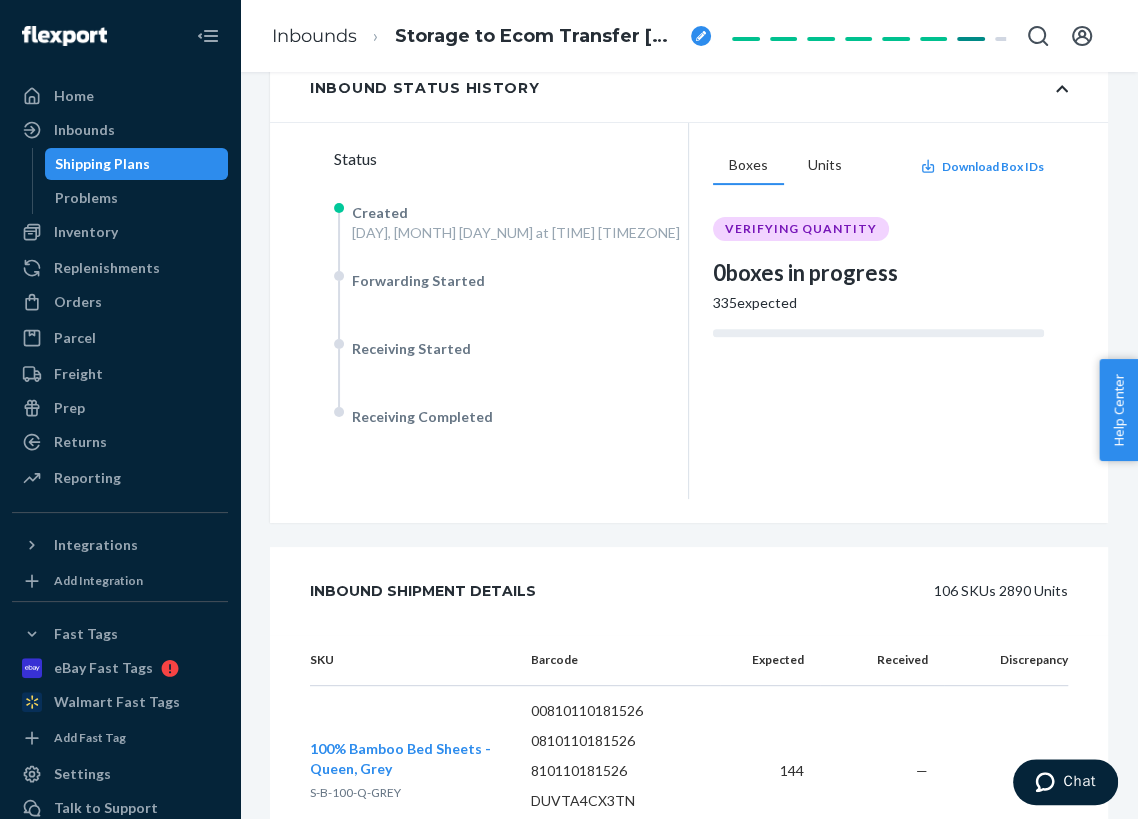 scroll, scrollTop: 337, scrollLeft: 0, axis: vertical 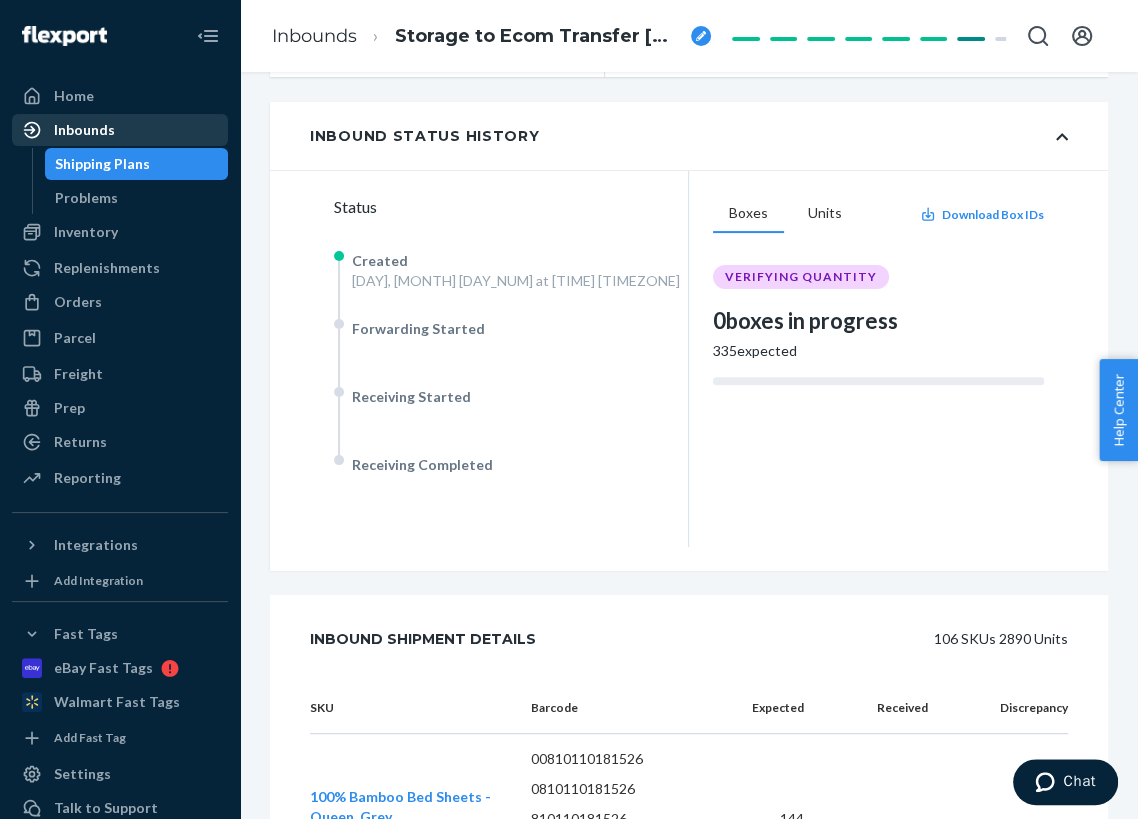 click on "Inbounds" at bounding box center [120, 130] 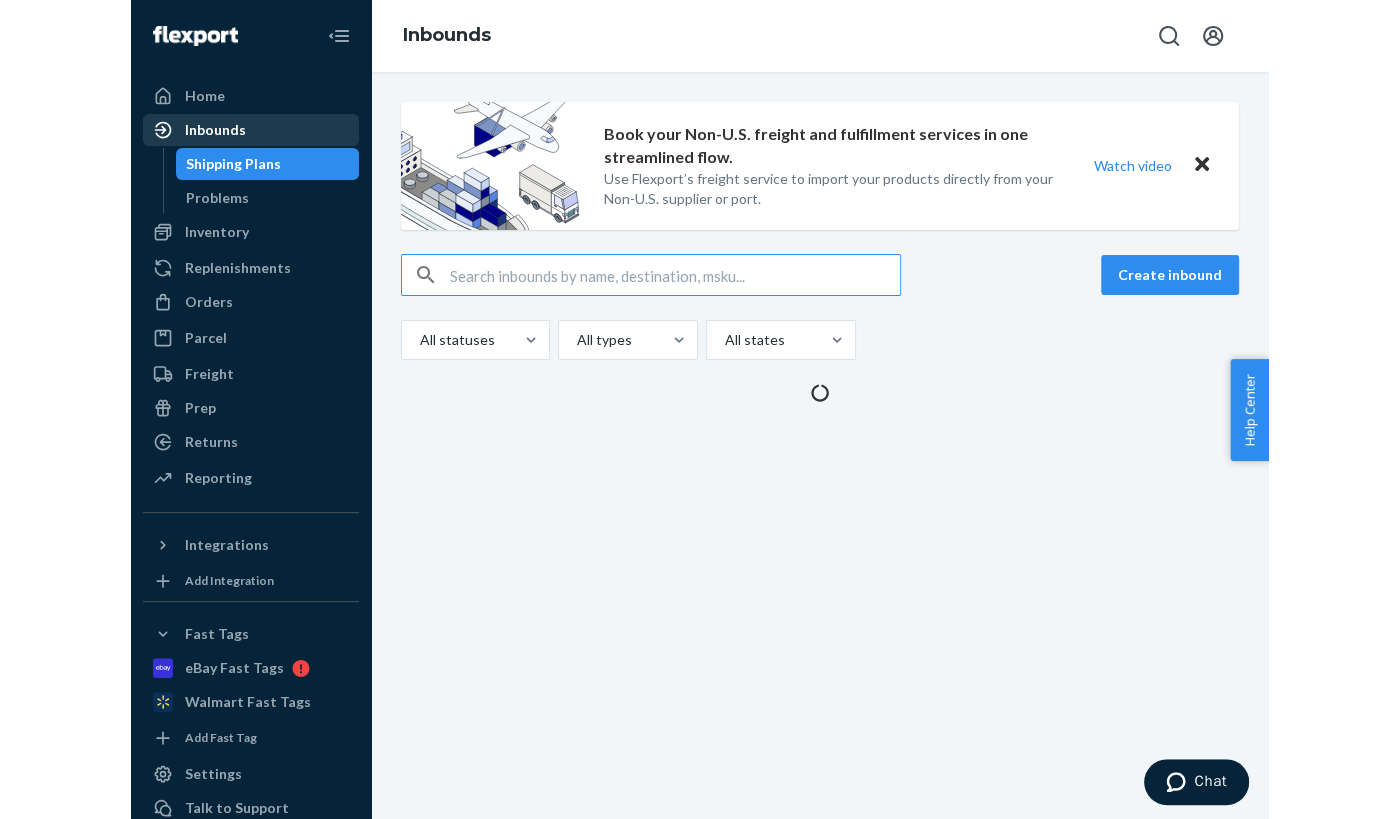 scroll, scrollTop: 0, scrollLeft: 0, axis: both 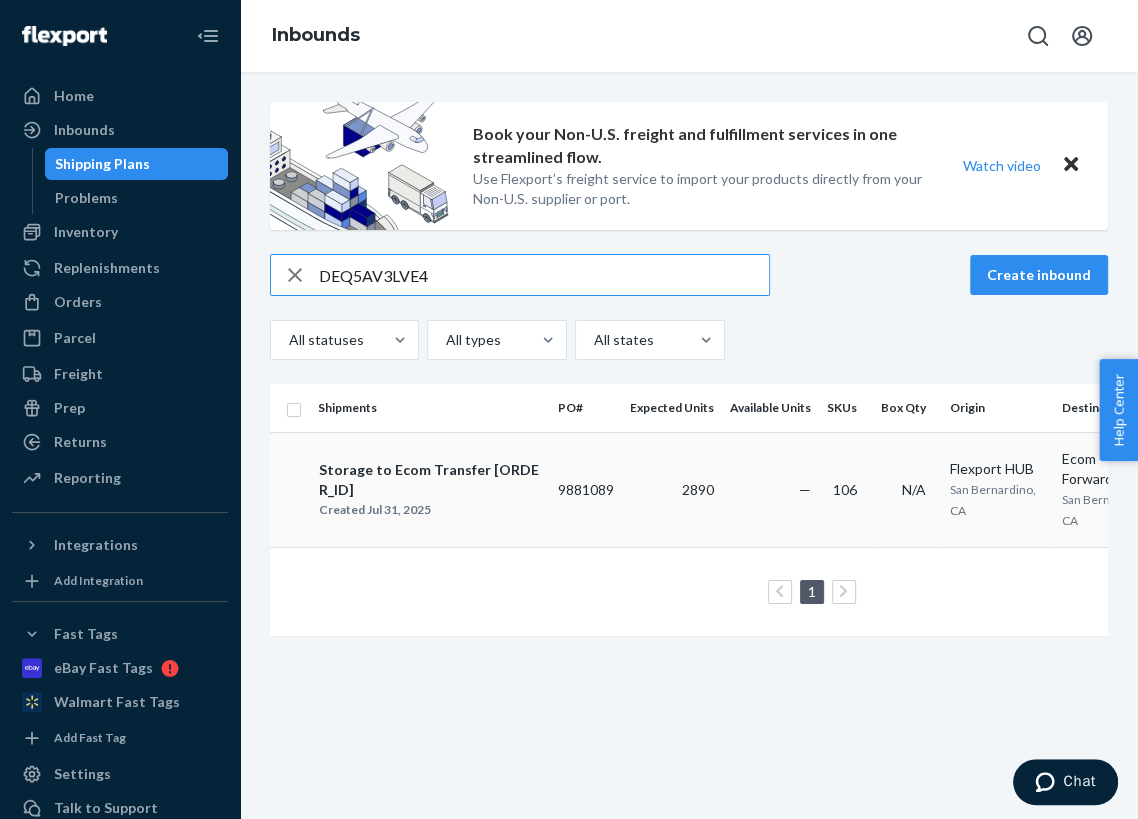 type on "DEQ5AV3LVE4" 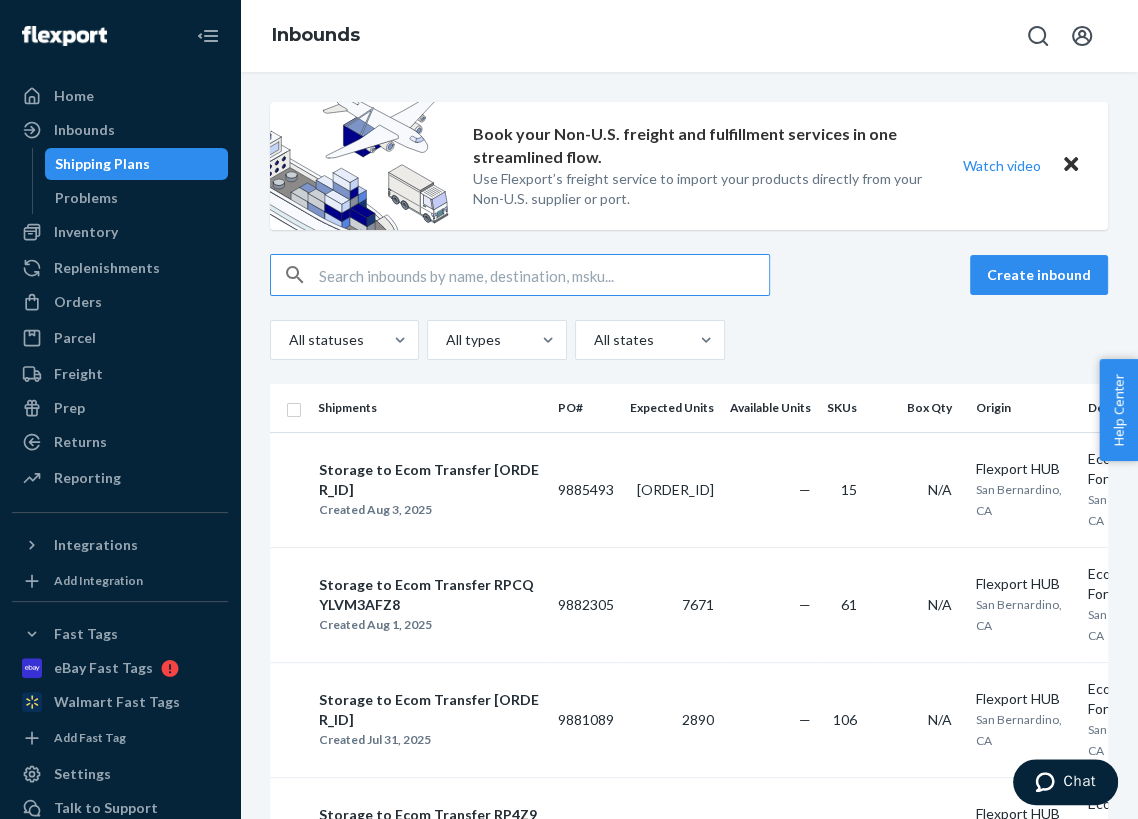 click at bounding box center (544, 275) 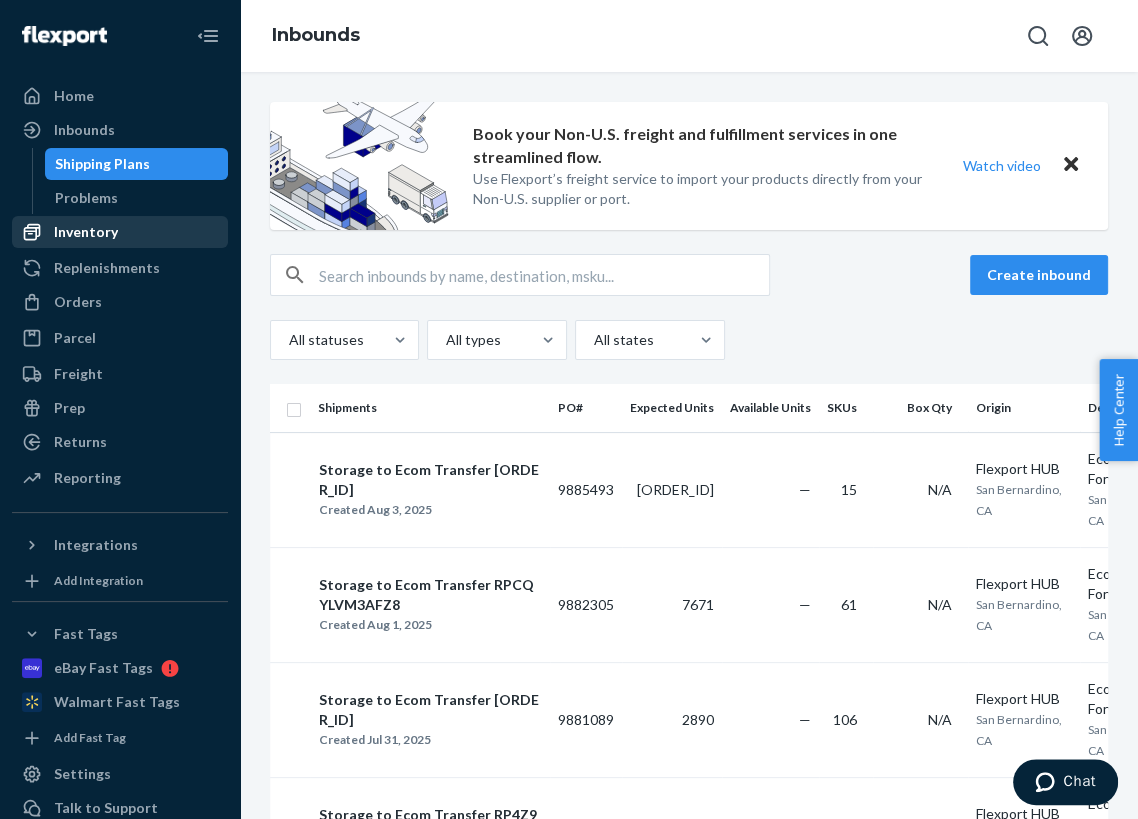 click on "Inventory" at bounding box center [86, 232] 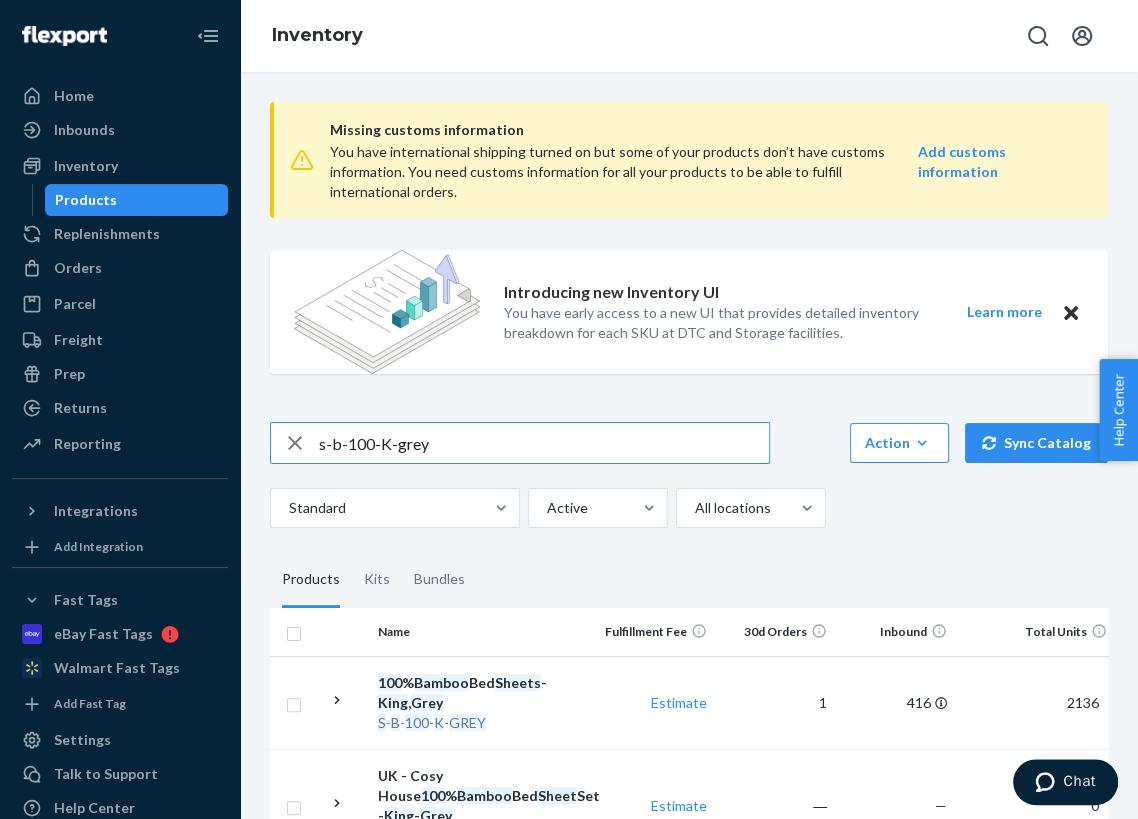 drag, startPoint x: 377, startPoint y: 437, endPoint x: 571, endPoint y: 437, distance: 194 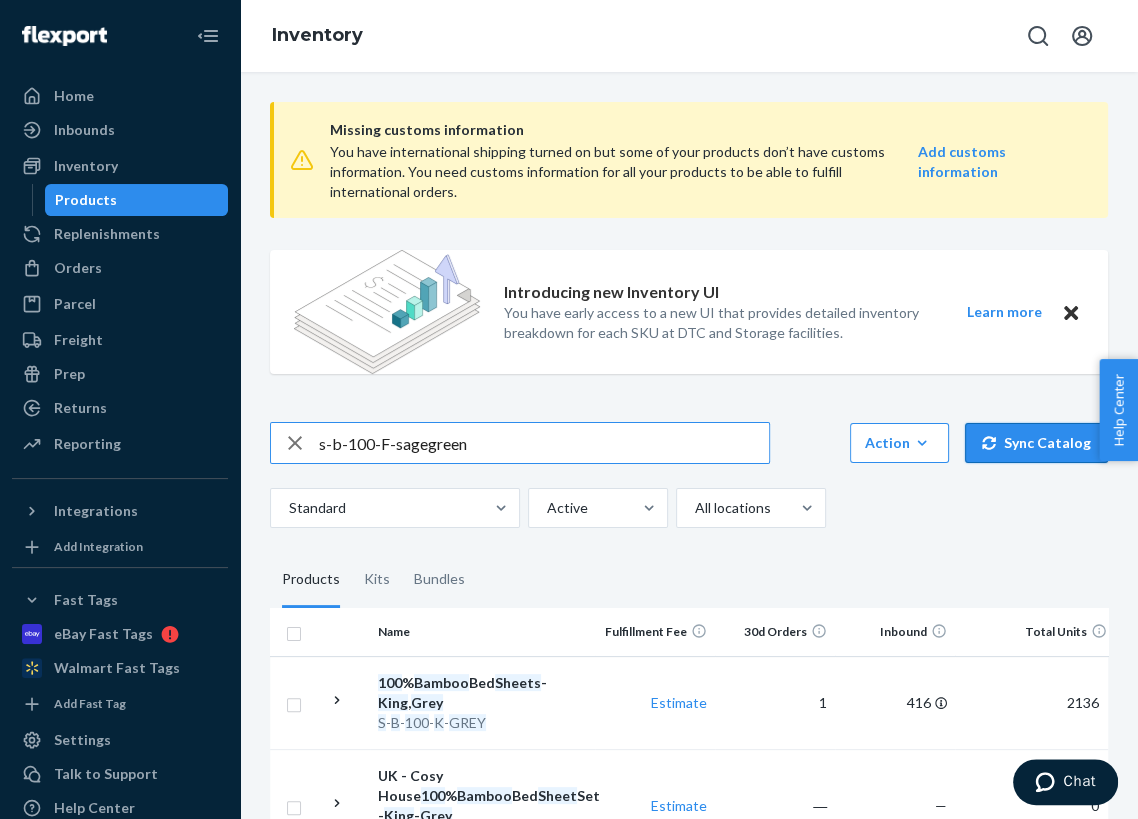 type on "s-b-100-F-sagegreen" 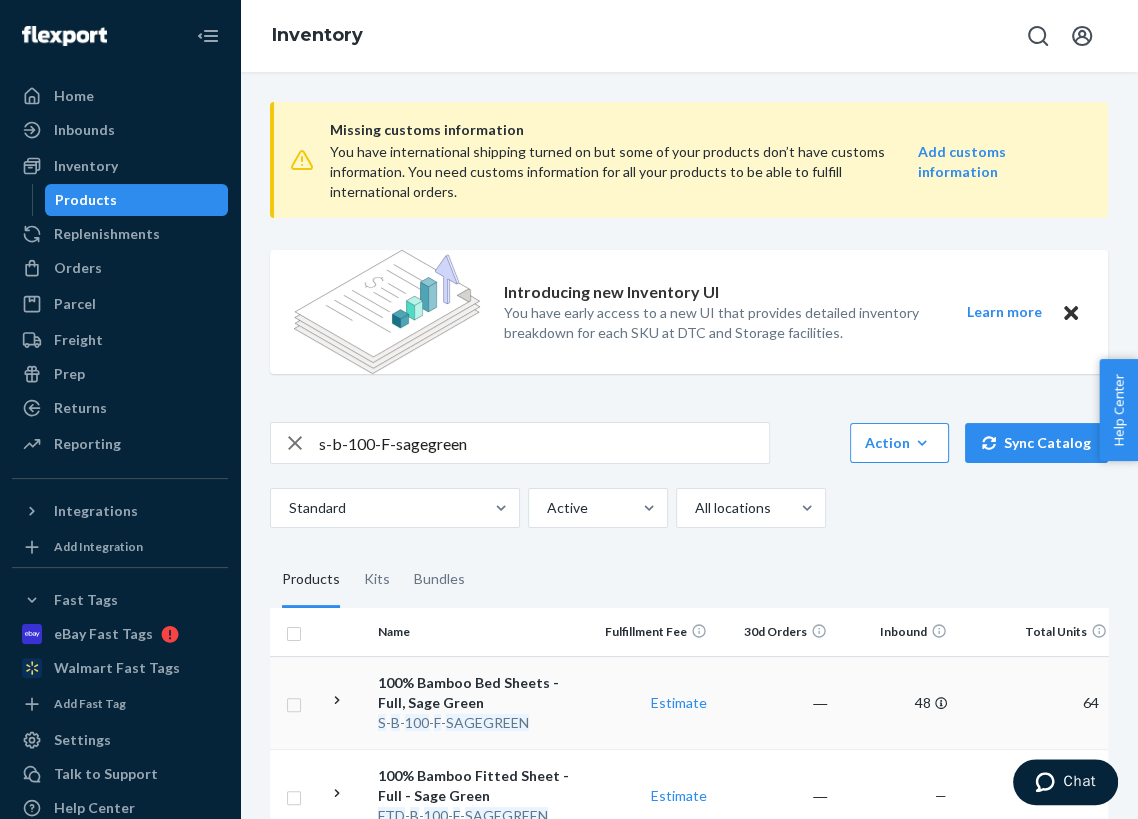 click on "100% Bamboo Bed Sheets - Full, Sage Green" at bounding box center [482, 693] 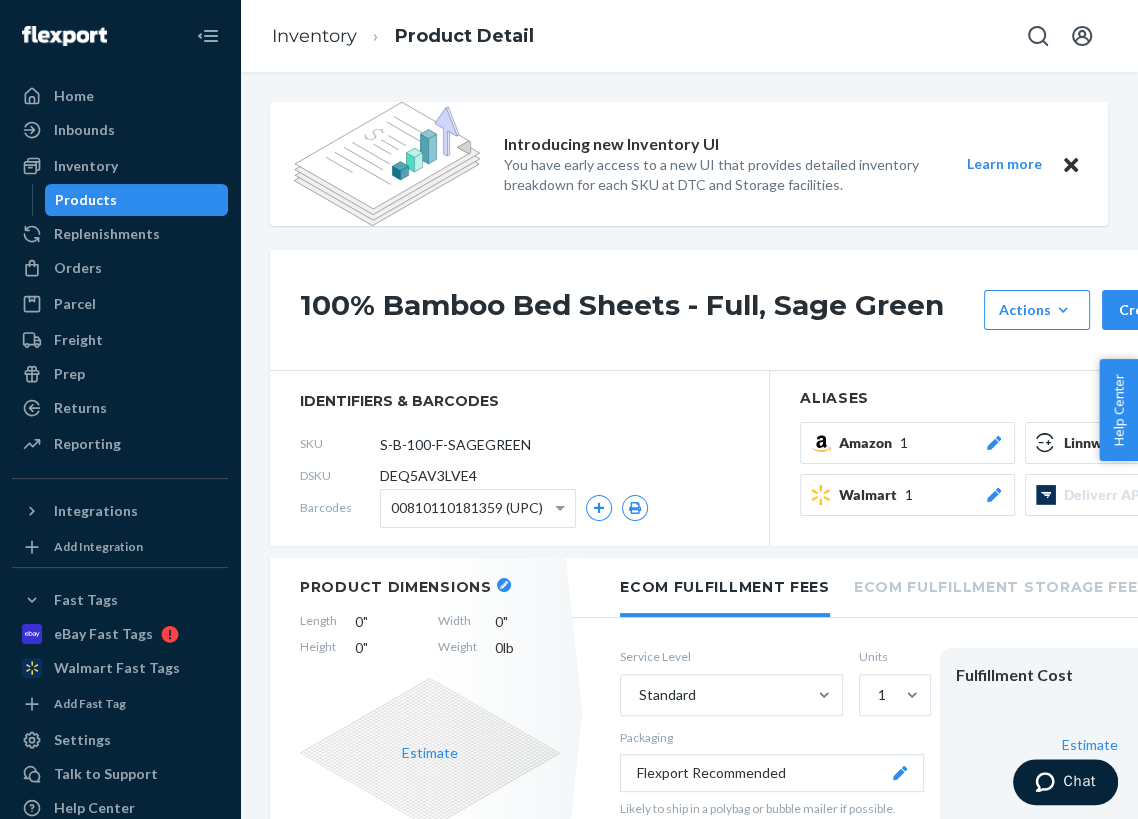 click on "Deliverr API" at bounding box center [1108, 495] 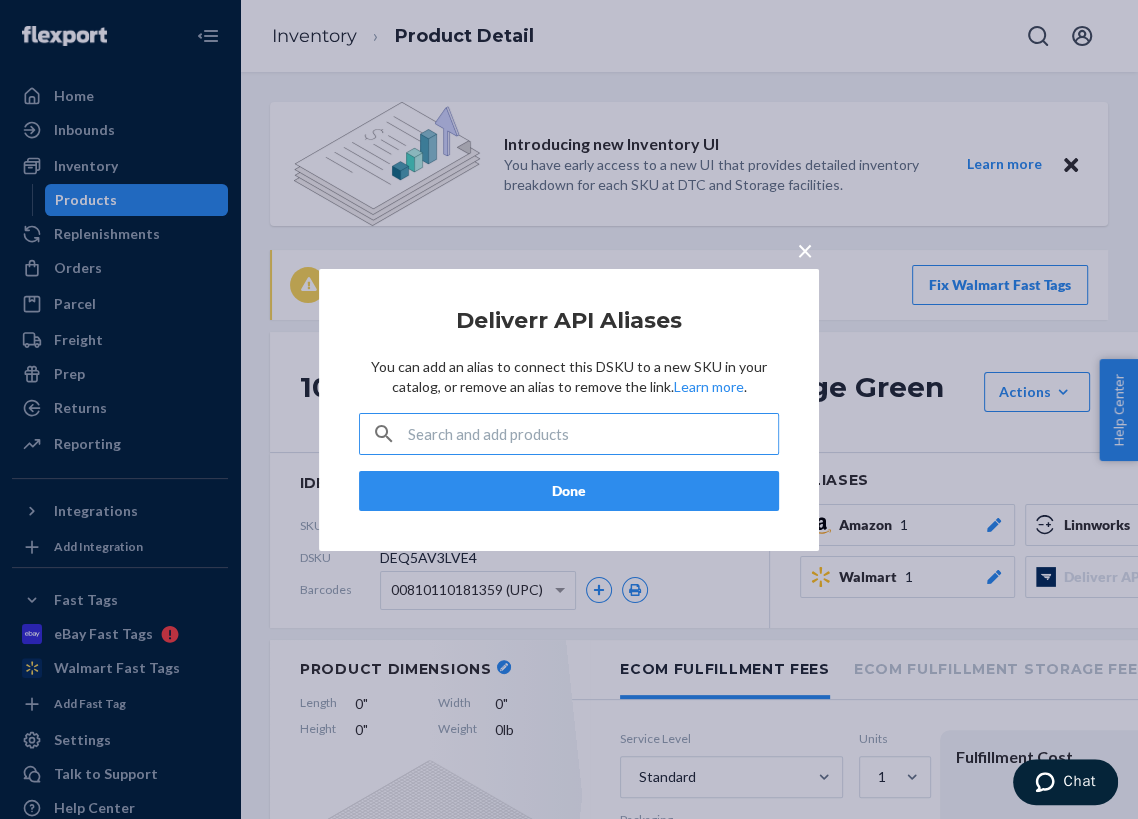 click on "×" at bounding box center [805, 249] 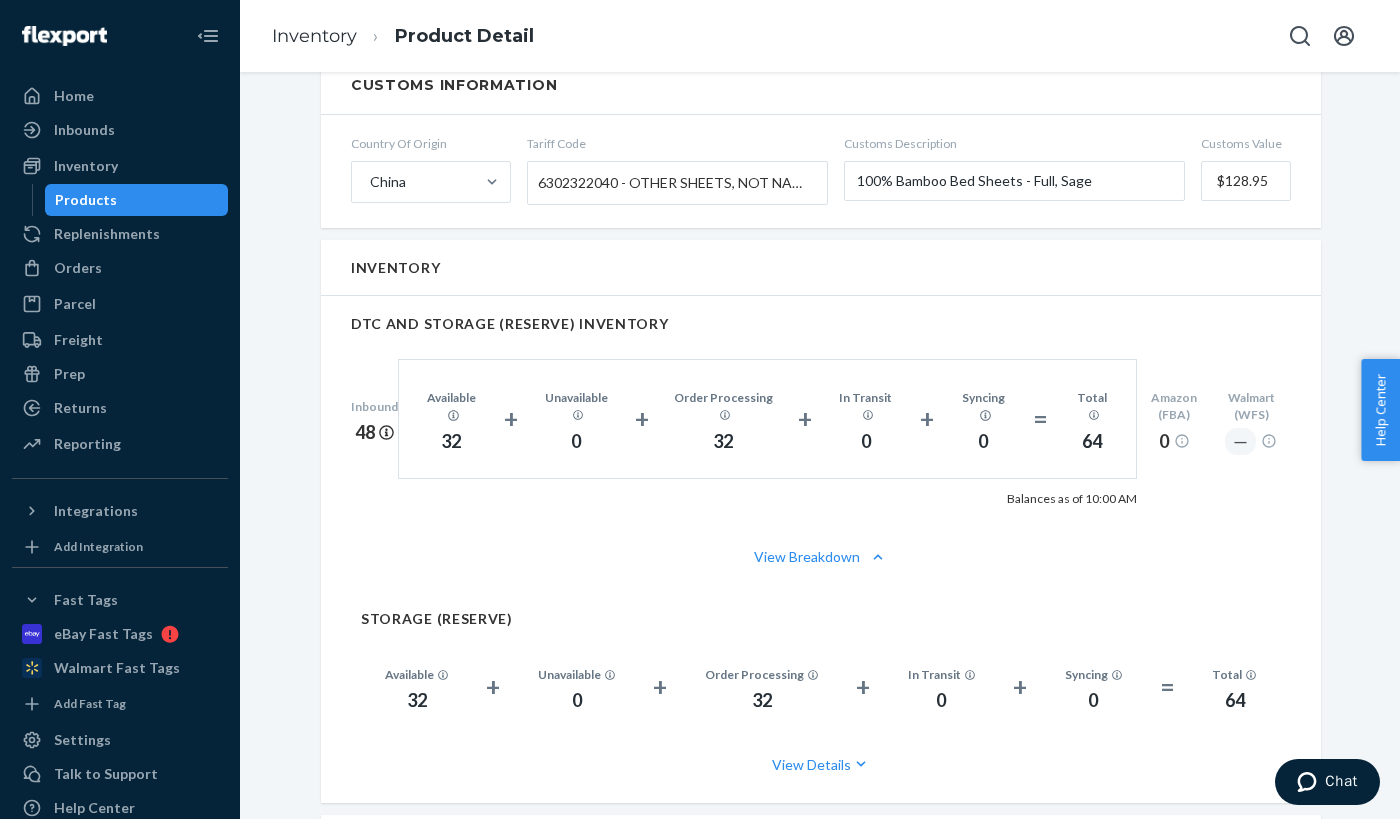 scroll, scrollTop: 1154, scrollLeft: 0, axis: vertical 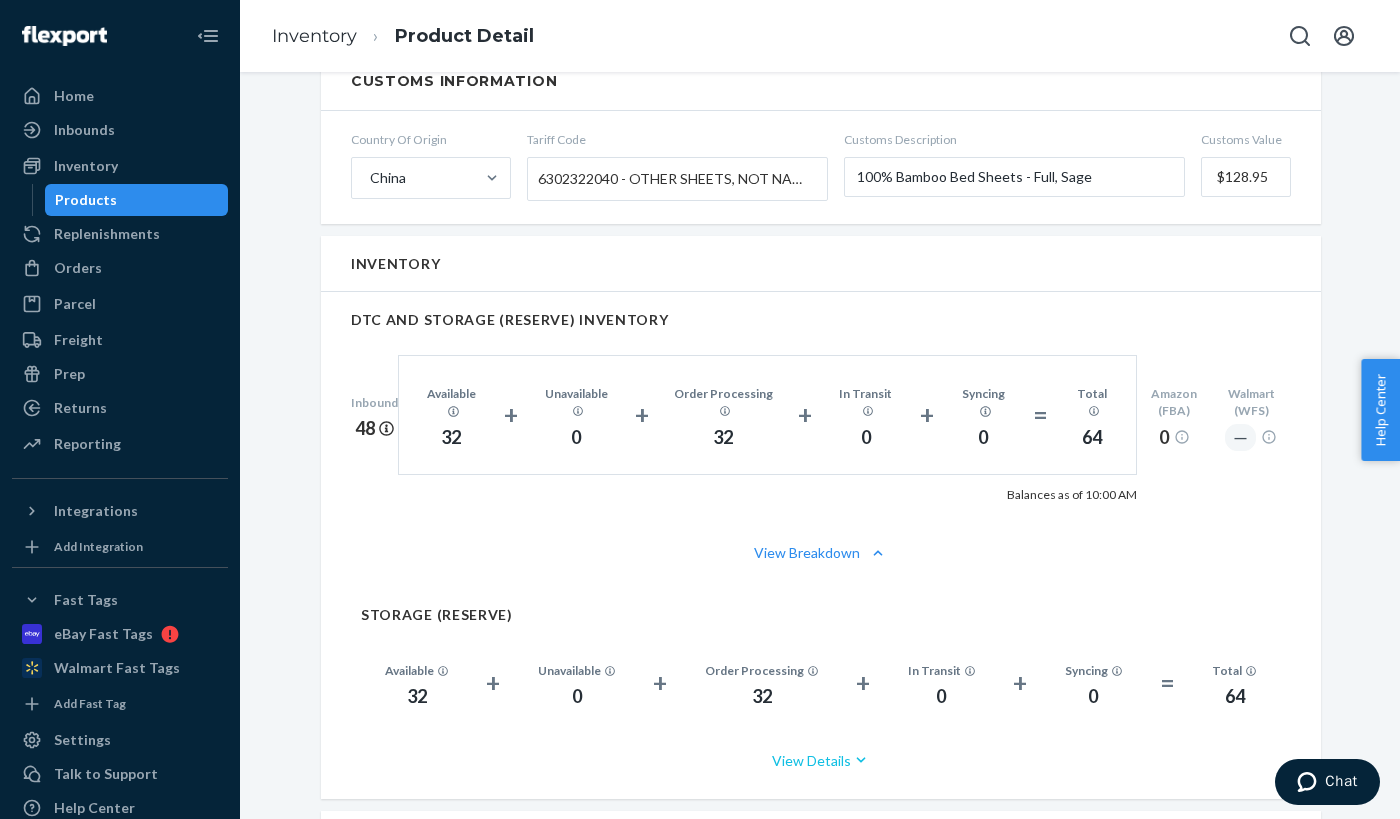 click on "View Details" at bounding box center [821, 760] 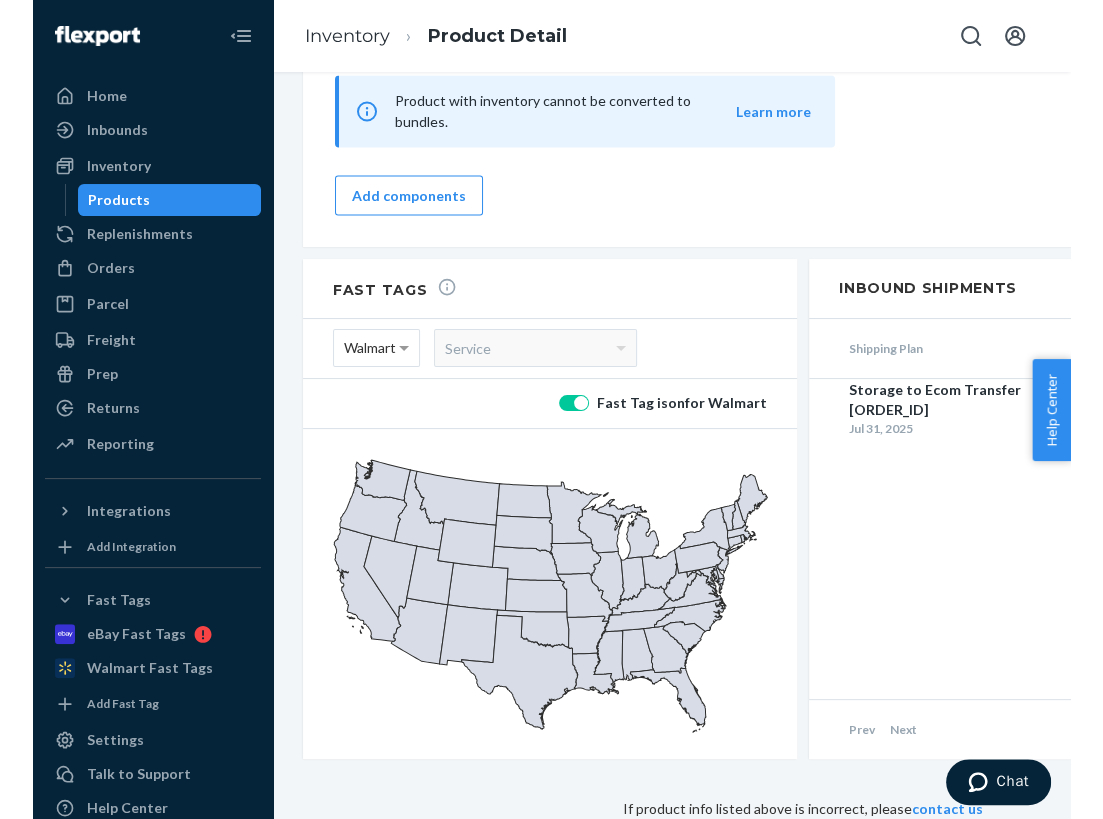 scroll, scrollTop: 2271, scrollLeft: 0, axis: vertical 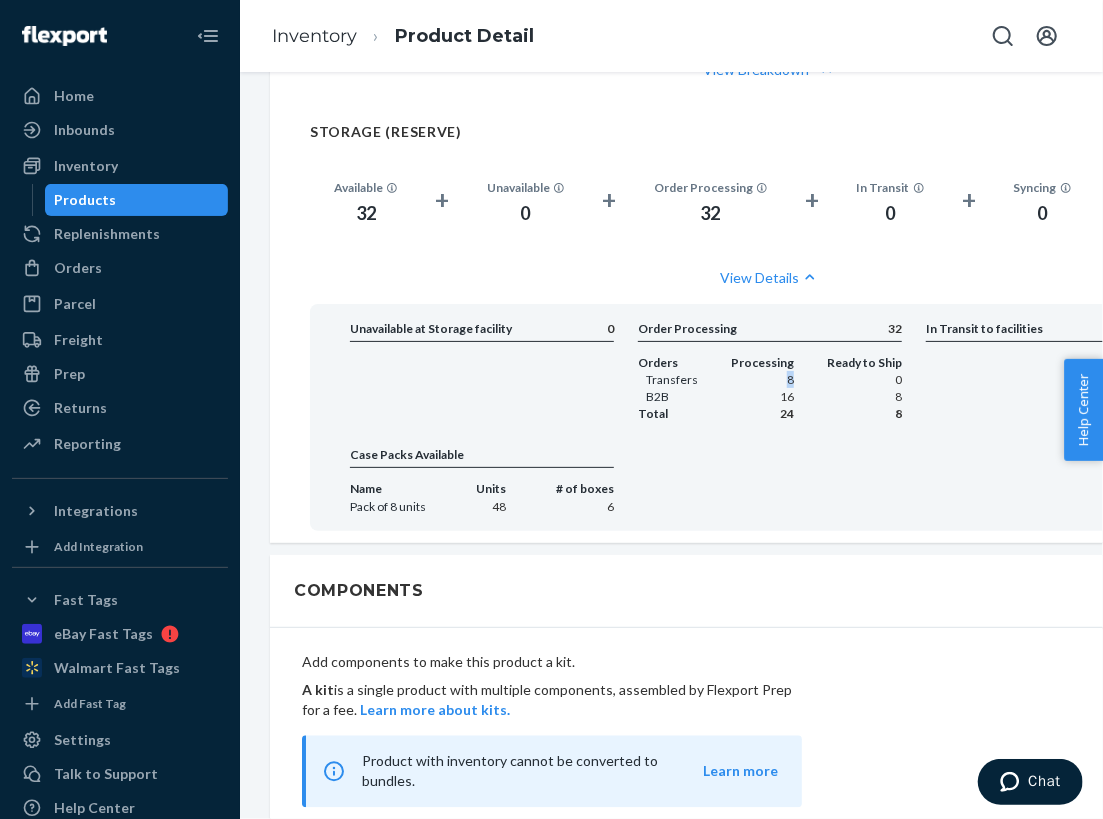drag, startPoint x: 769, startPoint y: 370, endPoint x: 795, endPoint y: 370, distance: 26 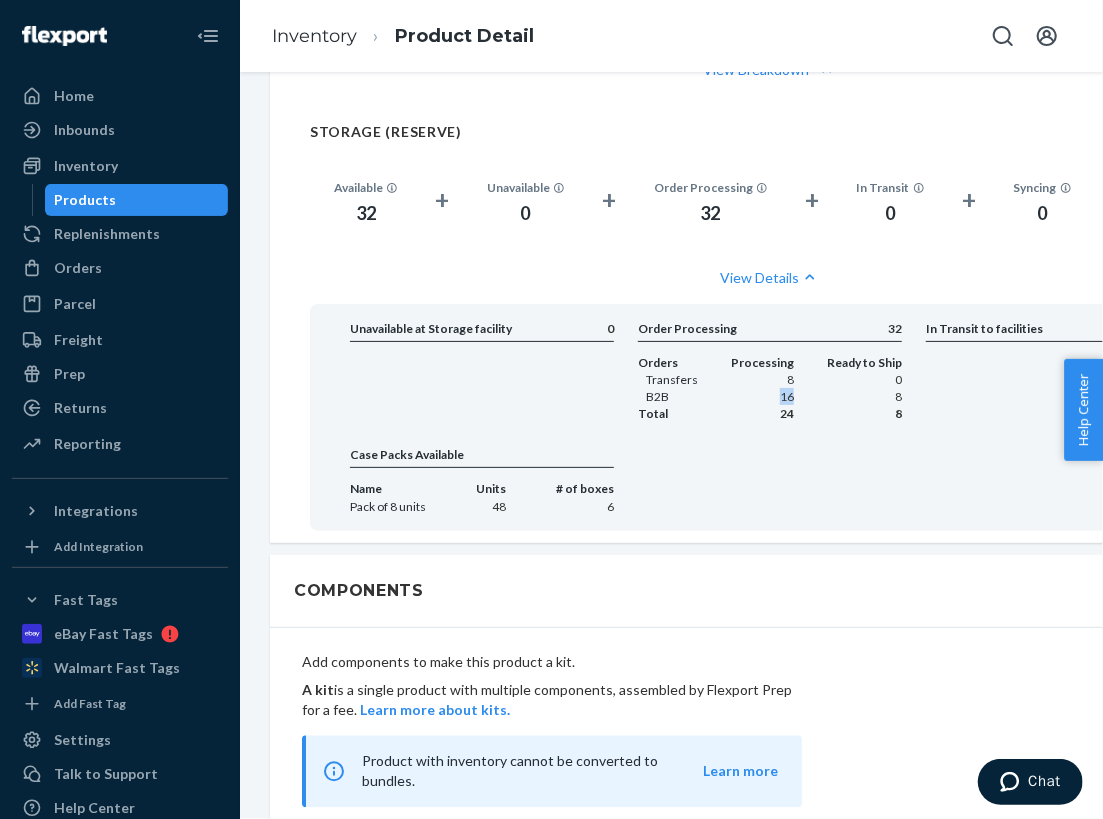 drag, startPoint x: 766, startPoint y: 391, endPoint x: 803, endPoint y: 391, distance: 37 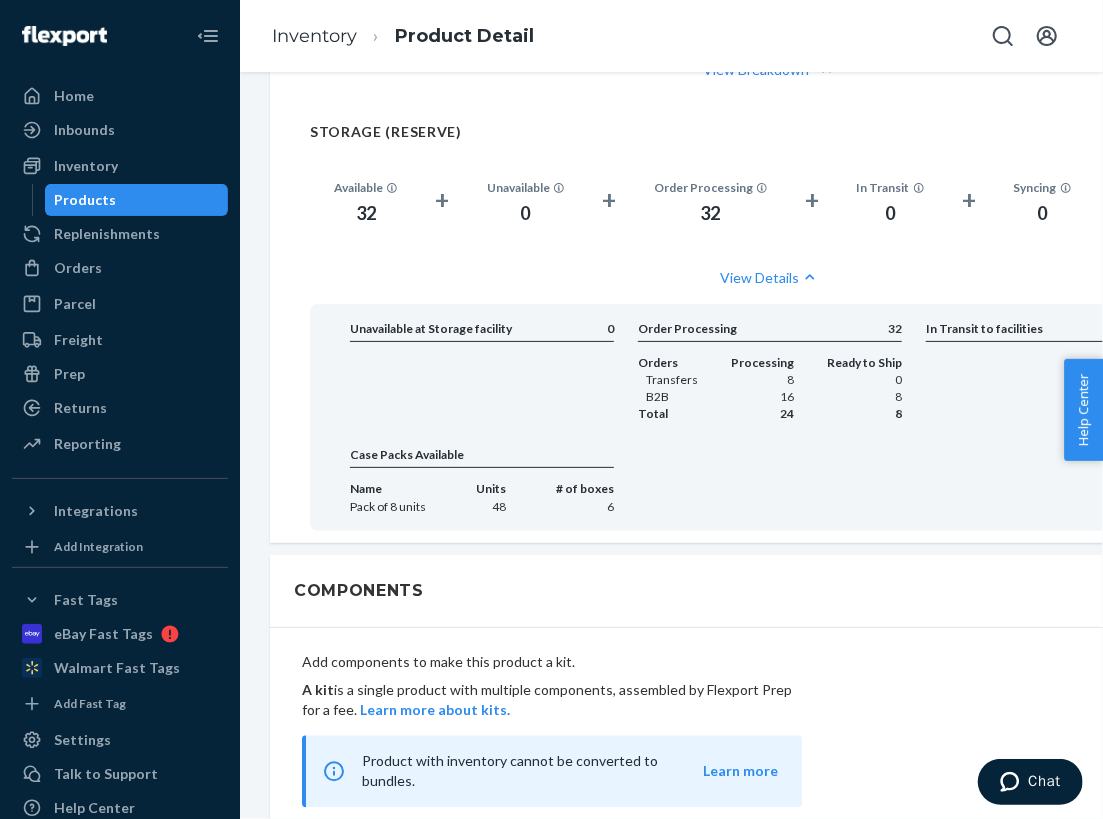 click on "Unavailable at Storage facility 0 Order Processing 32 Orders Transfers B2B Total Processing 8 16 24 Ready to Ship 0 8 8 In Transit to facilities 0 Case Packs Available Name Pack of 8 units Units 48 # of boxes 6" at bounding box center [770, 417] 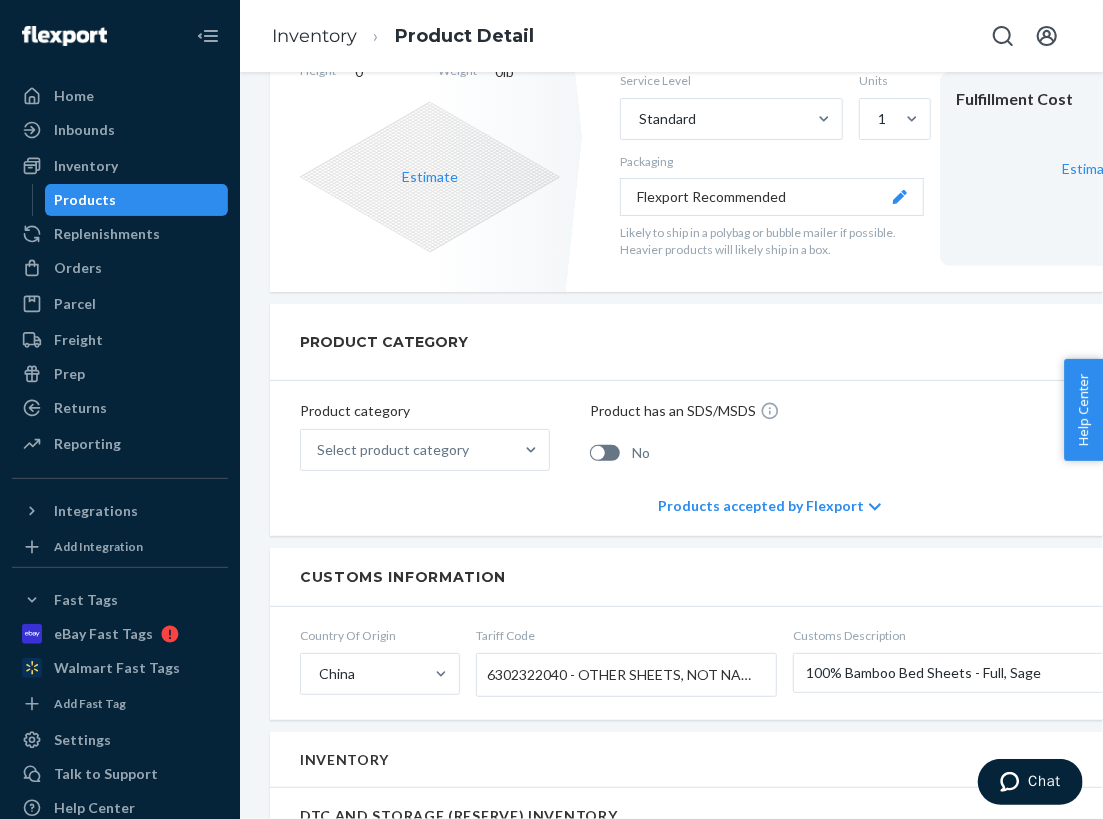 scroll, scrollTop: 641, scrollLeft: 0, axis: vertical 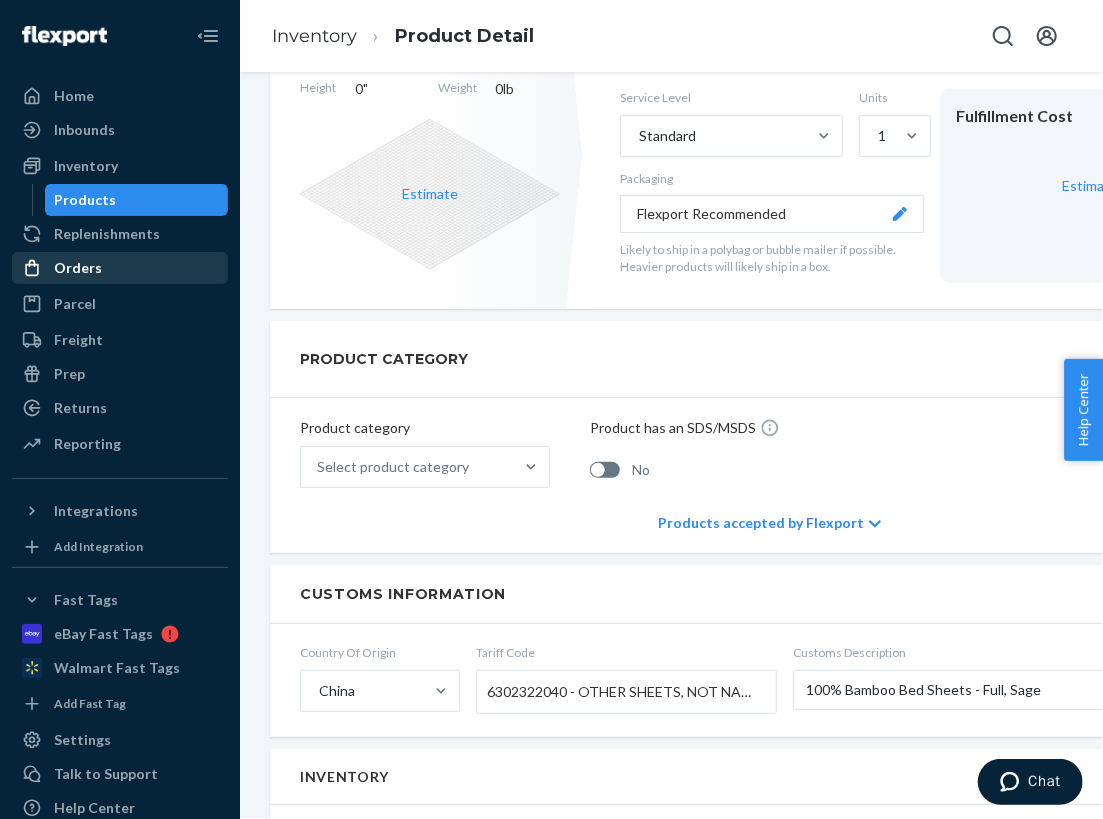 click on "Orders" at bounding box center (78, 268) 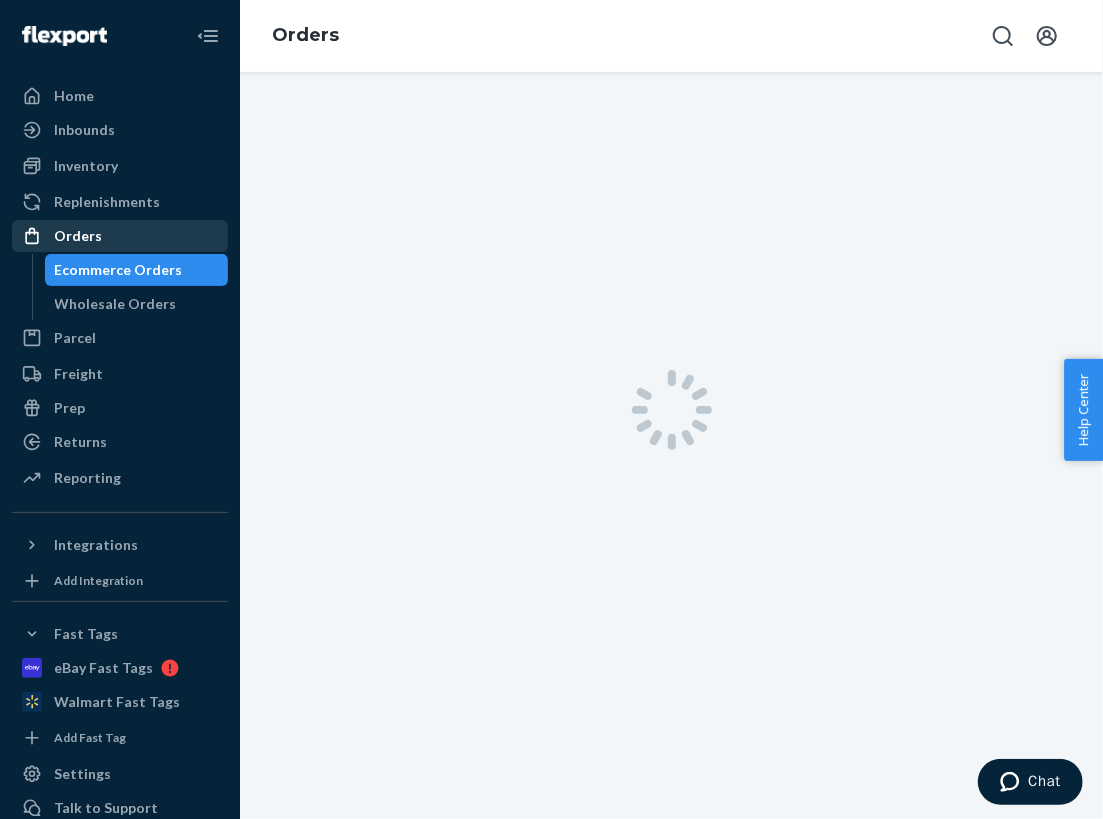 scroll, scrollTop: 0, scrollLeft: 0, axis: both 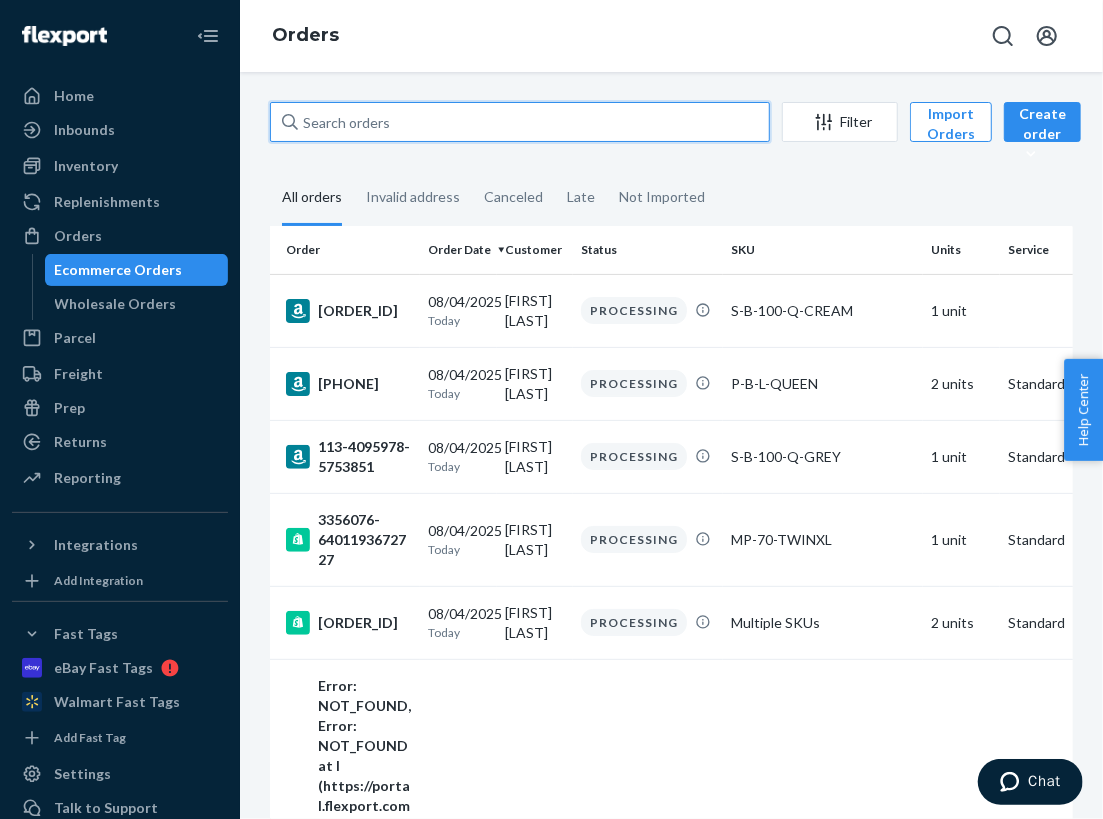 click at bounding box center [520, 122] 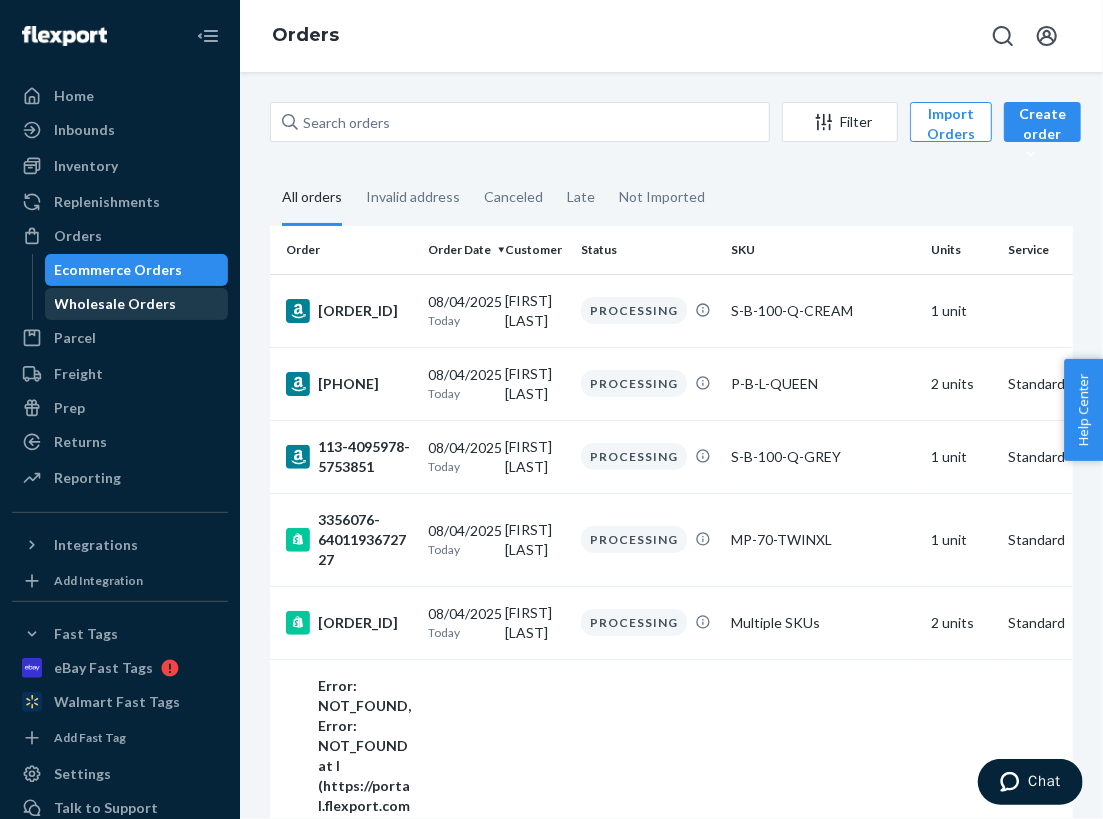 click on "Wholesale Orders" at bounding box center (116, 304) 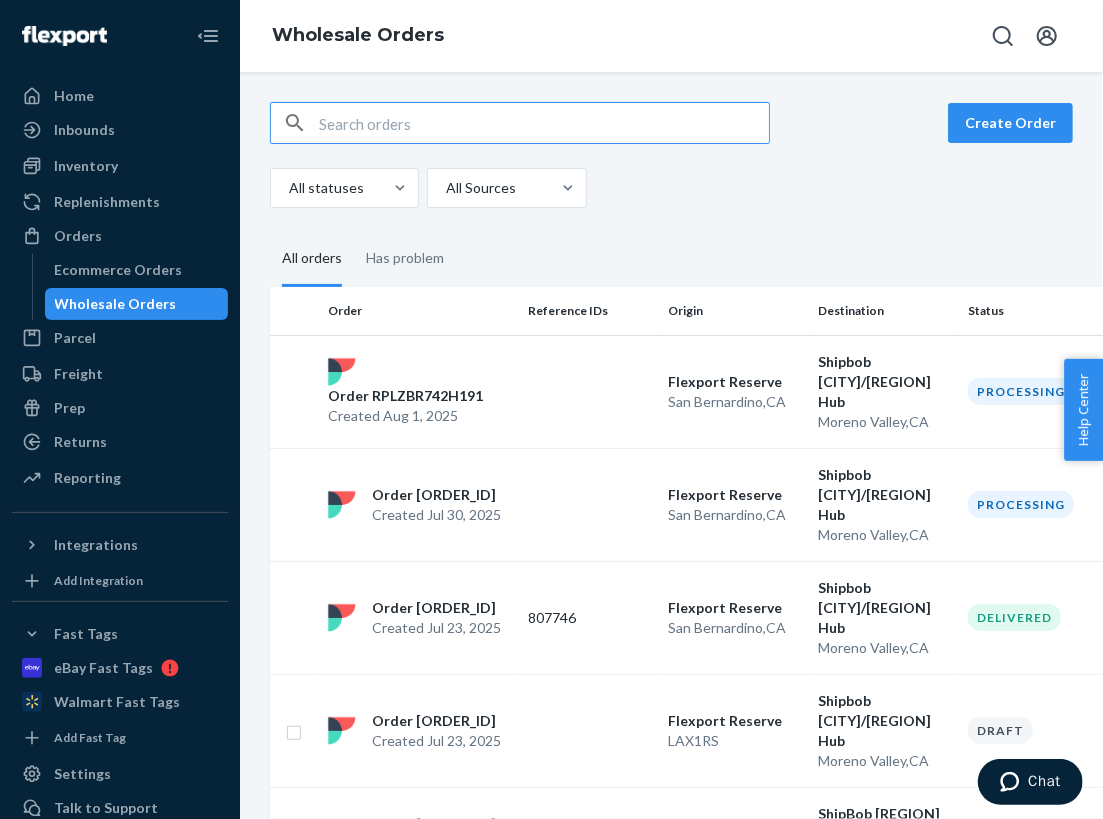 type on "https://docs.google.com/spreadsheets/d/14vzjF4_Sq_hqm73VaNrgcP5ARe_H6w_0YHvzjVaxWLo/edit?usp=sharing" 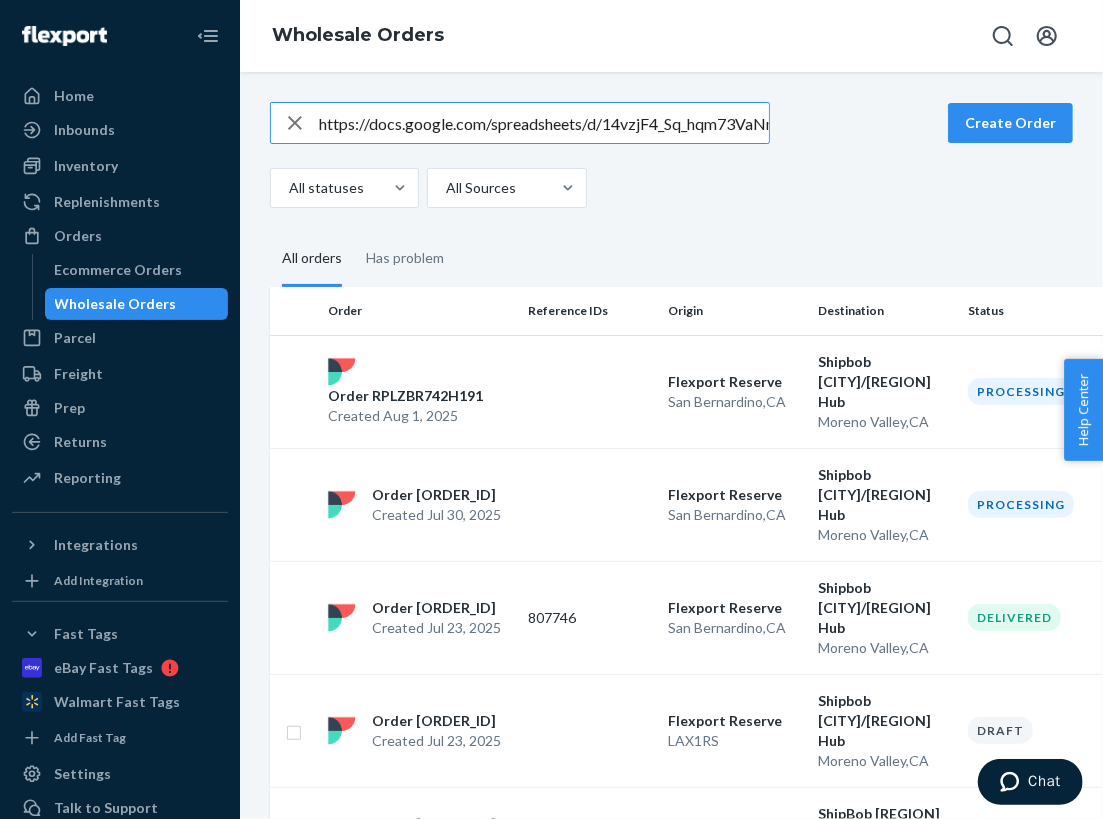 scroll, scrollTop: 0, scrollLeft: 350, axis: horizontal 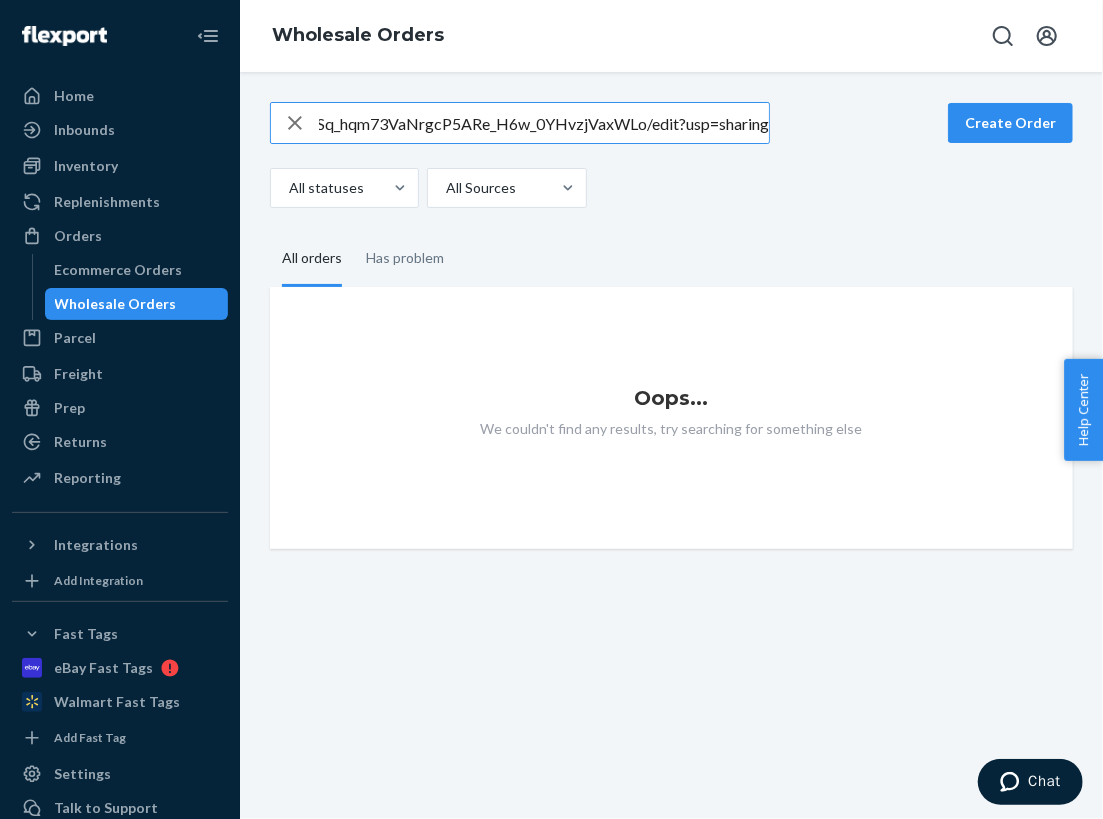 type 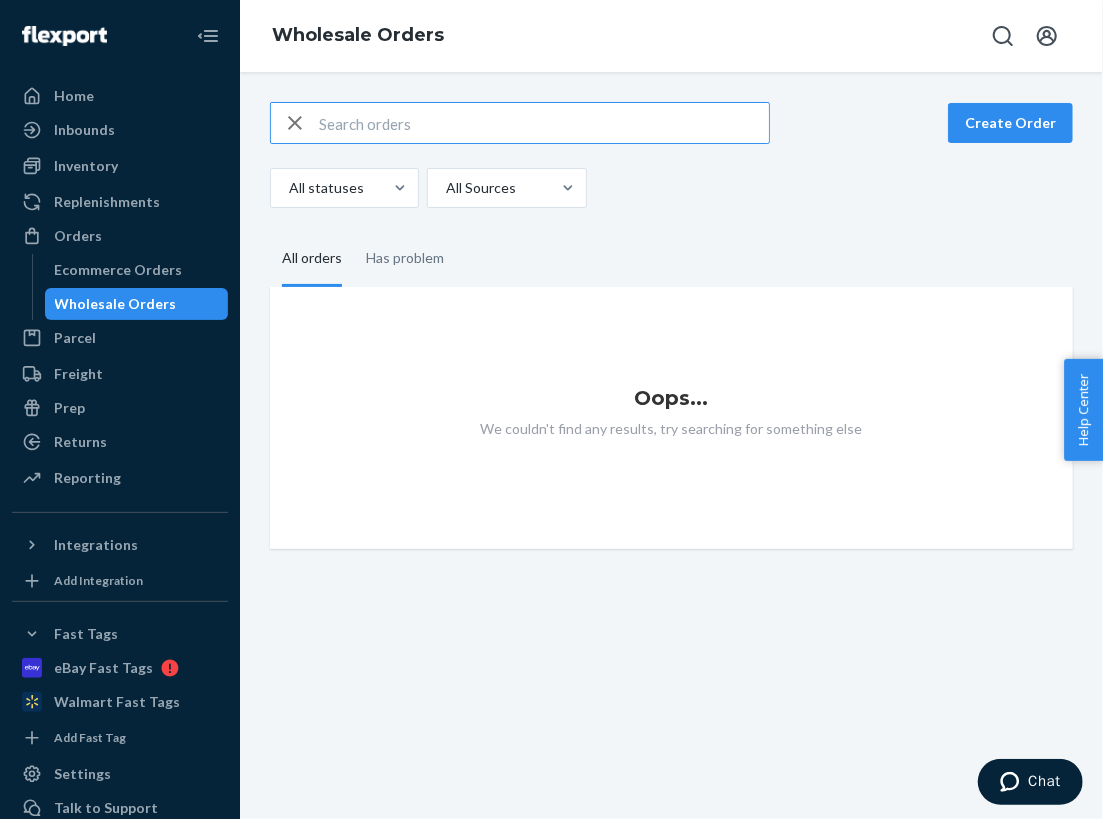 scroll, scrollTop: 0, scrollLeft: 0, axis: both 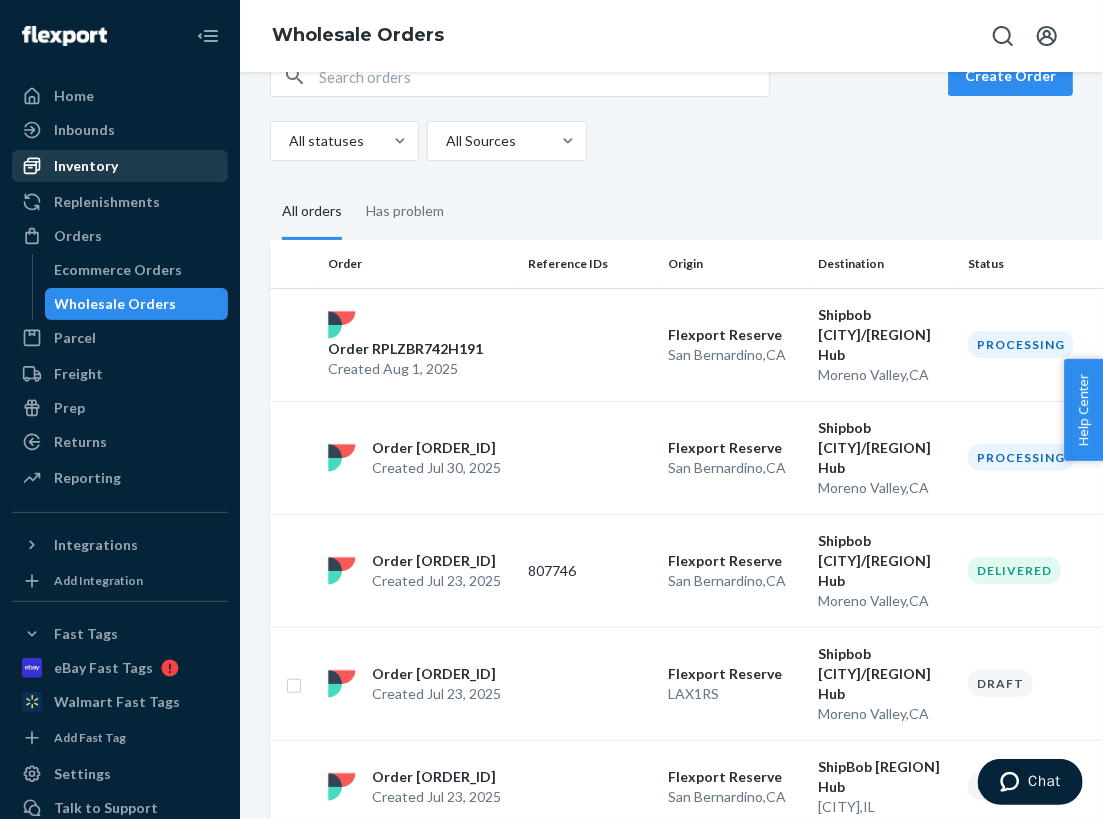 click on "Inventory" at bounding box center [86, 166] 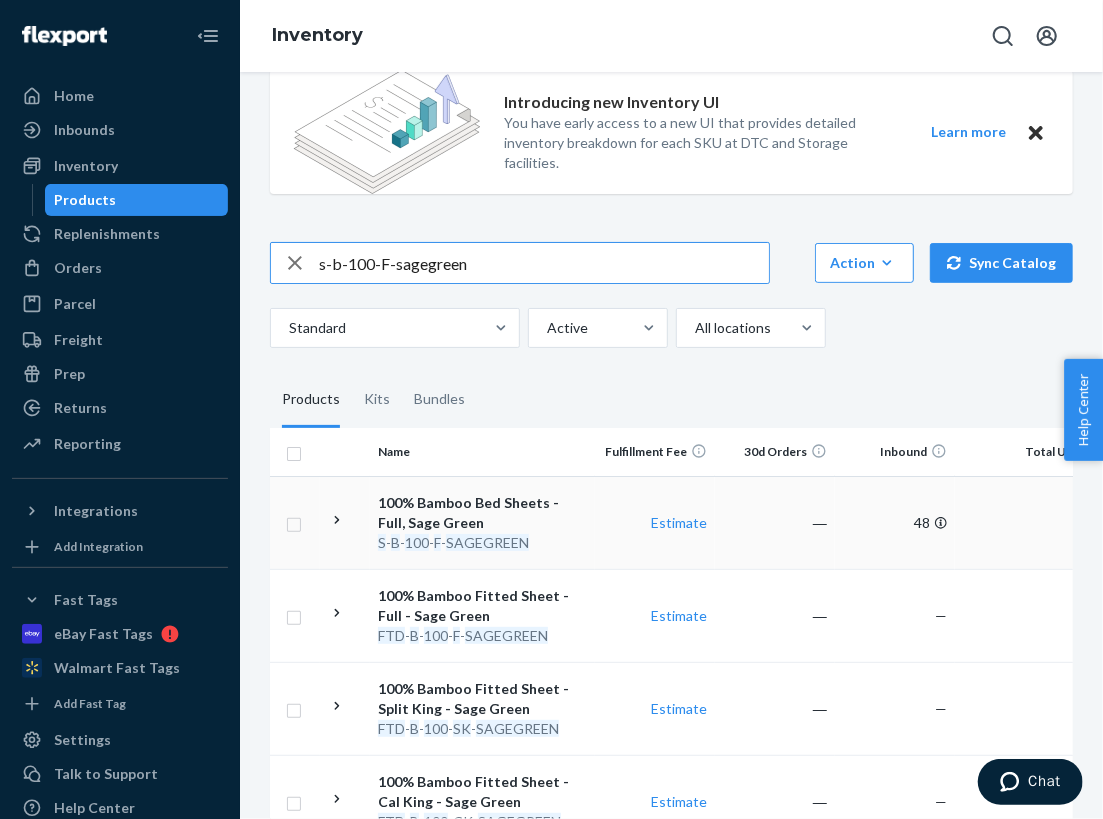 scroll, scrollTop: 184, scrollLeft: 0, axis: vertical 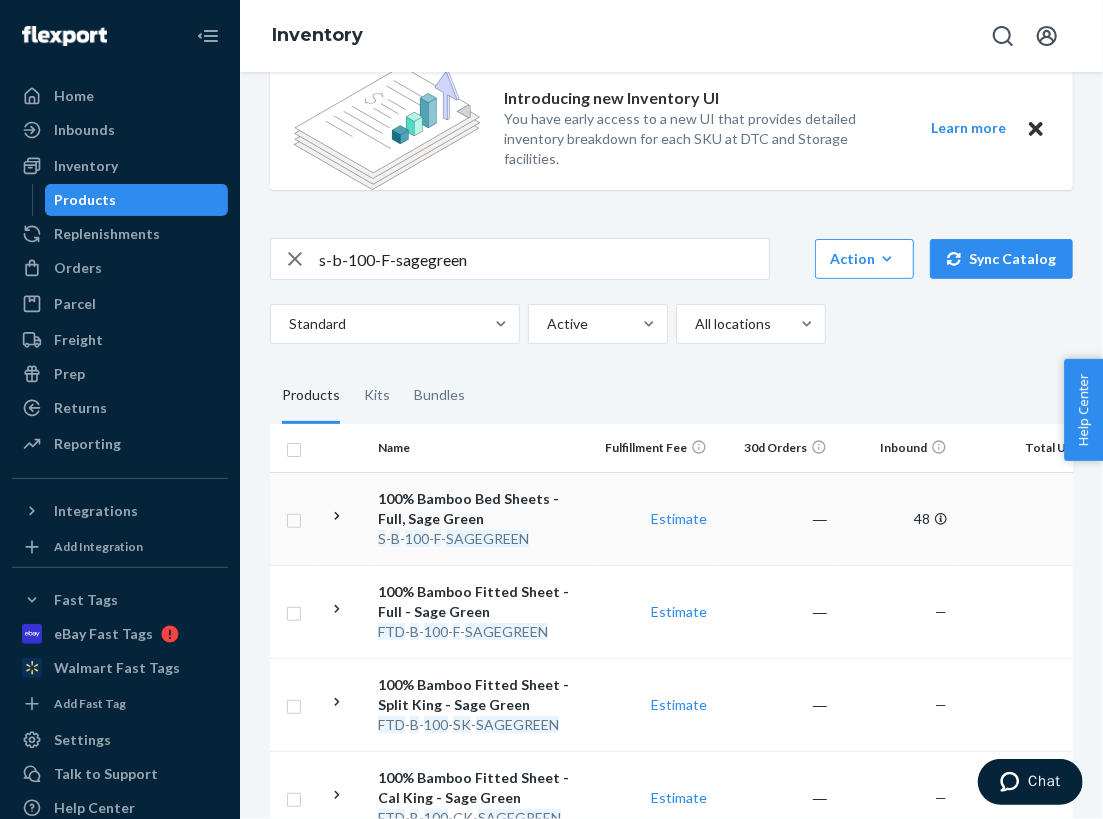 click on "100% Bamboo Bed Sheets - Full, Sage Green S - B - 100 - F - SAGEGREEN" at bounding box center (482, 518) 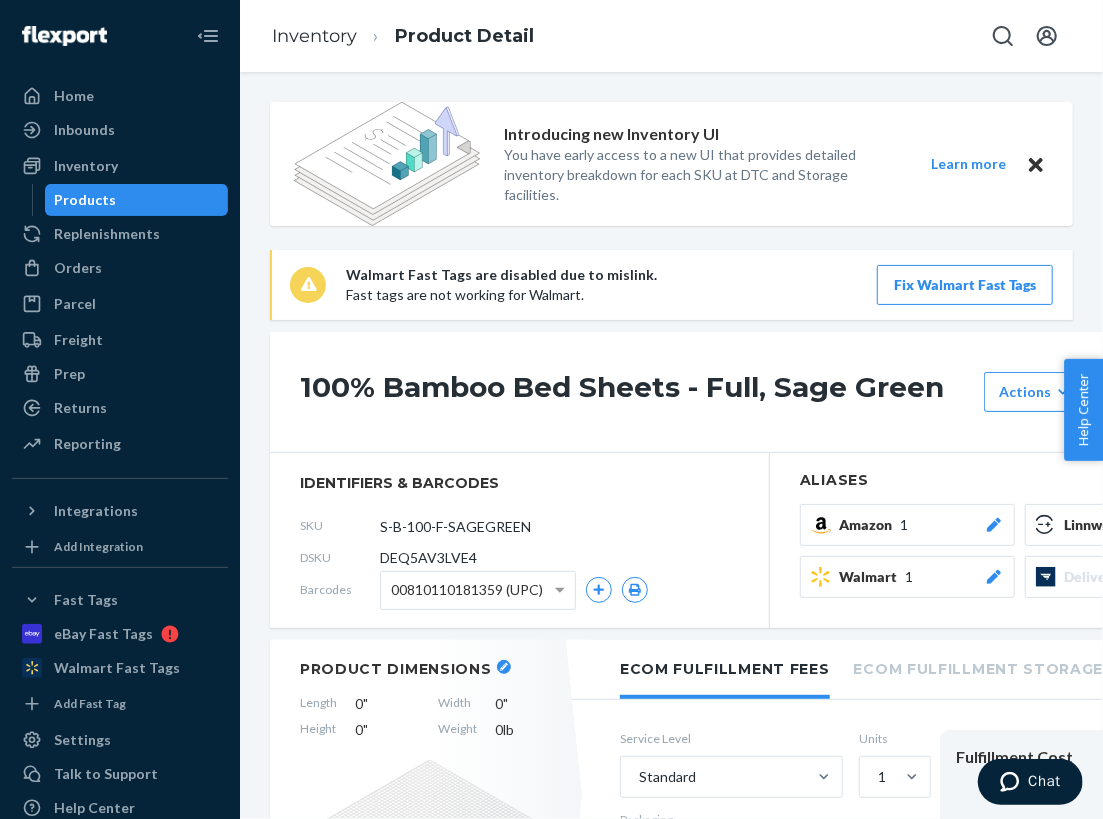 click on "DEQ5AV3LVE4" at bounding box center [428, 558] 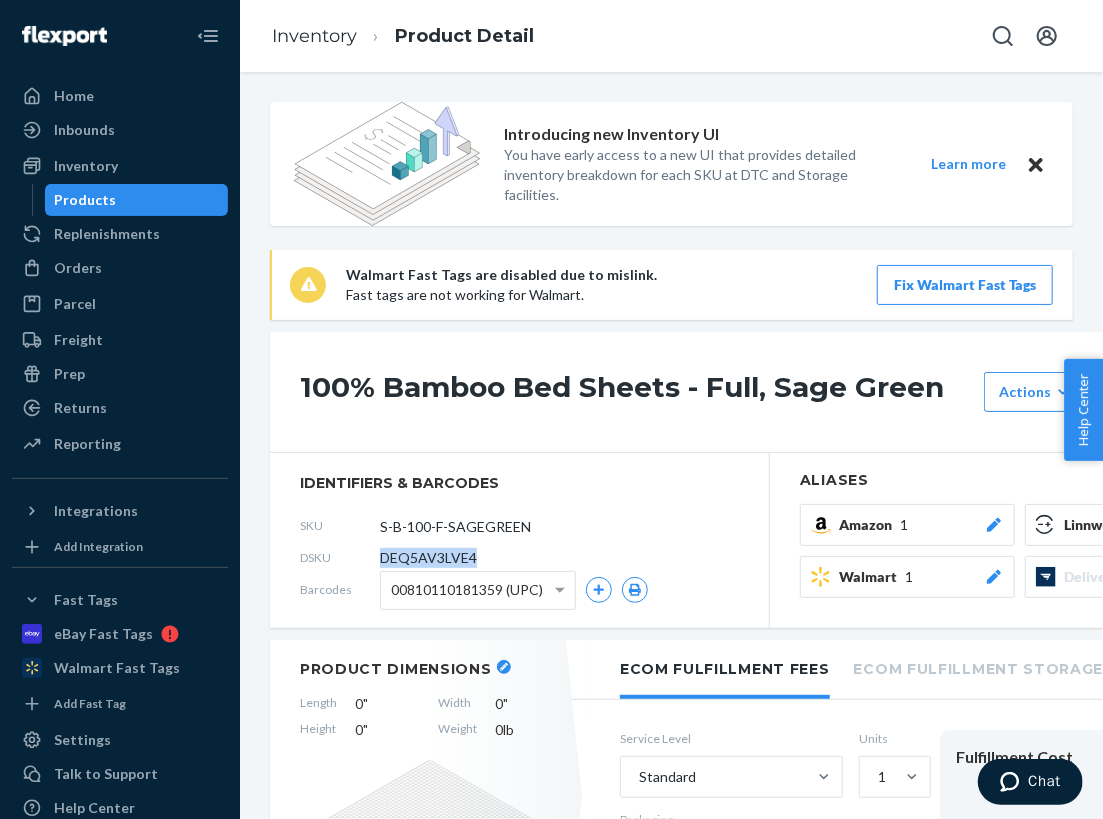 click on "DEQ5AV3LVE4" at bounding box center [428, 558] 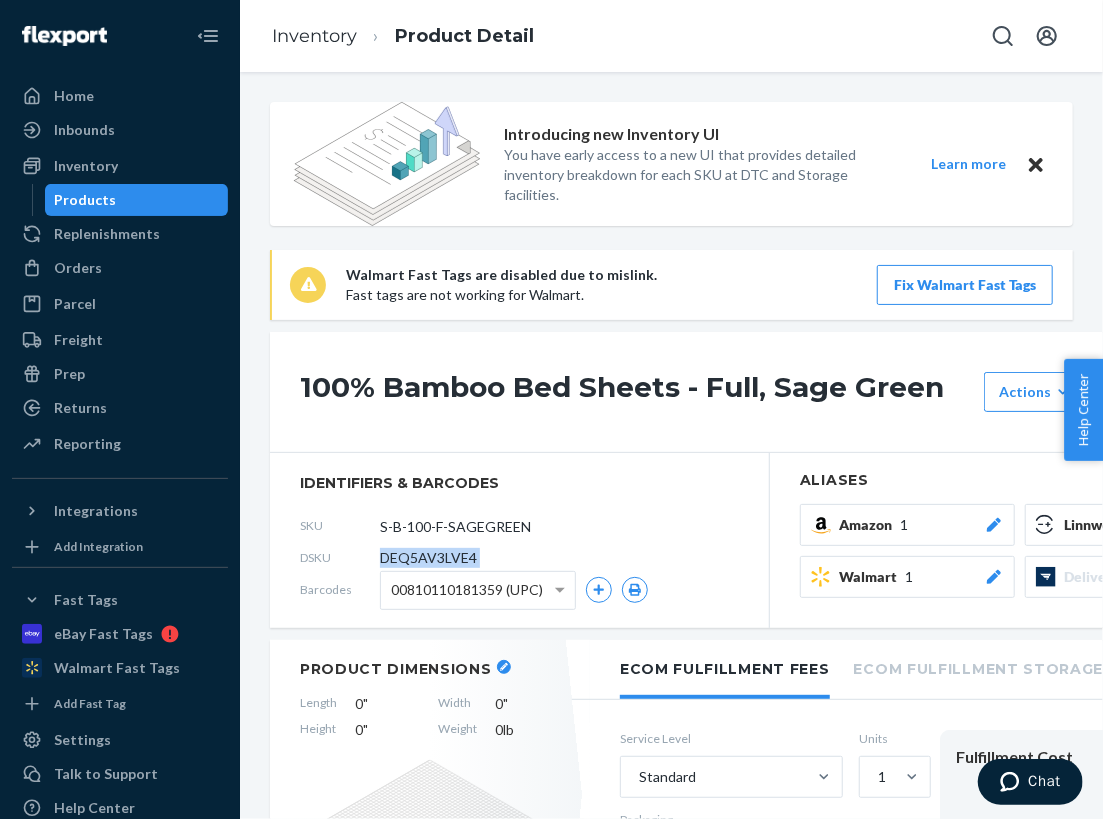 click on "DEQ5AV3LVE4" at bounding box center (428, 558) 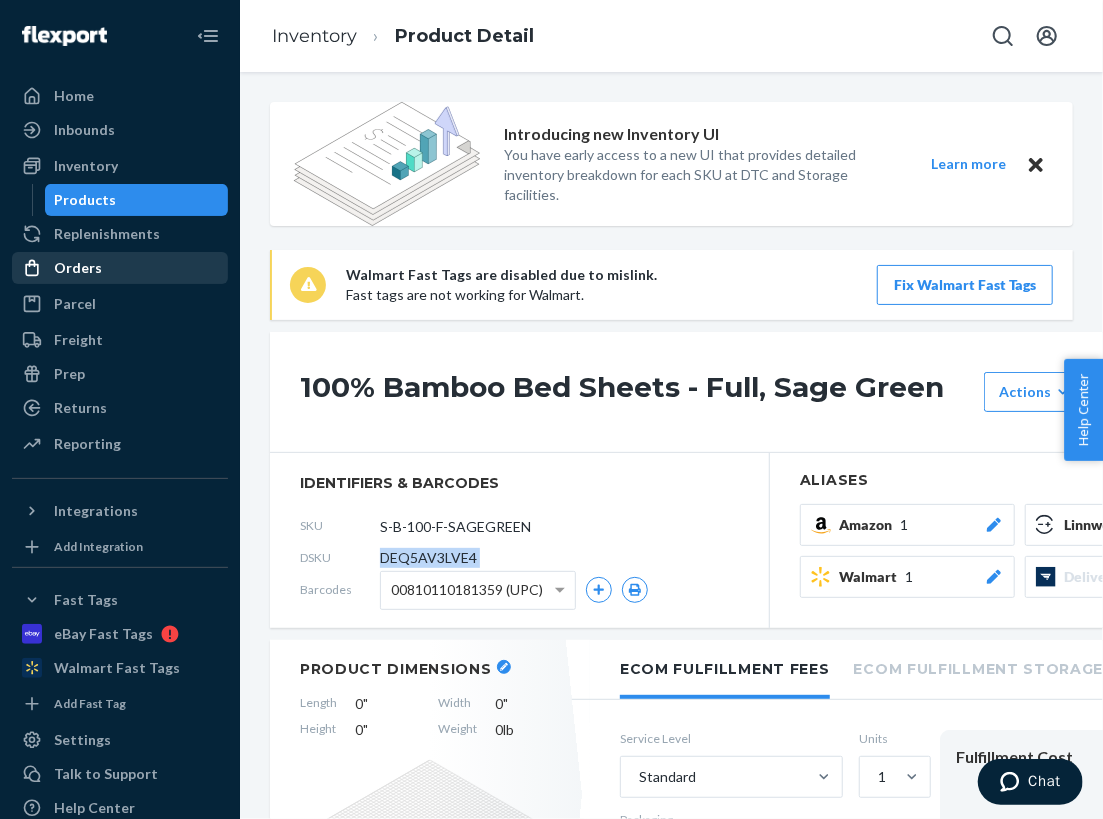 click on "Orders" at bounding box center [120, 268] 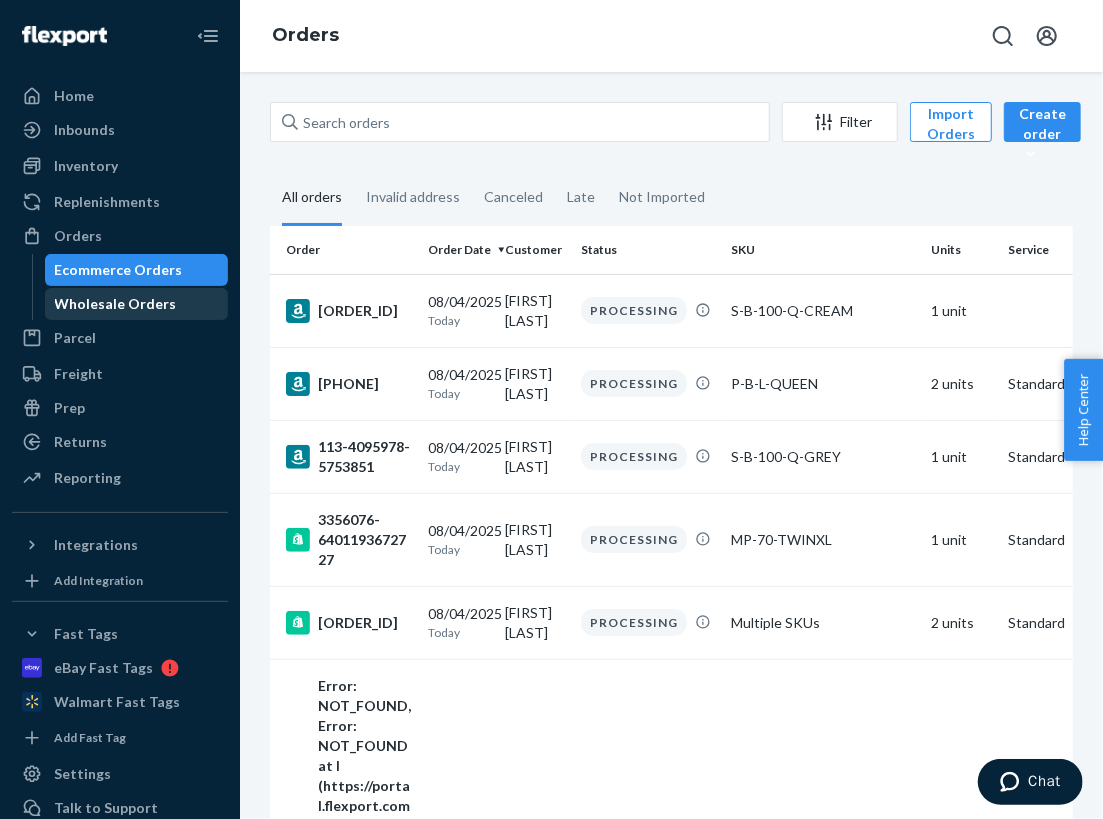 click on "Wholesale Orders" at bounding box center (116, 304) 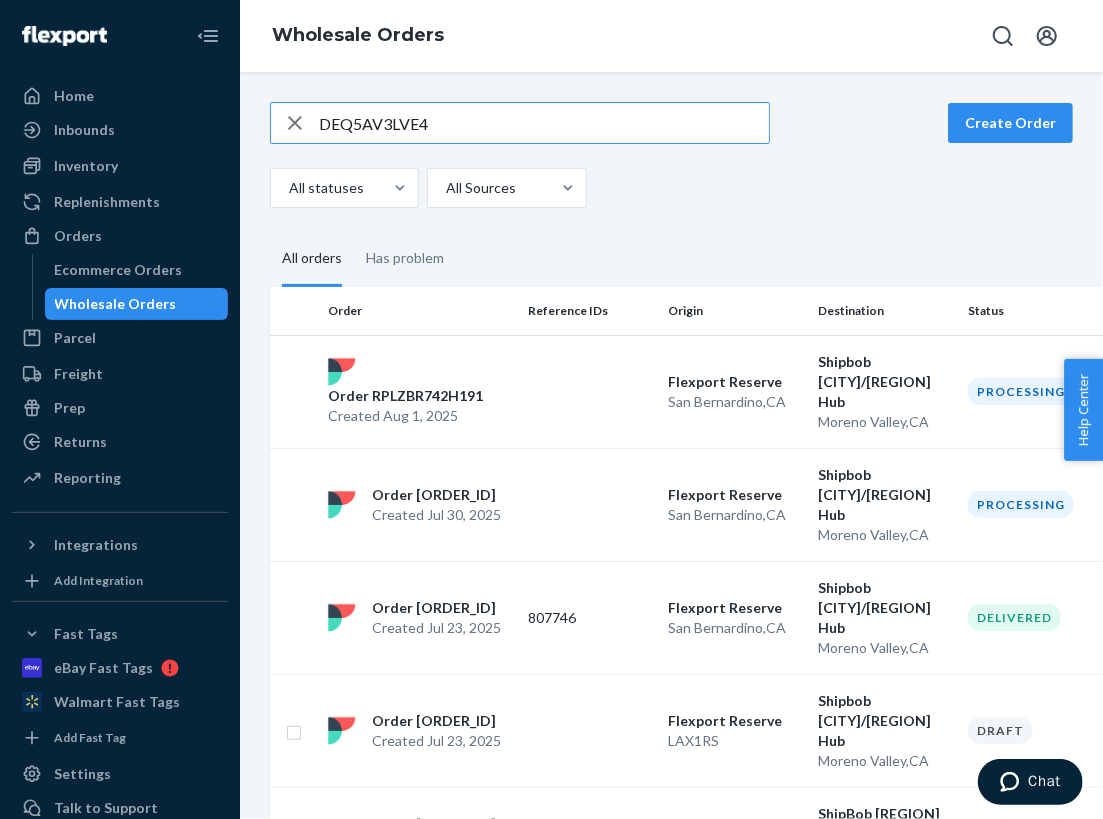 type on "DEQ5AV3LVE4" 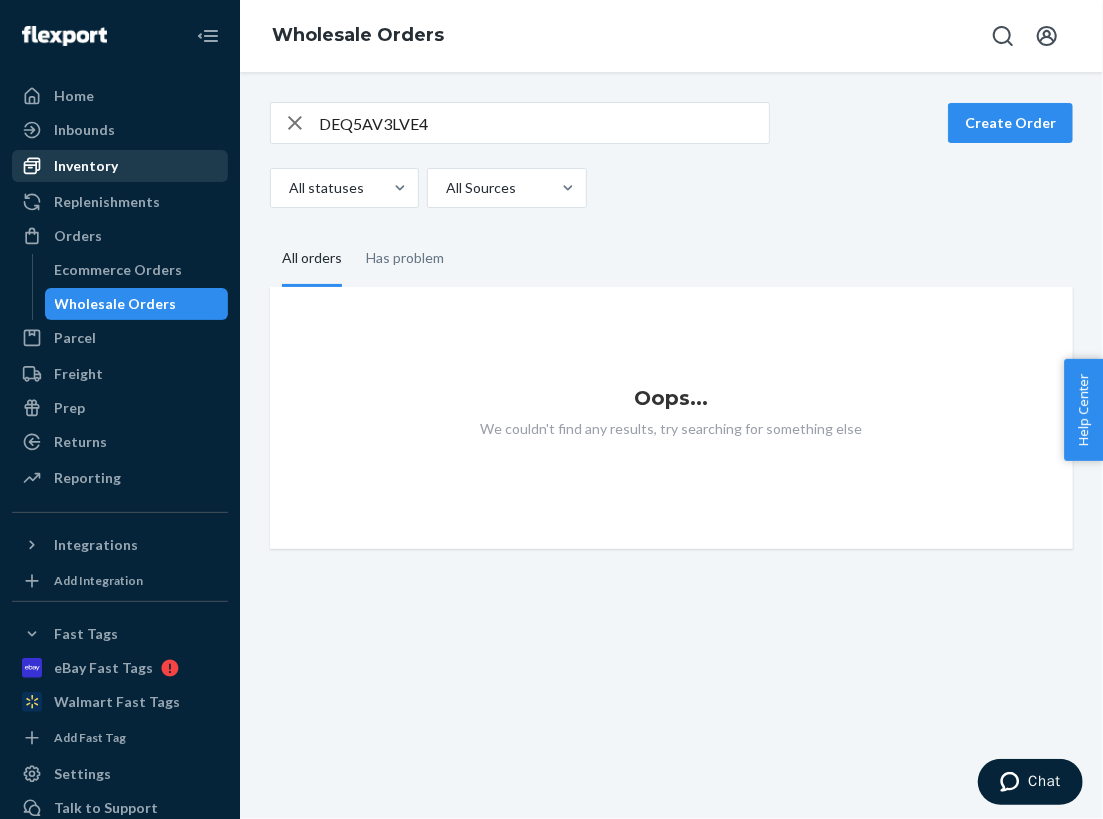 click on "Inventory" at bounding box center [120, 166] 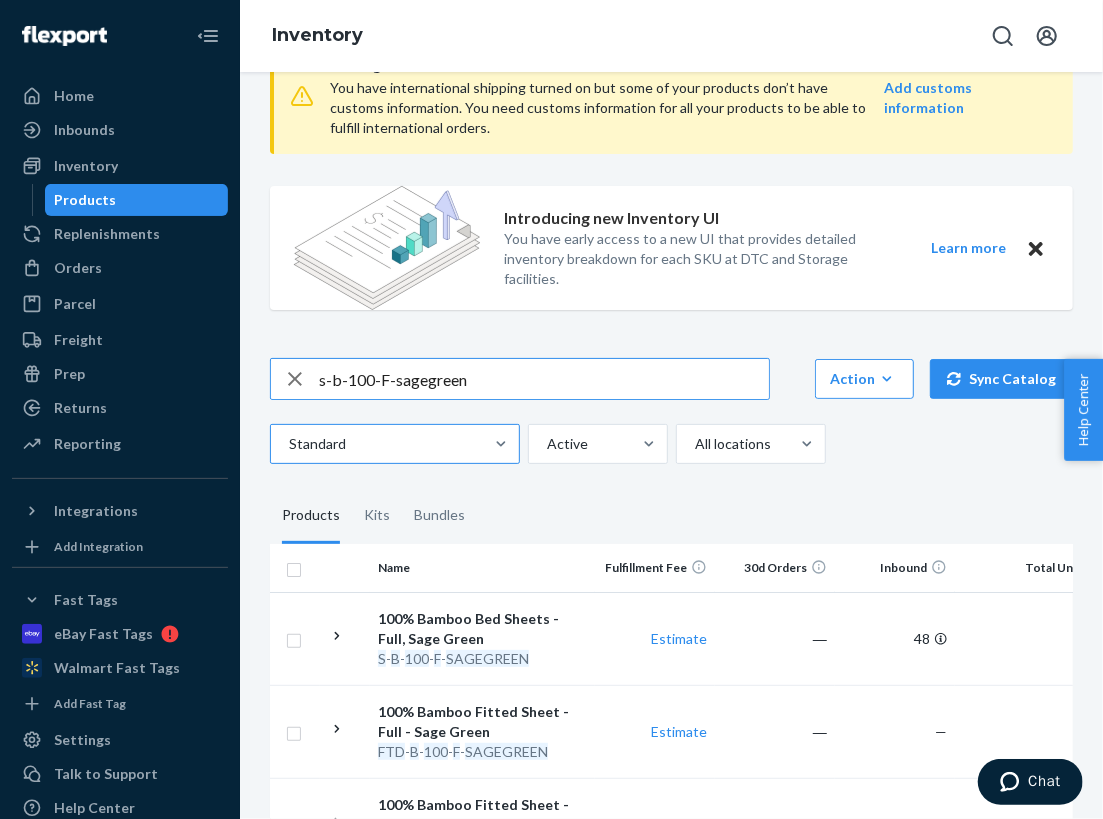 scroll, scrollTop: 203, scrollLeft: 0, axis: vertical 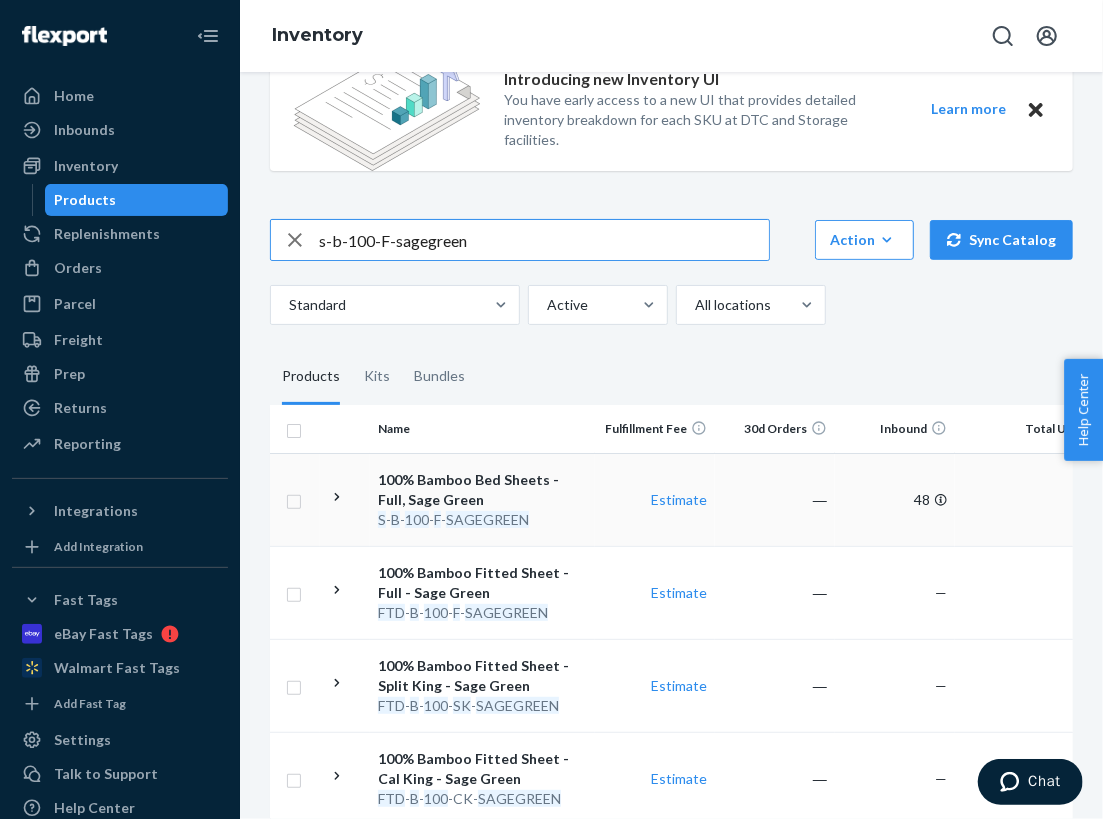 click on "SAGEGREEN" at bounding box center (487, 519) 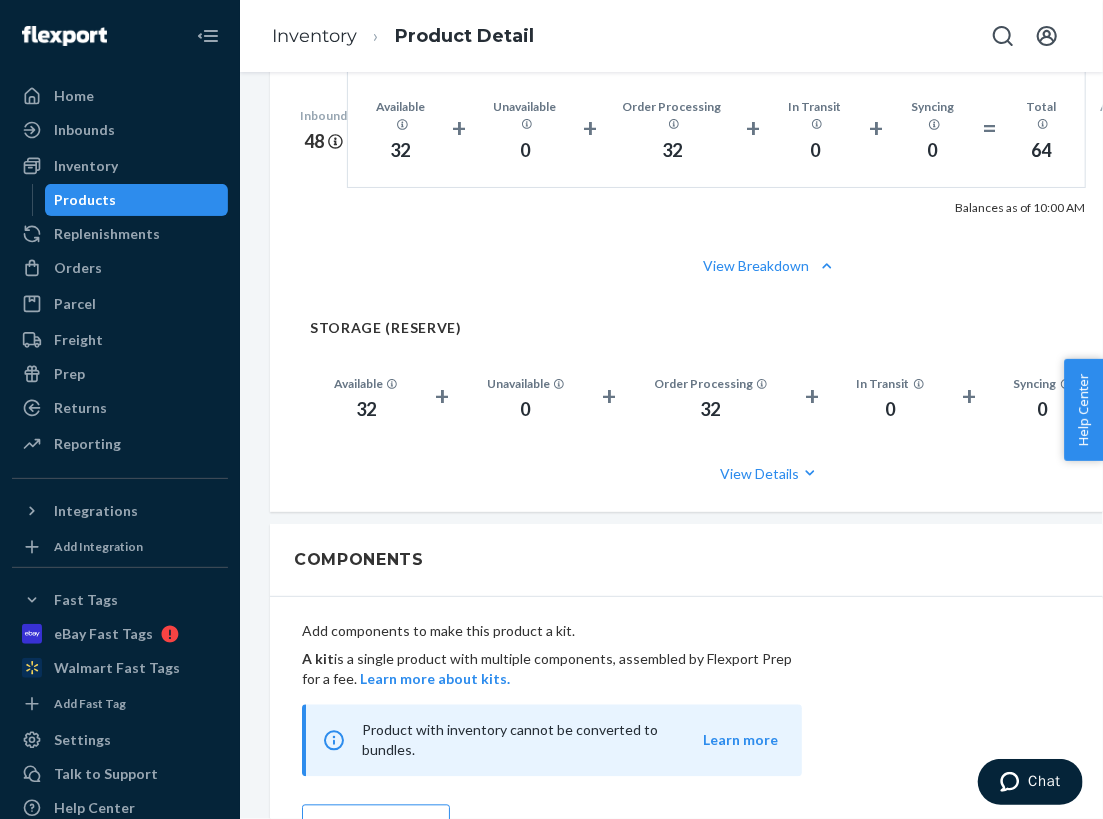 scroll, scrollTop: 1442, scrollLeft: 0, axis: vertical 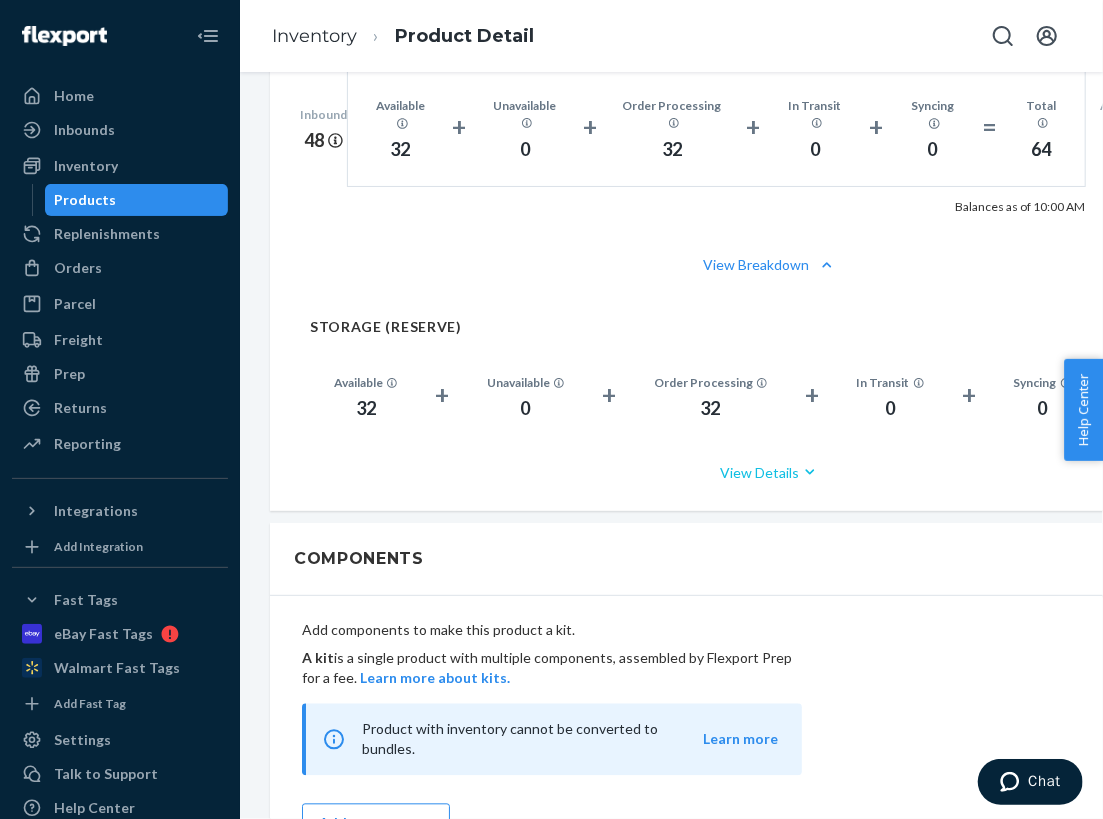 click on "View Details" at bounding box center [770, 472] 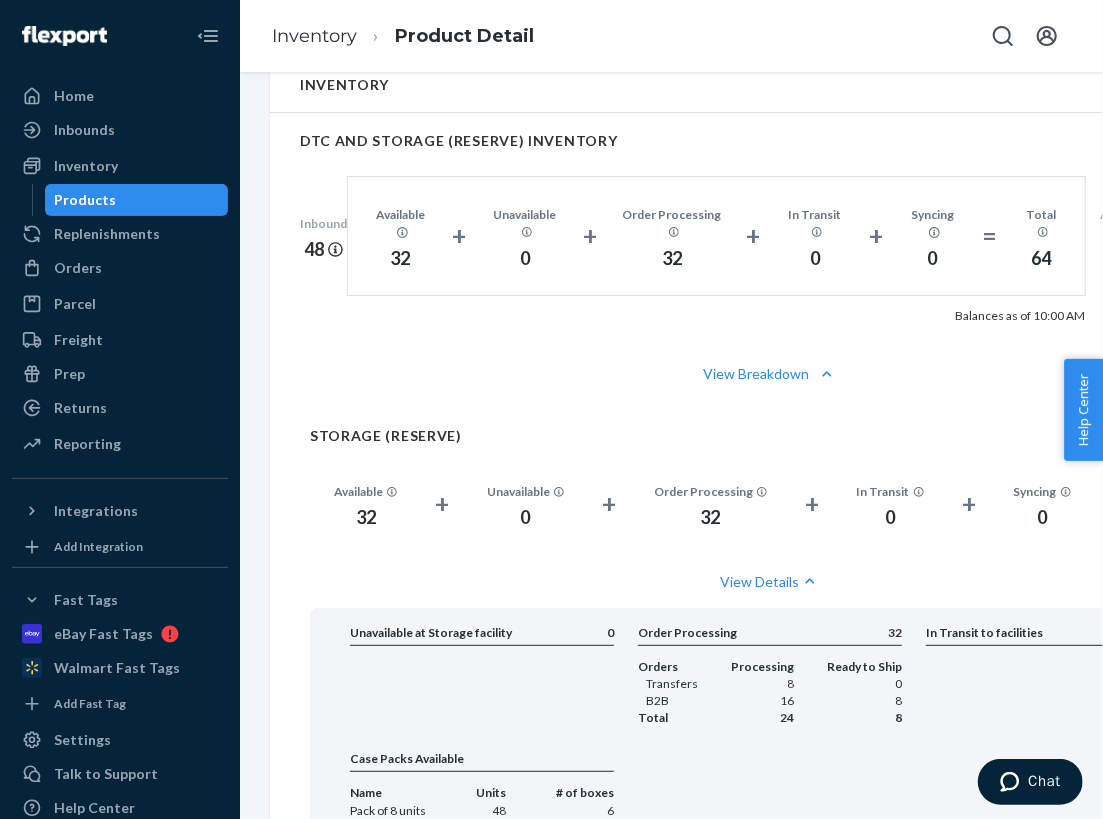 scroll, scrollTop: 1307, scrollLeft: 0, axis: vertical 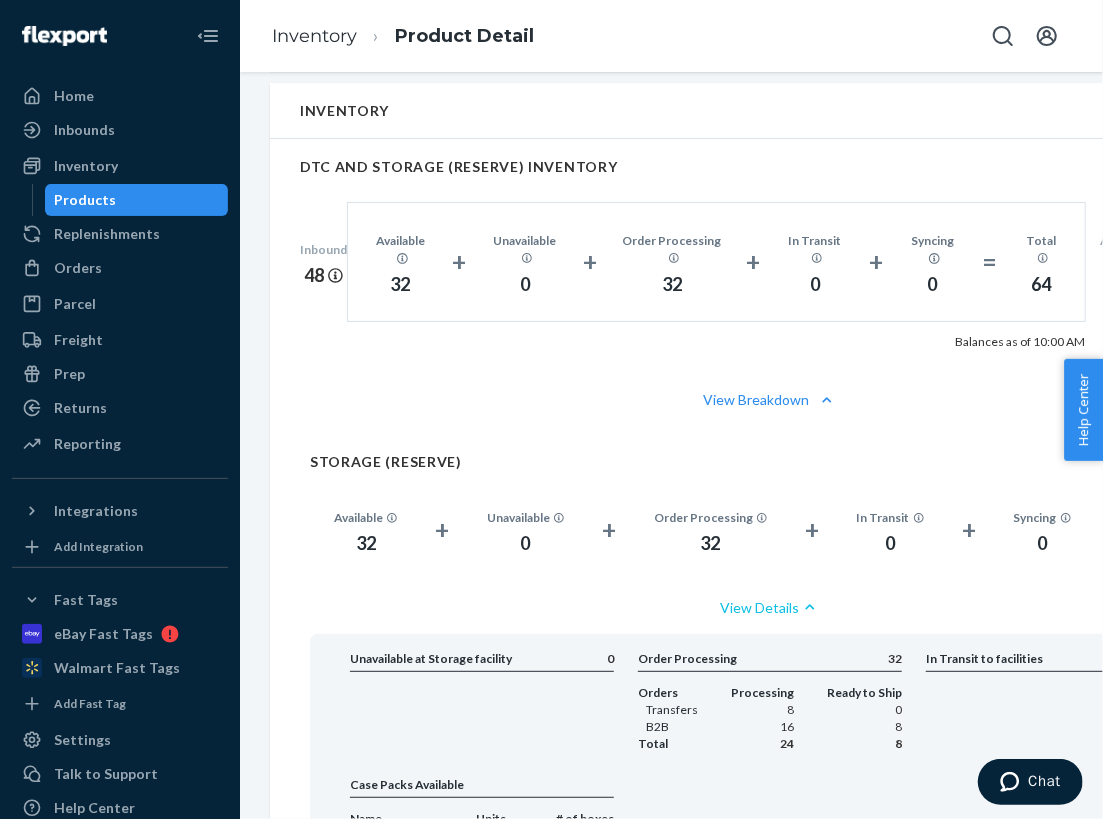 click on "View Details" at bounding box center (770, 607) 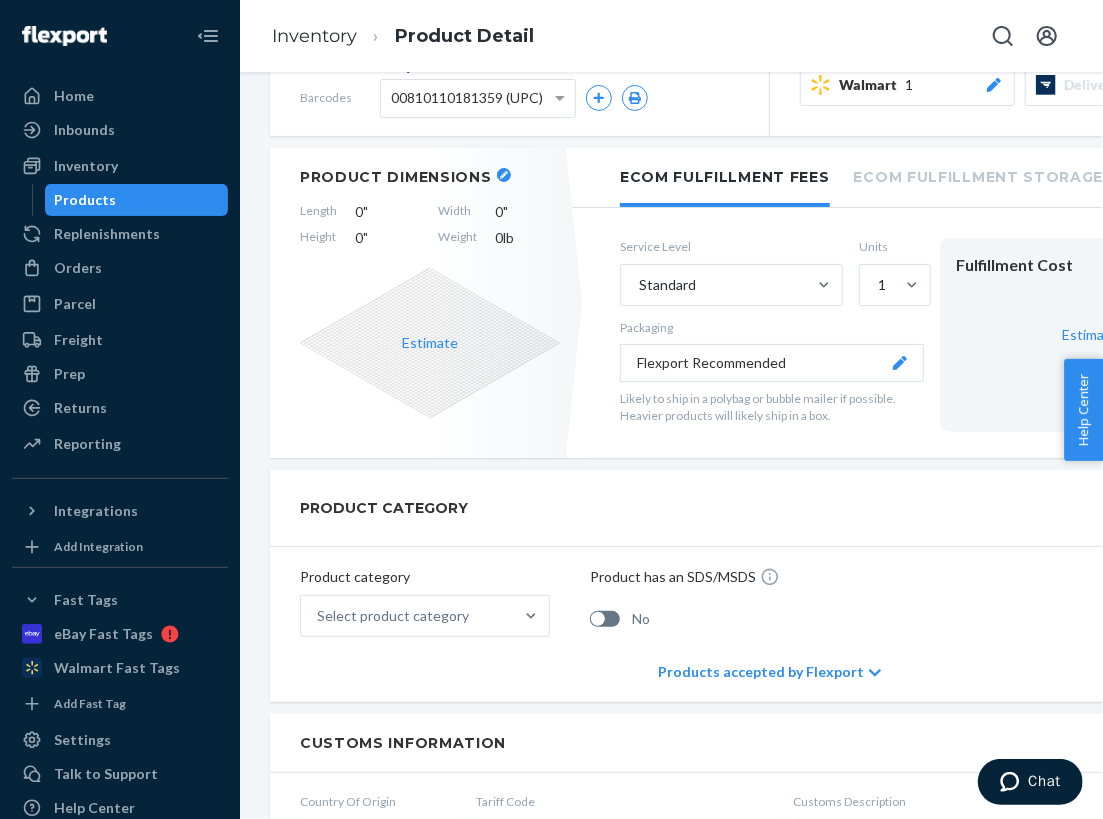 scroll, scrollTop: 393, scrollLeft: 0, axis: vertical 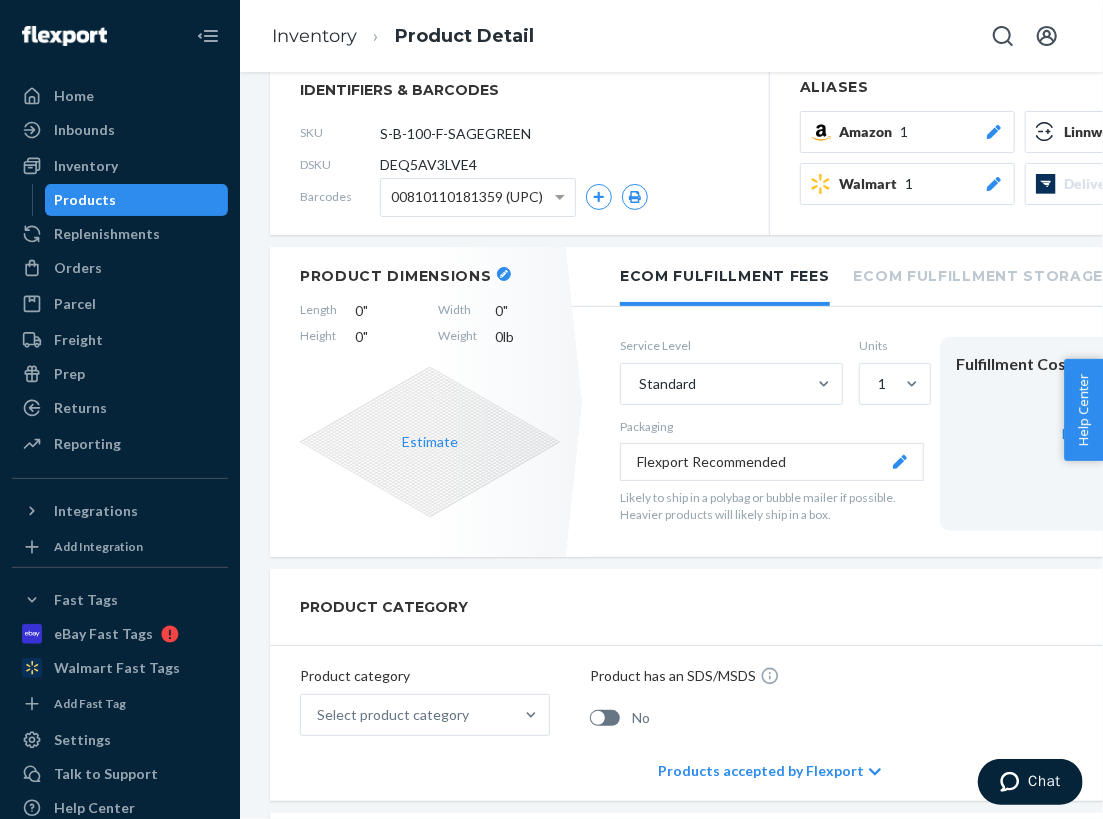 click on "DEQ5AV3LVE4" at bounding box center (428, 165) 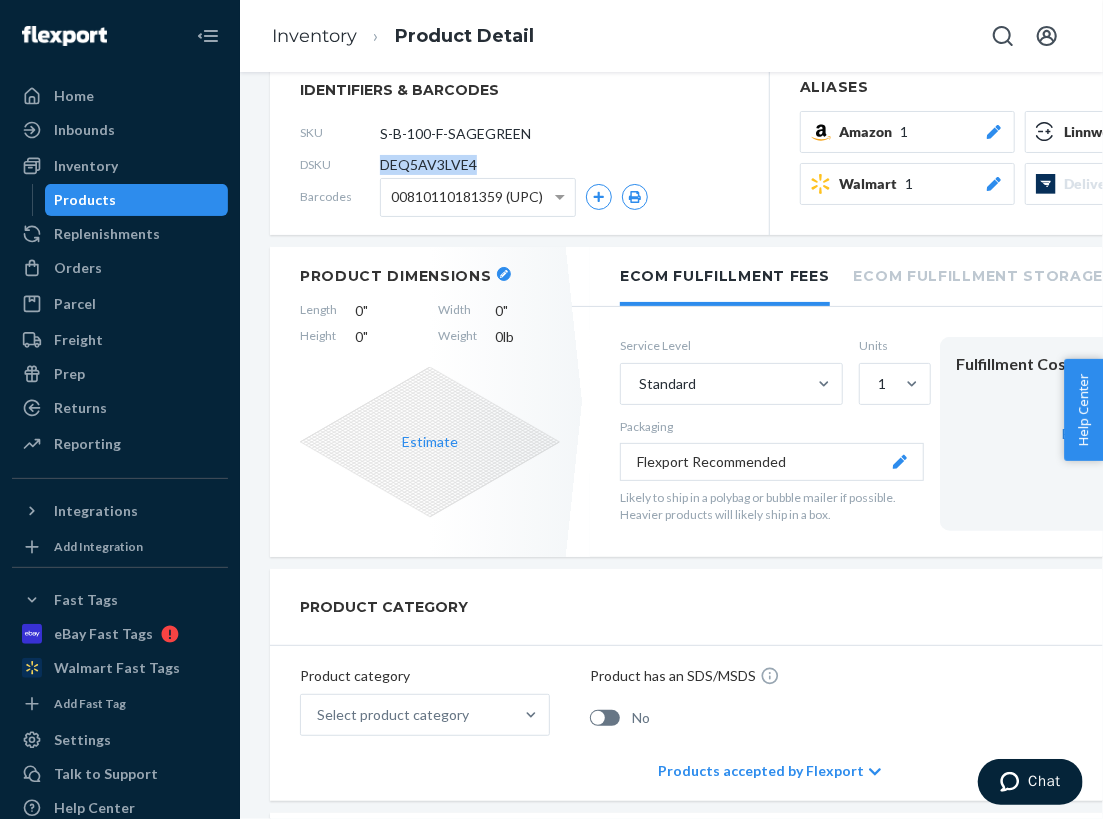 click on "DEQ5AV3LVE4" at bounding box center (428, 165) 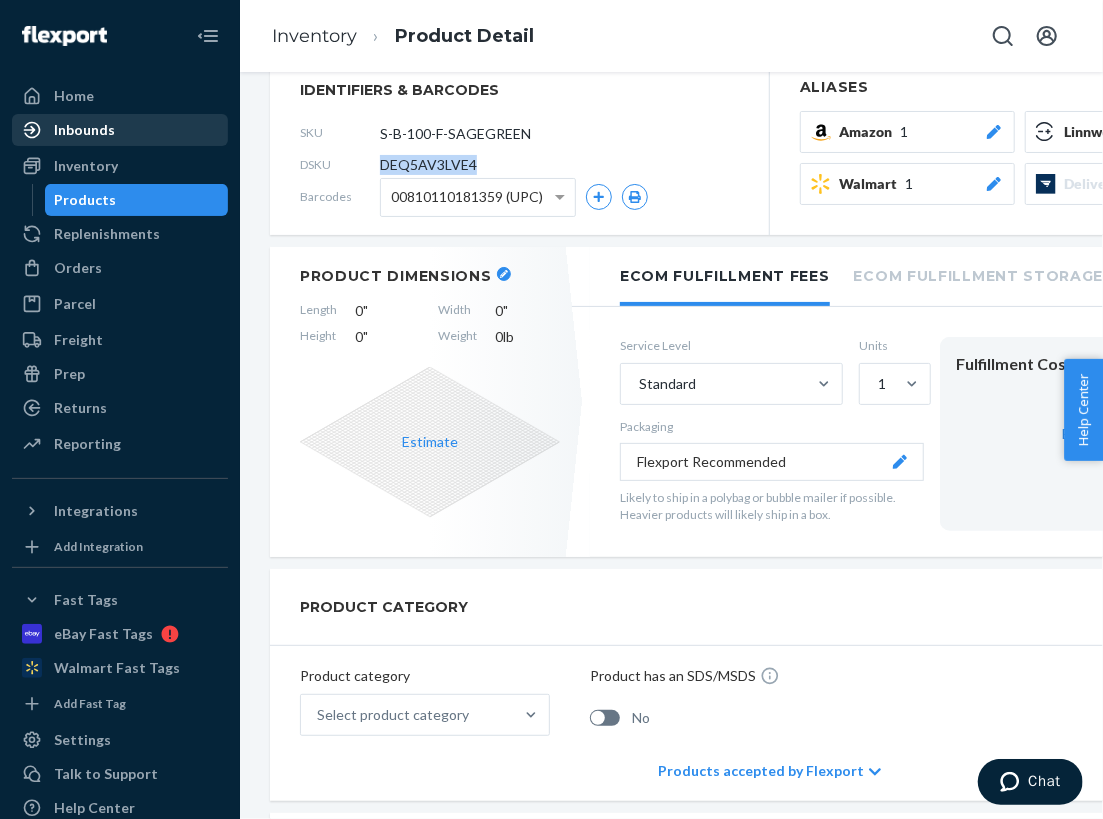 click on "Inbounds" at bounding box center [120, 130] 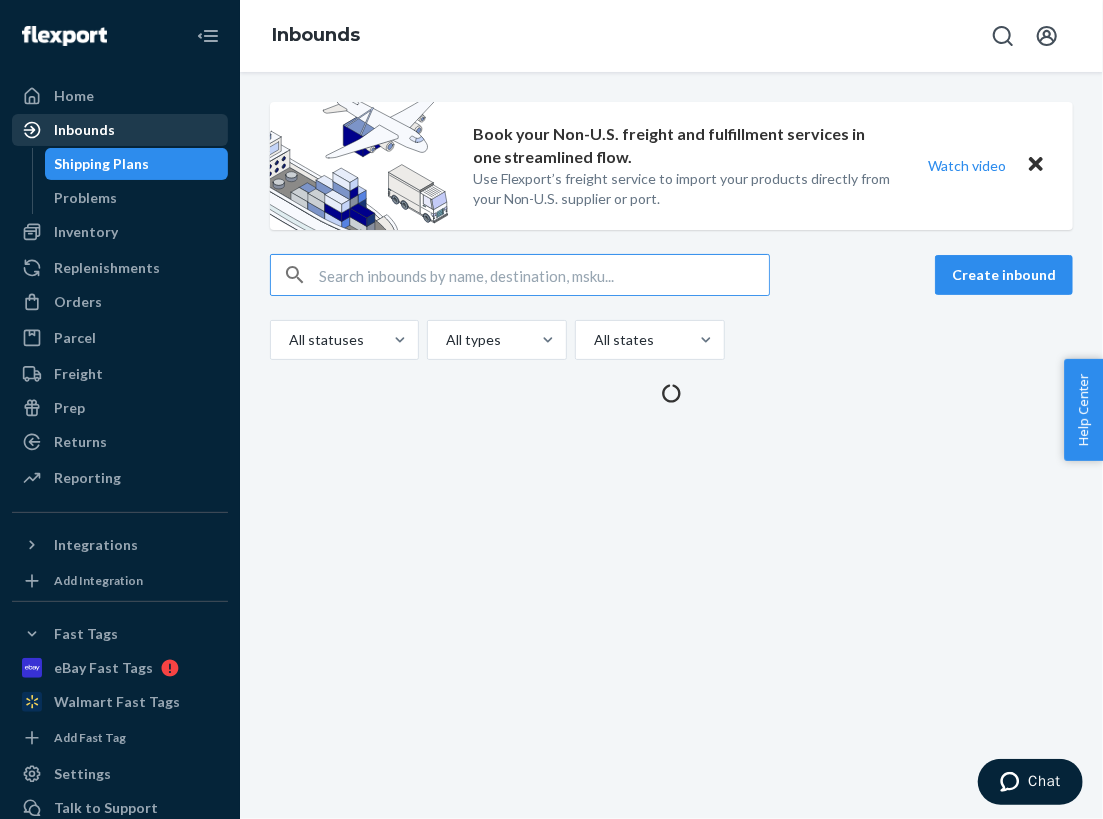 scroll, scrollTop: 0, scrollLeft: 0, axis: both 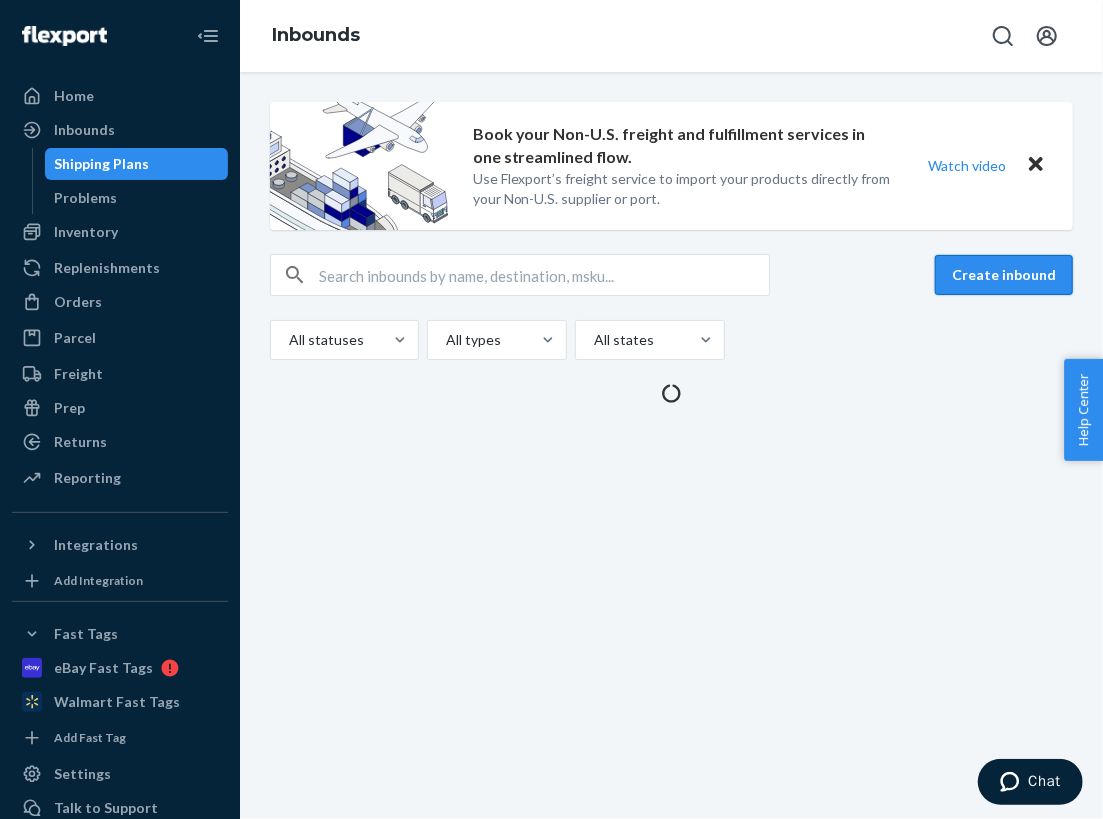 click on "Create inbound" at bounding box center [1004, 275] 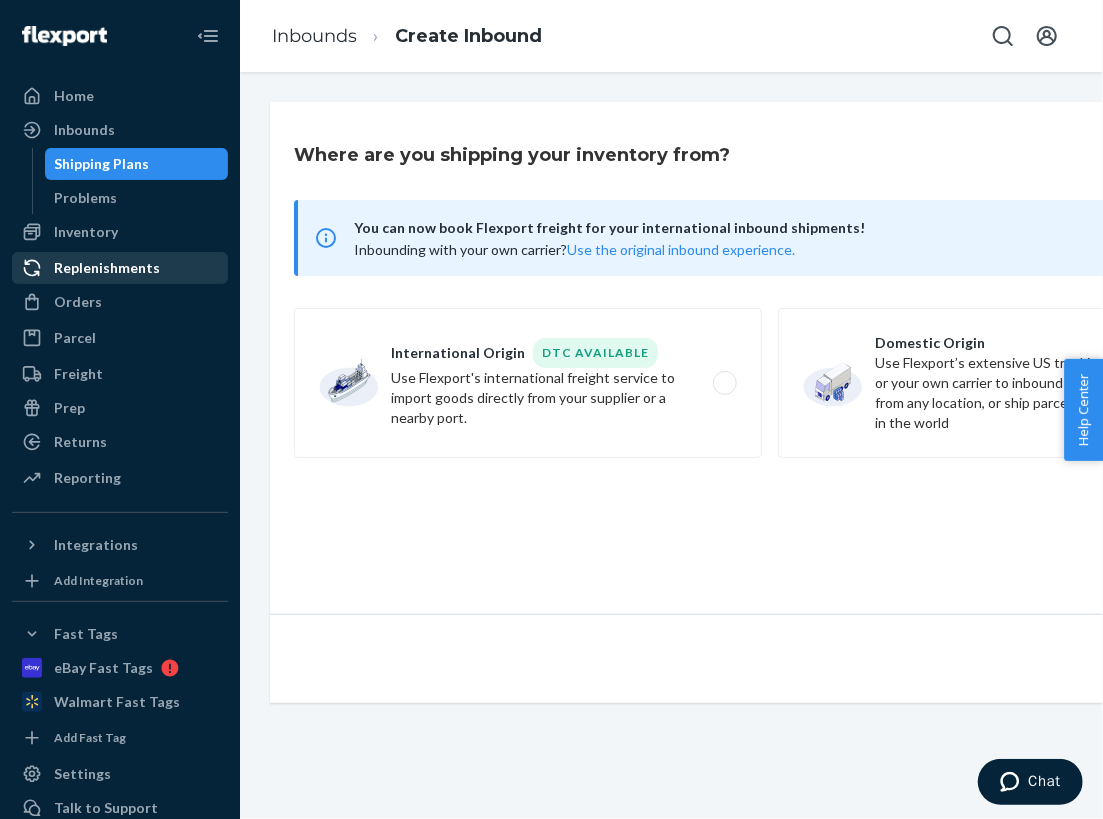 click on "Replenishments" at bounding box center [107, 268] 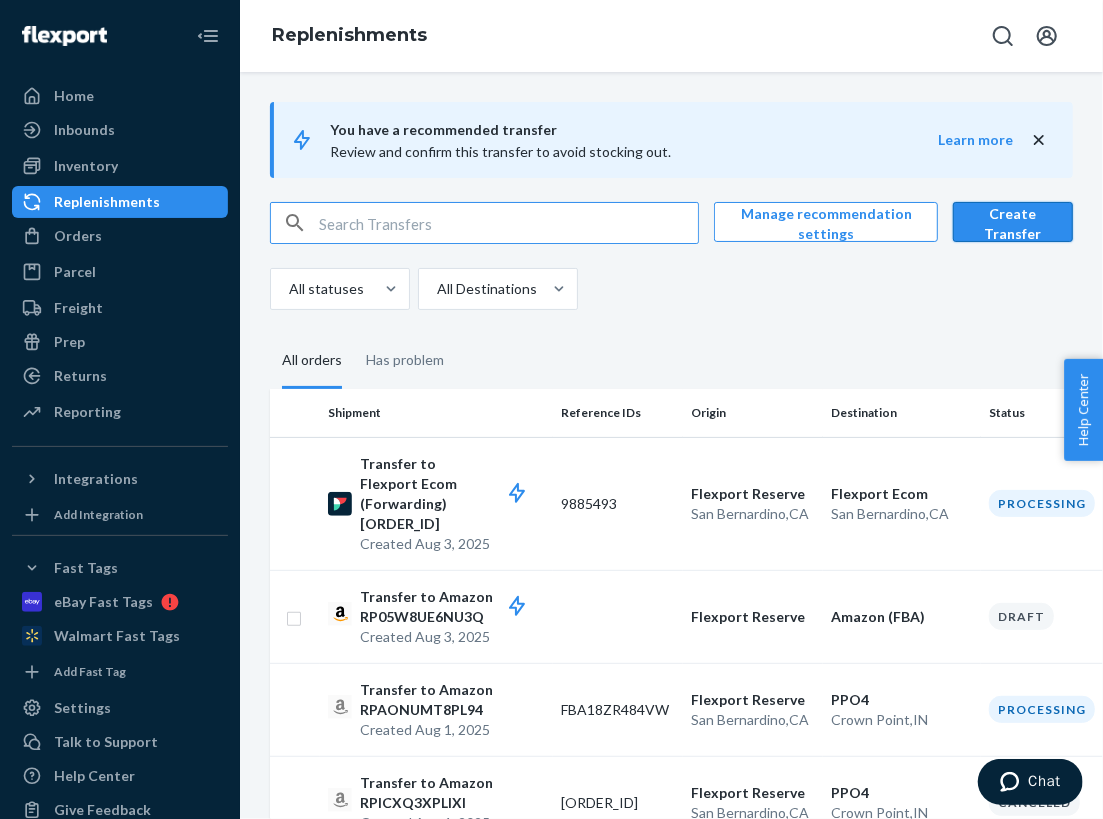 click on "Create Transfer" at bounding box center [1013, 222] 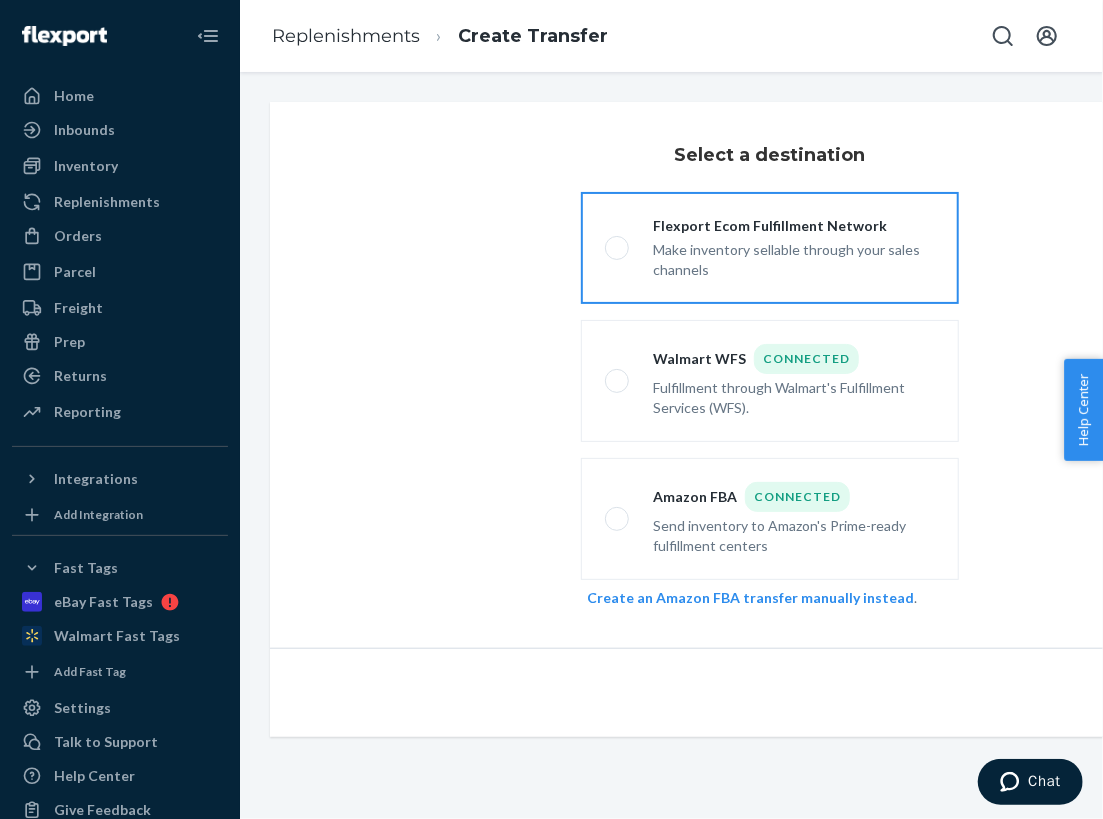 click on "Make inventory sellable through your sales channels" at bounding box center (794, 258) 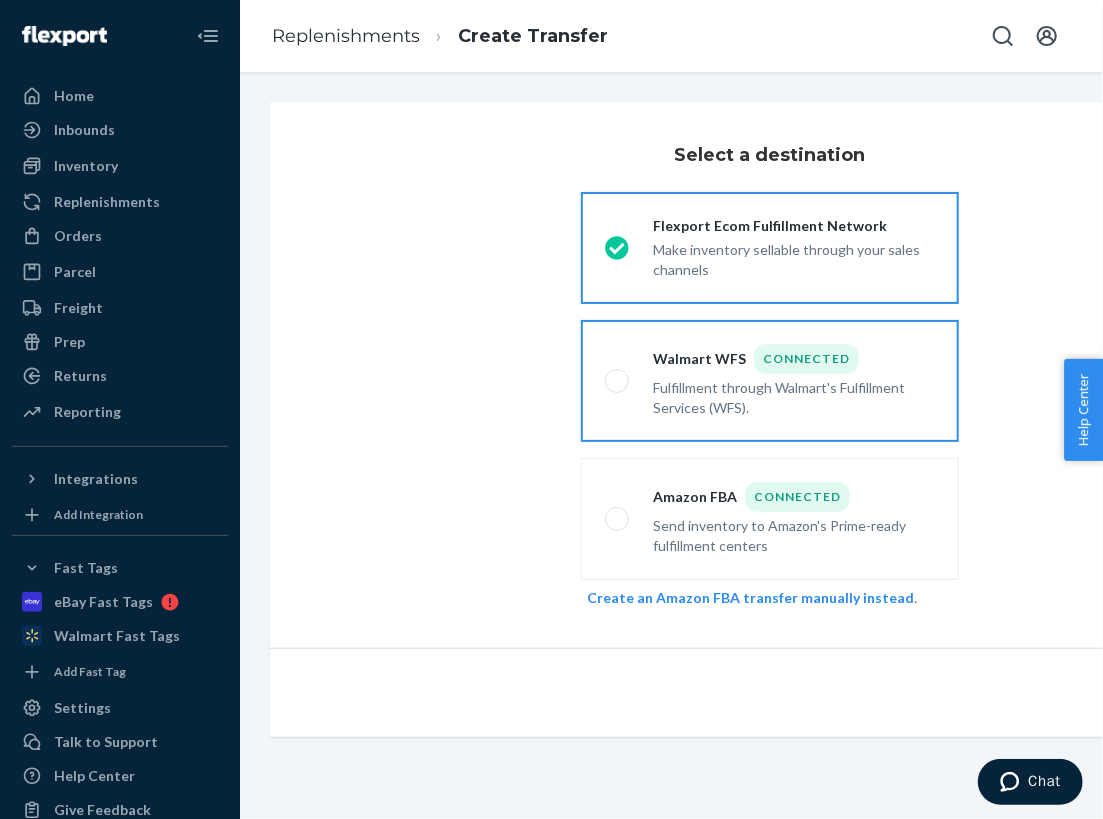 scroll, scrollTop: 0, scrollLeft: 166, axis: horizontal 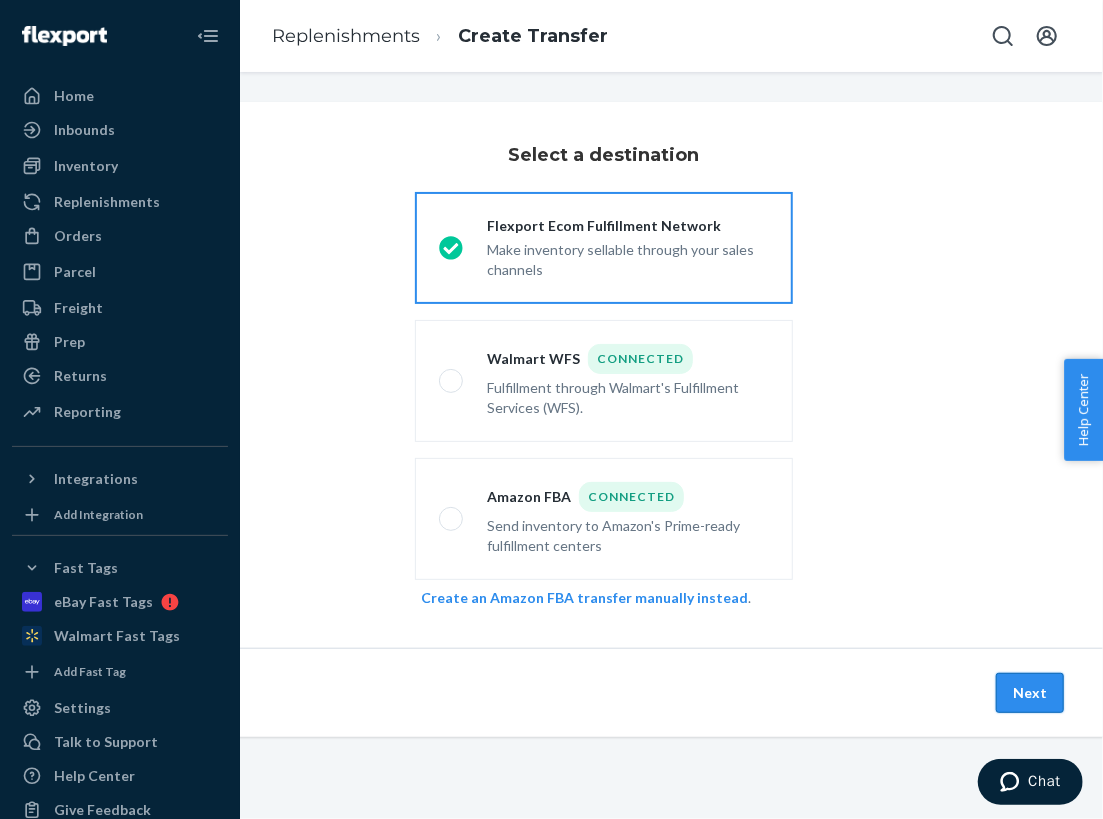 click on "Next" at bounding box center [1030, 693] 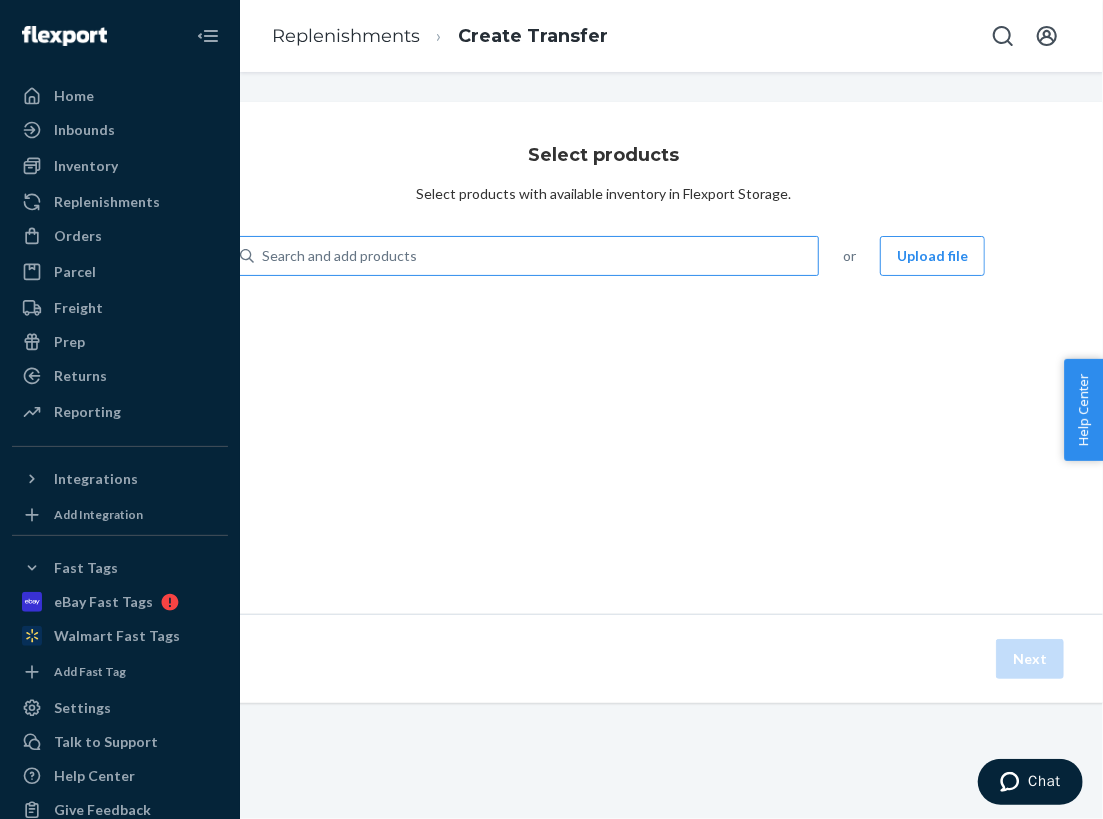 click on "Search and add products" at bounding box center (536, 256) 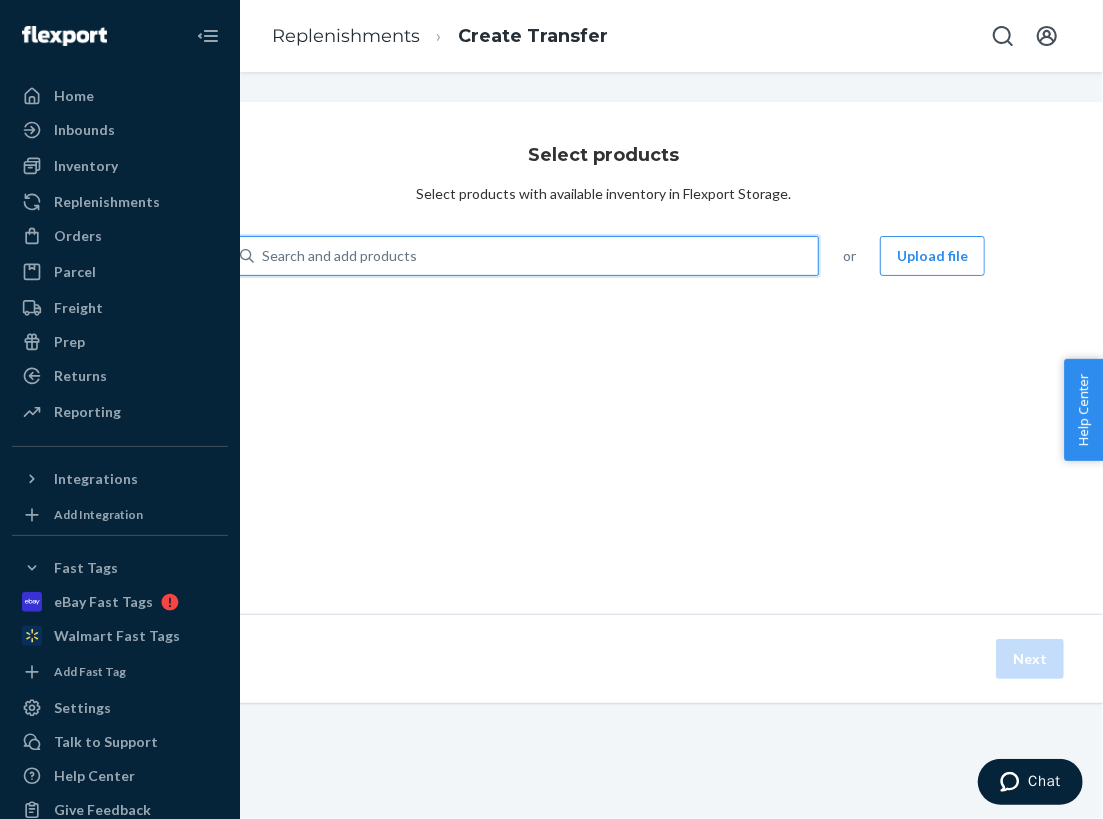 paste on "DEQ5AV3LVE4" 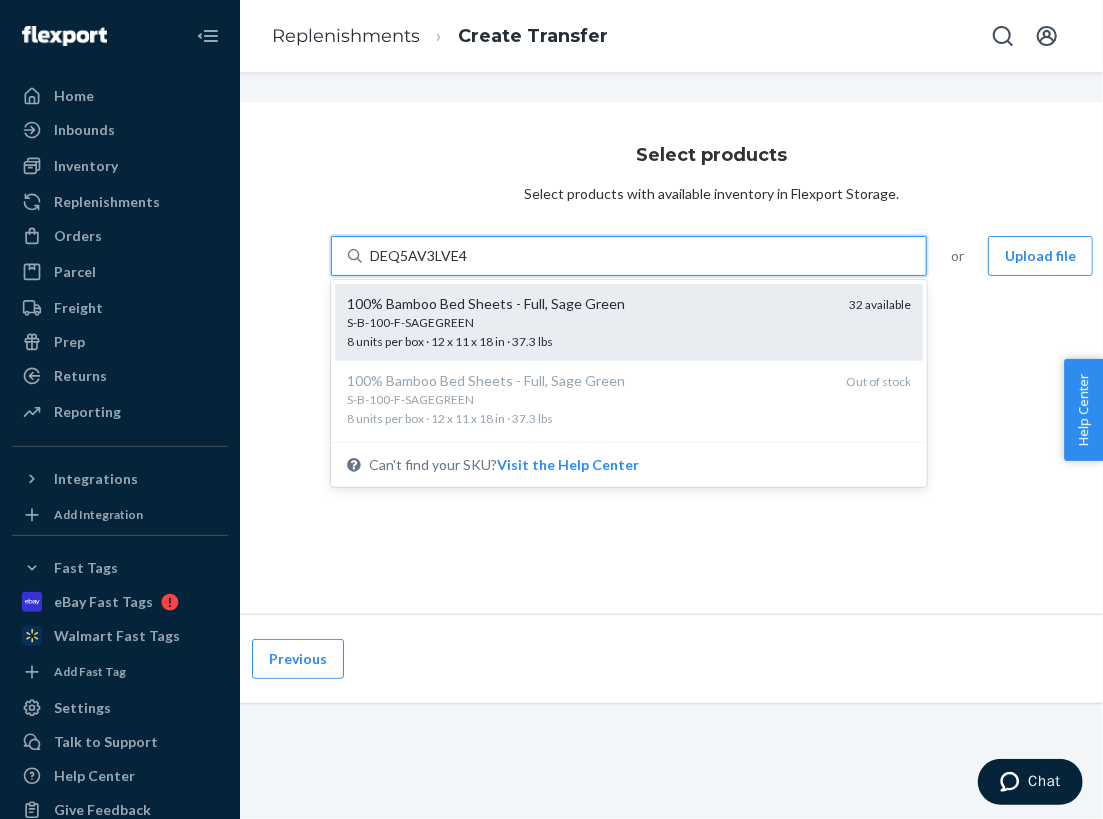 scroll, scrollTop: 0, scrollLeft: 46, axis: horizontal 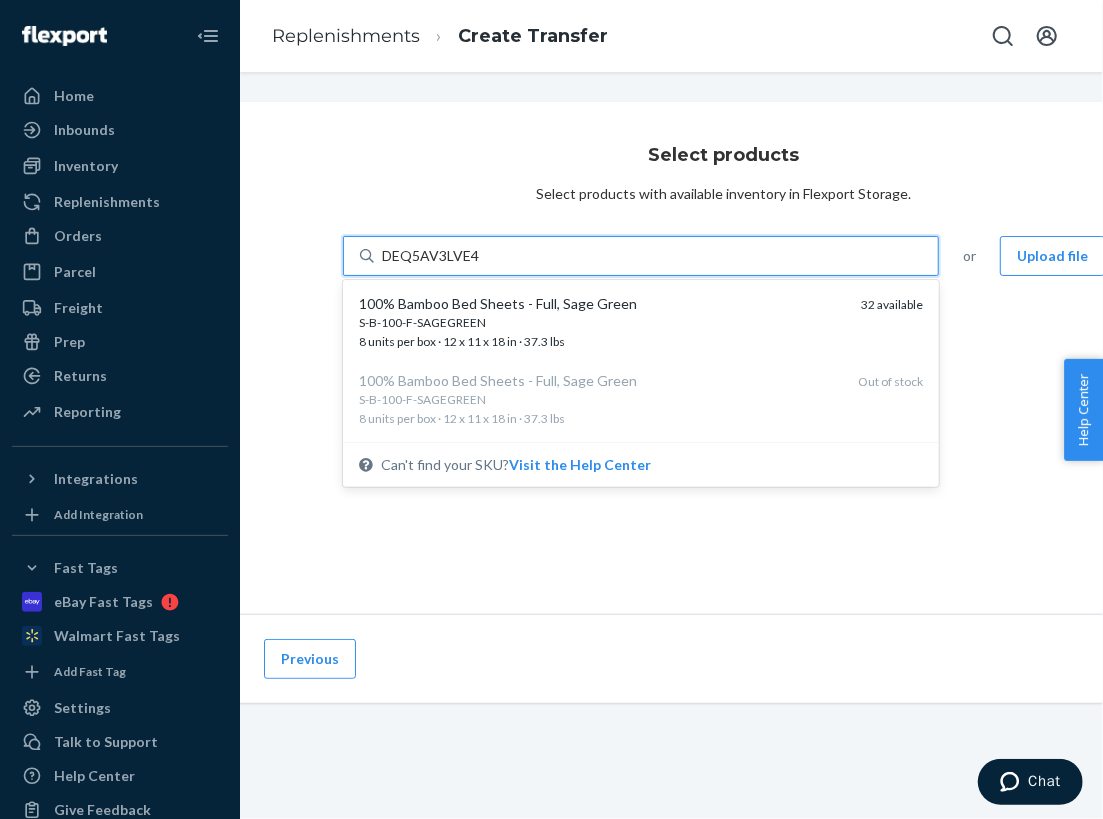 click on "DEQ5AV3LVE4" at bounding box center (431, 256) 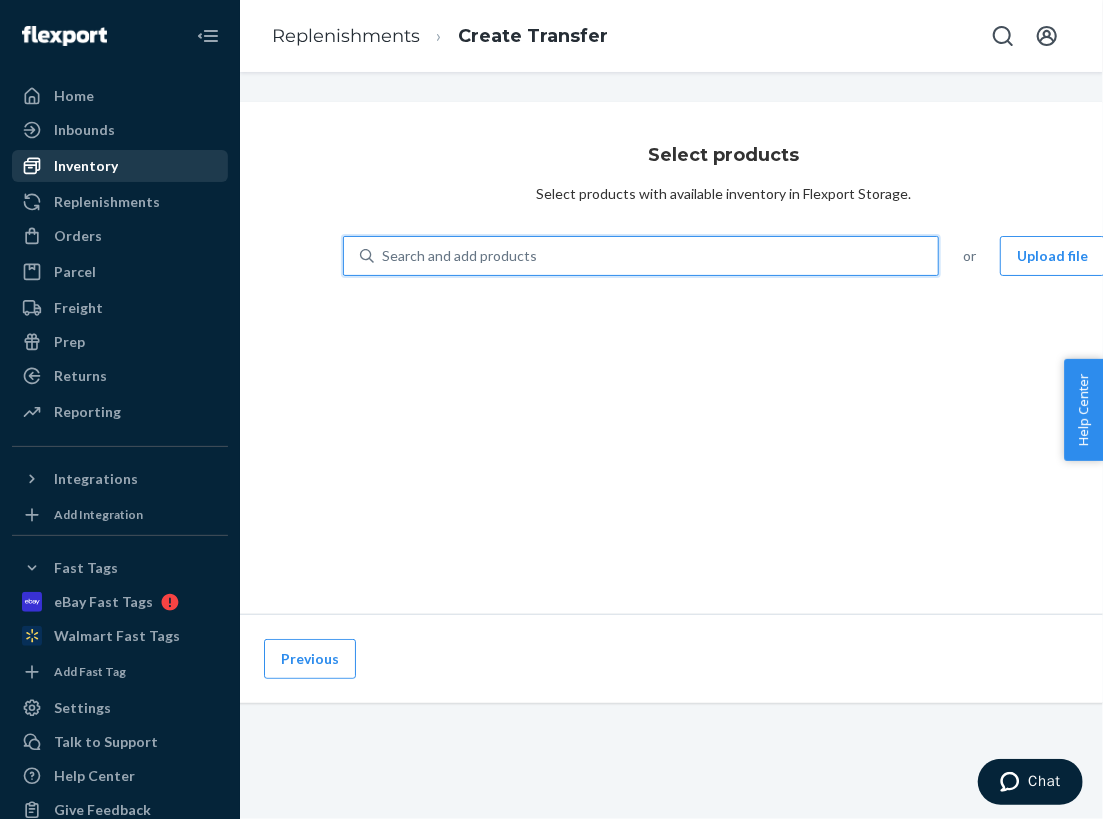 click on "Inventory" at bounding box center [120, 166] 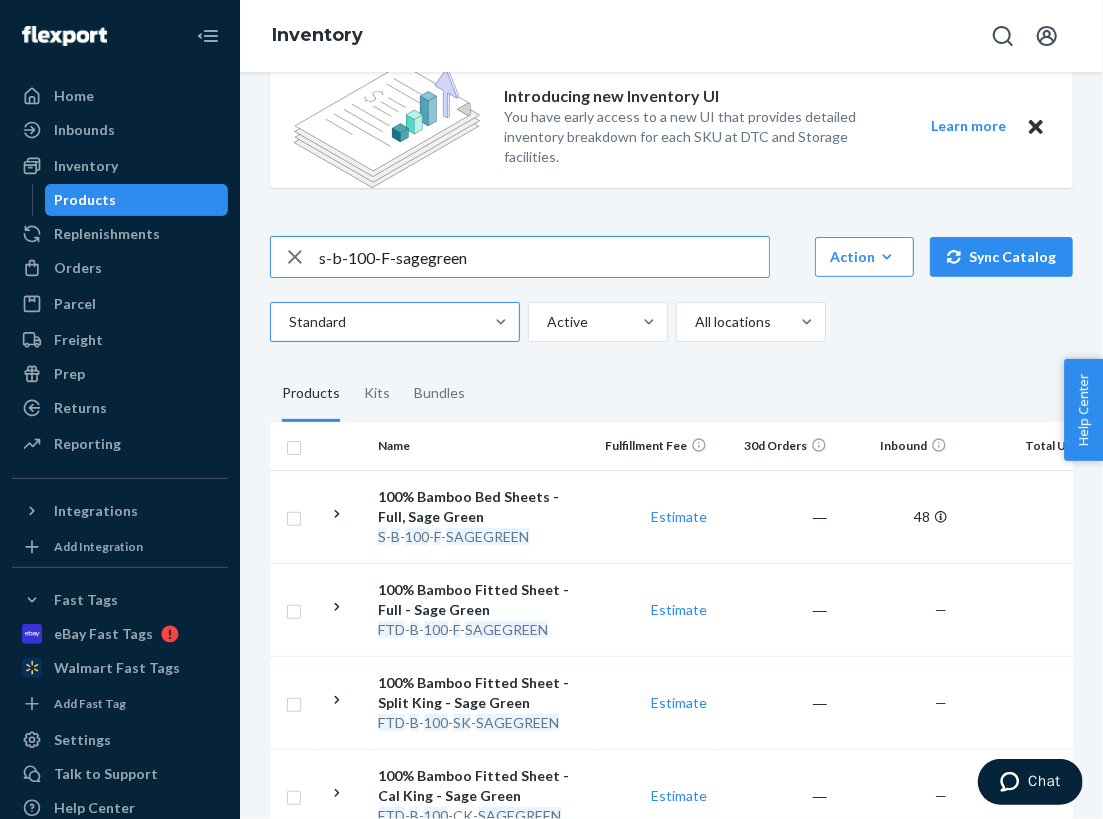 scroll, scrollTop: 192, scrollLeft: 0, axis: vertical 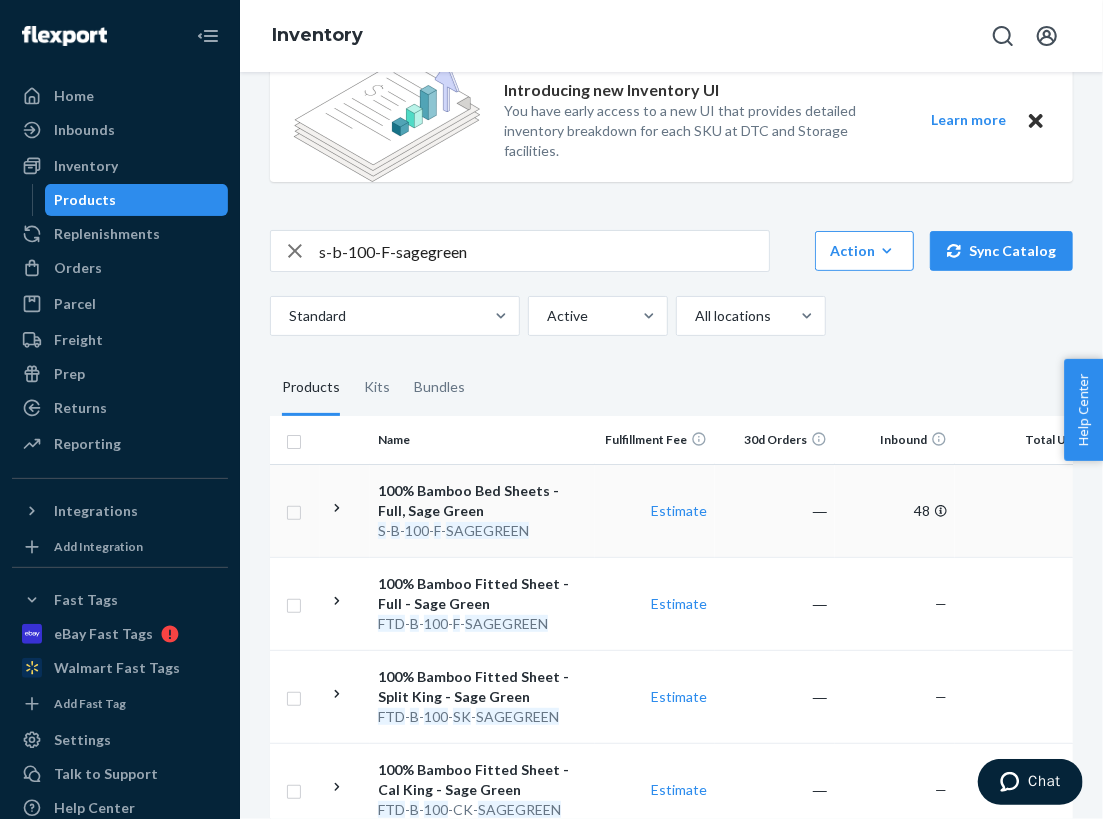 click 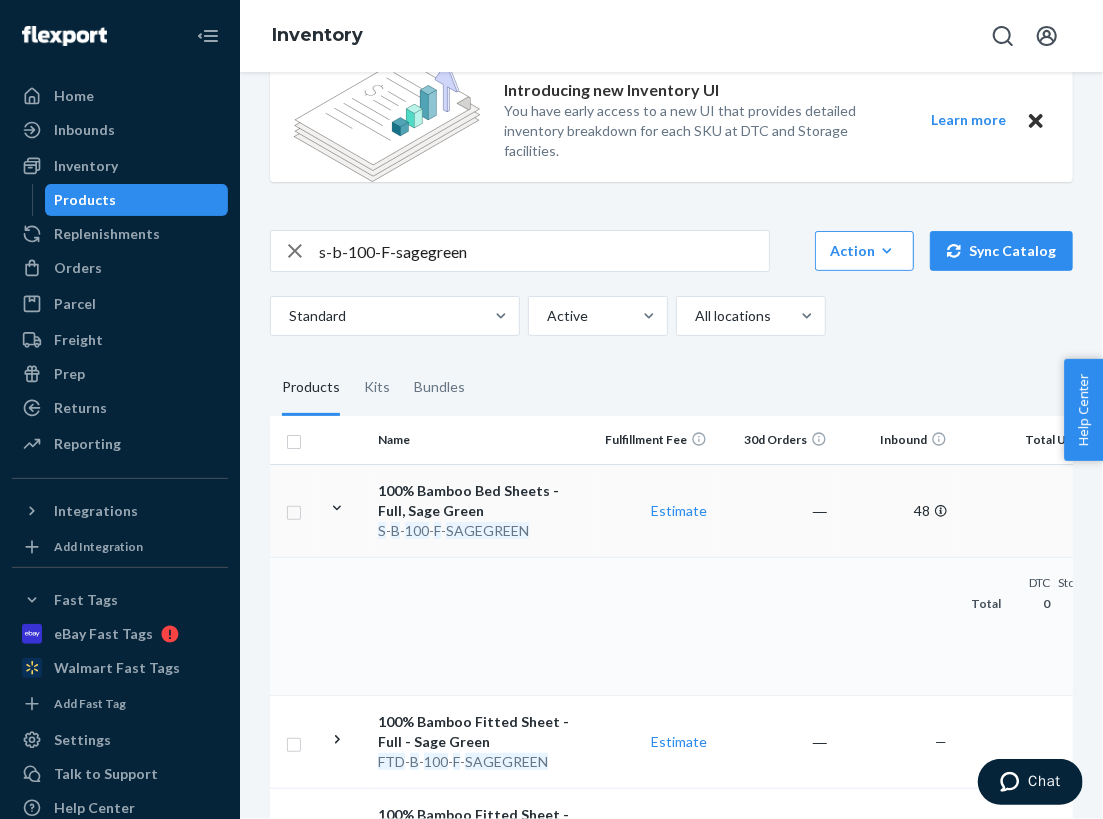 click on "100% Bamboo Bed Sheets - Full, Sage Green" at bounding box center [482, 501] 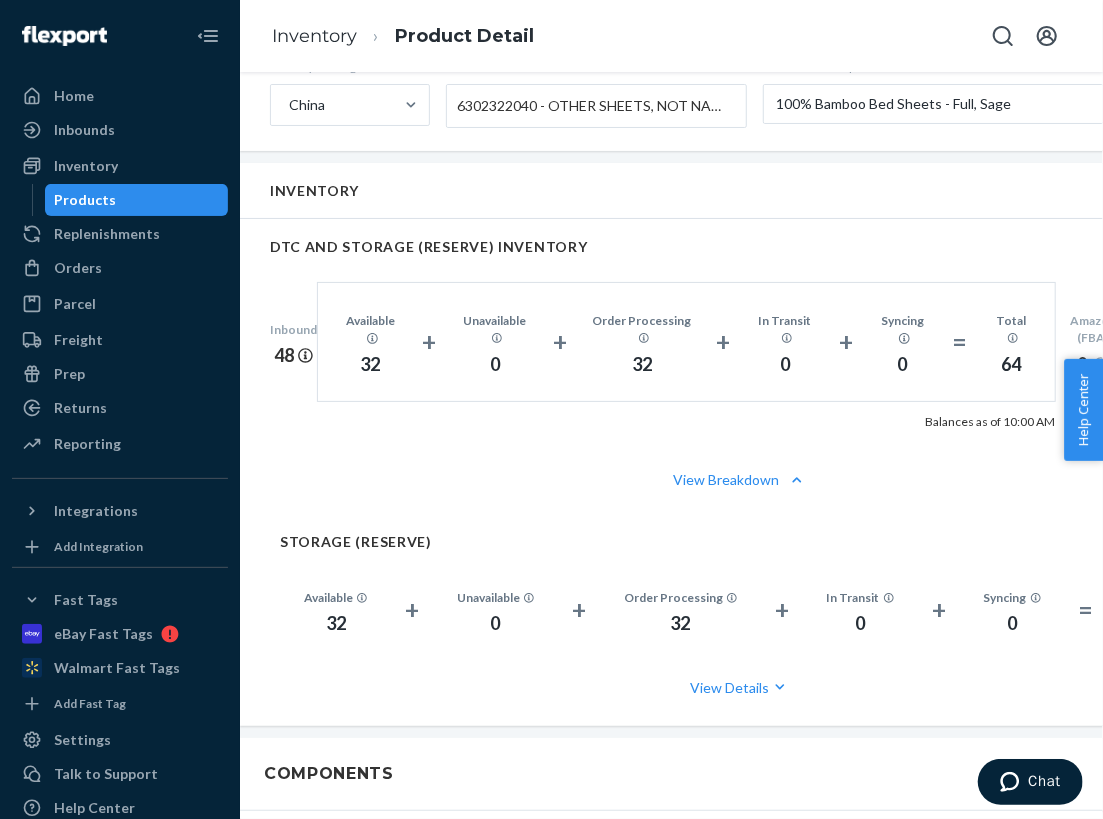 scroll, scrollTop: 1227, scrollLeft: 0, axis: vertical 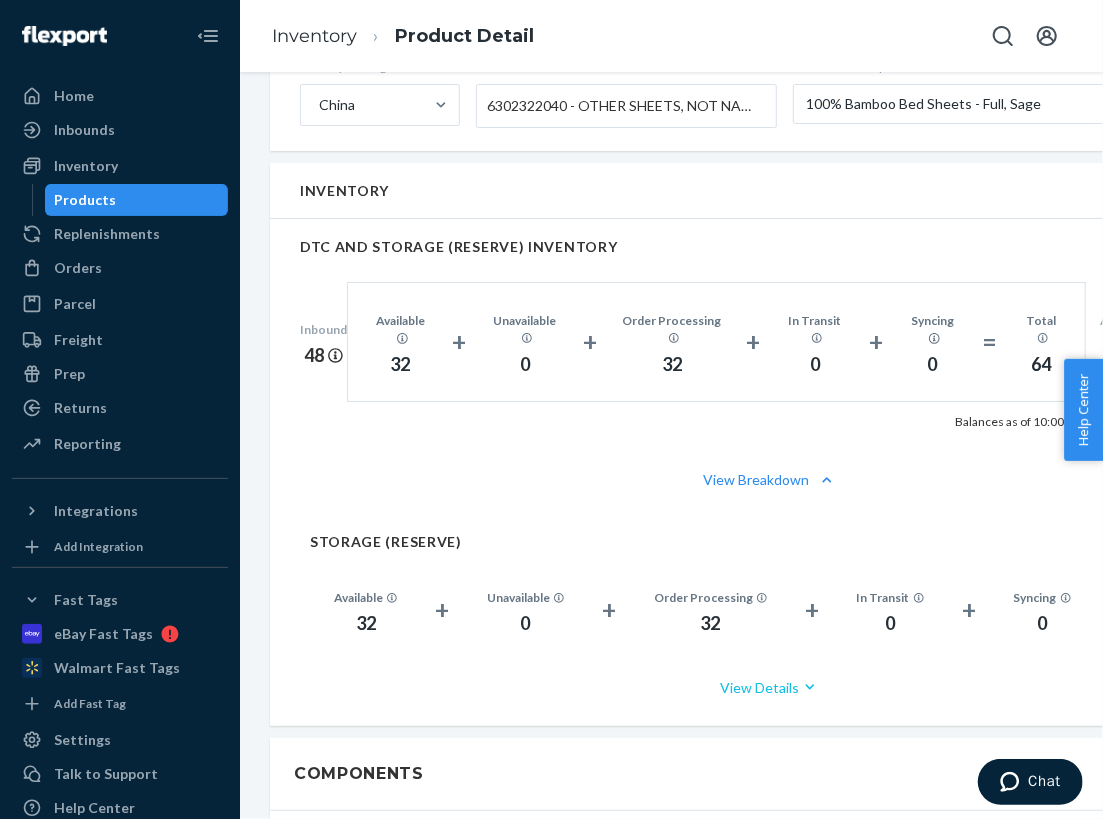 click on "View Details" at bounding box center (770, 687) 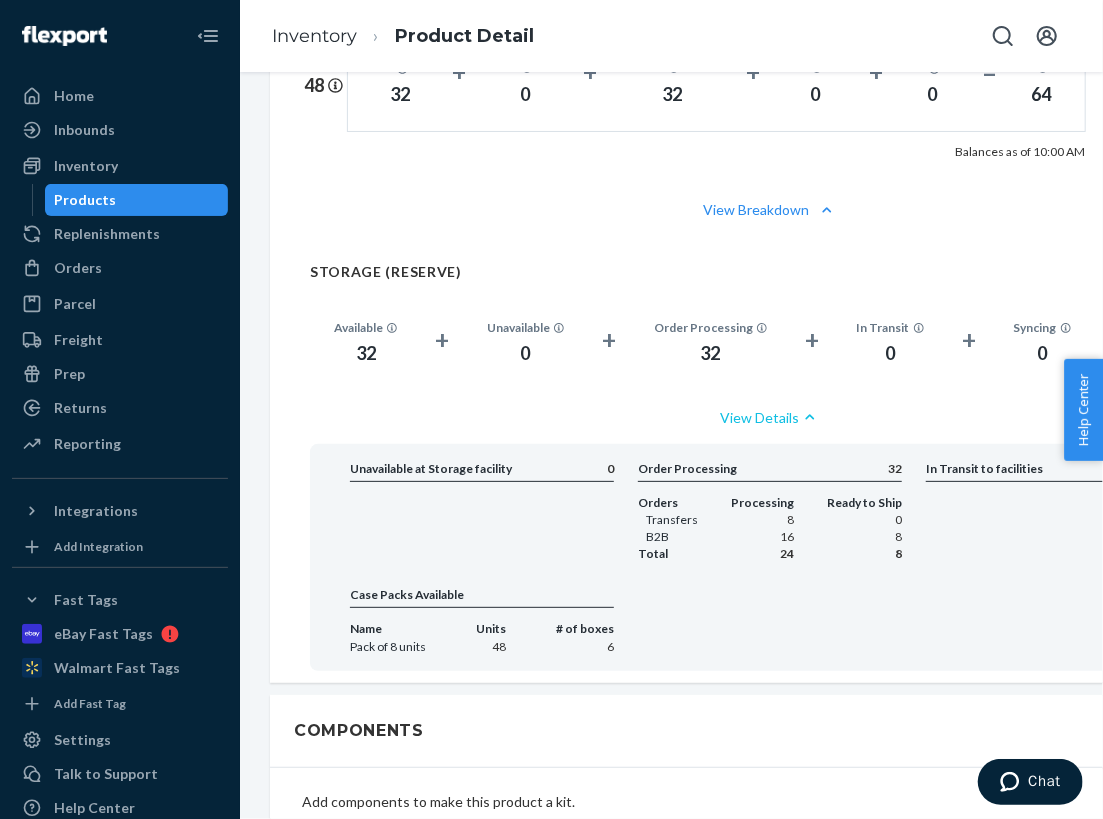 scroll, scrollTop: 1502, scrollLeft: 0, axis: vertical 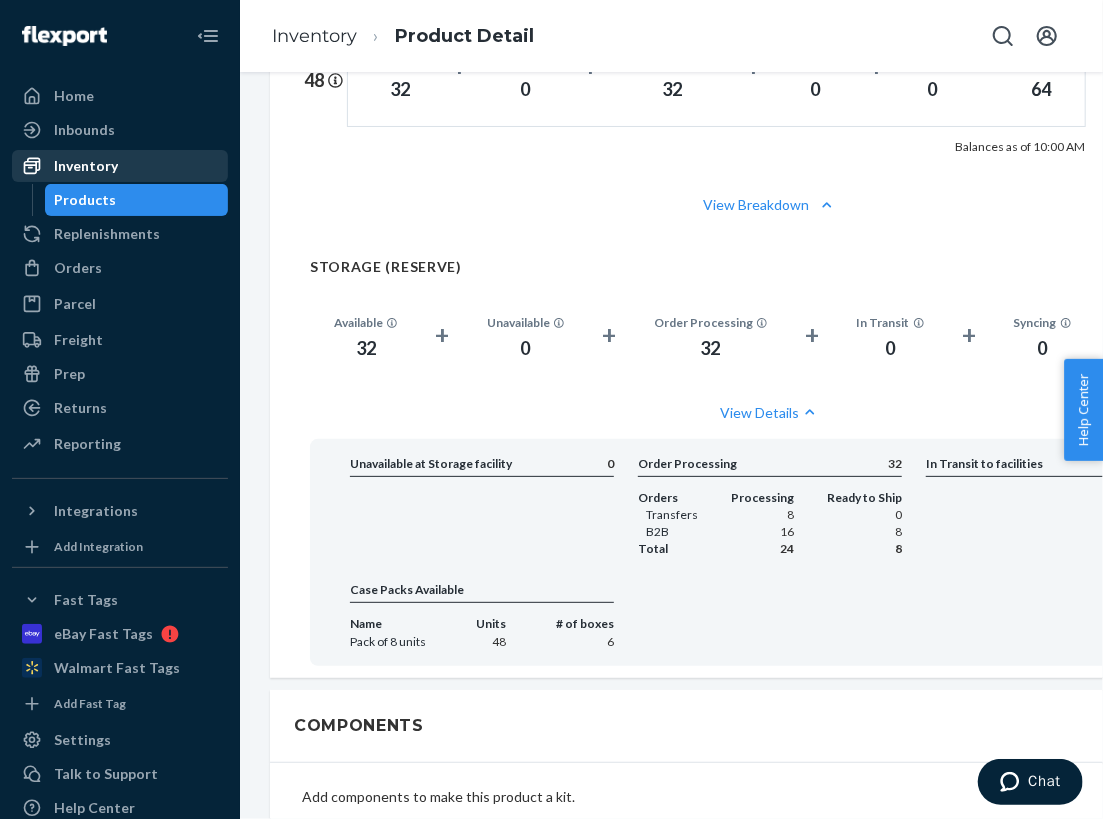 click on "Inventory" at bounding box center (120, 166) 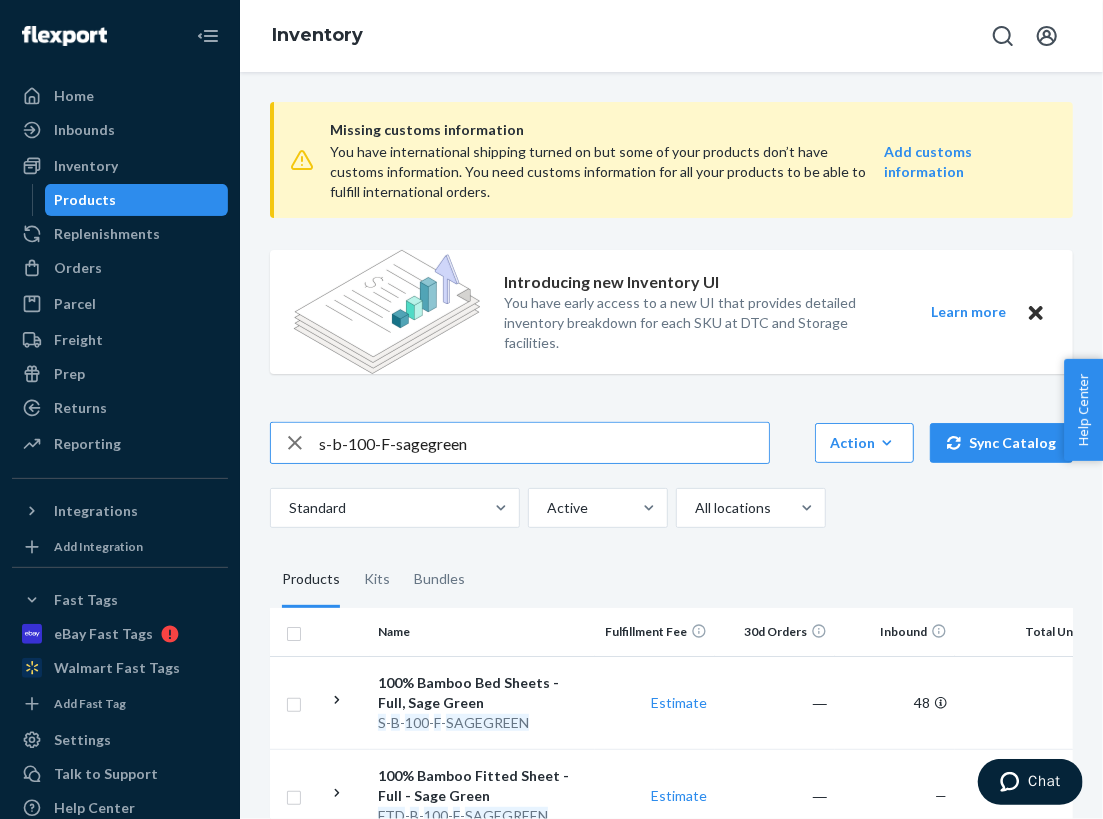 click on "s-b-100-F-sagegreen" at bounding box center (544, 443) 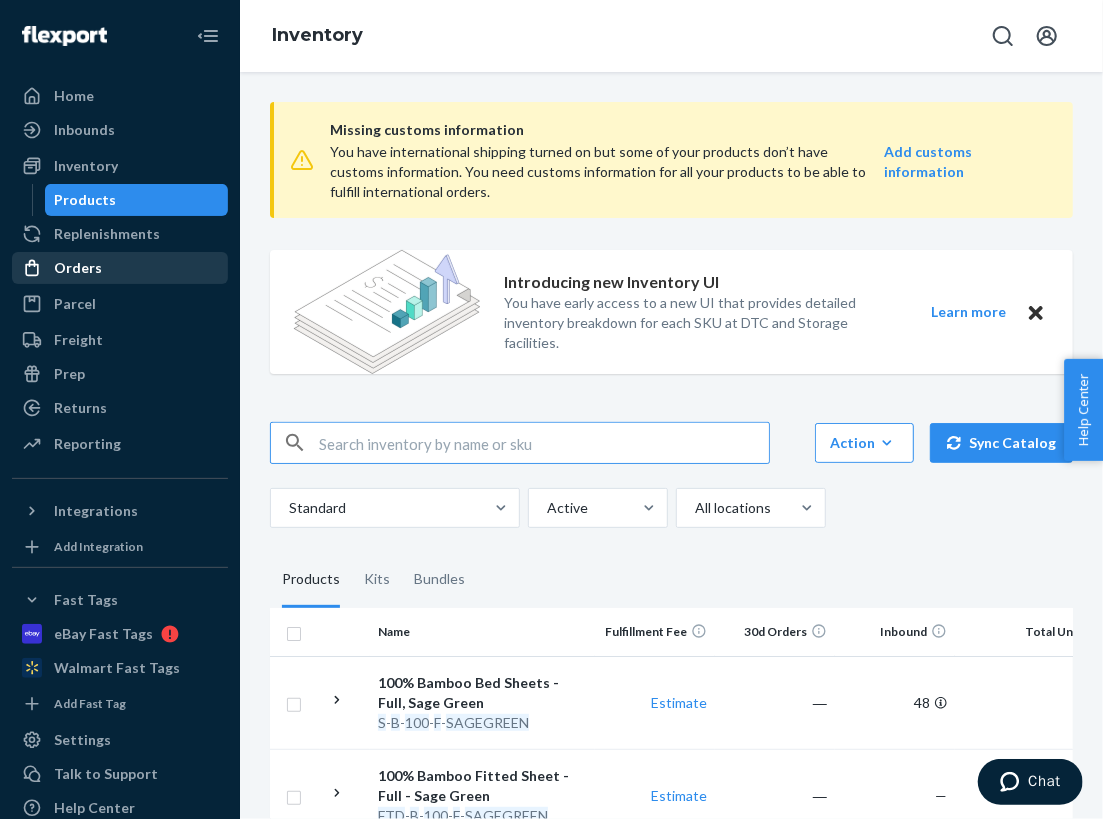 type 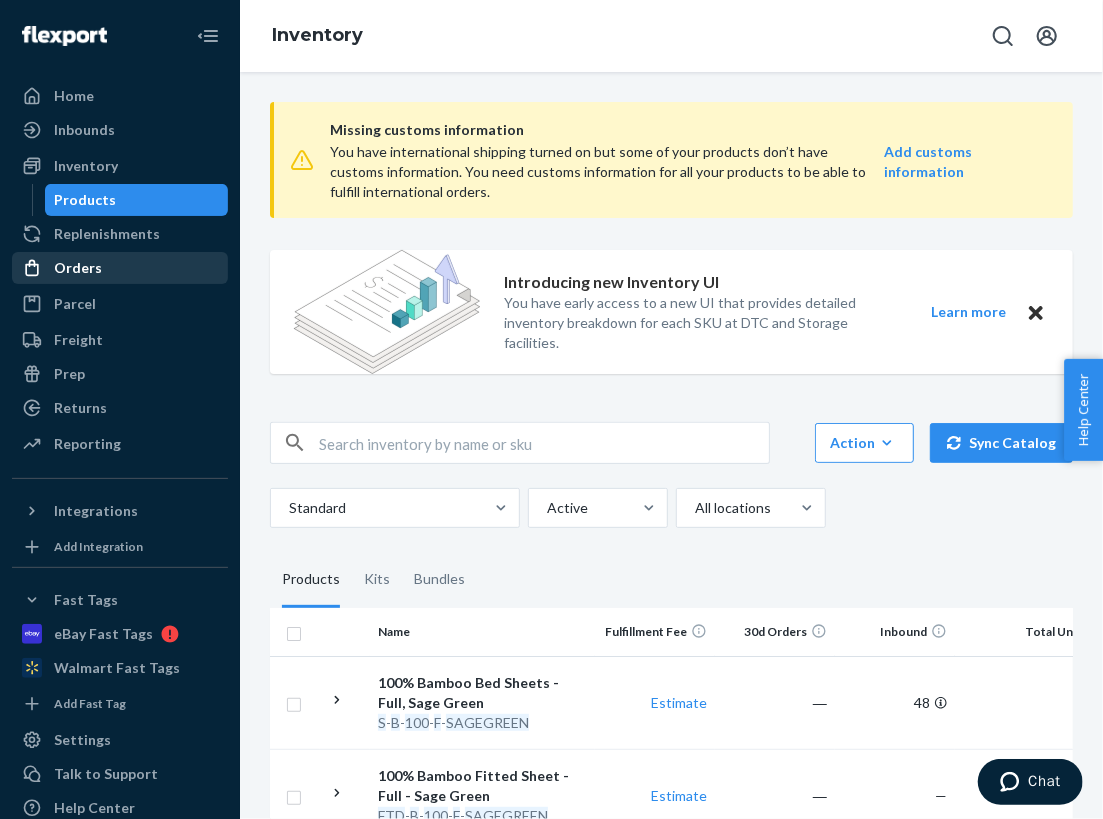 click on "Orders" at bounding box center (78, 268) 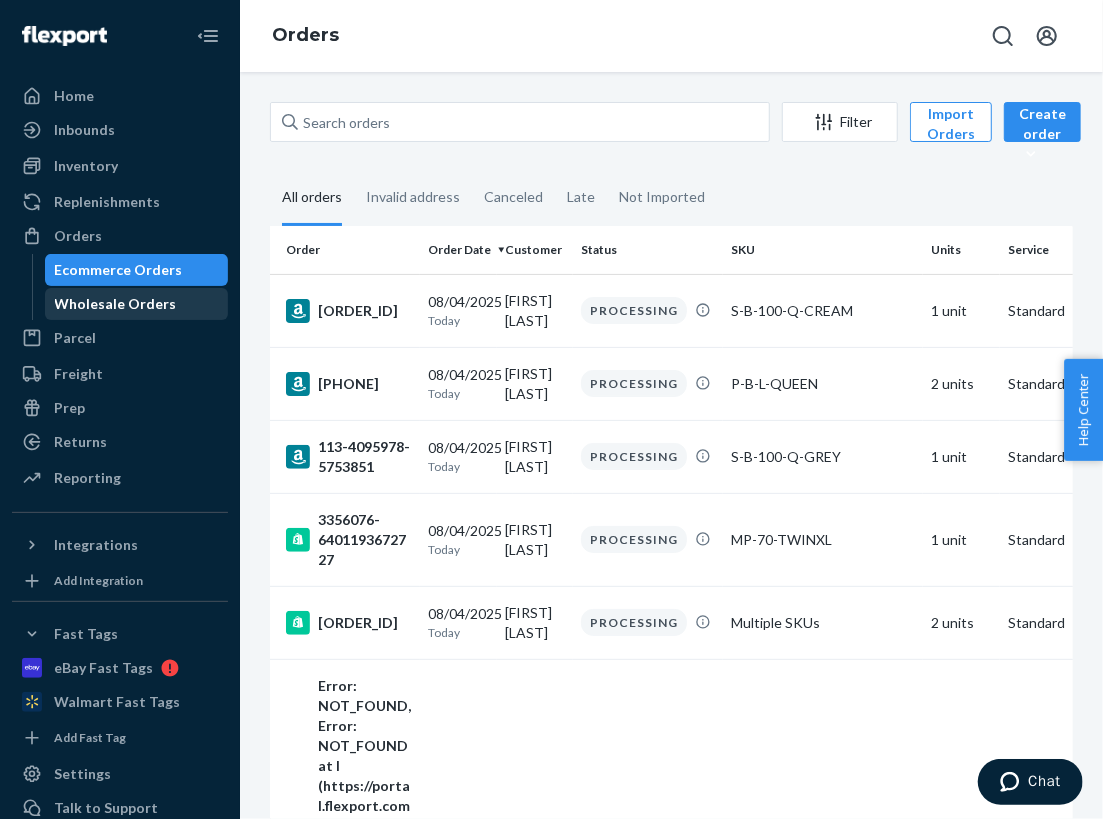click on "Wholesale Orders" at bounding box center [116, 304] 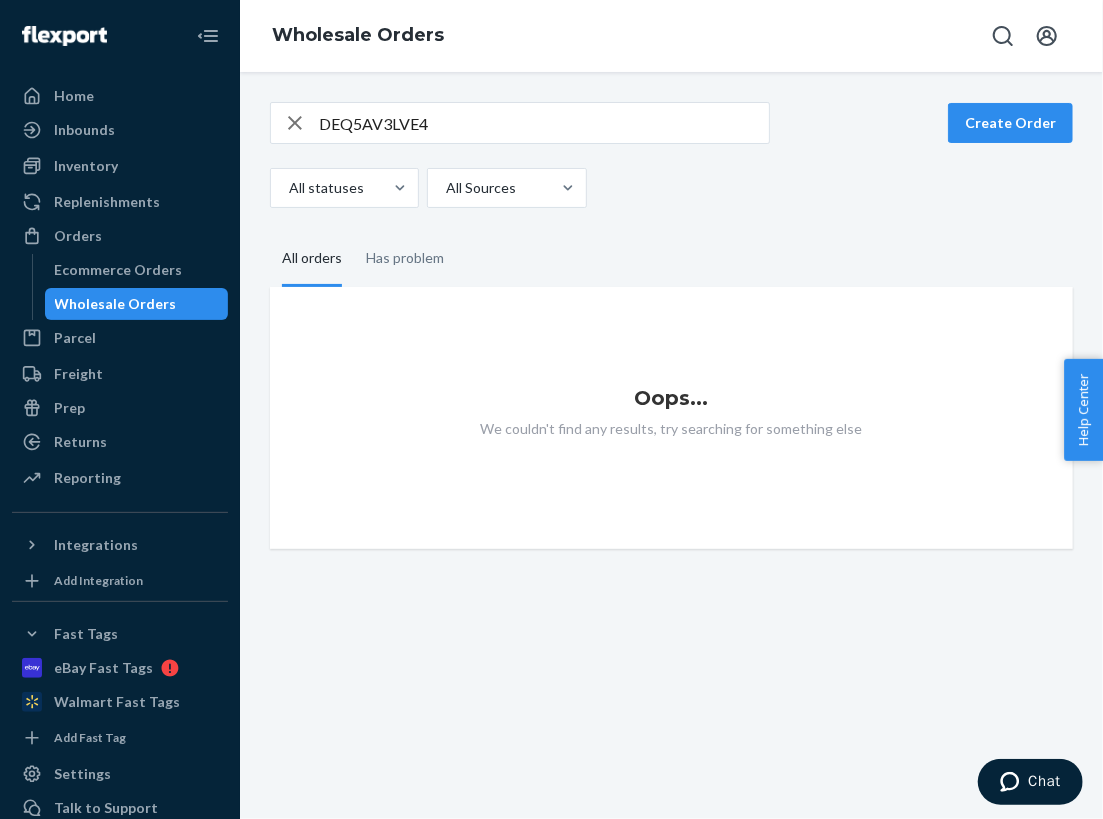 click on "DEQ5AV3LVE4 Create Order All statuses All Sources All orders Has problem Oops... We couldn't find any results, try searching for something else" at bounding box center [671, 445] 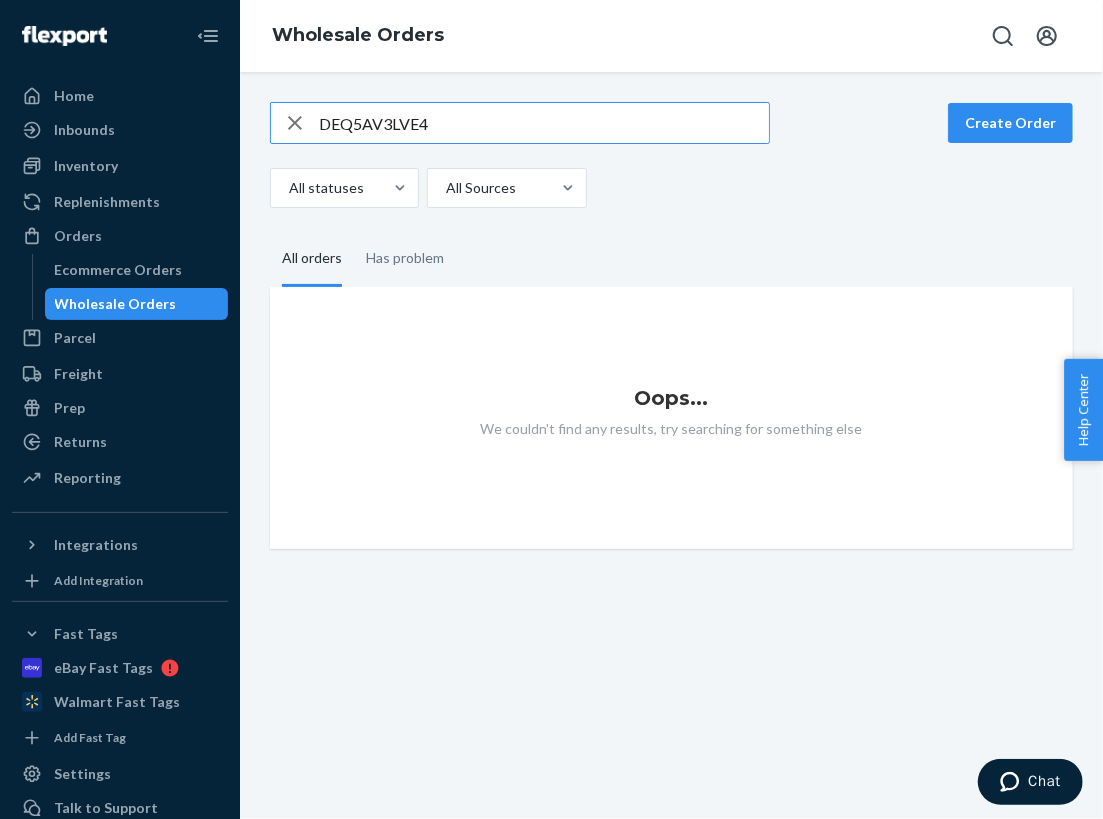 click on "DEQ5AV3LVE4" at bounding box center [544, 123] 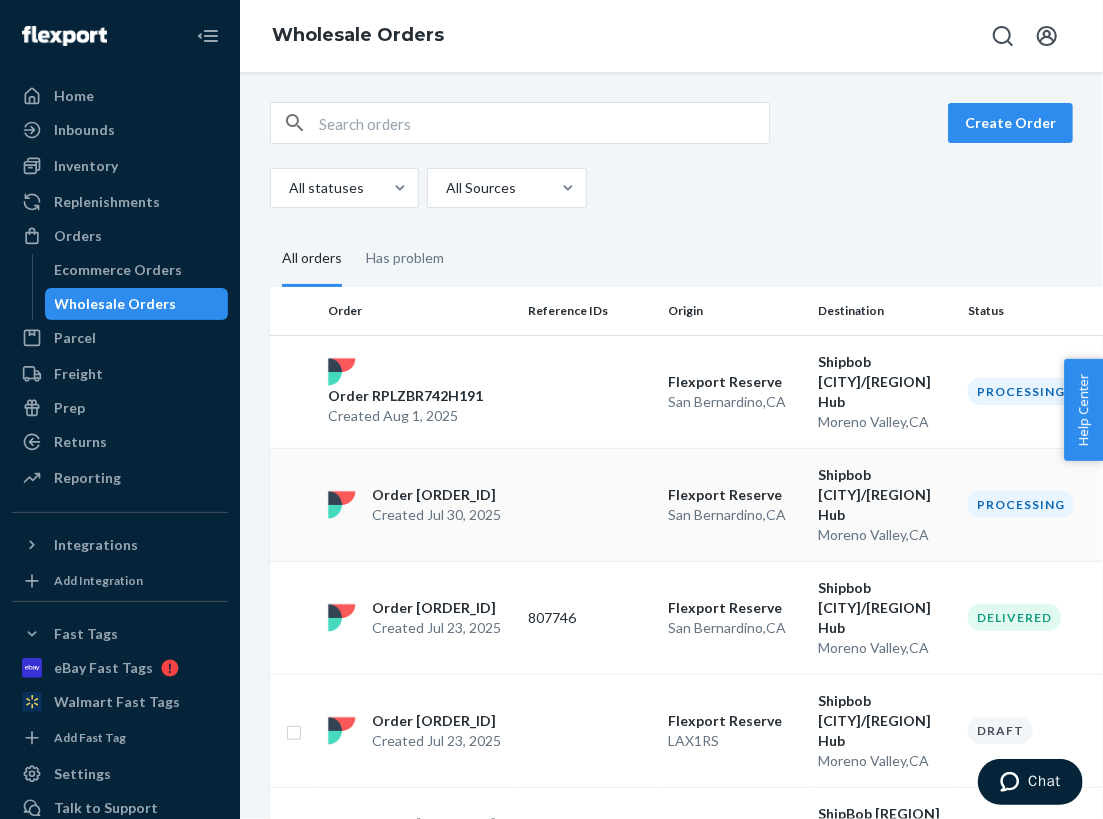 click on "Created Jul 30, 2025" at bounding box center [436, 515] 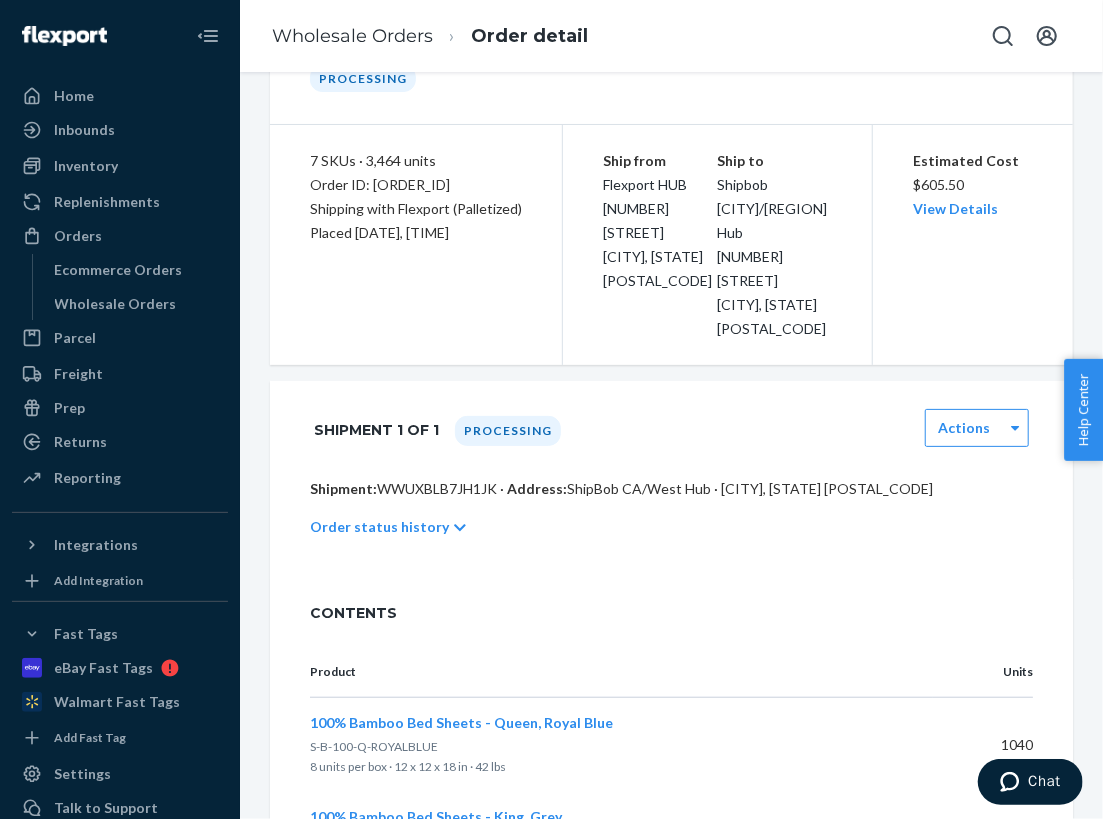 scroll, scrollTop: 0, scrollLeft: 0, axis: both 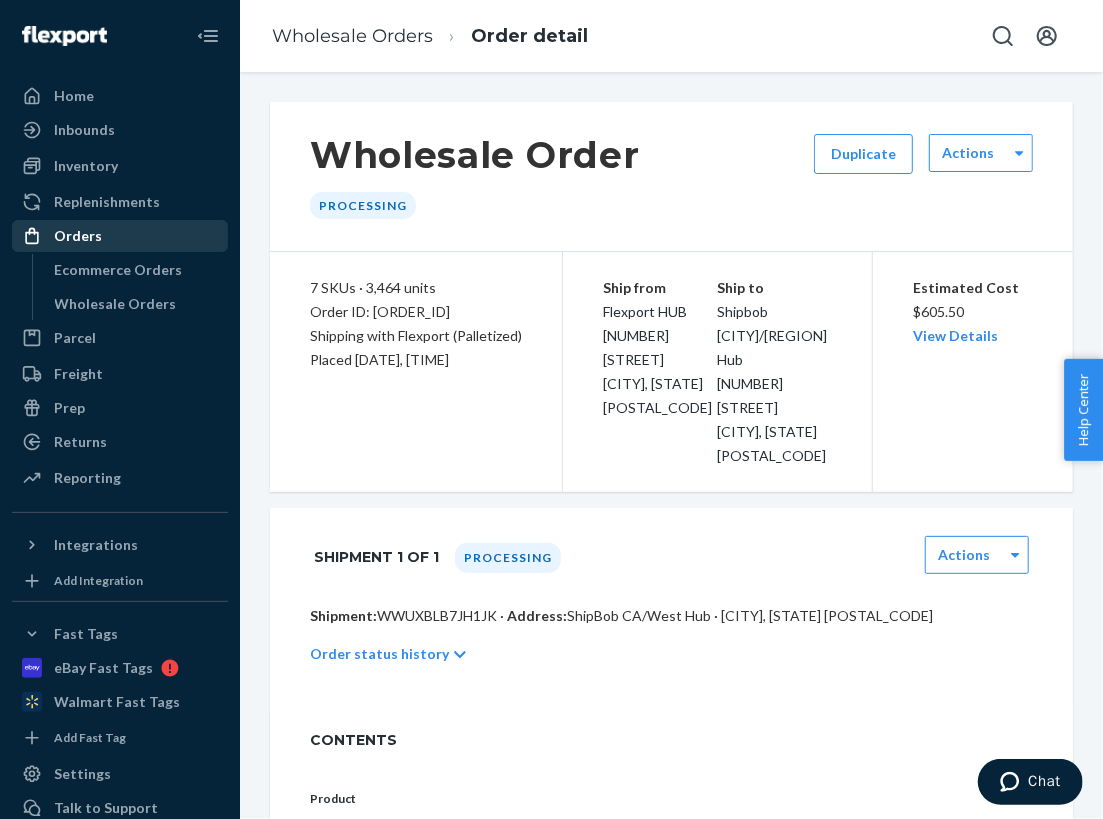 click on "Orders" at bounding box center [120, 236] 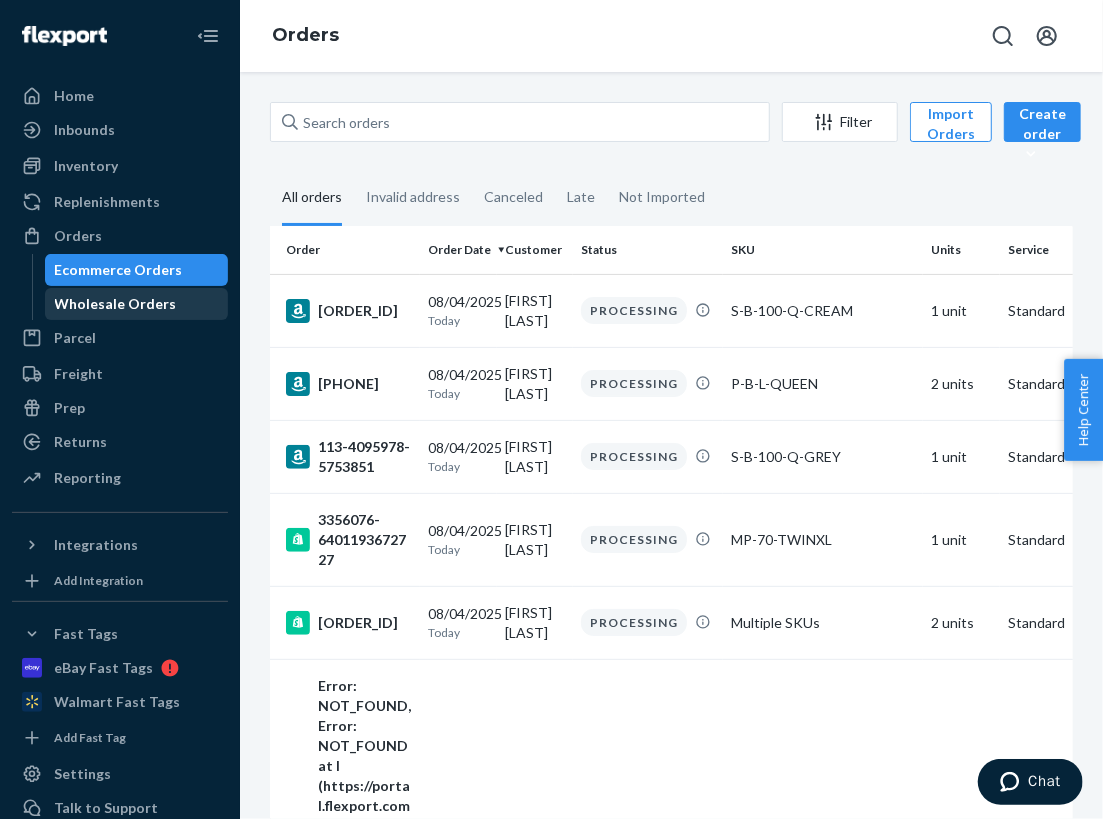 click on "Wholesale Orders" at bounding box center (116, 304) 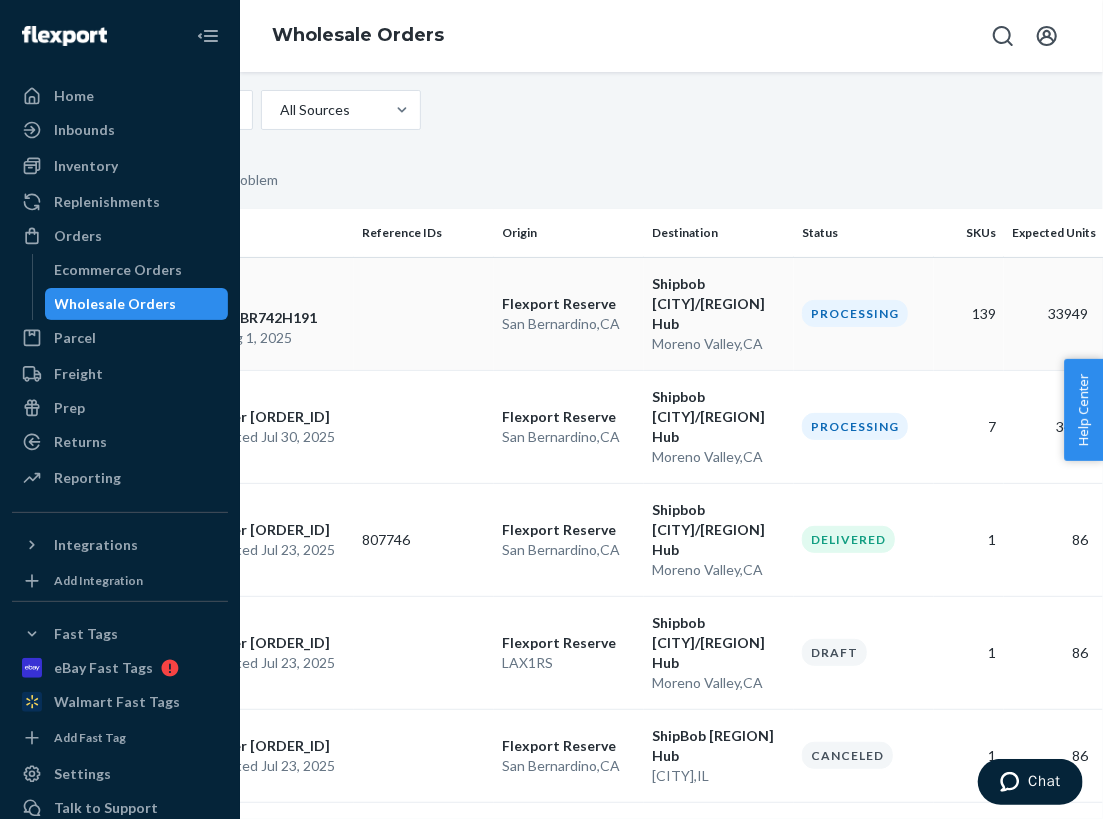 scroll, scrollTop: 78, scrollLeft: 0, axis: vertical 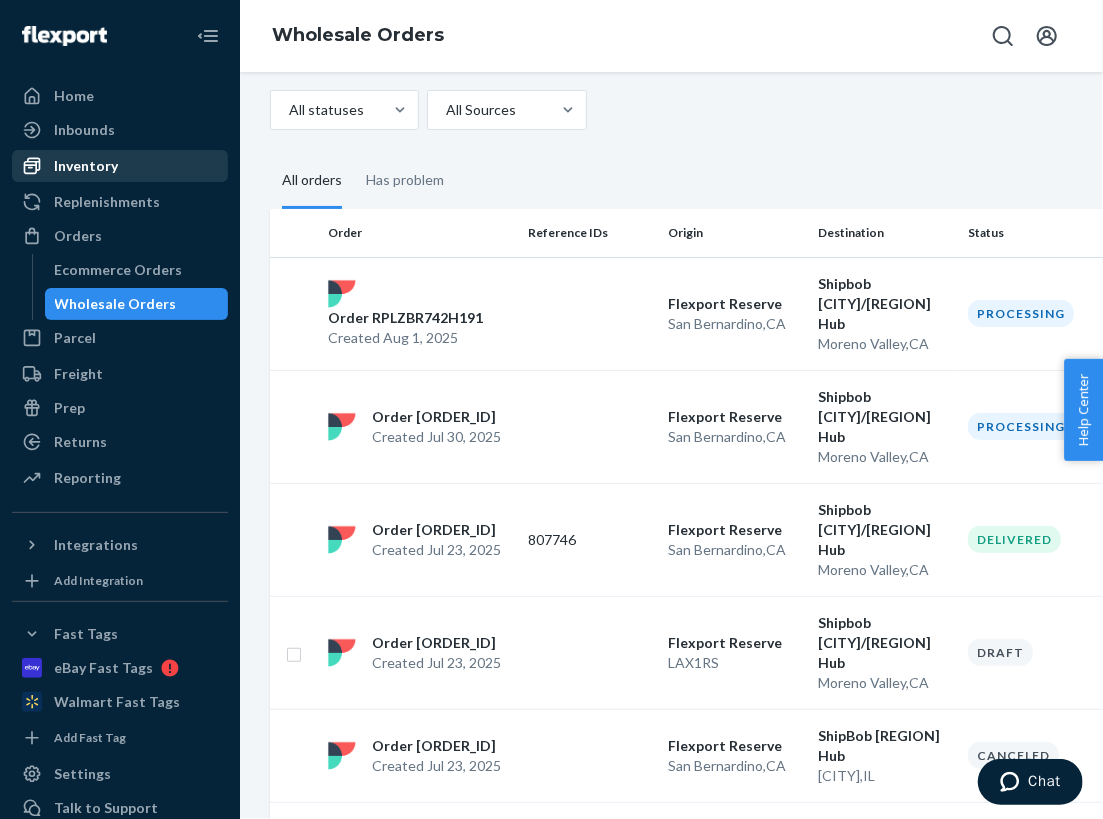click on "Inventory" at bounding box center [86, 166] 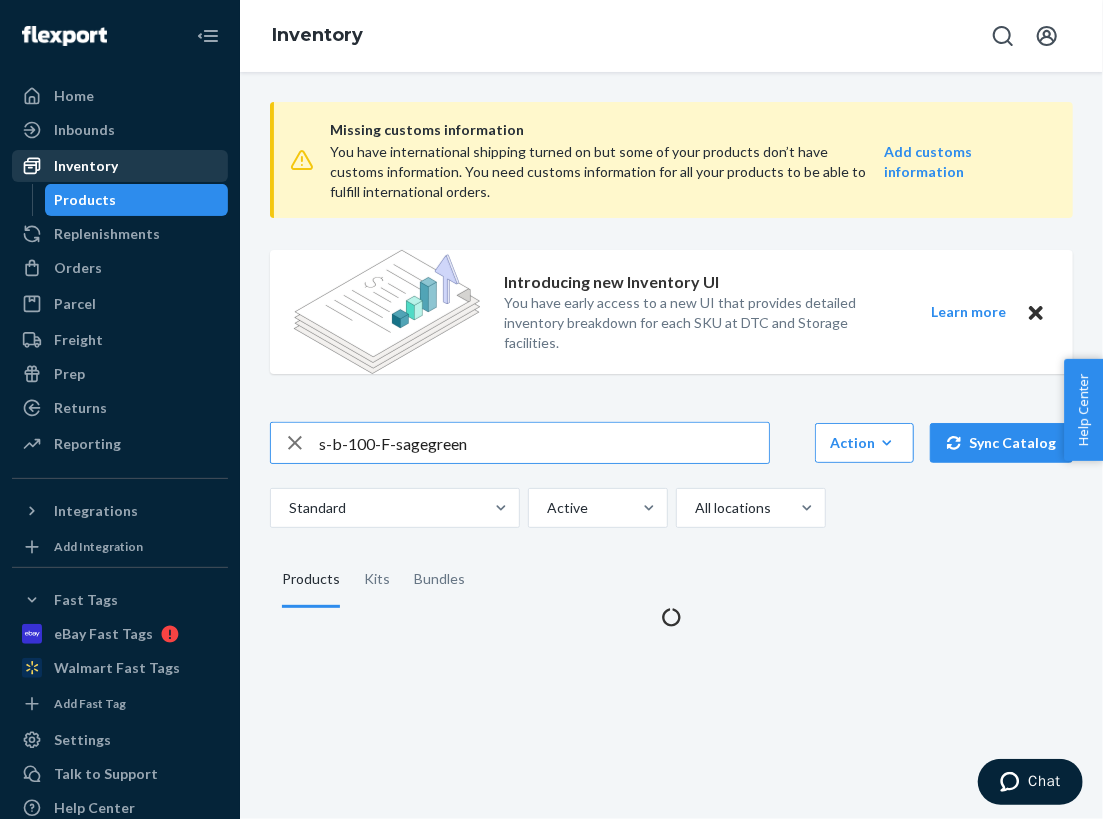 scroll, scrollTop: 0, scrollLeft: 0, axis: both 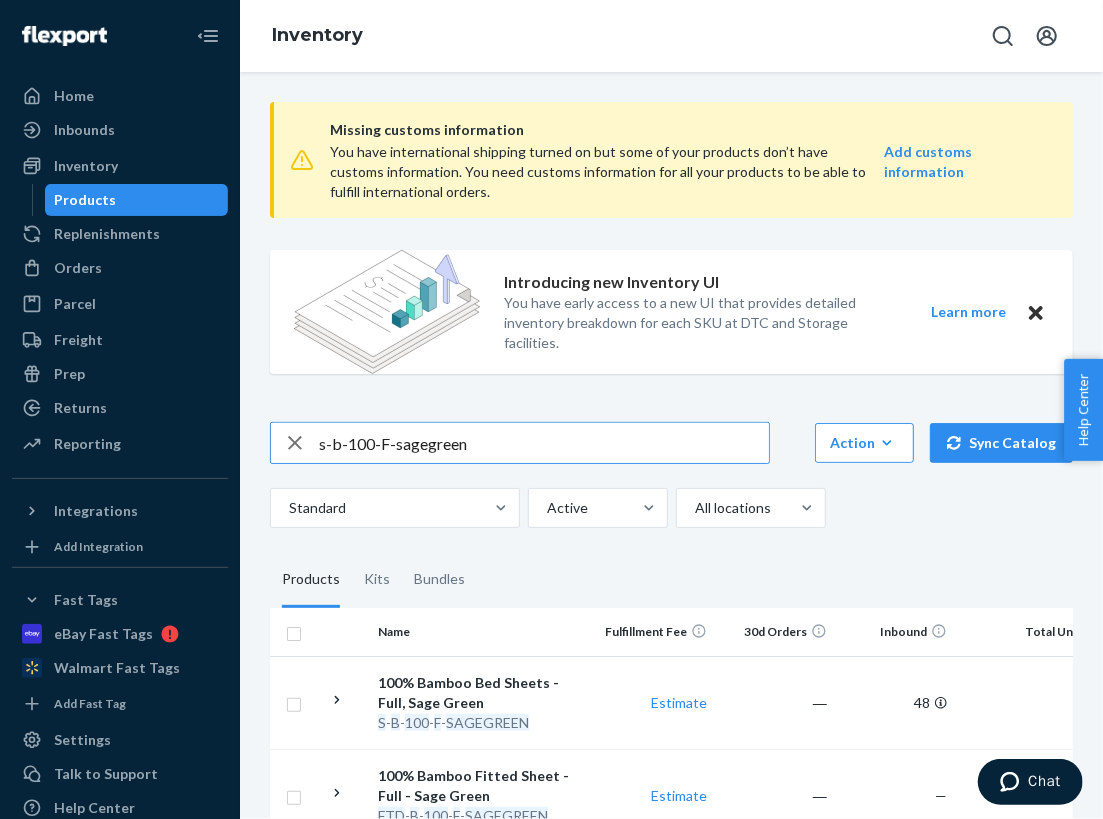 click on "s-b-100-F-sagegreen" at bounding box center (544, 443) 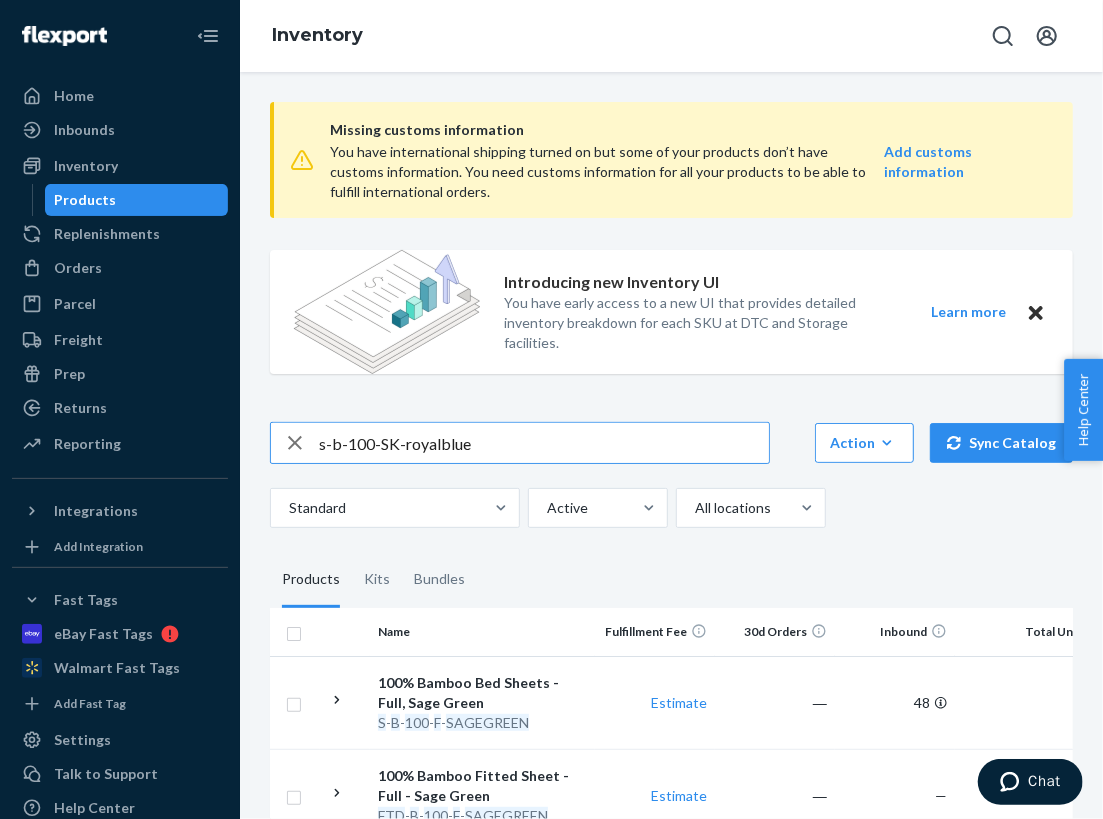 type on "s-b-100-SK-royalblue" 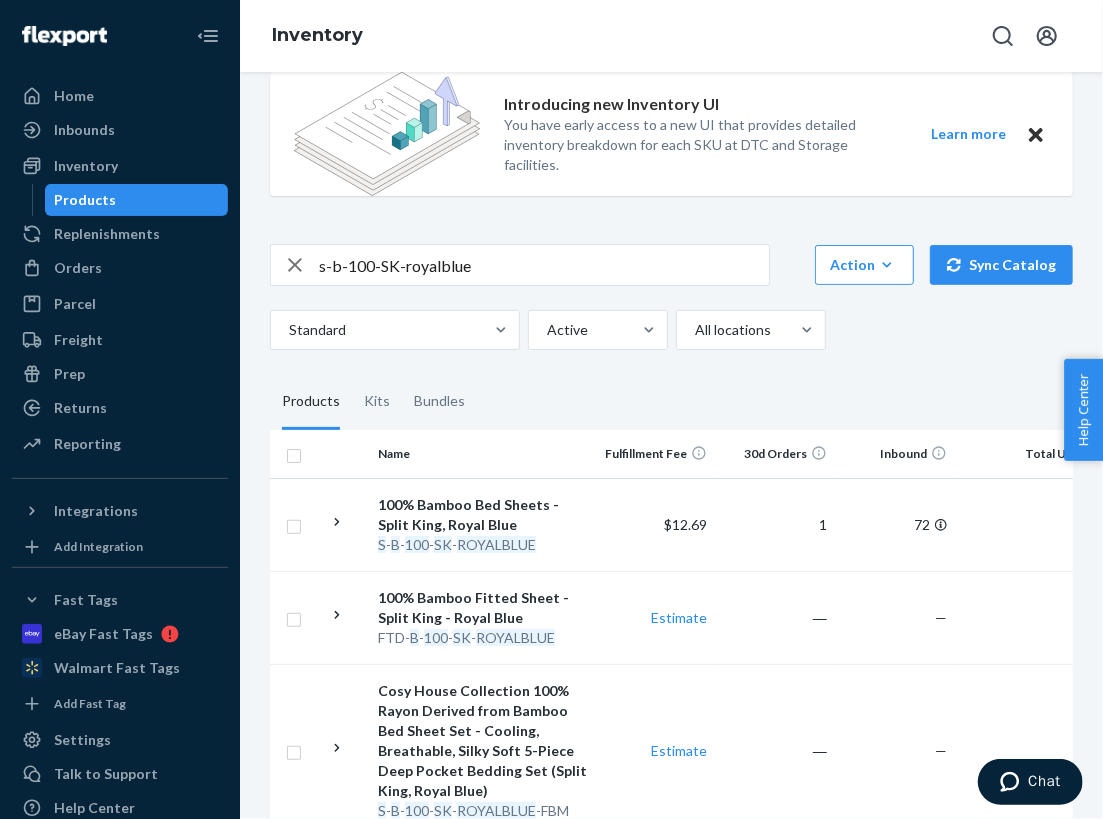 scroll, scrollTop: 184, scrollLeft: 0, axis: vertical 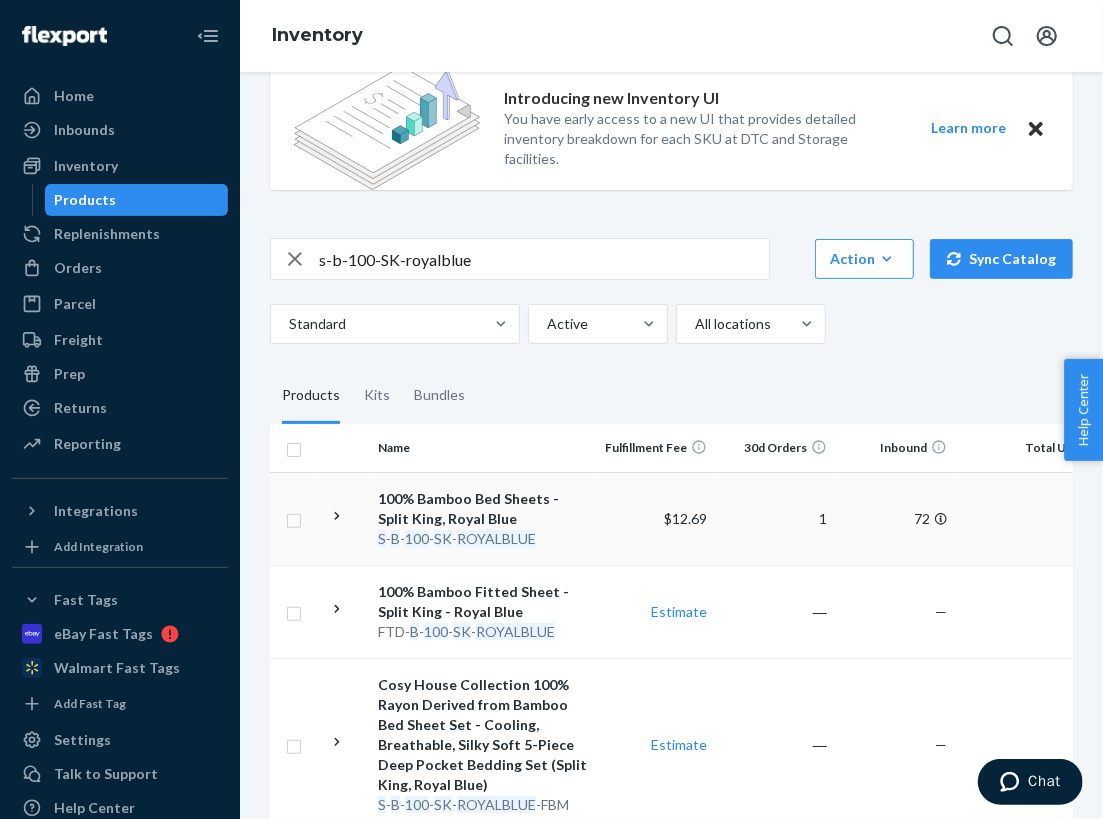 click on "B" at bounding box center (395, 538) 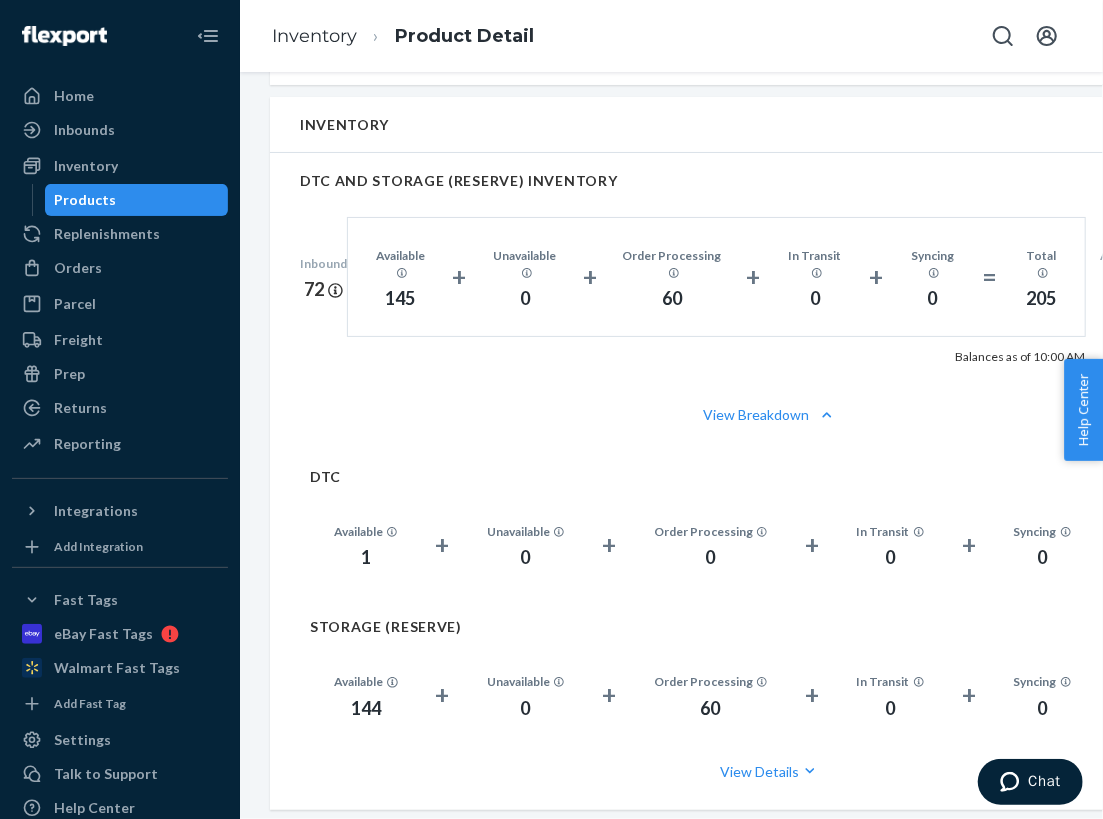 scroll, scrollTop: 1400, scrollLeft: 0, axis: vertical 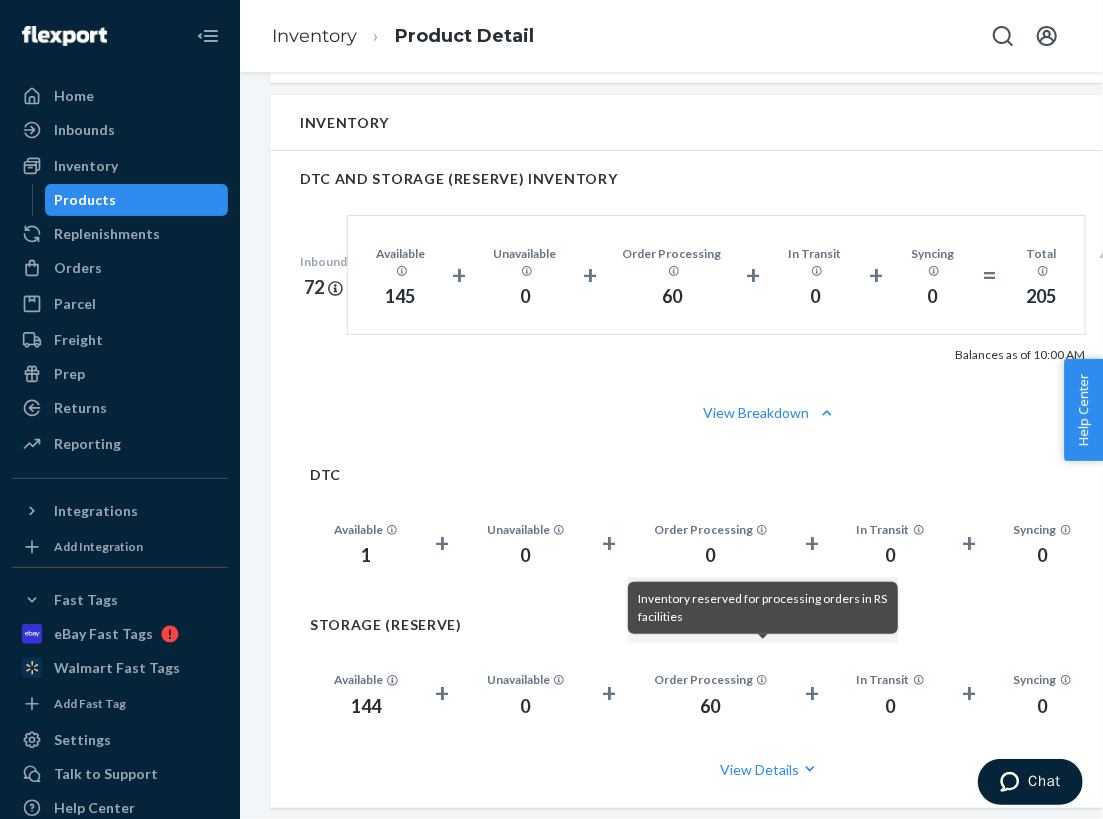 click 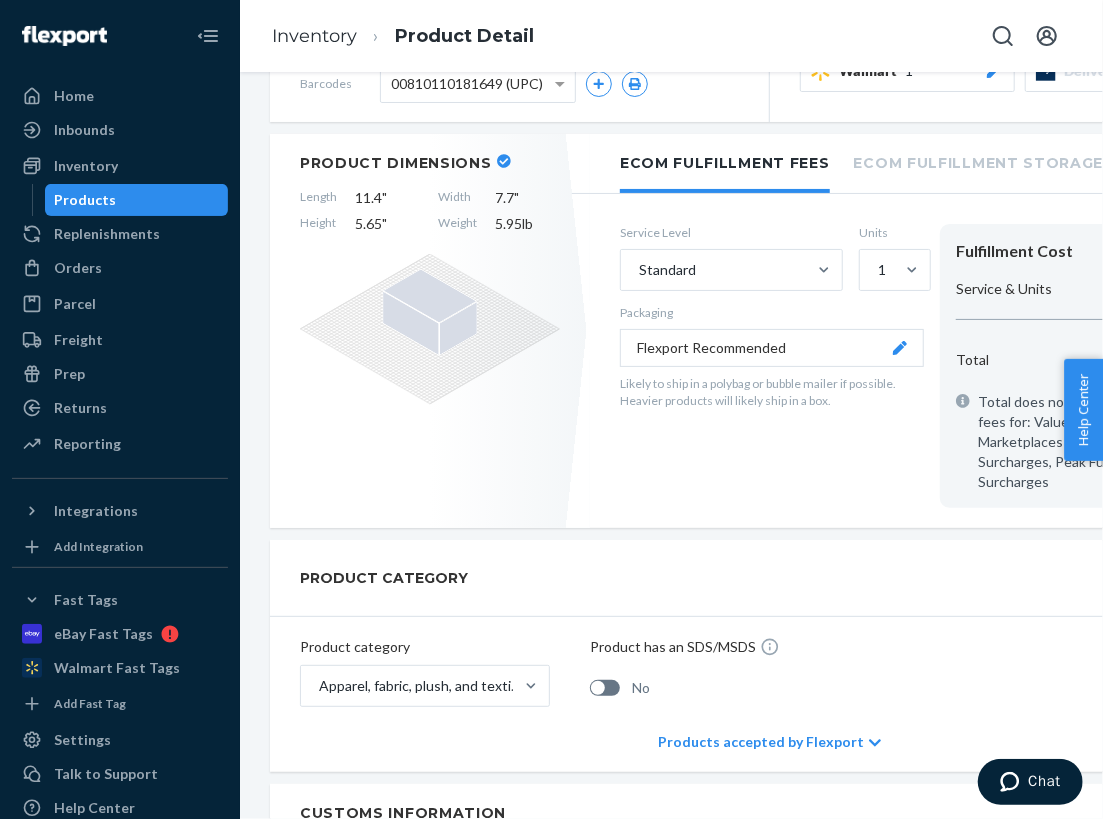 scroll, scrollTop: 0, scrollLeft: 0, axis: both 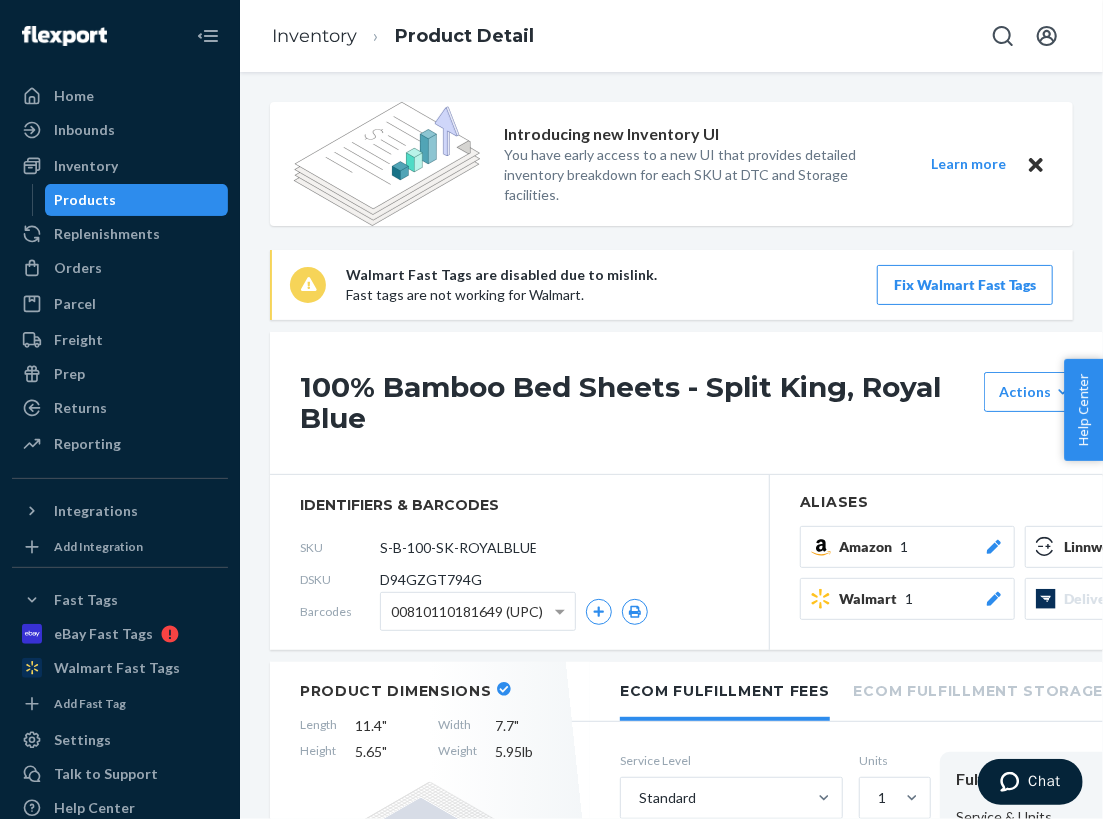 click on "D94GZGT794G" at bounding box center [431, 580] 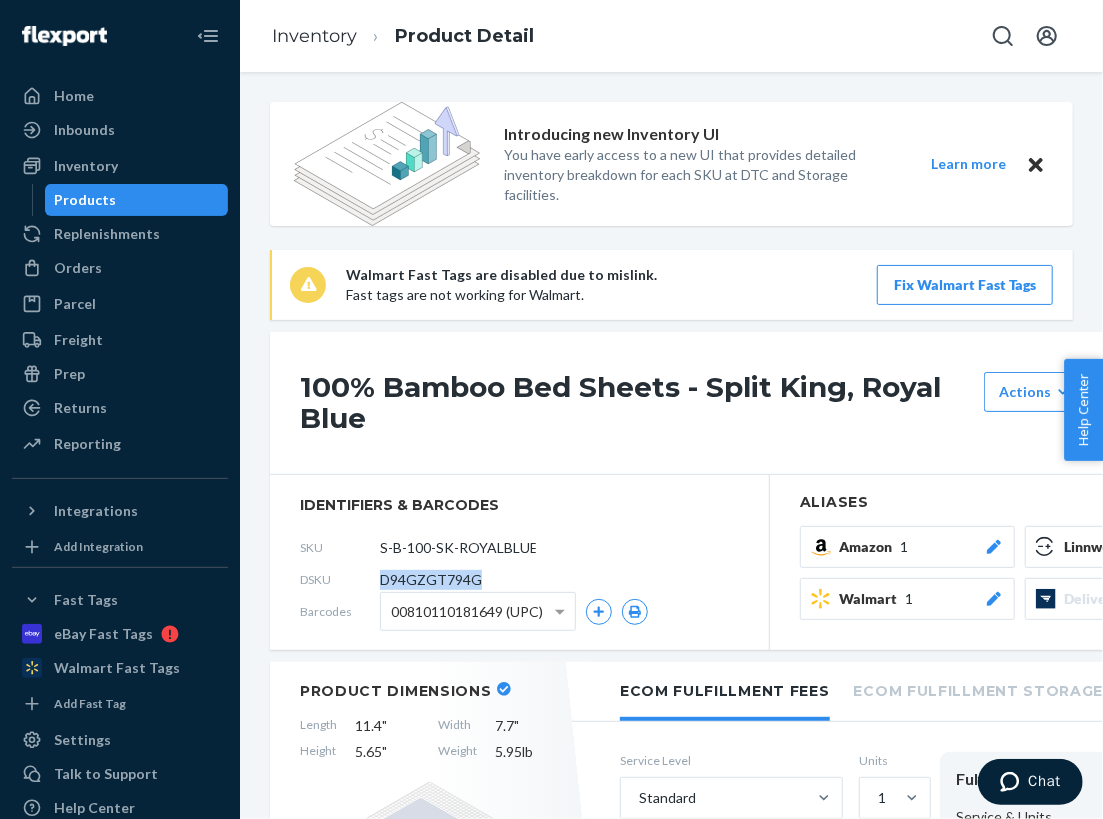 click on "D94GZGT794G" at bounding box center [431, 580] 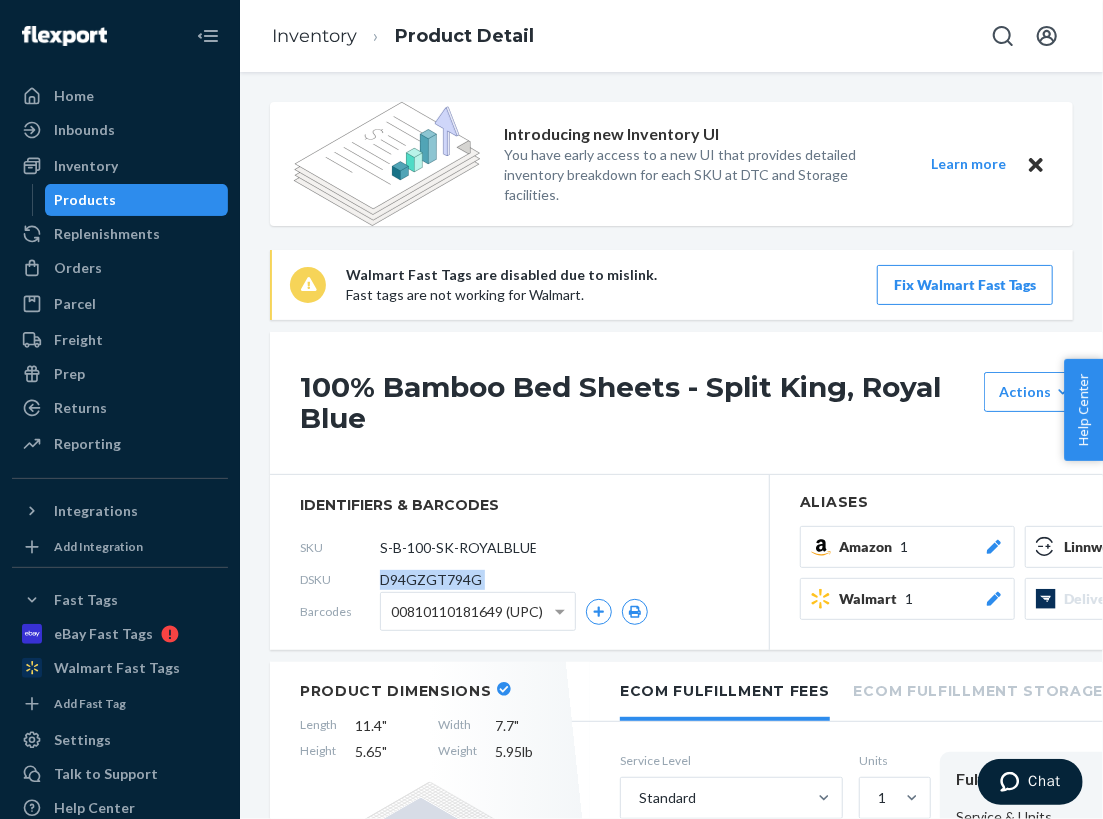 click on "D94GZGT794G" at bounding box center (431, 580) 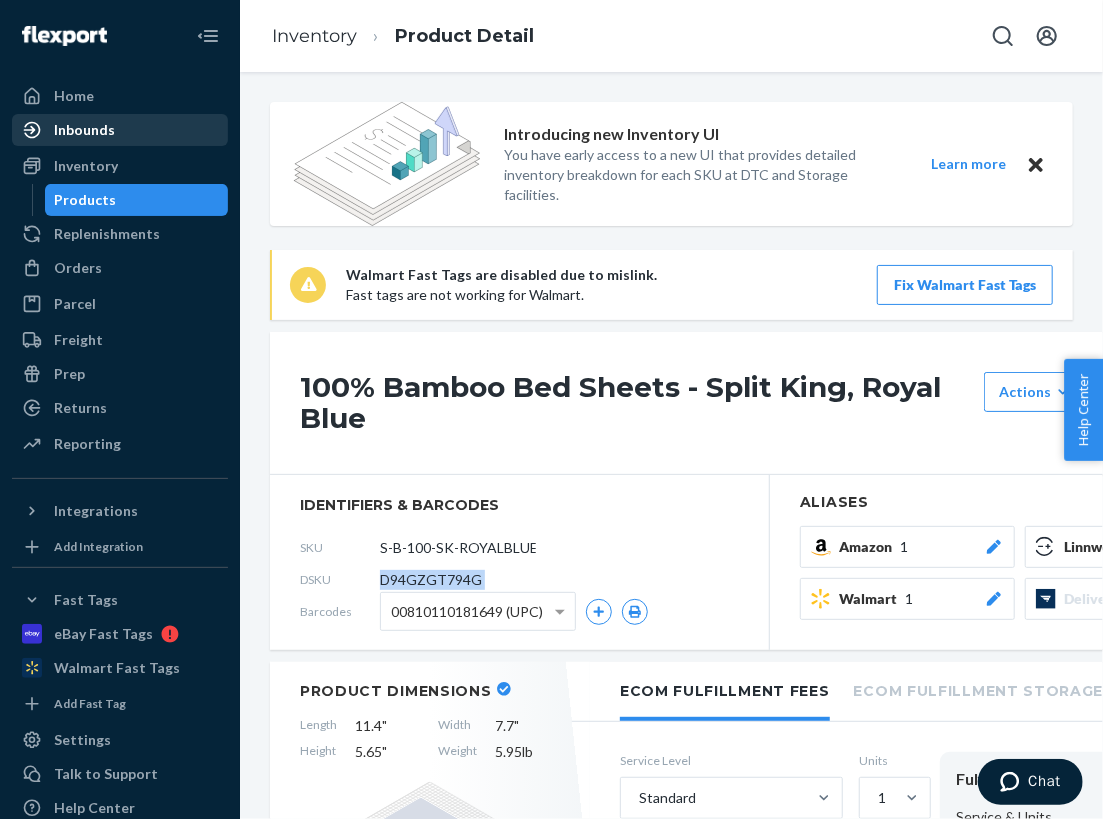 copy on "D94GZGT794G" 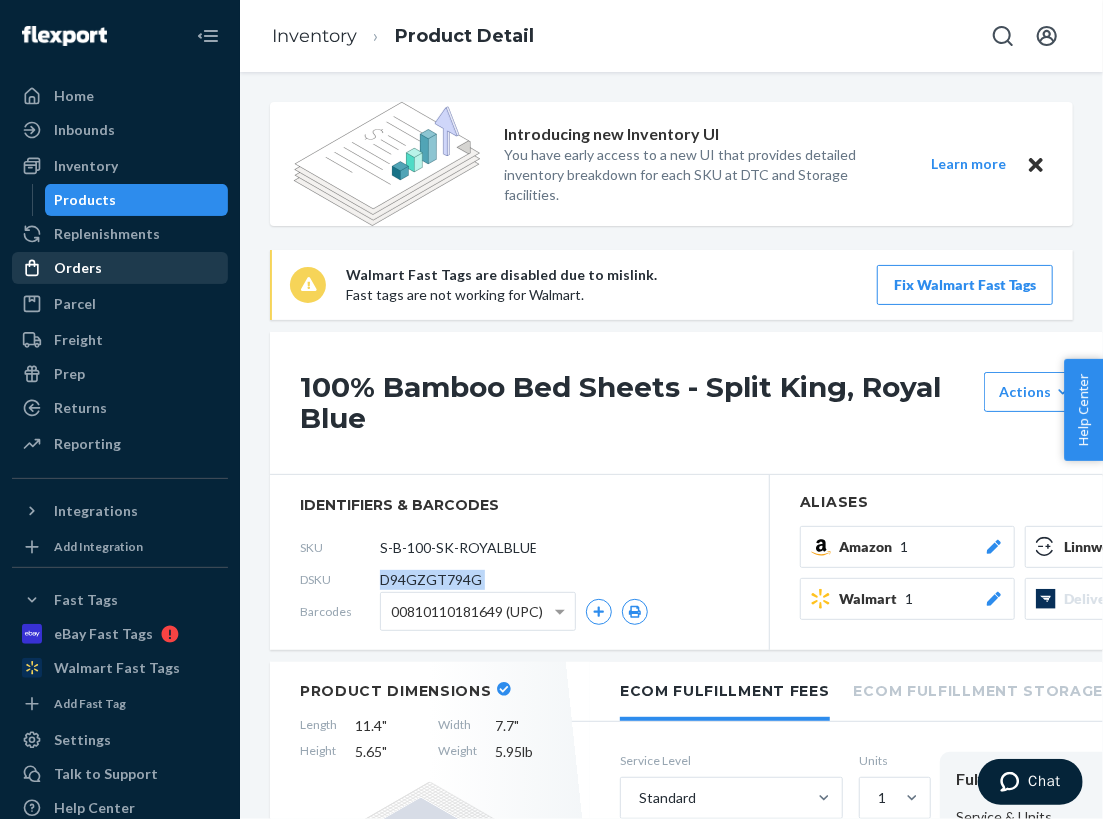 click on "Orders" at bounding box center (78, 268) 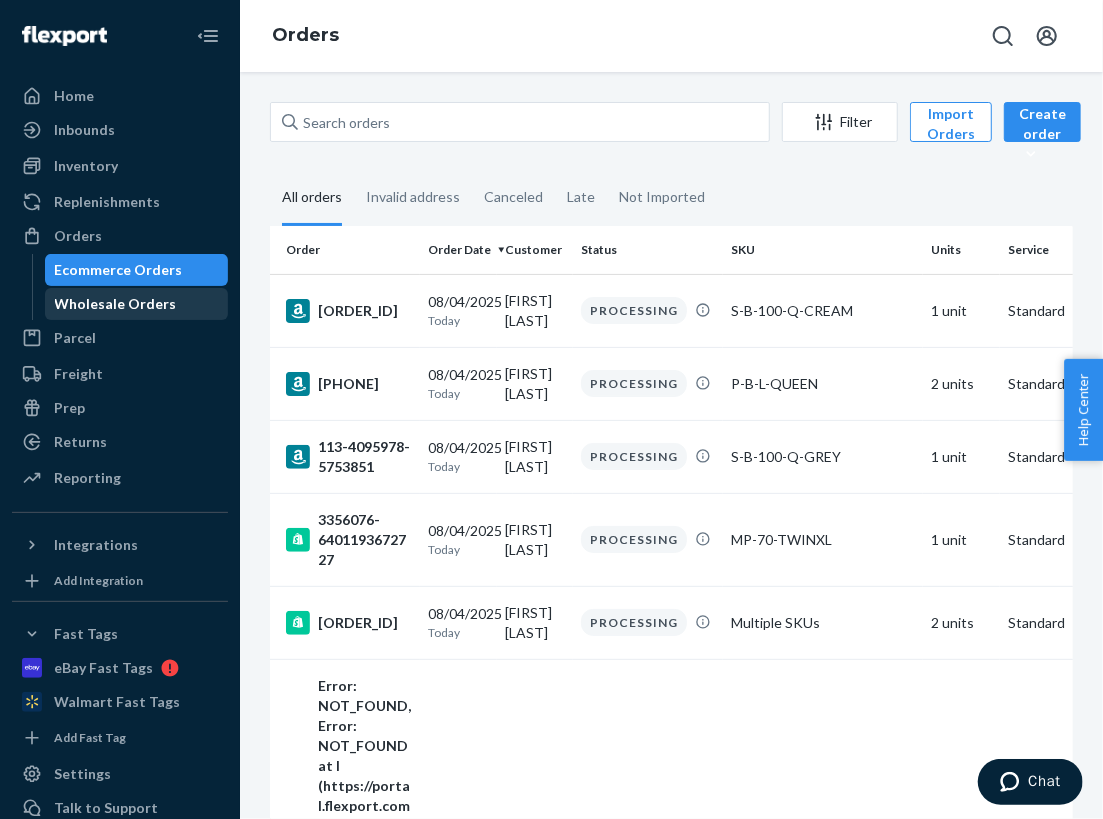 click on "Wholesale Orders" at bounding box center (116, 304) 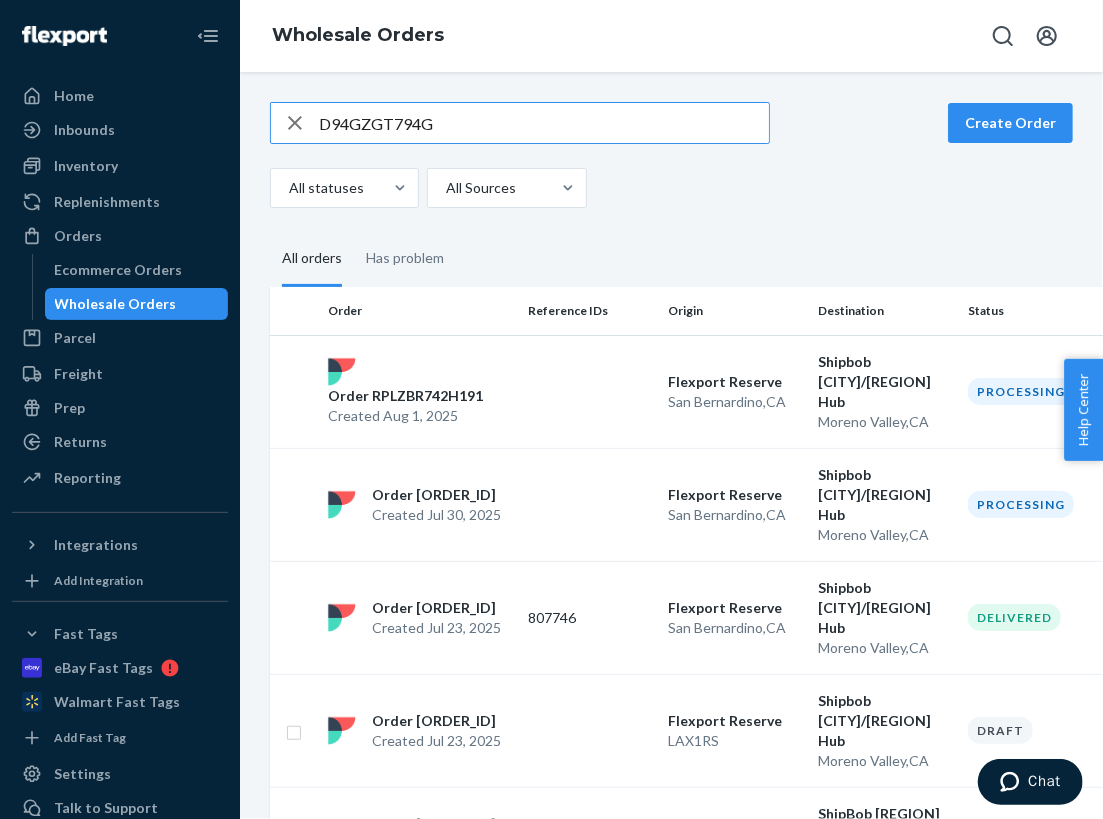 type on "D94GZGT794G" 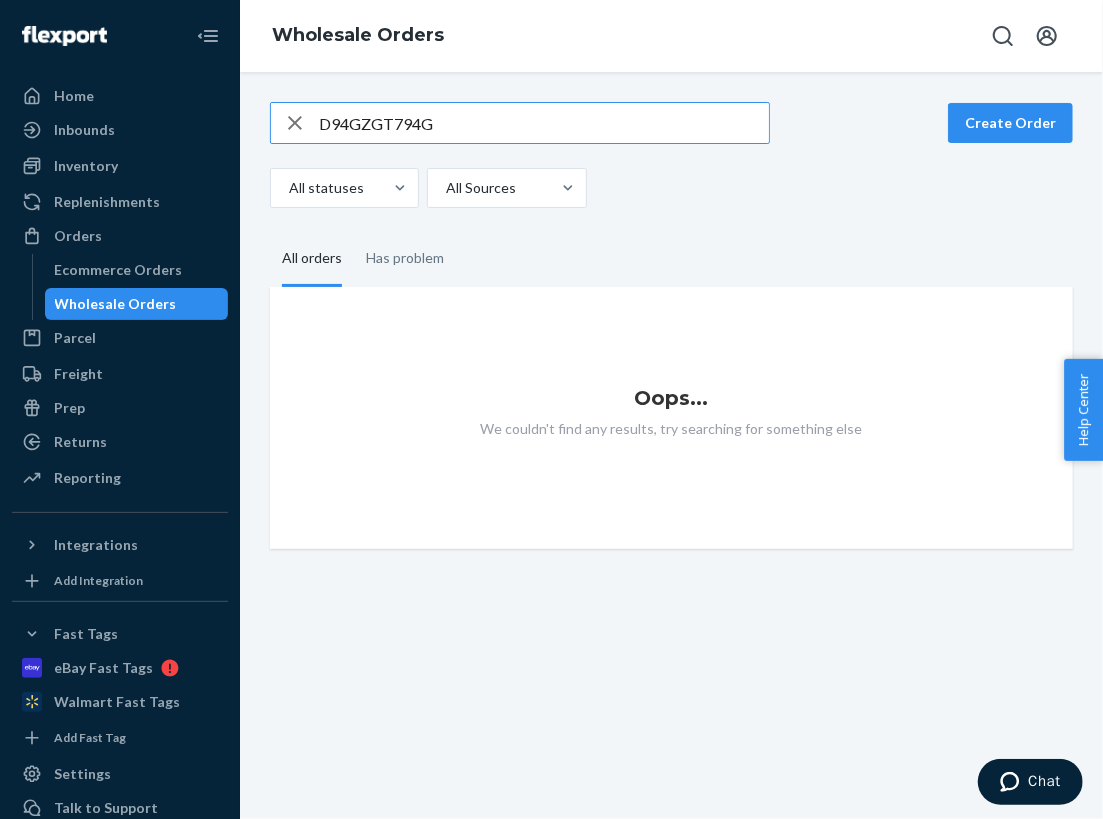 click on "D94GZGT794G" at bounding box center (544, 123) 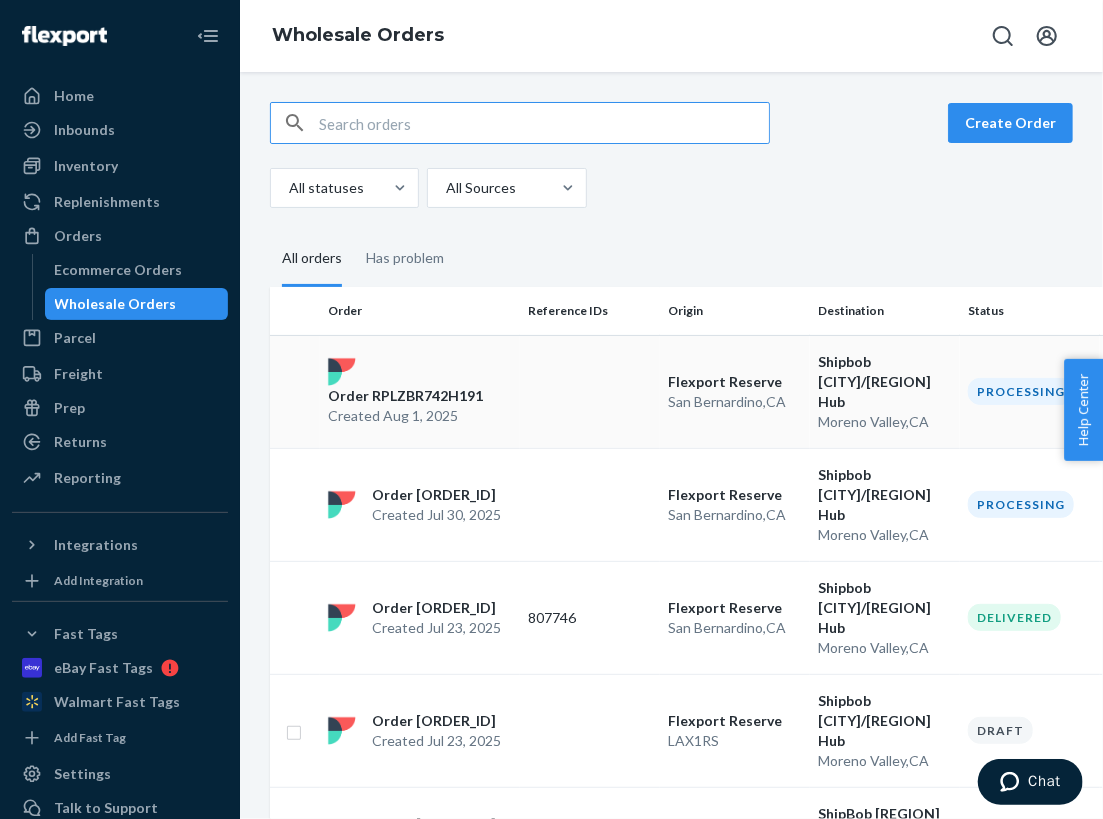 click on "Created Aug 1, 2025" at bounding box center [405, 416] 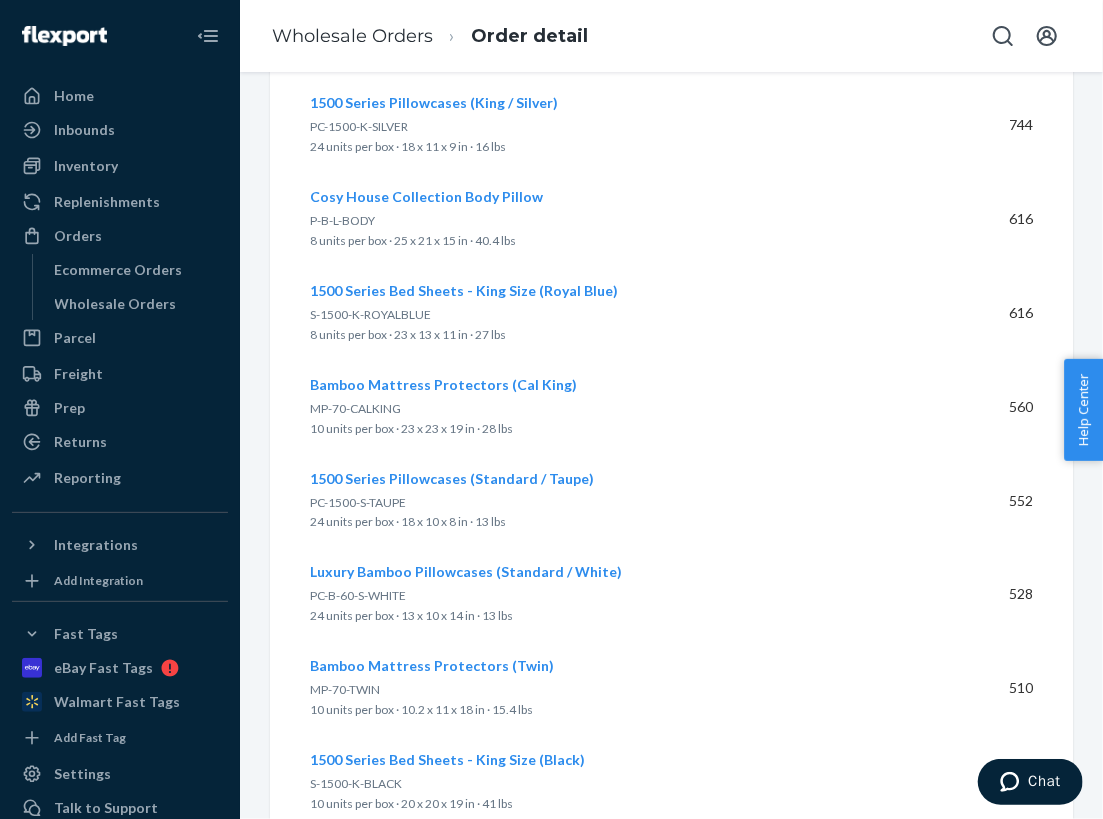 scroll, scrollTop: 2007, scrollLeft: 0, axis: vertical 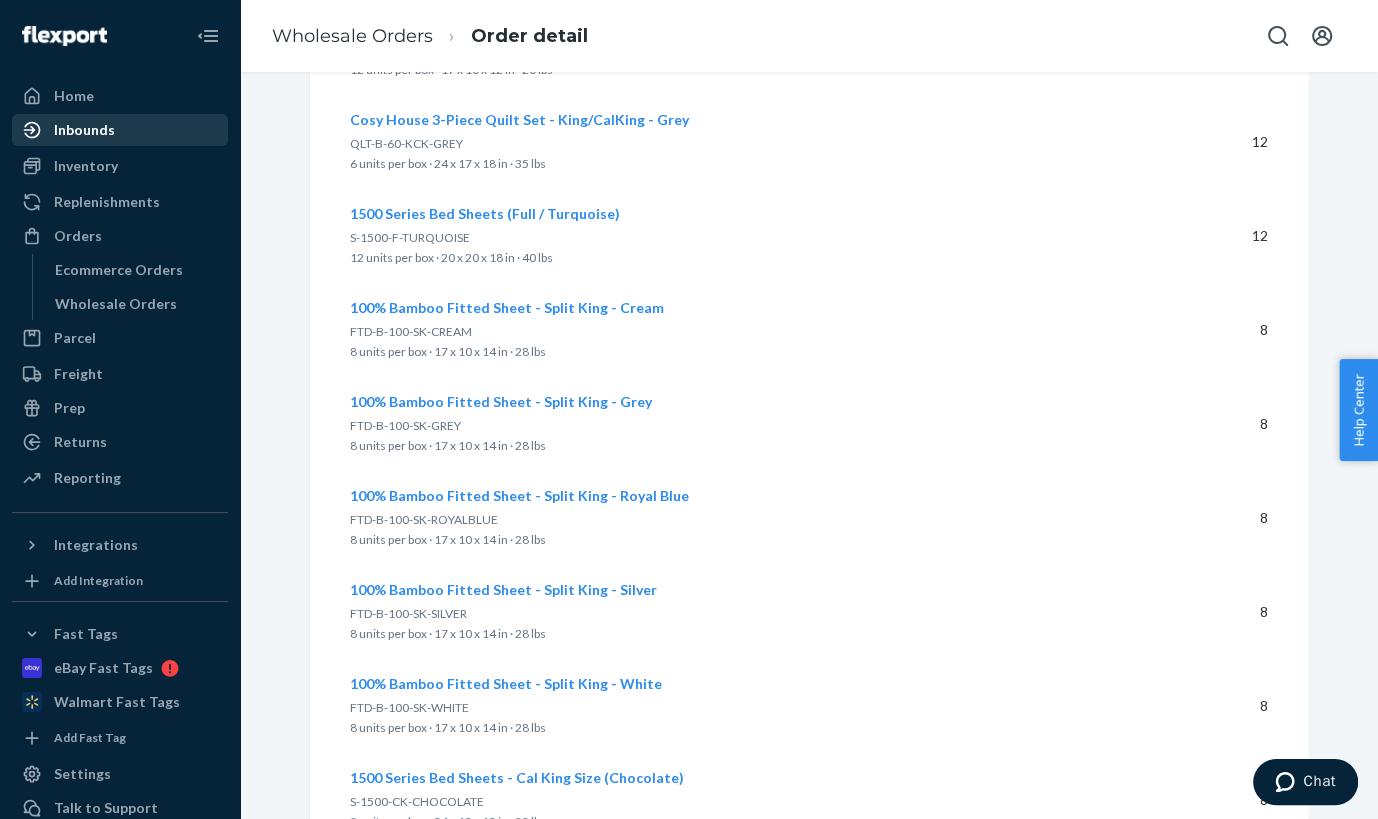 click on "Inbounds" at bounding box center [84, 130] 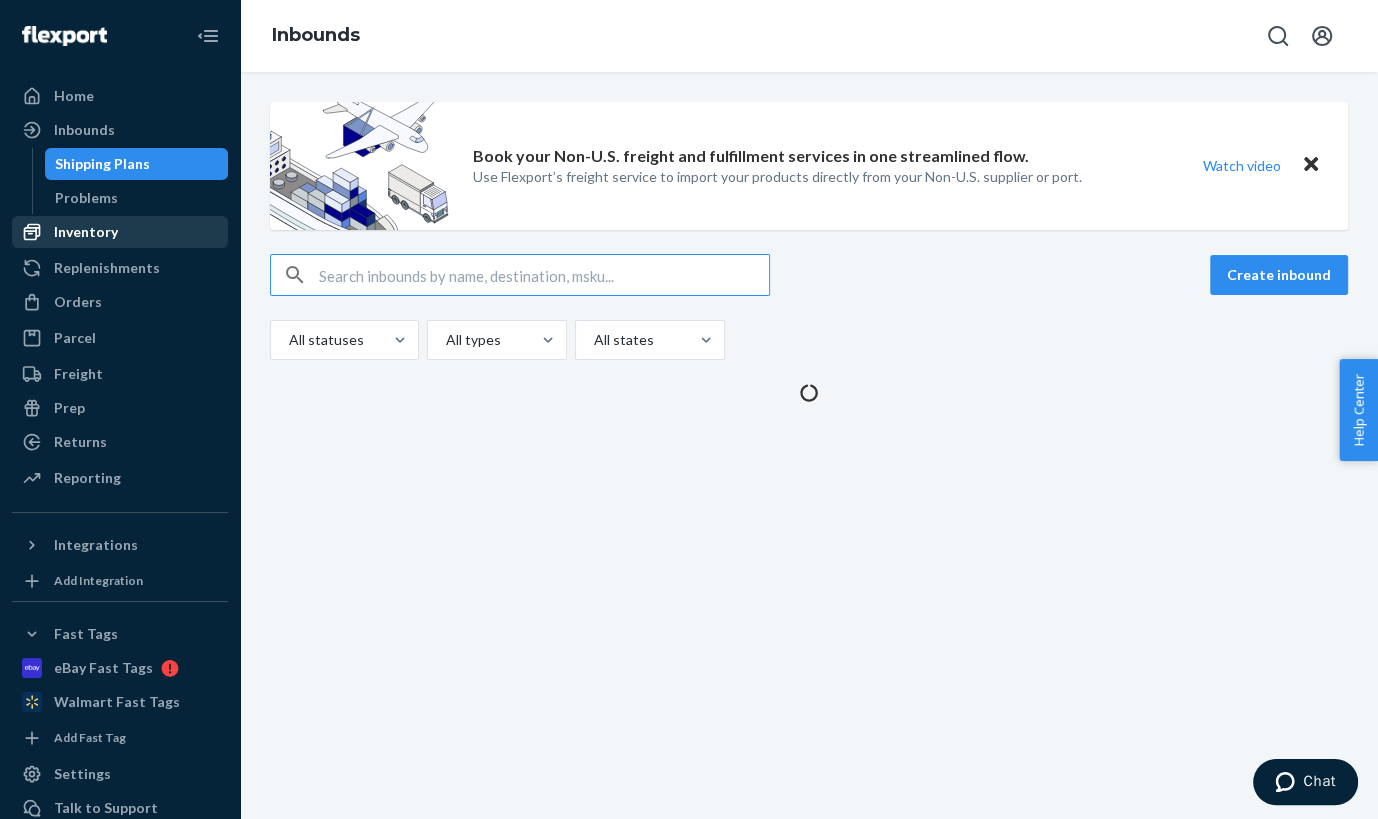 click on "Inventory" at bounding box center [86, 232] 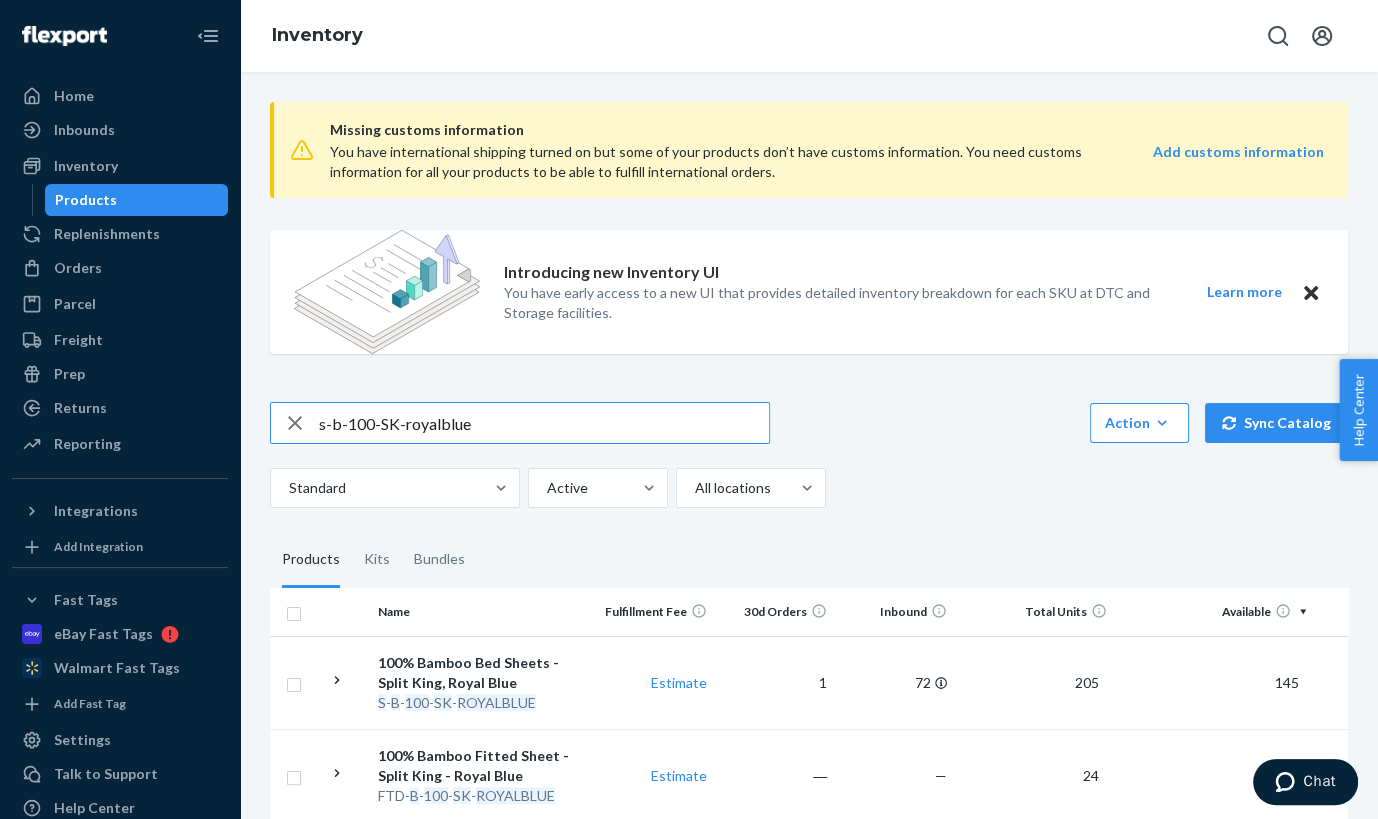click on "s-b-100-SK-royalblue" at bounding box center [544, 423] 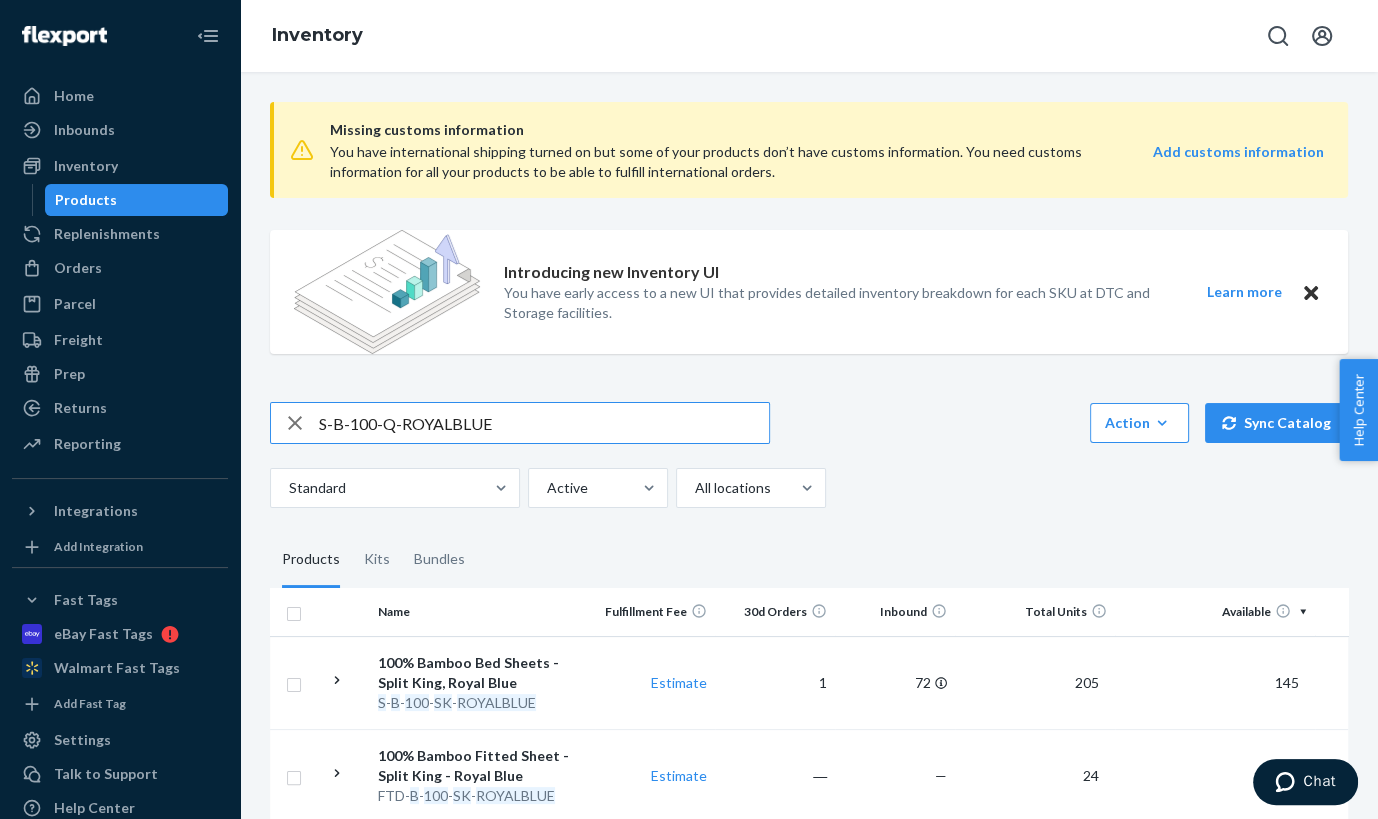 type on "S-B-100-Q-ROYALBLUE" 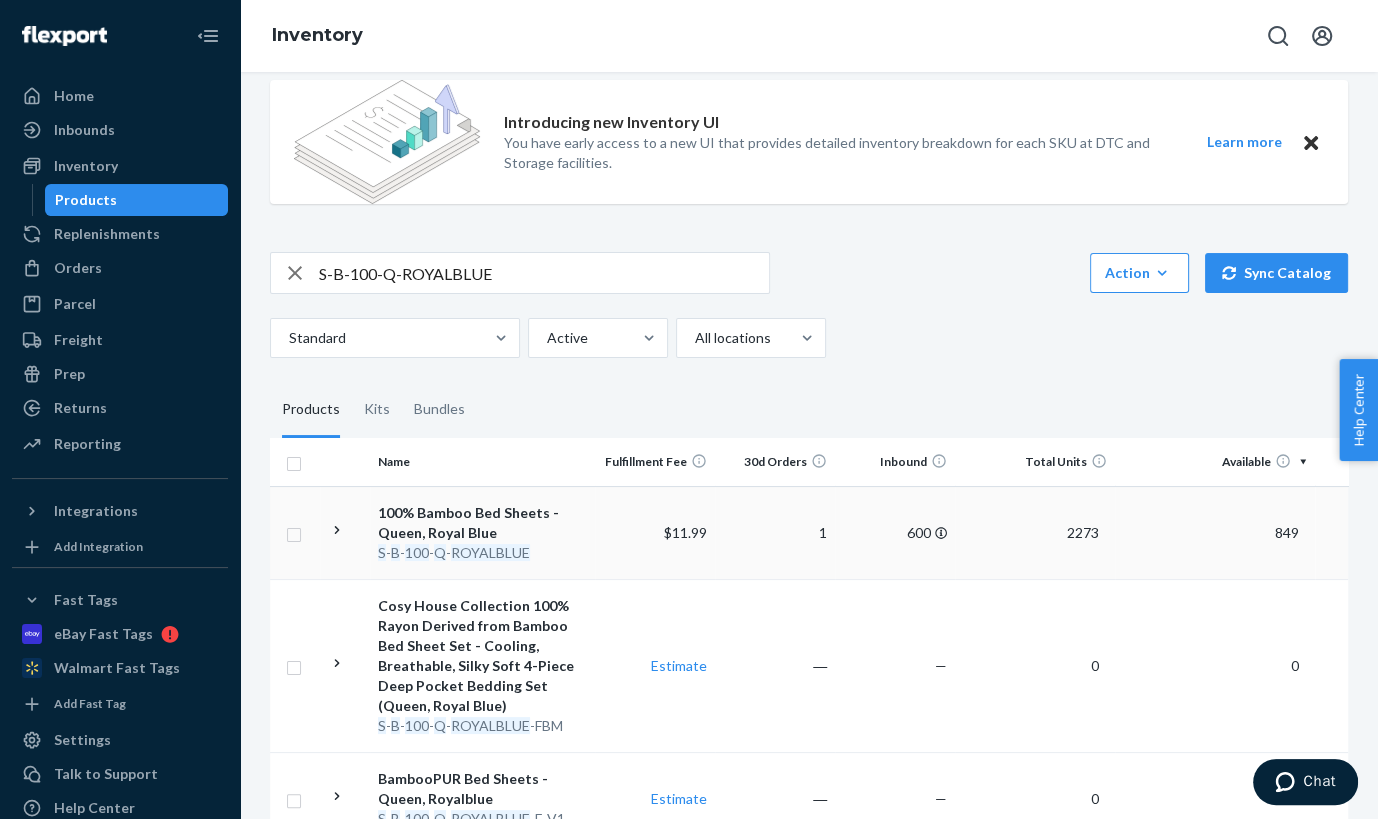 scroll, scrollTop: 191, scrollLeft: 0, axis: vertical 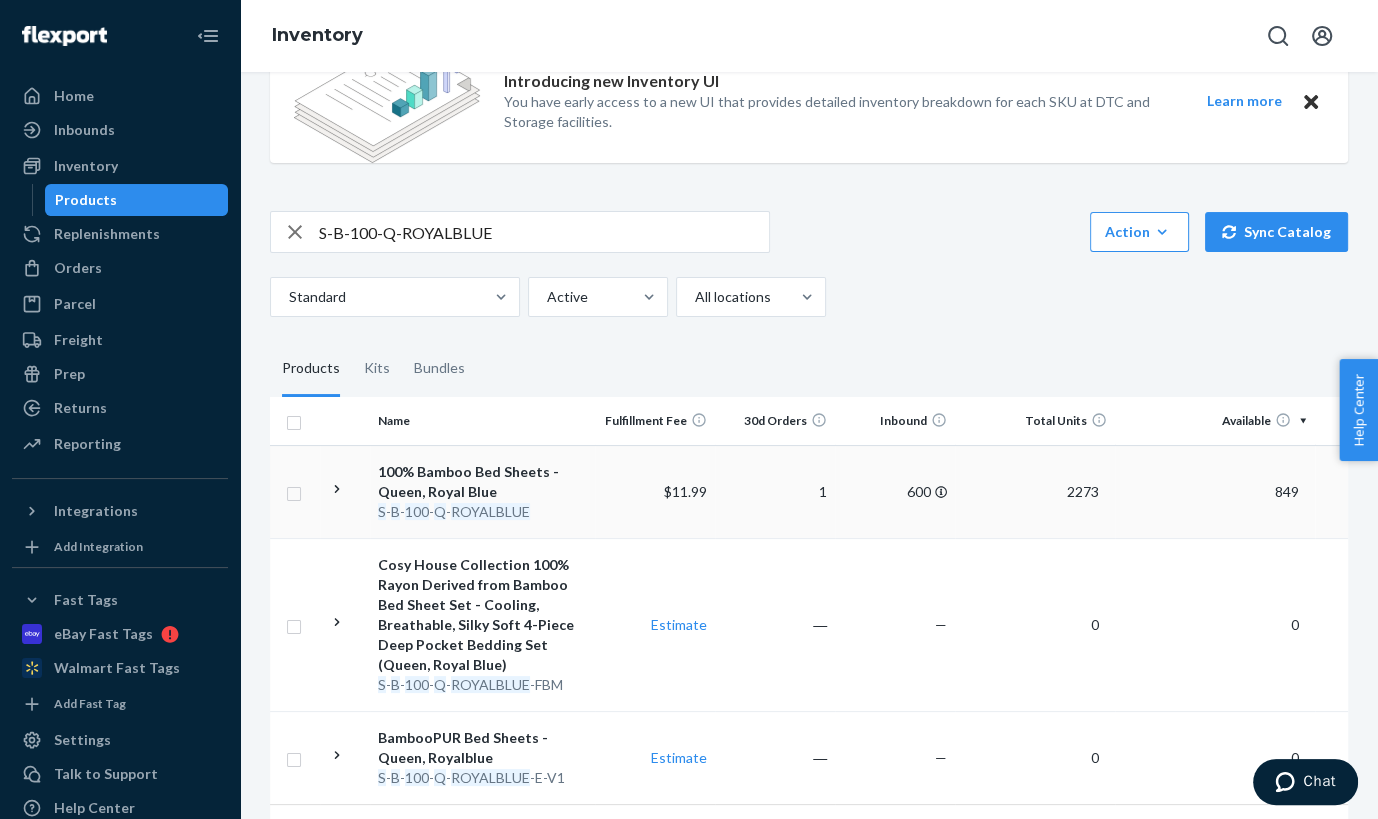 click on "100% Bamboo Bed Sheets - Queen, Royal Blue" at bounding box center (482, 482) 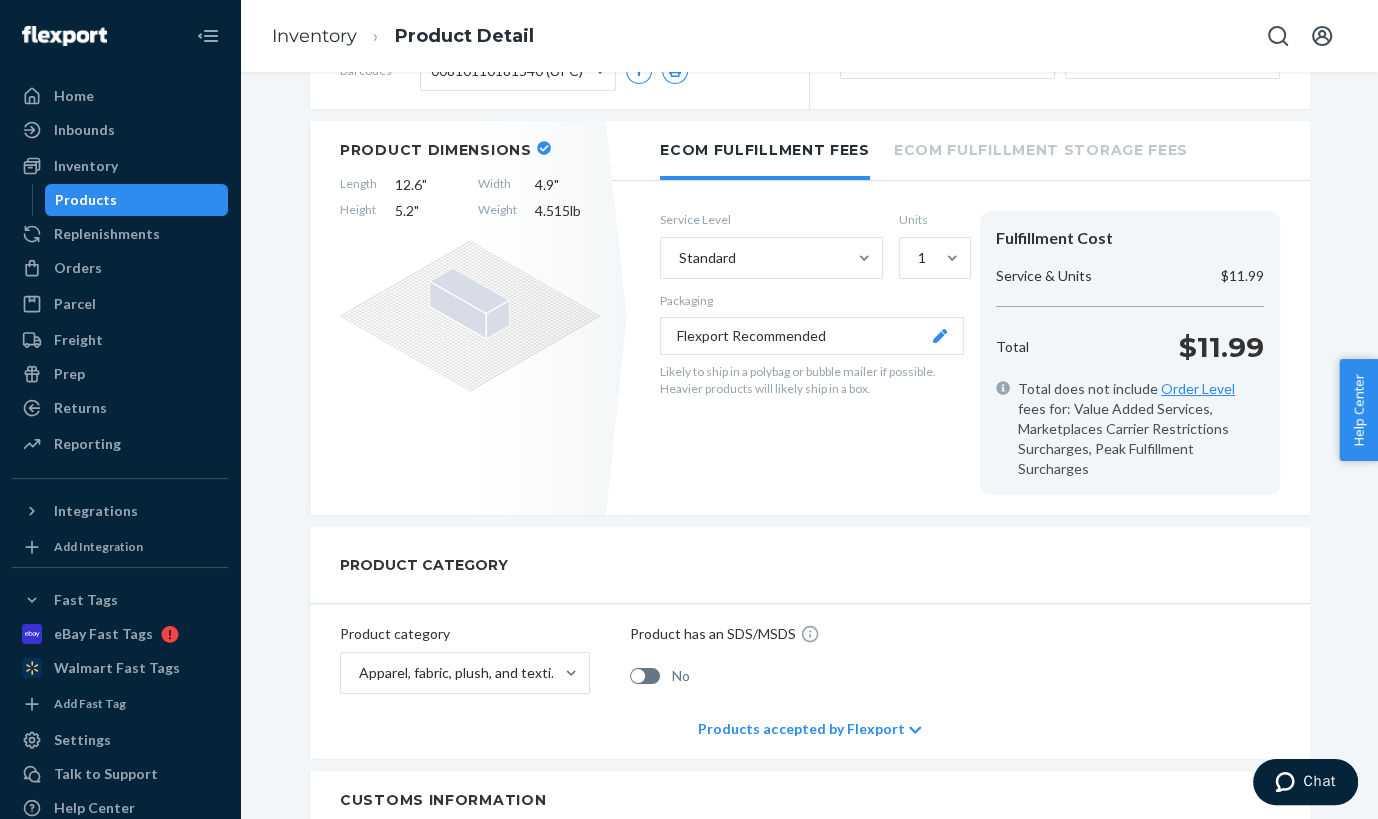 scroll, scrollTop: 440, scrollLeft: 0, axis: vertical 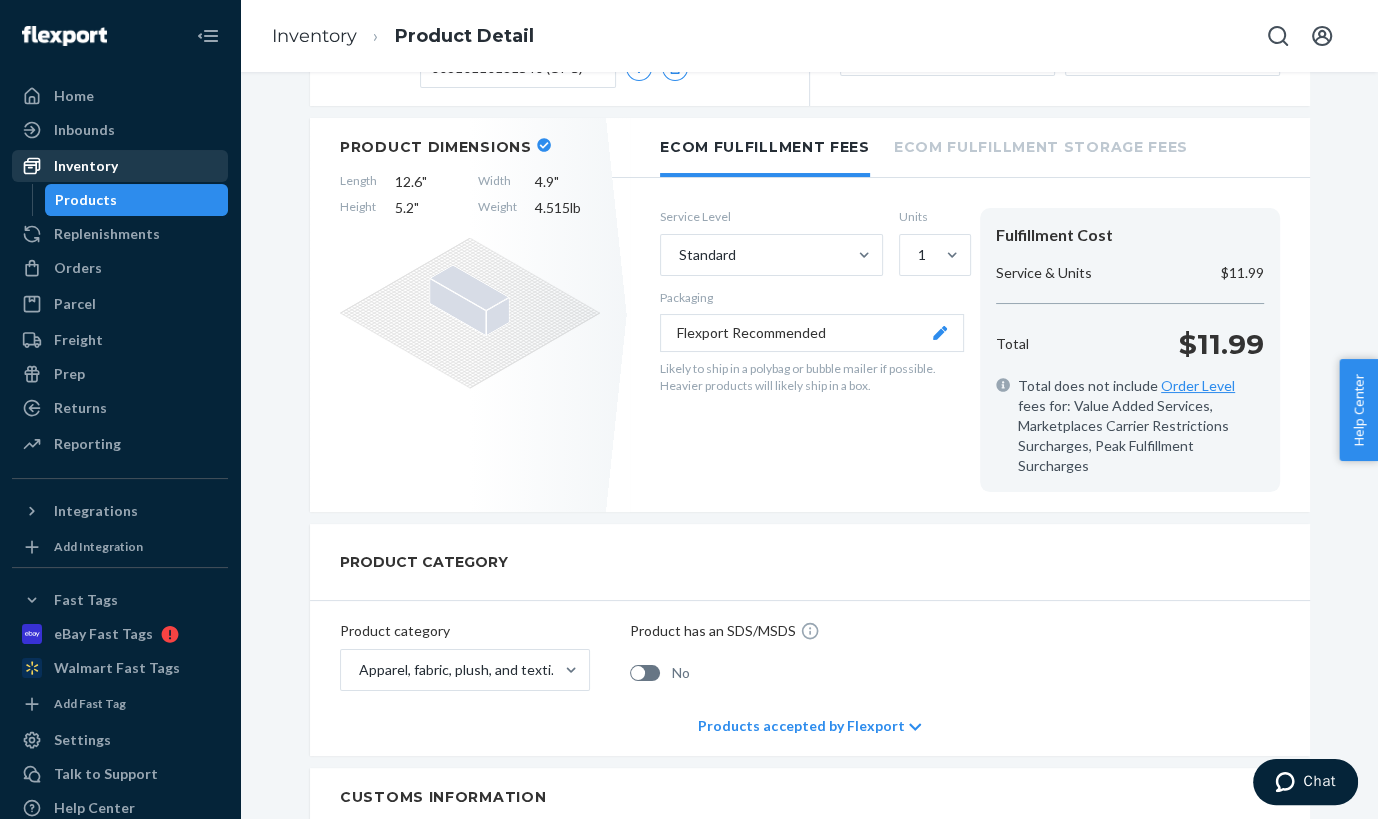 click on "Inventory" at bounding box center (120, 166) 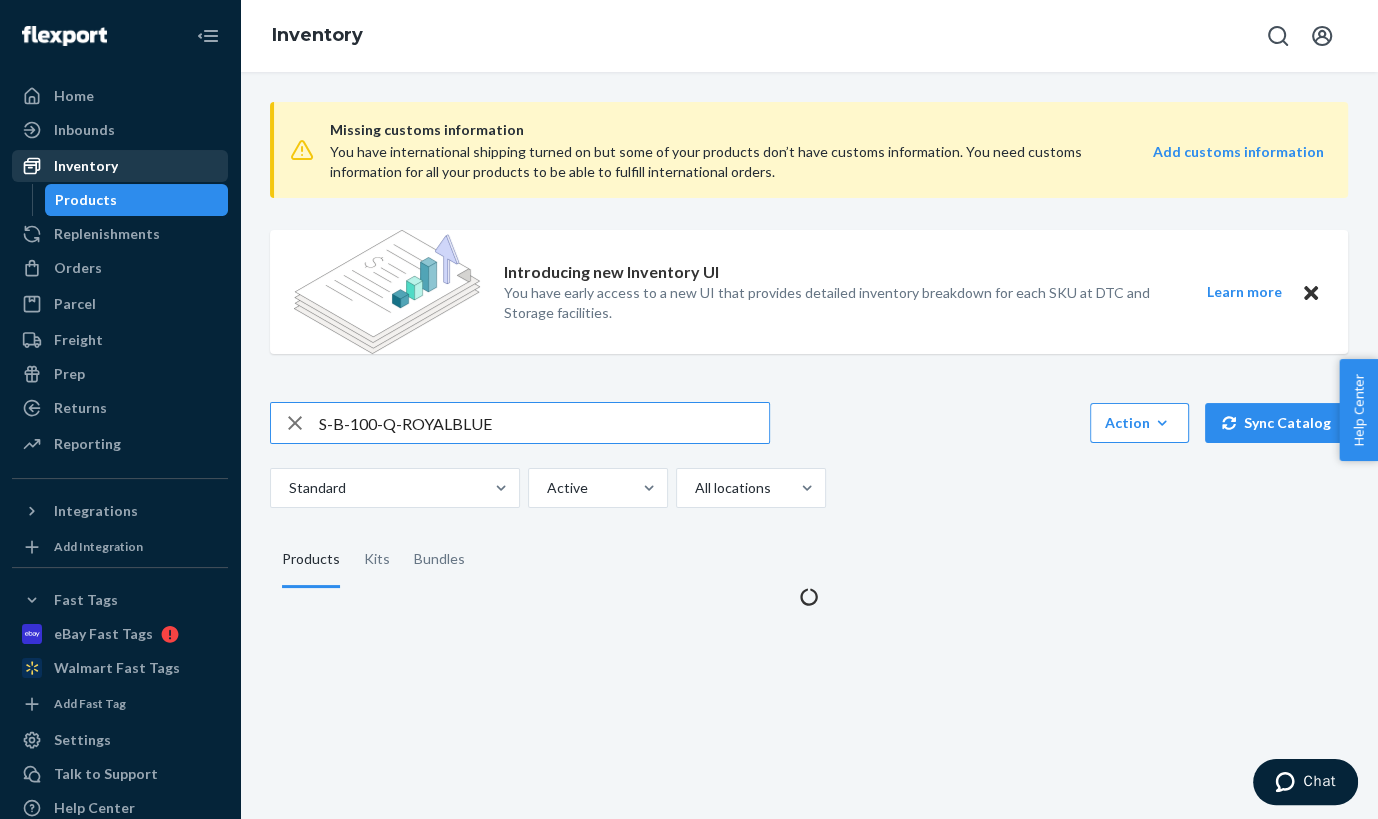 scroll, scrollTop: 0, scrollLeft: 0, axis: both 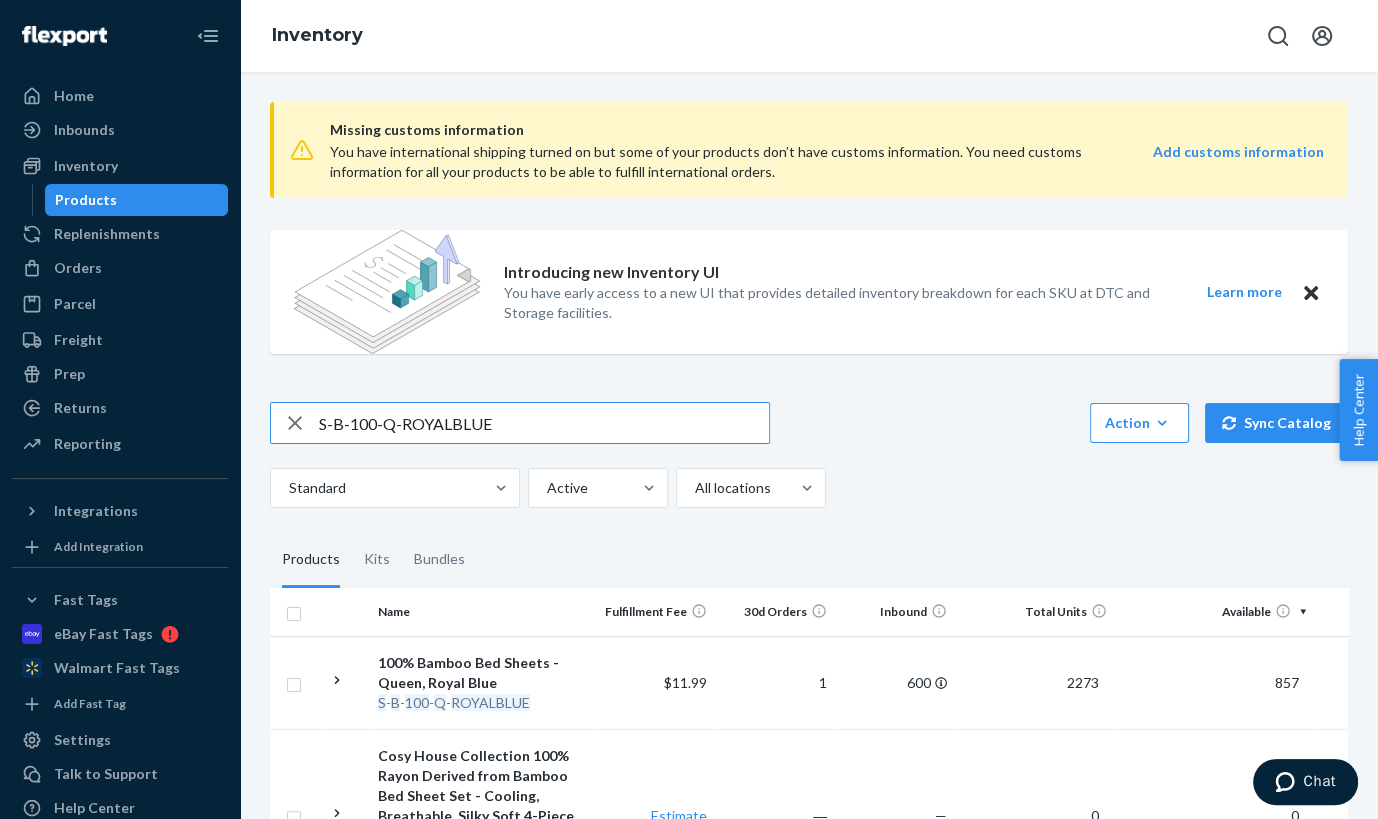 click on "S-B-100-Q-ROYALBLUE" at bounding box center (544, 423) 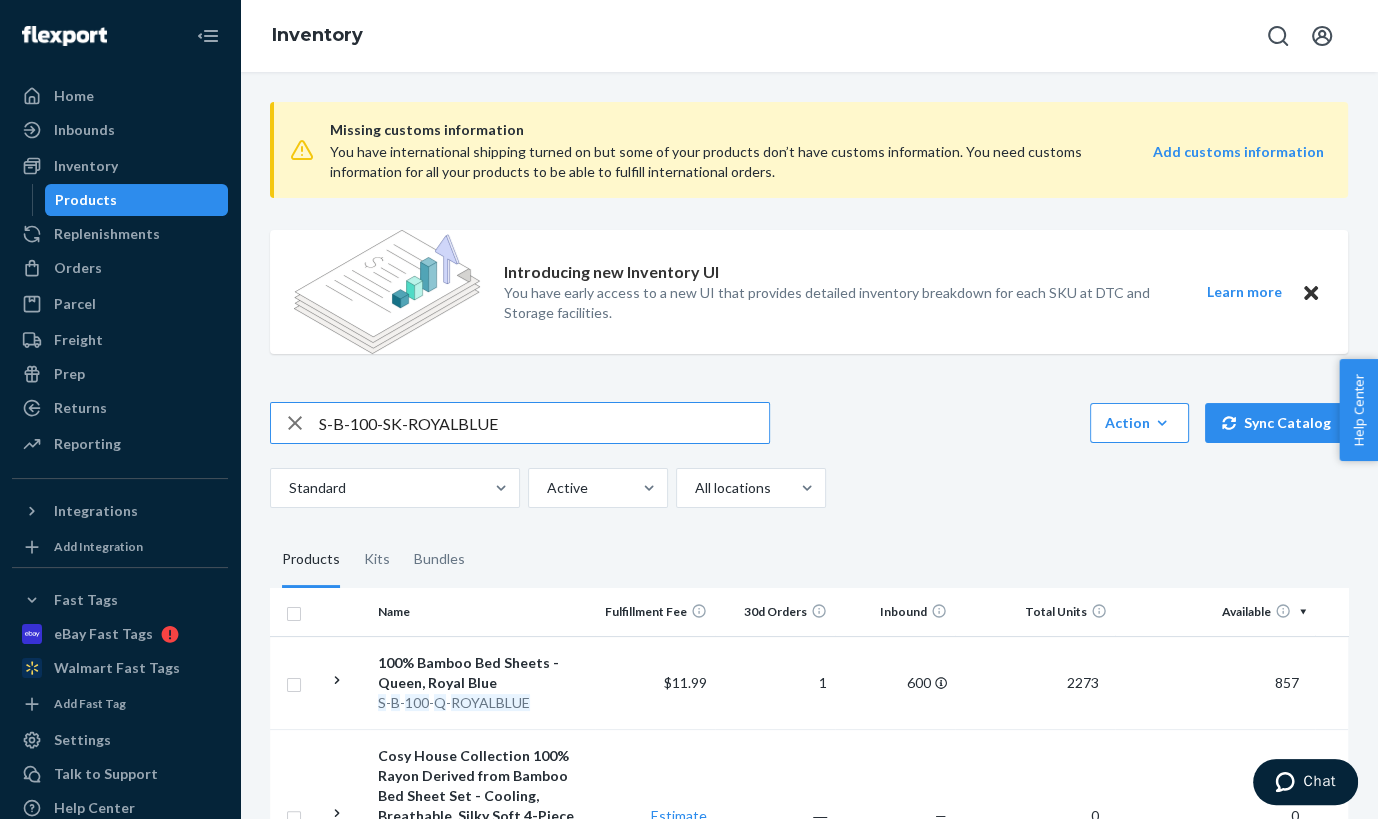 type on "S-B-100-SK-ROYALBLUE" 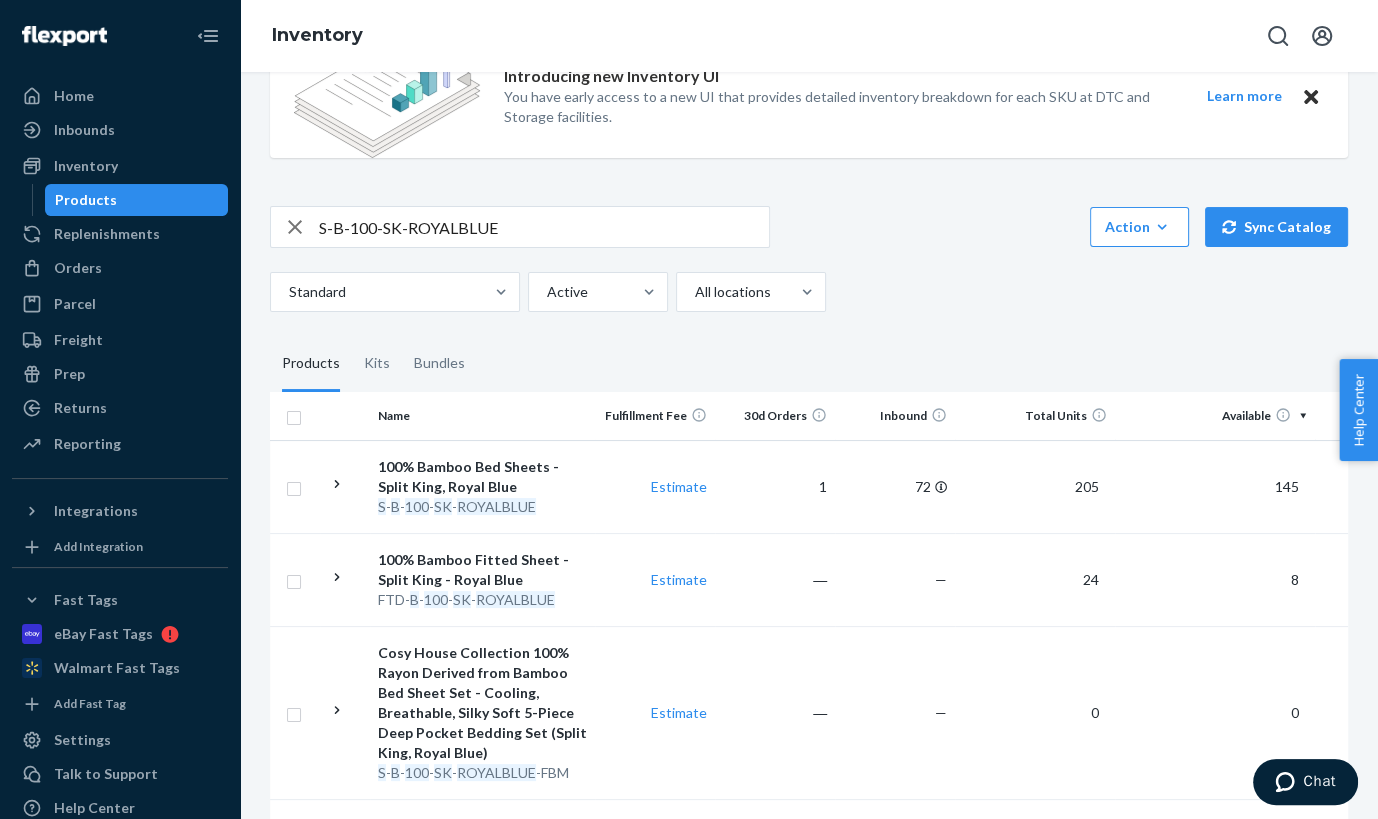 scroll, scrollTop: 200, scrollLeft: 0, axis: vertical 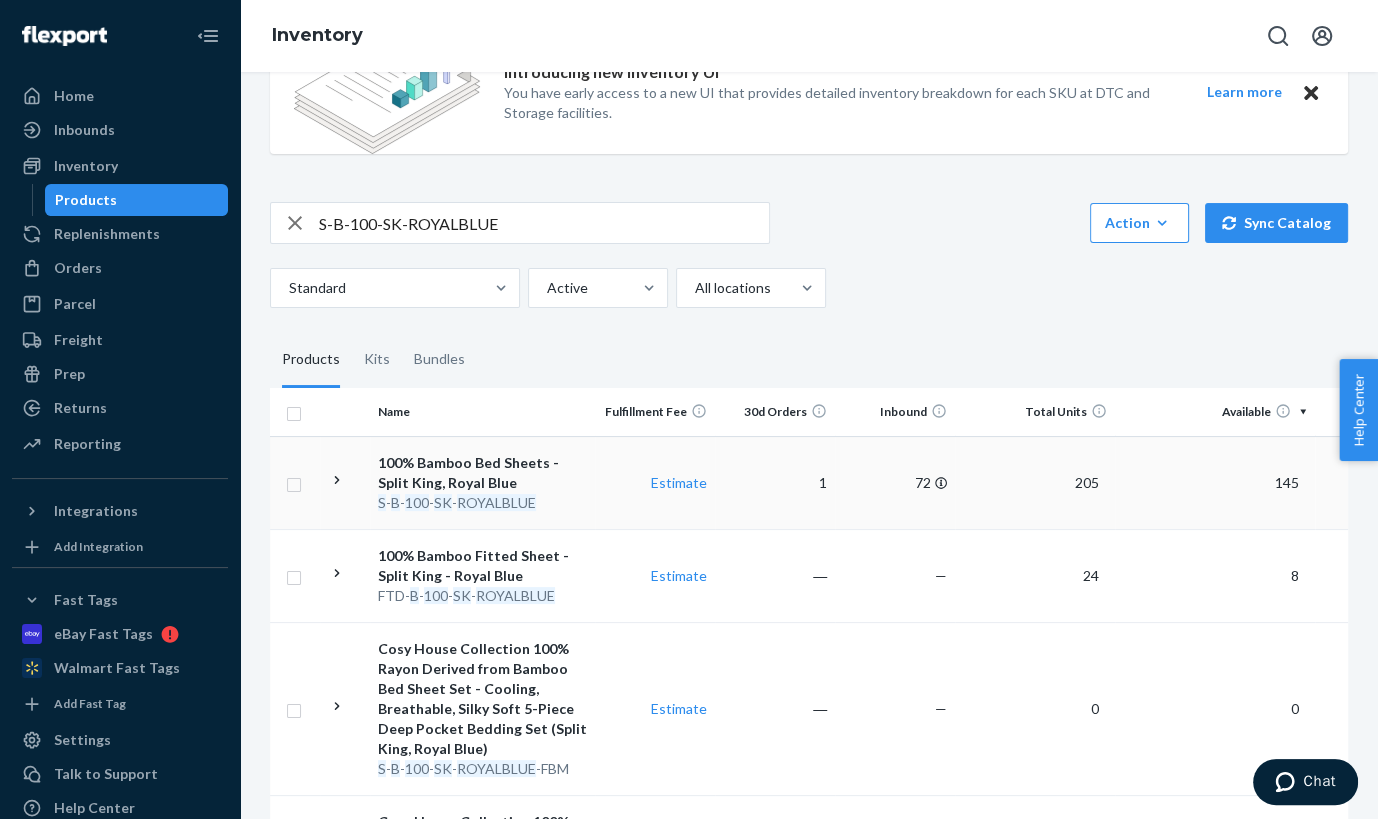 click 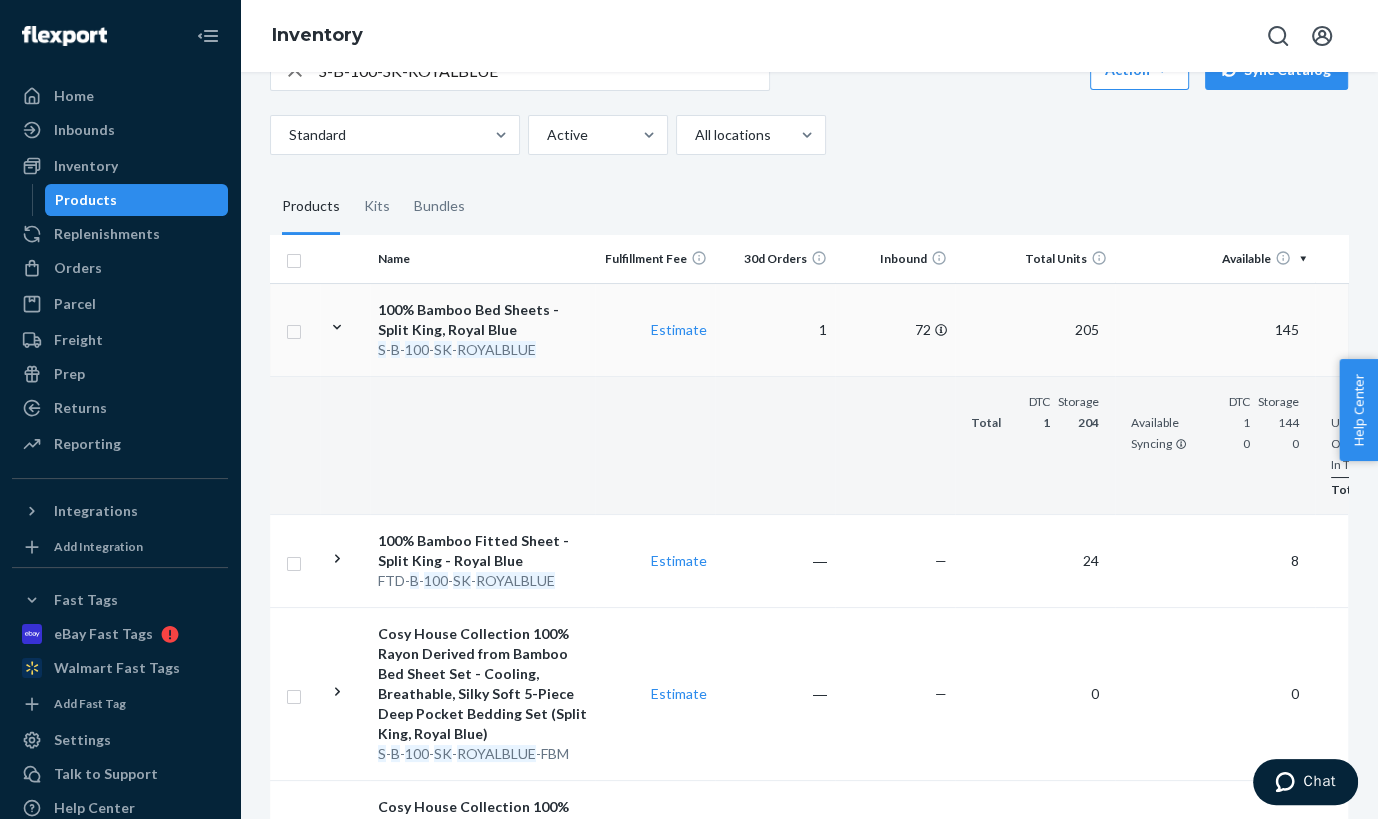 scroll, scrollTop: 356, scrollLeft: 0, axis: vertical 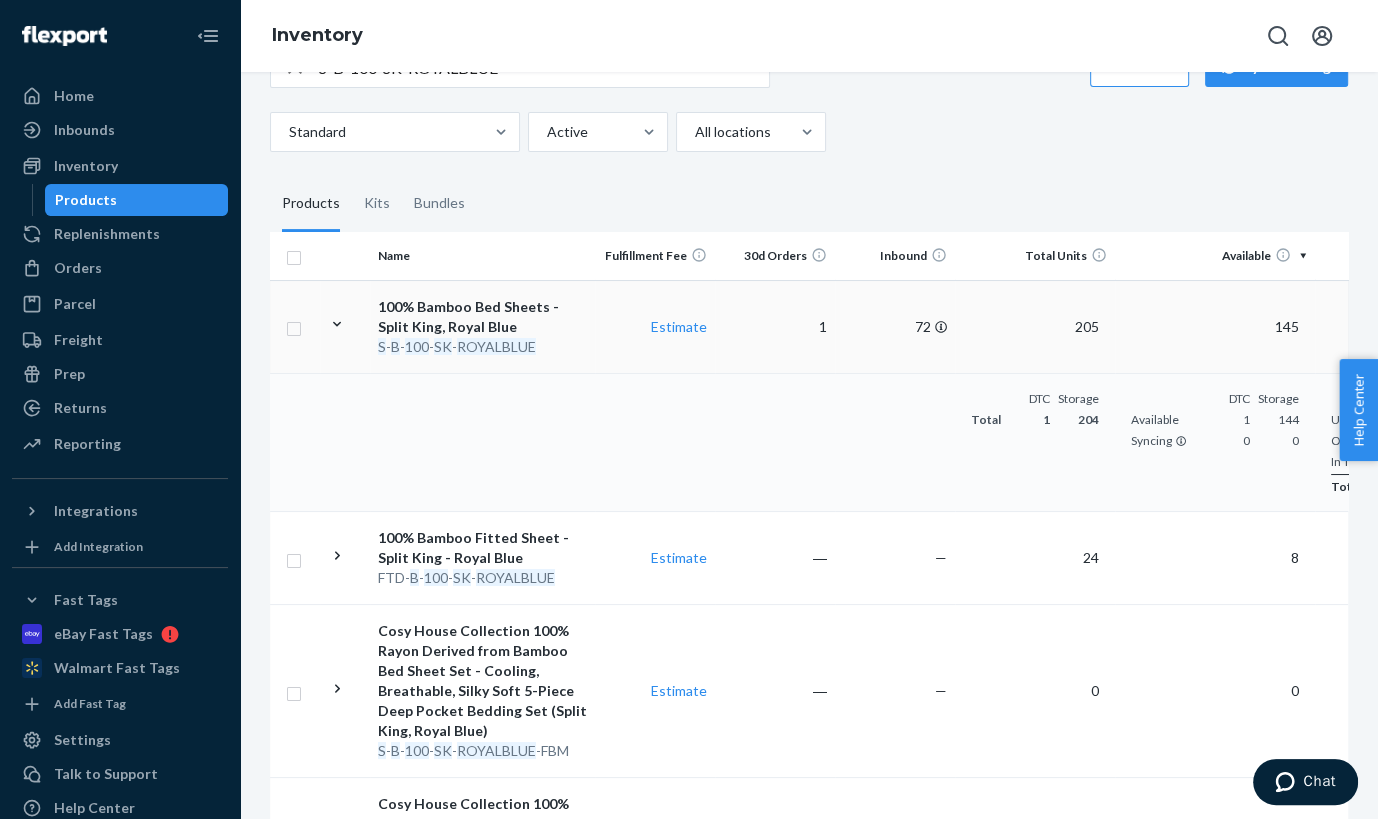click on "100% Bamboo Bed Sheets - Split King, Royal Blue" at bounding box center [482, 317] 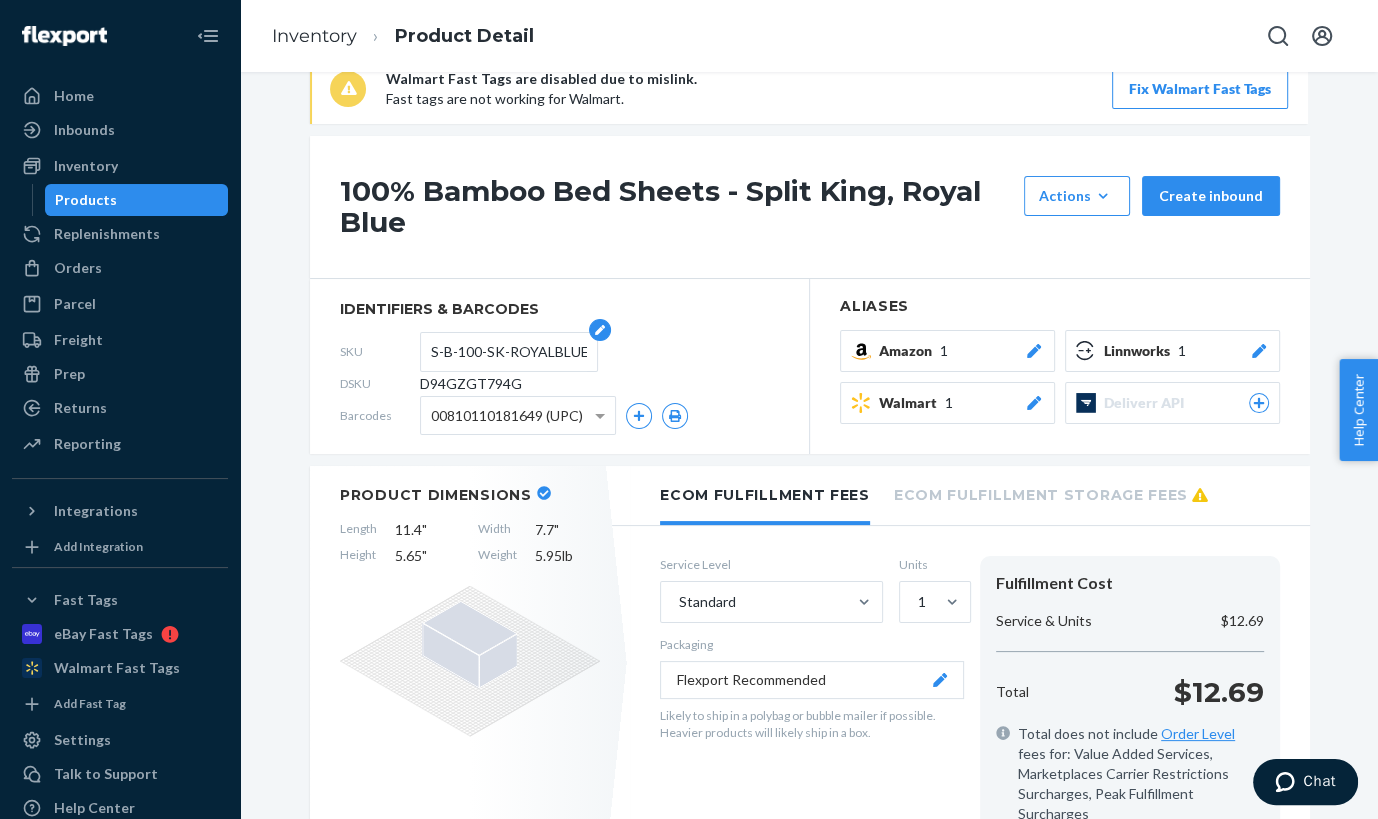scroll, scrollTop: 193, scrollLeft: 0, axis: vertical 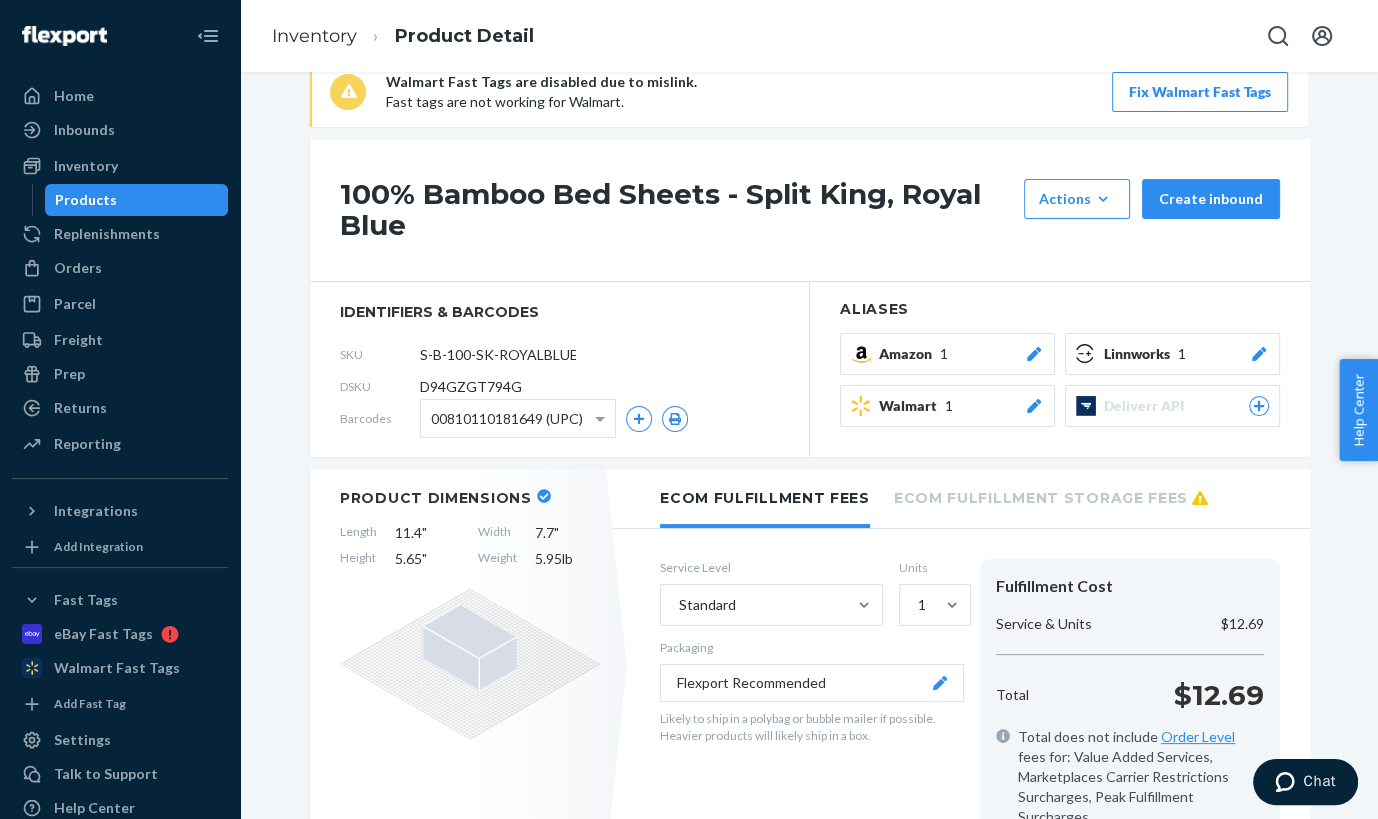 click on "D94GZGT794G" at bounding box center [471, 387] 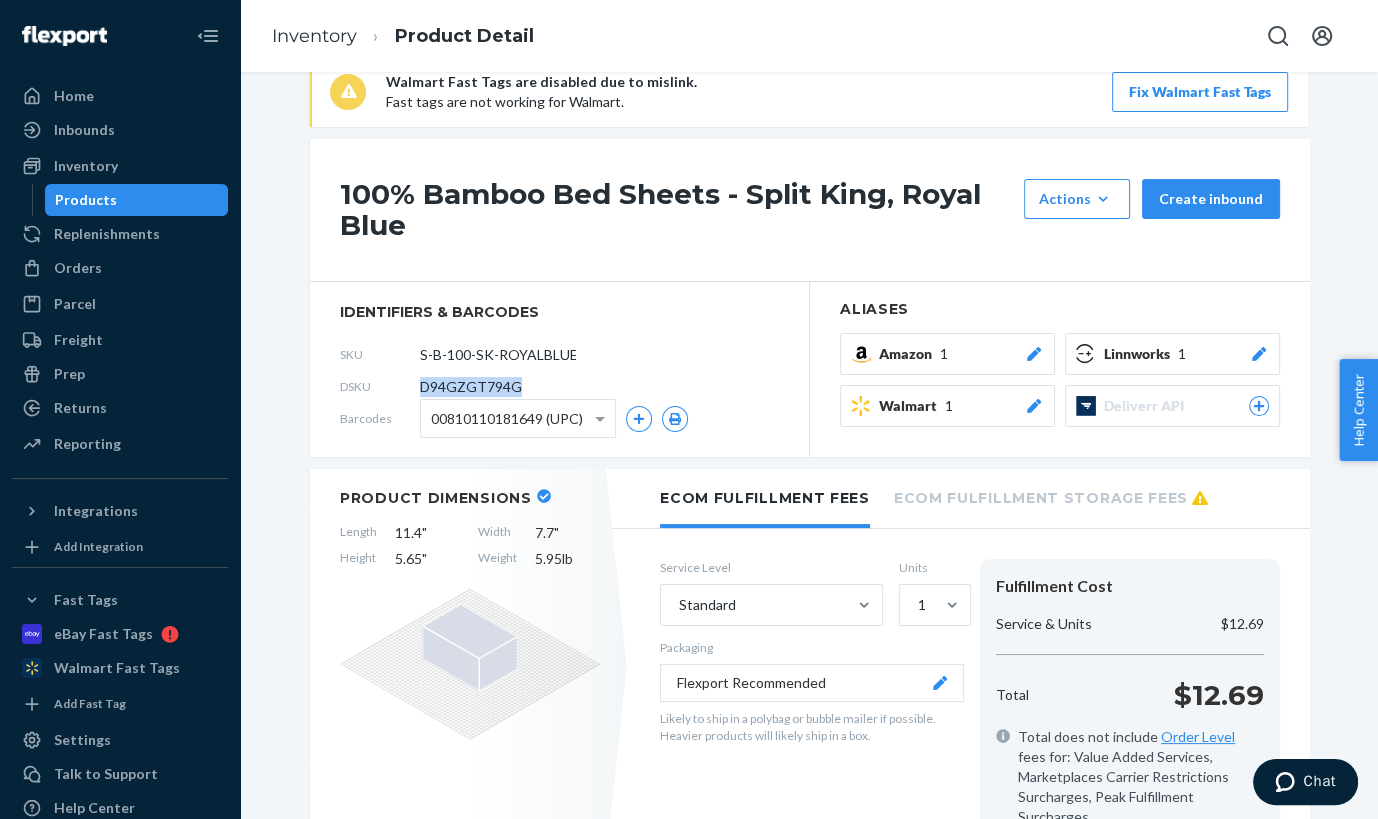 click on "D94GZGT794G" at bounding box center (471, 387) 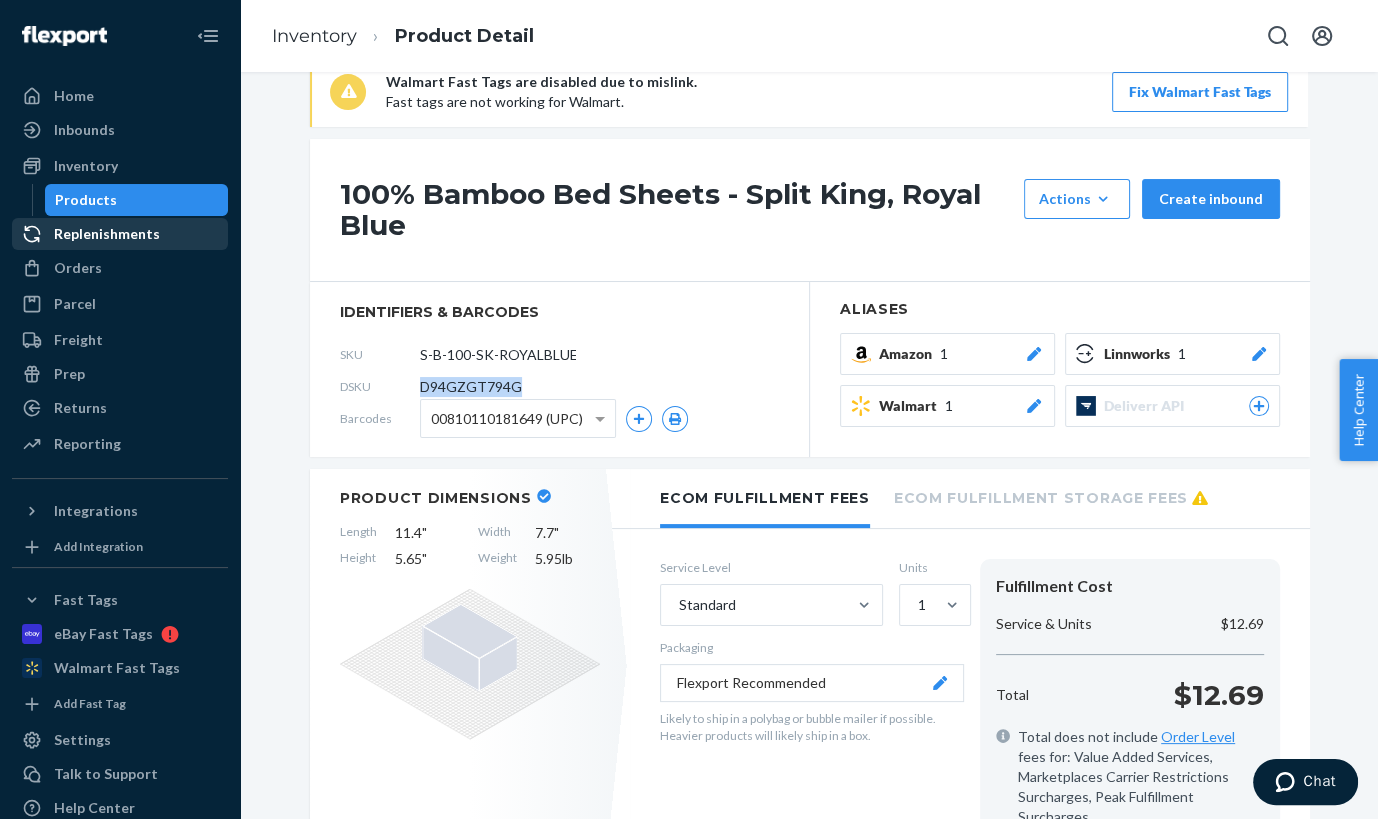 copy on "D94GZGT794G" 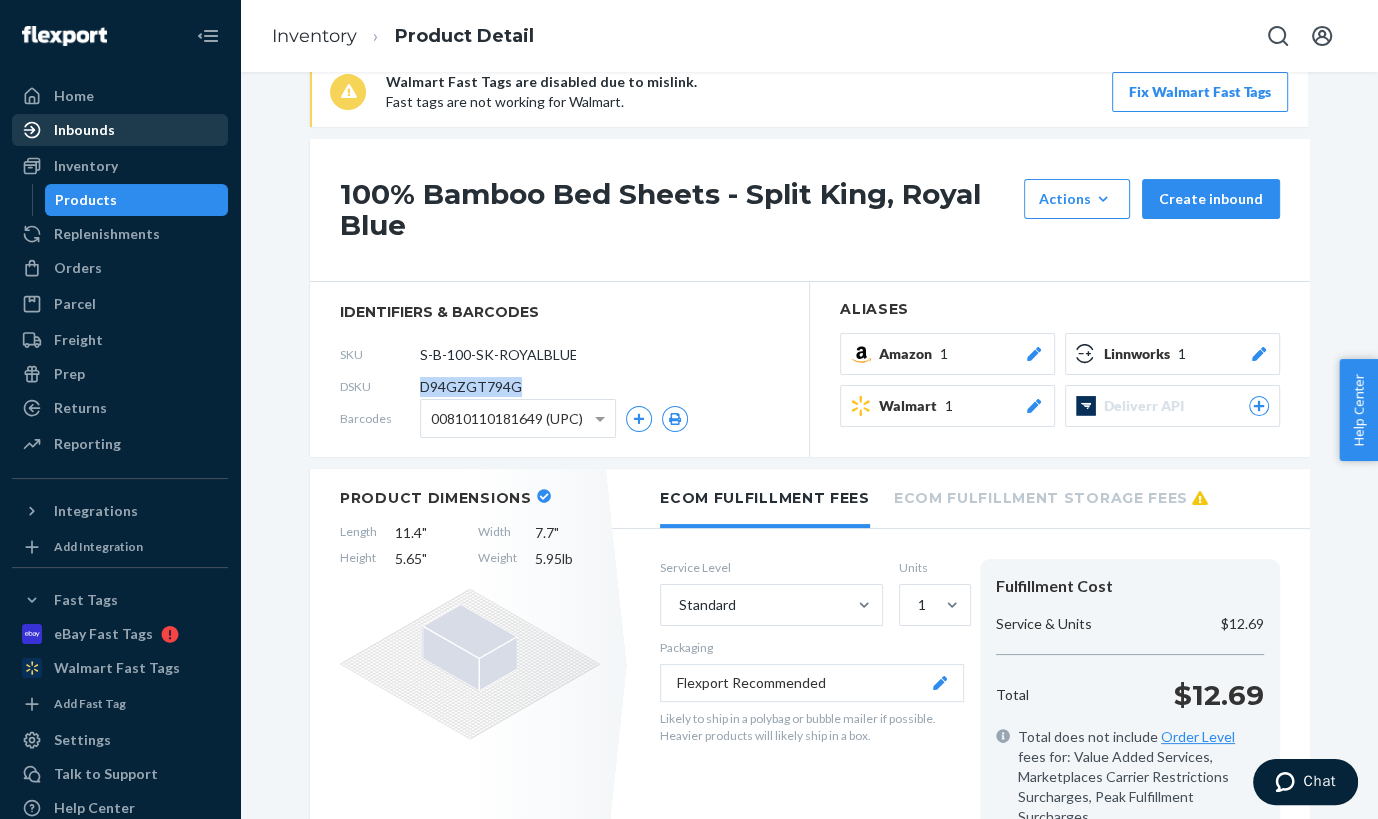 click on "Inbounds" at bounding box center [84, 130] 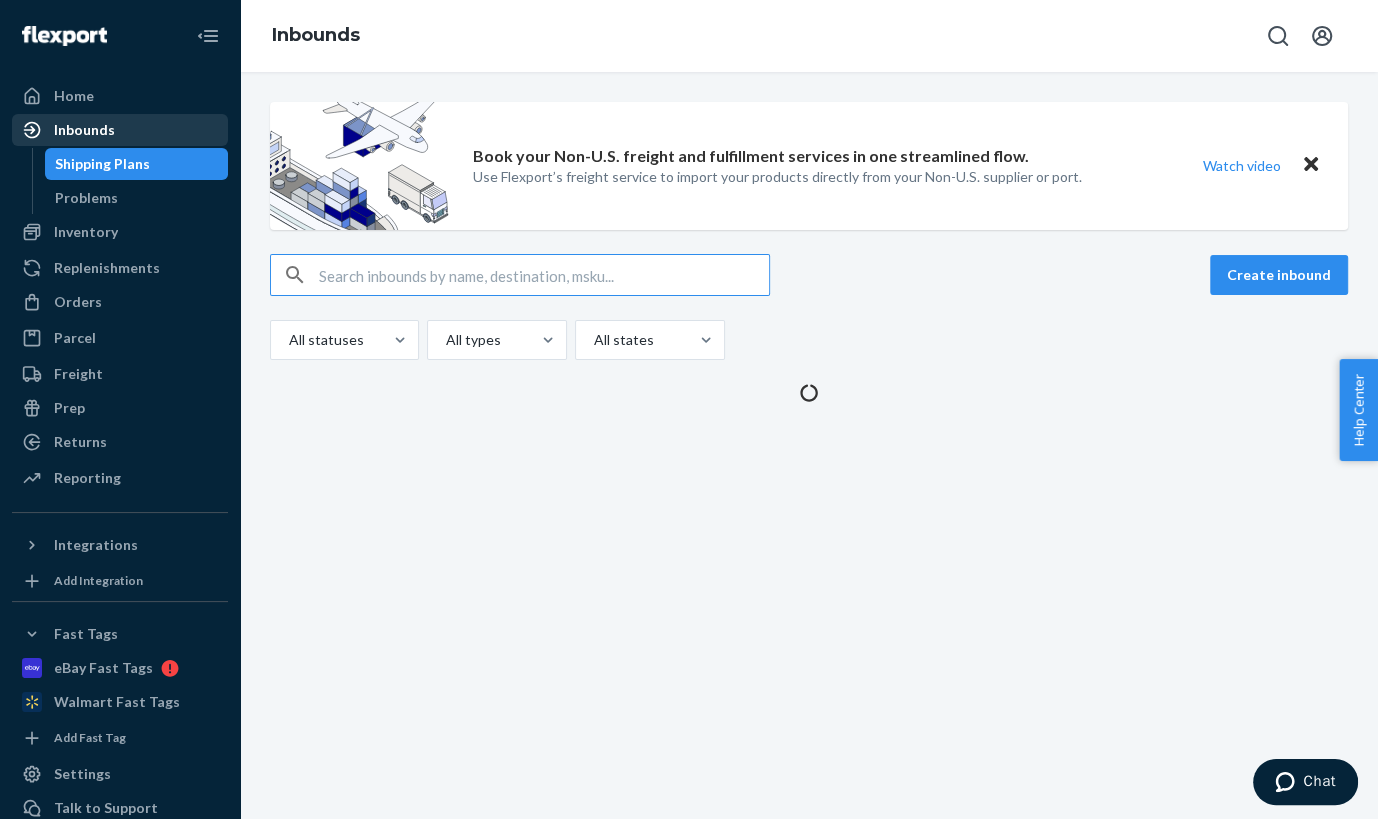 scroll, scrollTop: 0, scrollLeft: 0, axis: both 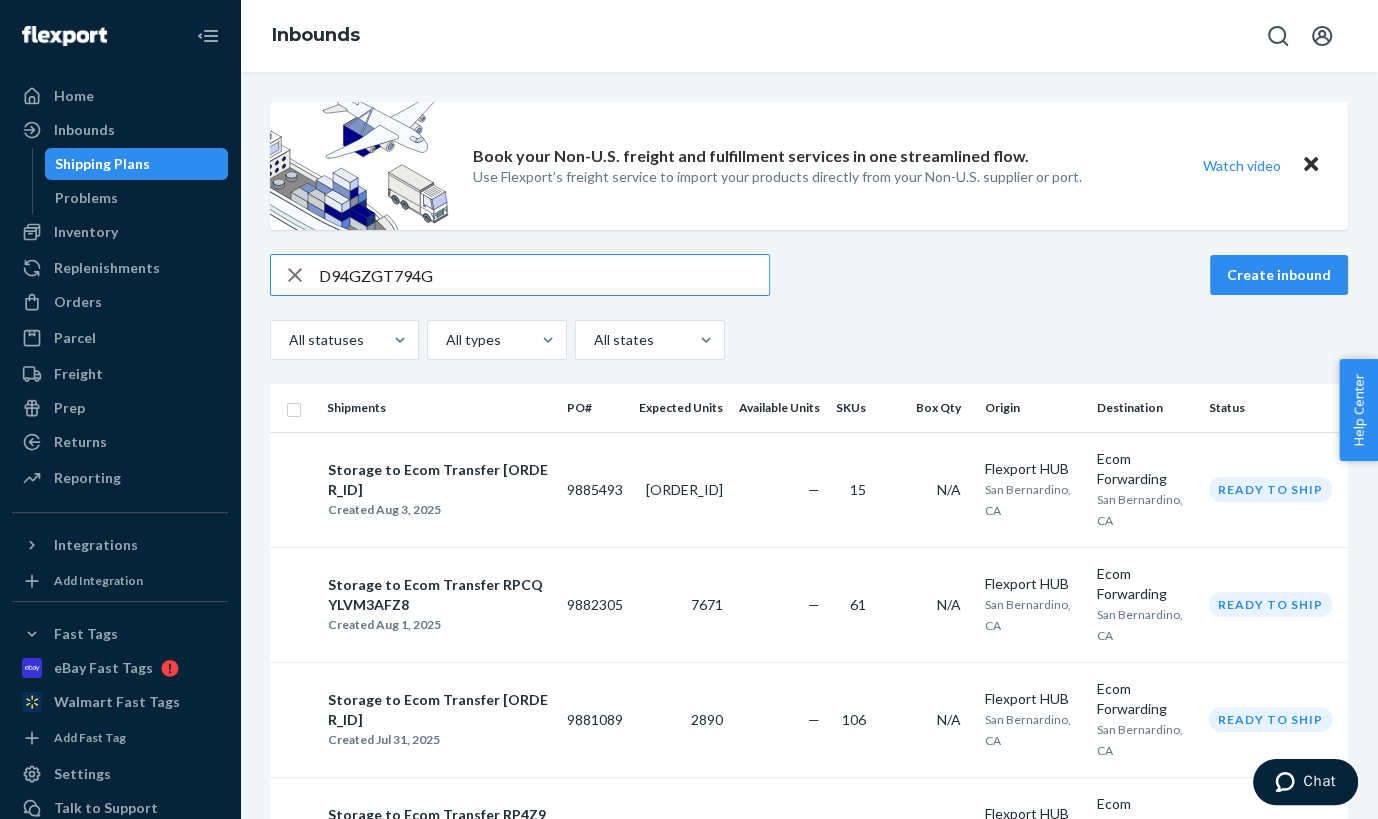 type on "D94GZGT794G" 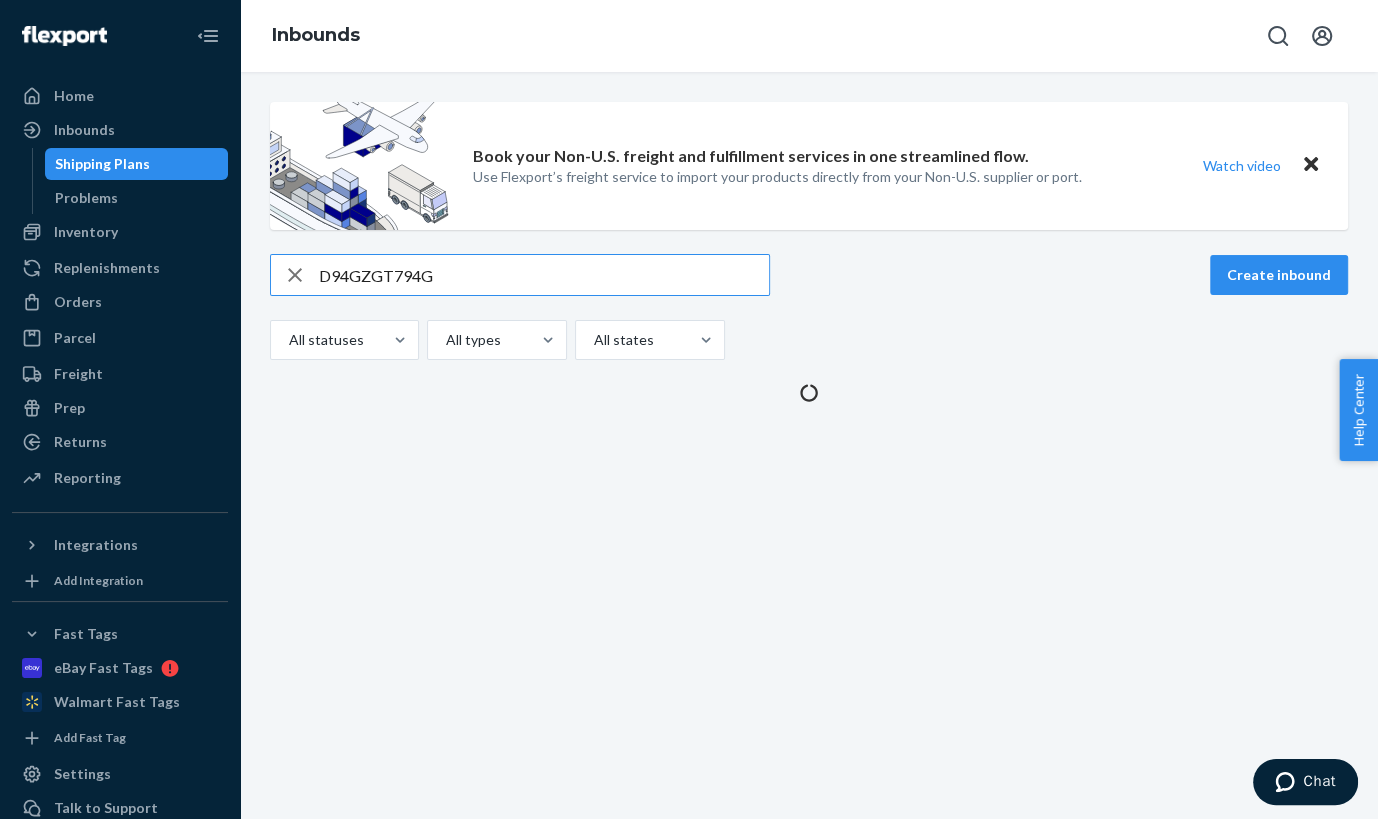 type on "D94GZGT794G" 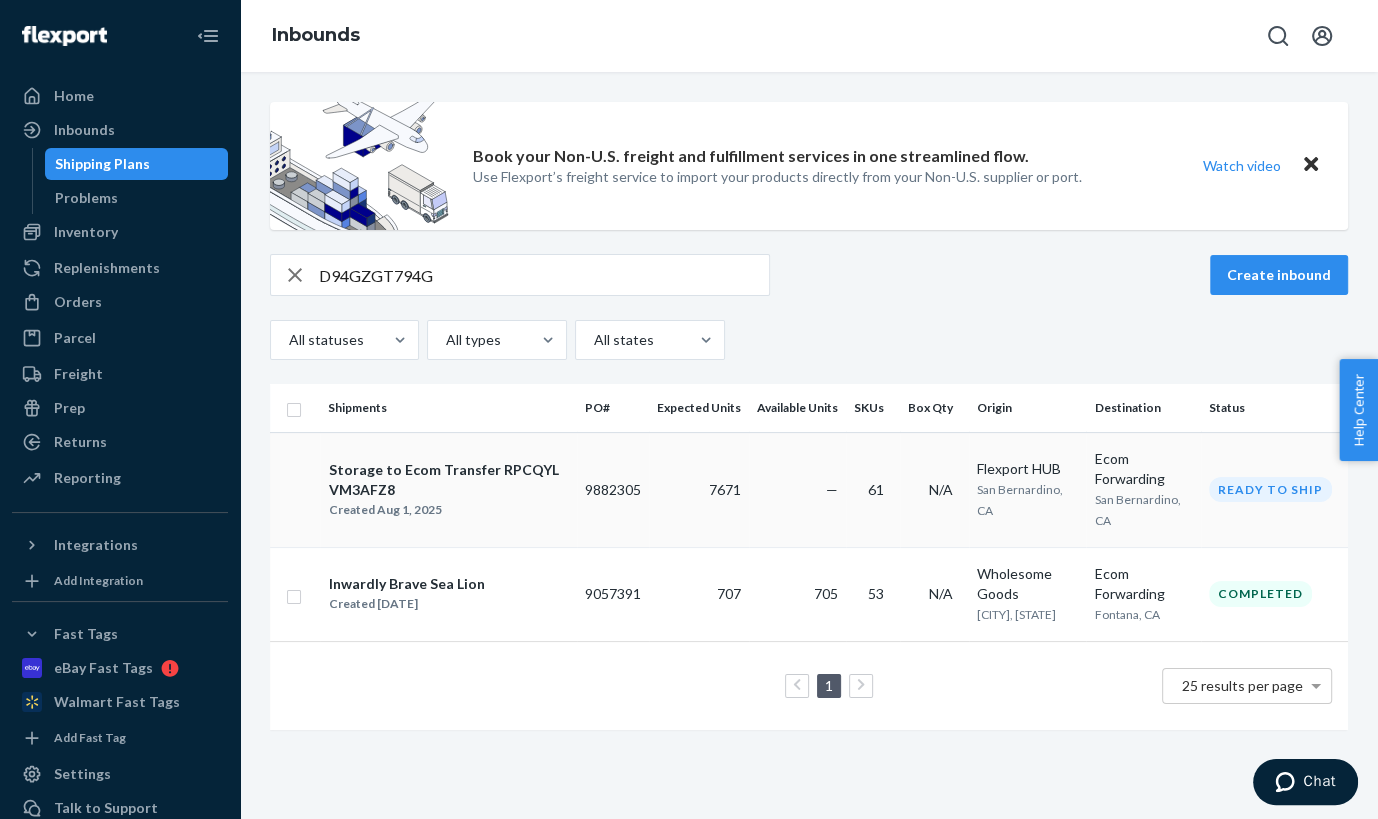 click on "Storage to Ecom Transfer RPCQYLVM3AFZ8 Created Aug 1, 2025" at bounding box center [448, 489] 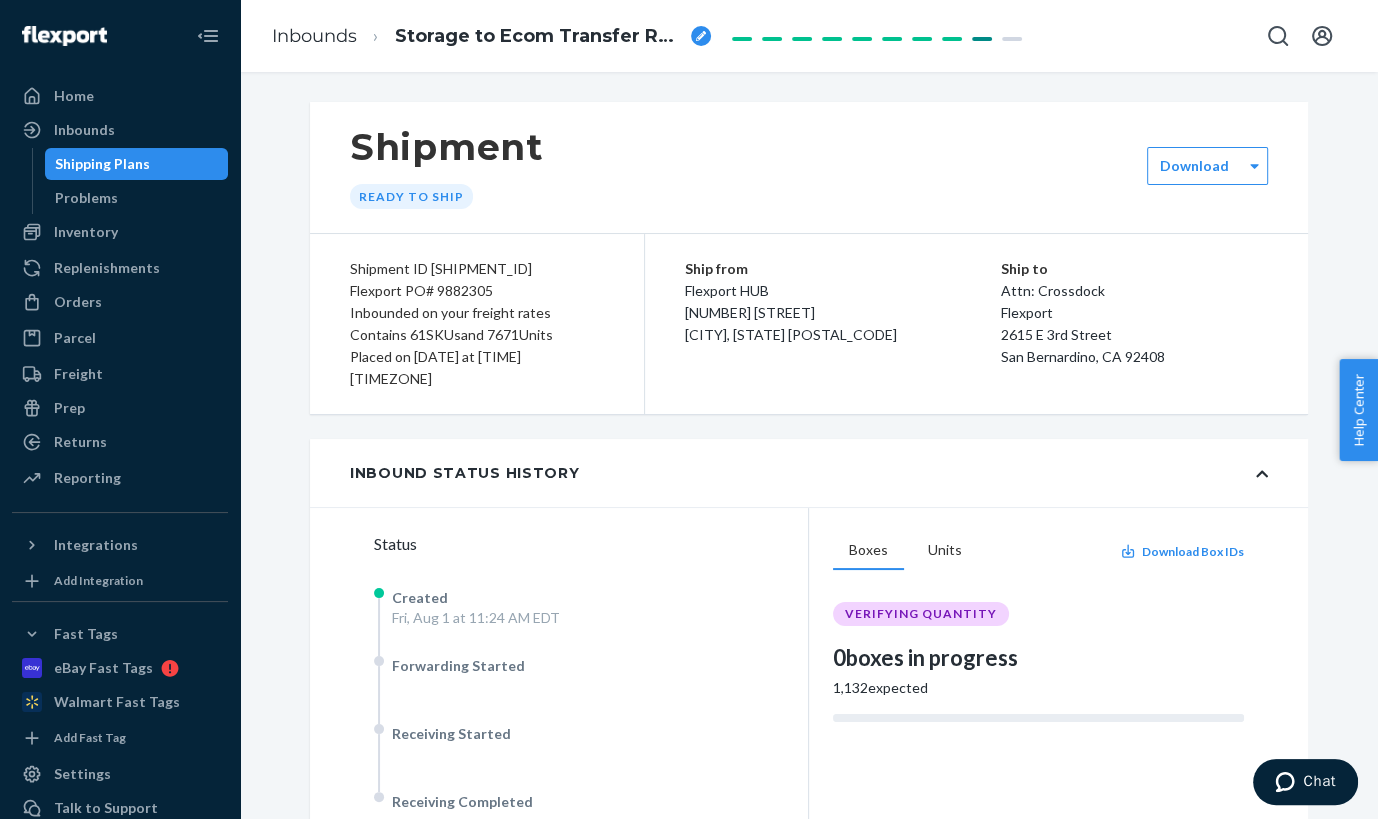 scroll, scrollTop: 4613, scrollLeft: 0, axis: vertical 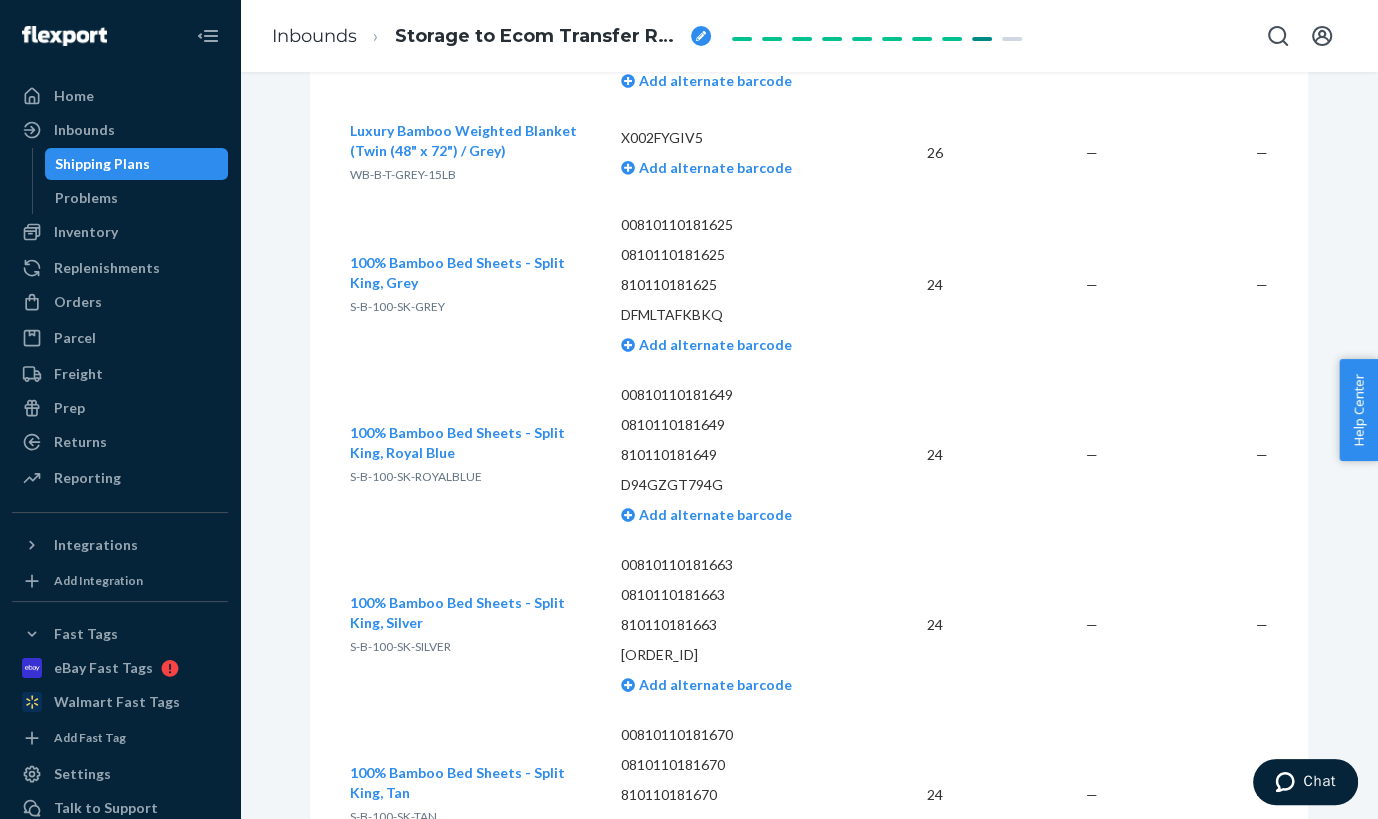 click on "S-B-100-SK-ROYALBLUE" at bounding box center (416, 476) 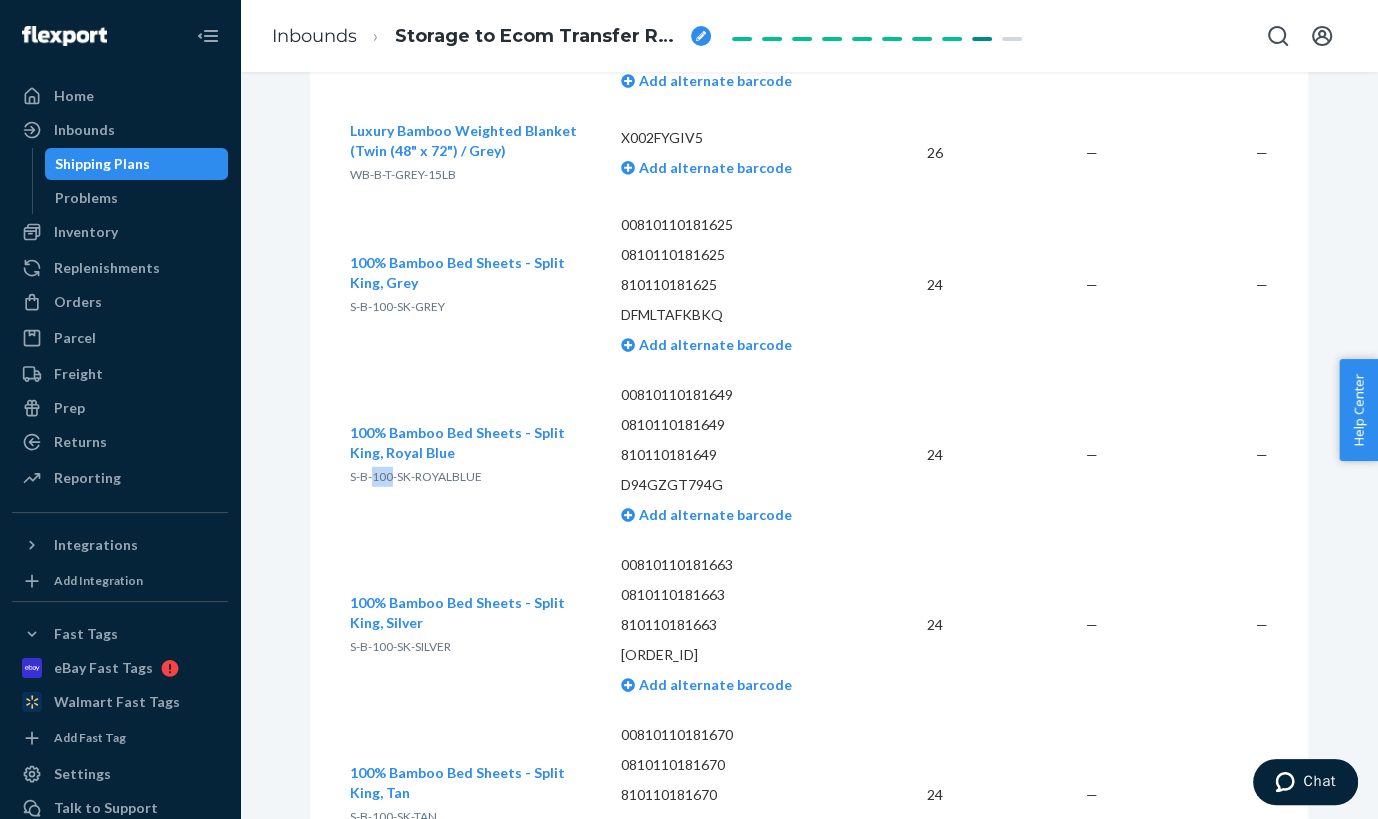 click on "S-B-100-SK-ROYALBLUE" at bounding box center [416, 476] 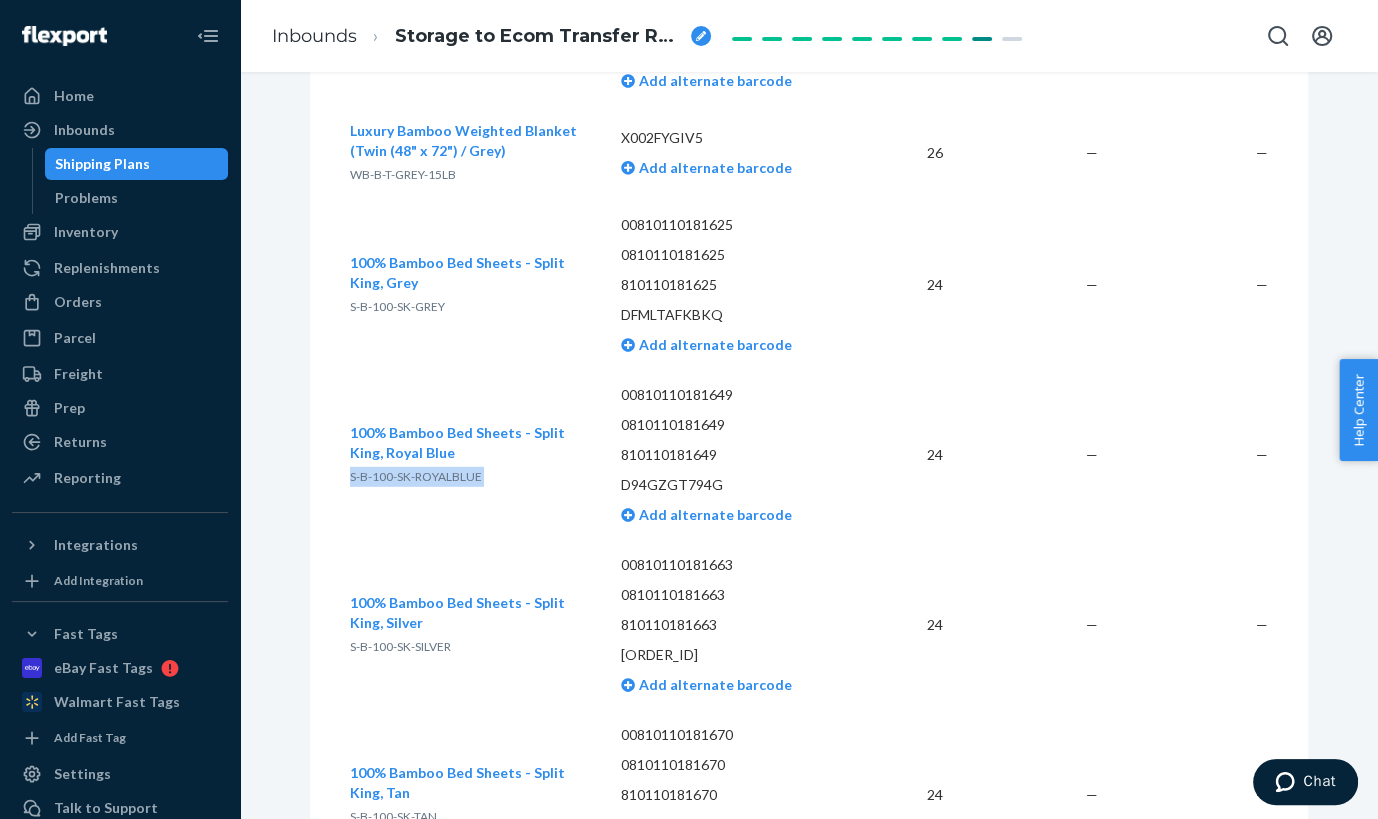 click on "S-B-100-SK-ROYALBLUE" at bounding box center (416, 476) 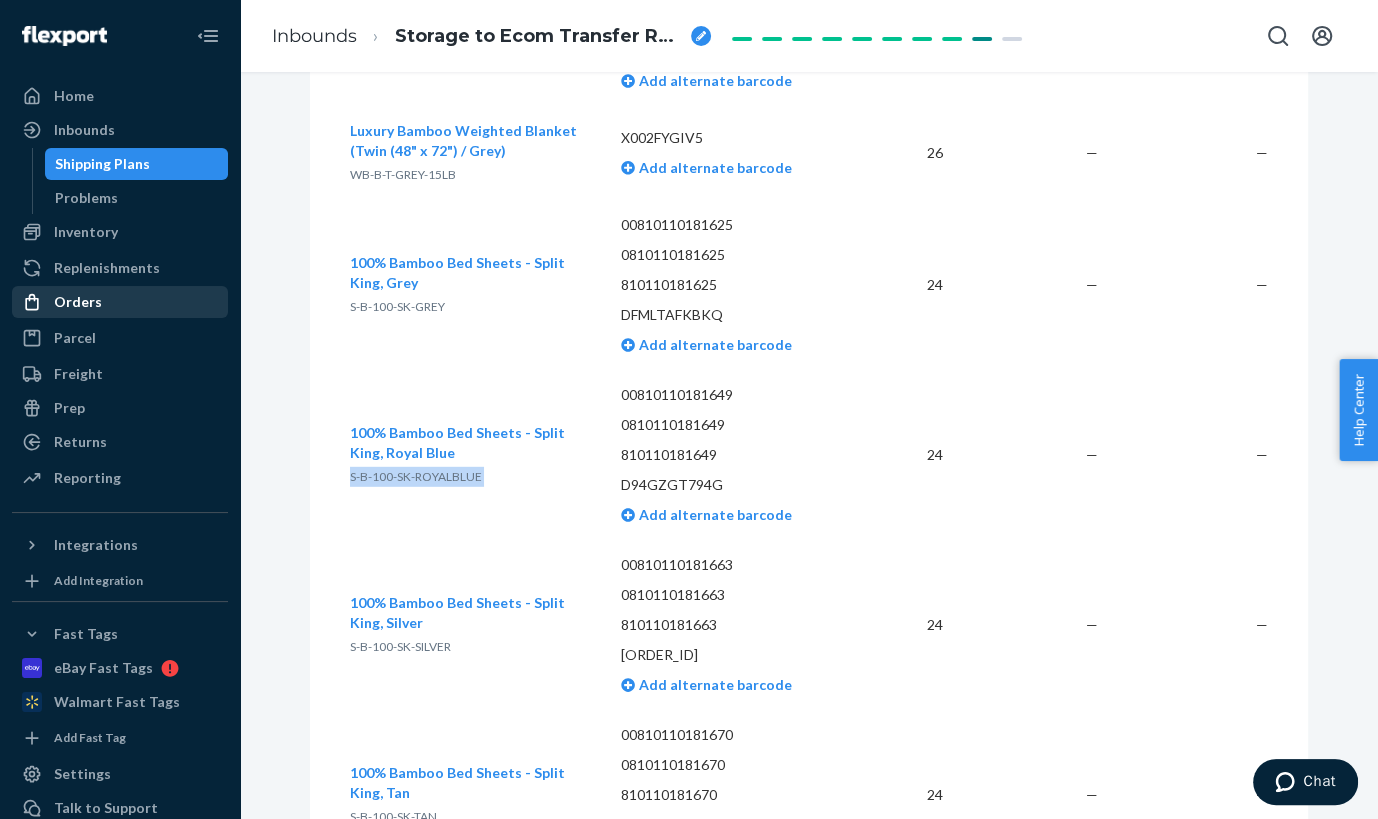 click on "Orders" at bounding box center (120, 302) 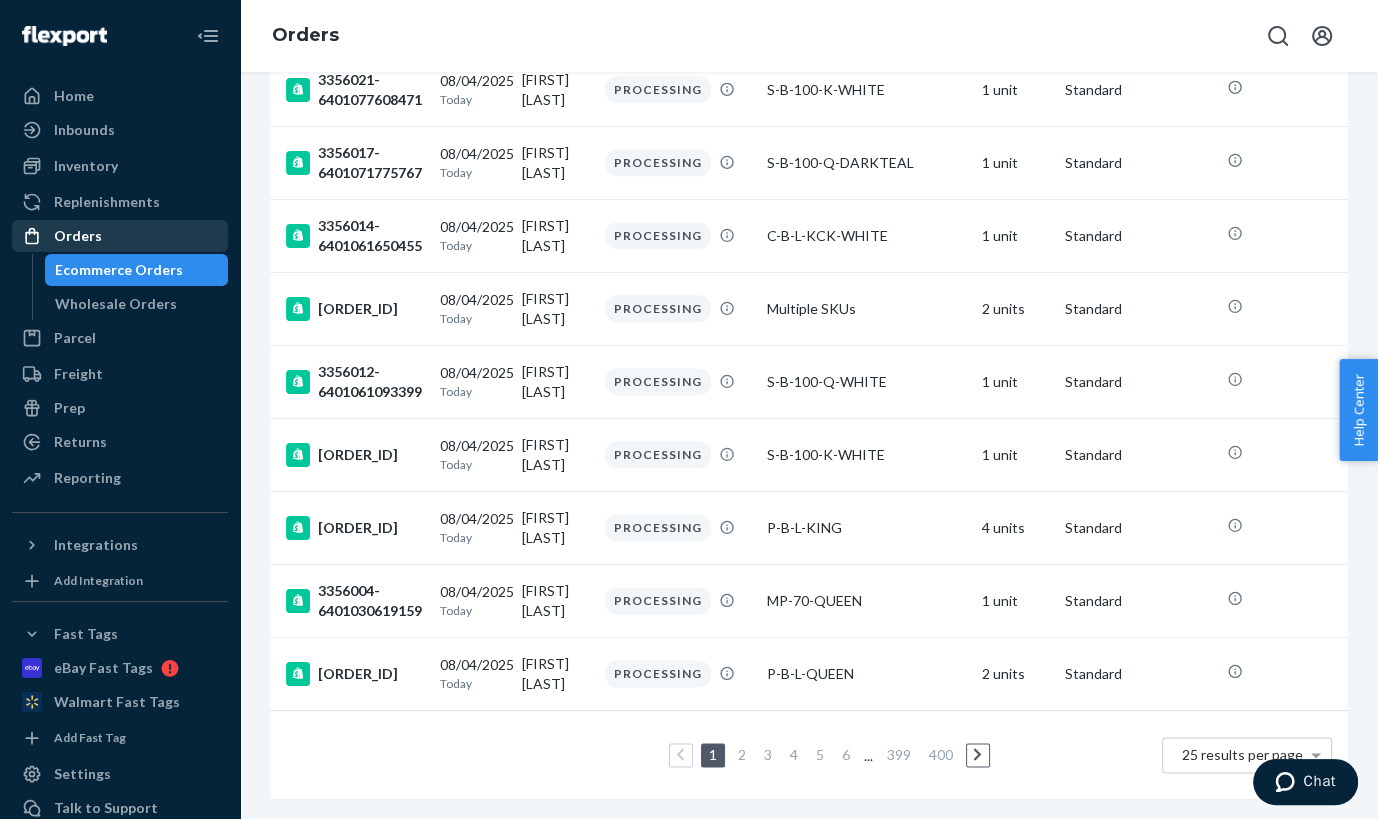 scroll, scrollTop: 0, scrollLeft: 0, axis: both 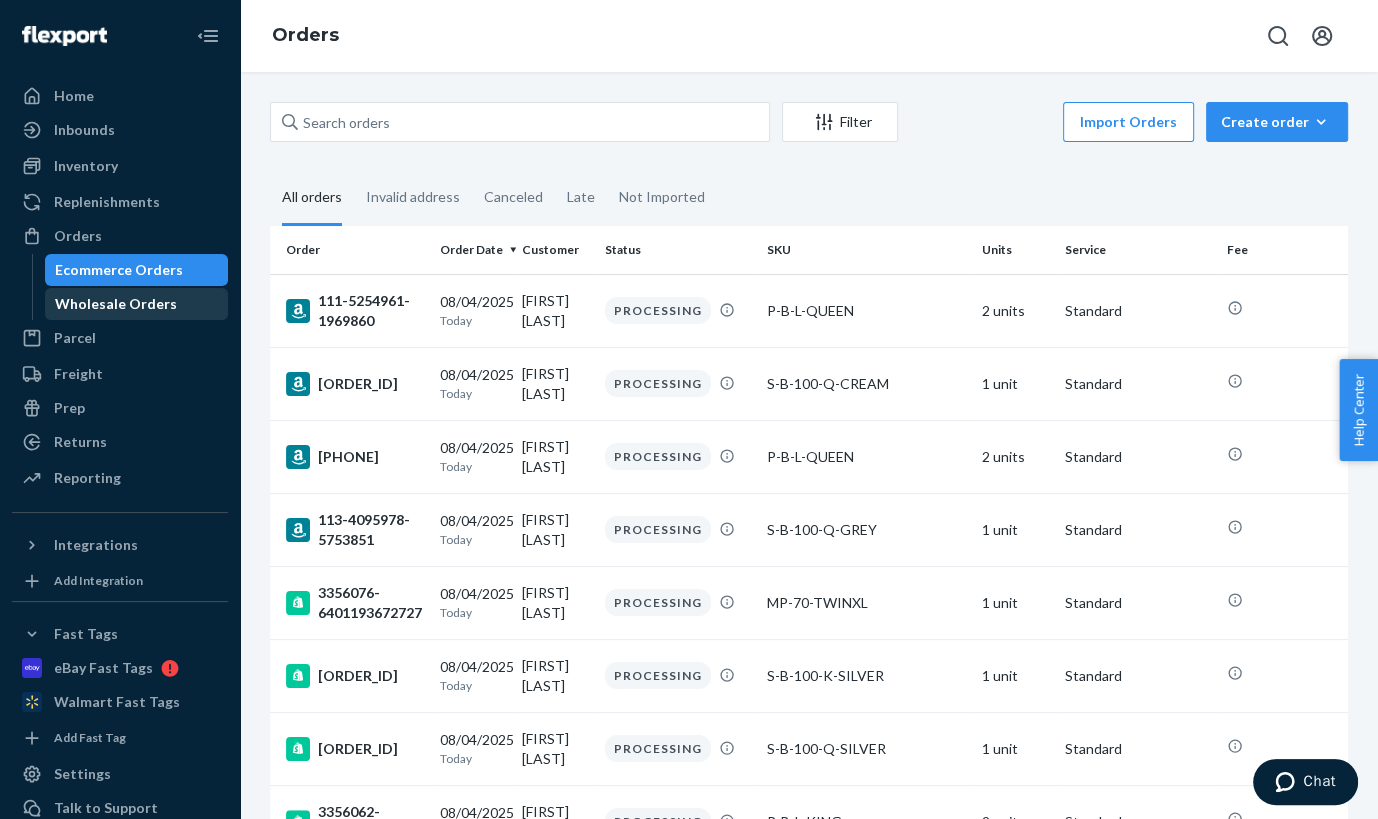 click on "Wholesale Orders" at bounding box center [116, 304] 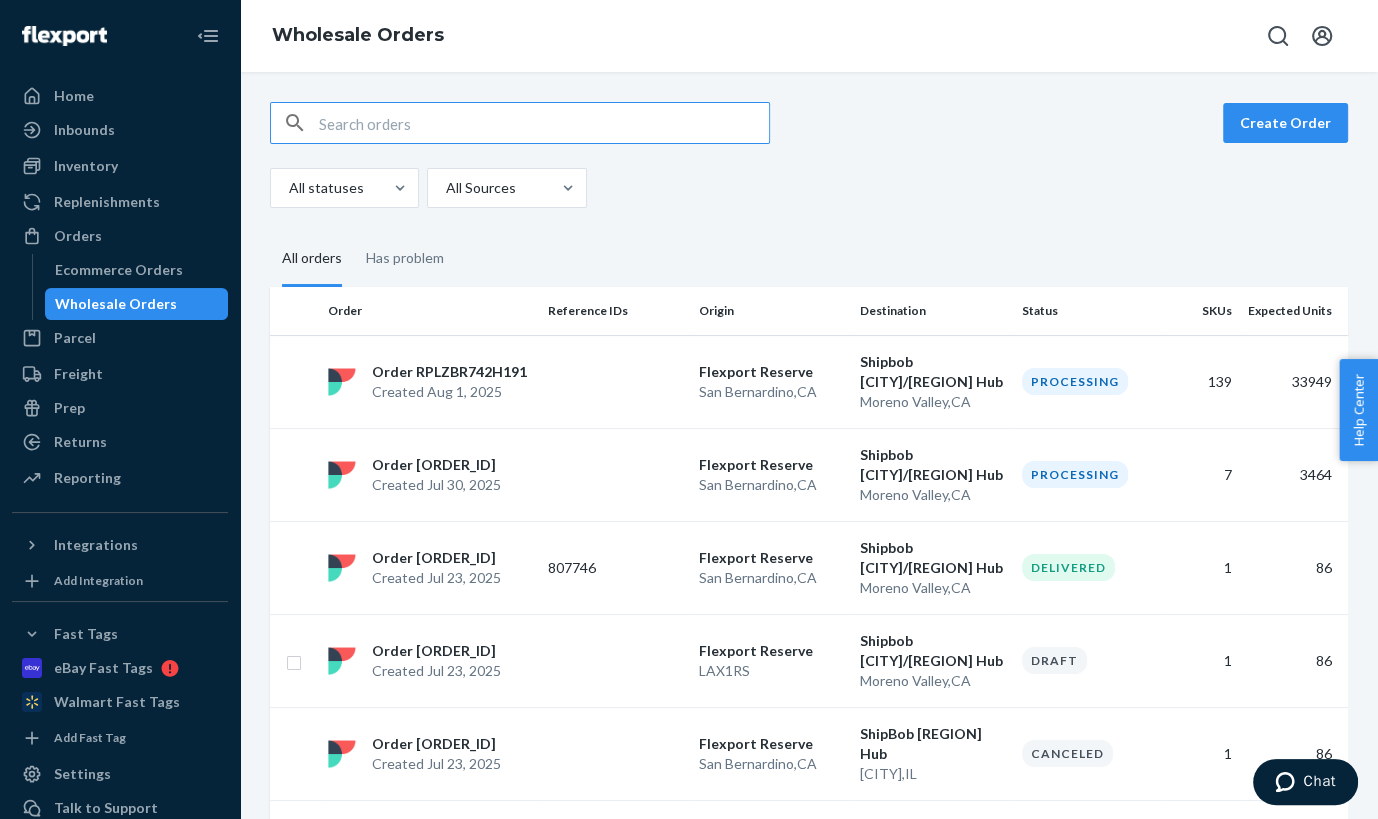 click at bounding box center (544, 123) 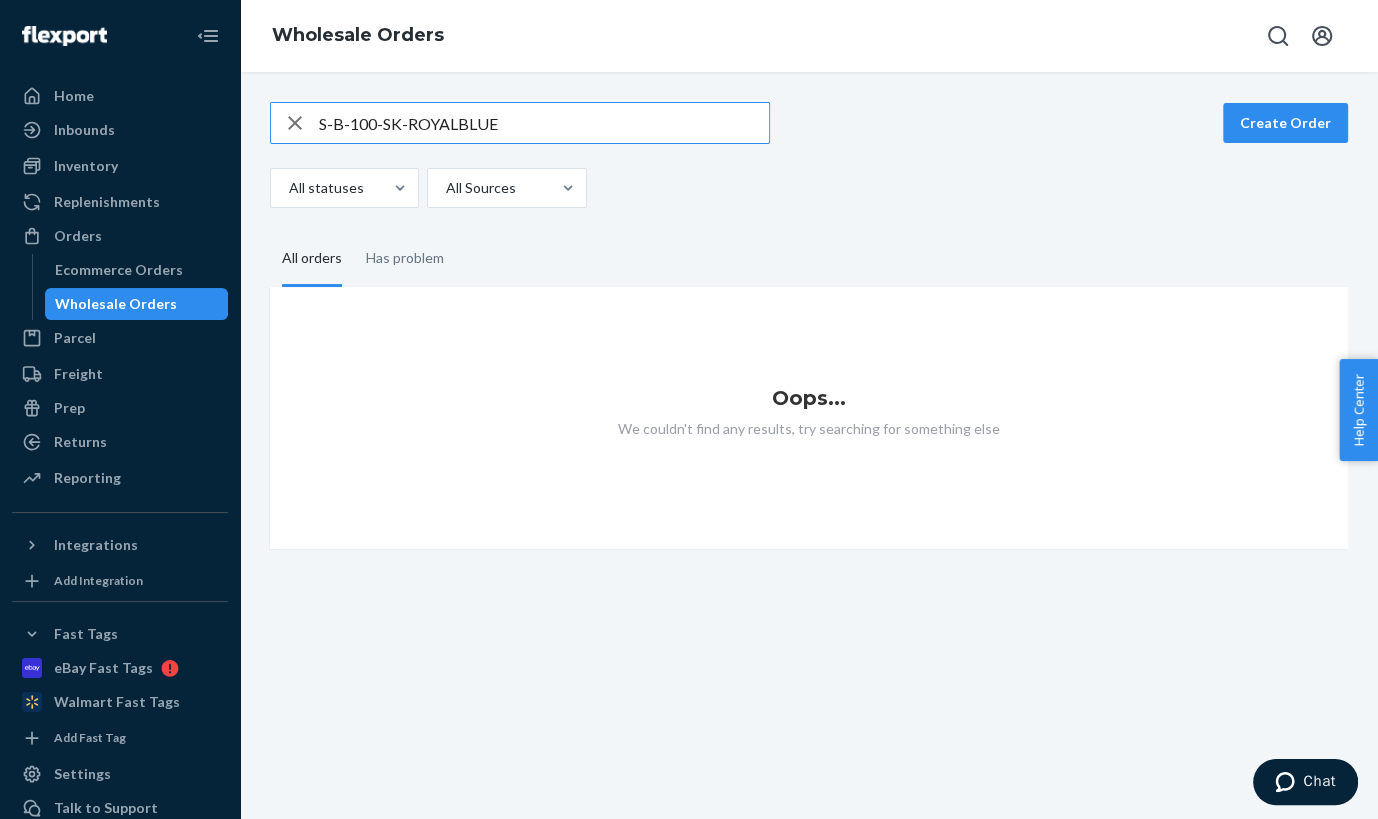 type on "S-B-100-SK-ROYALBLUE" 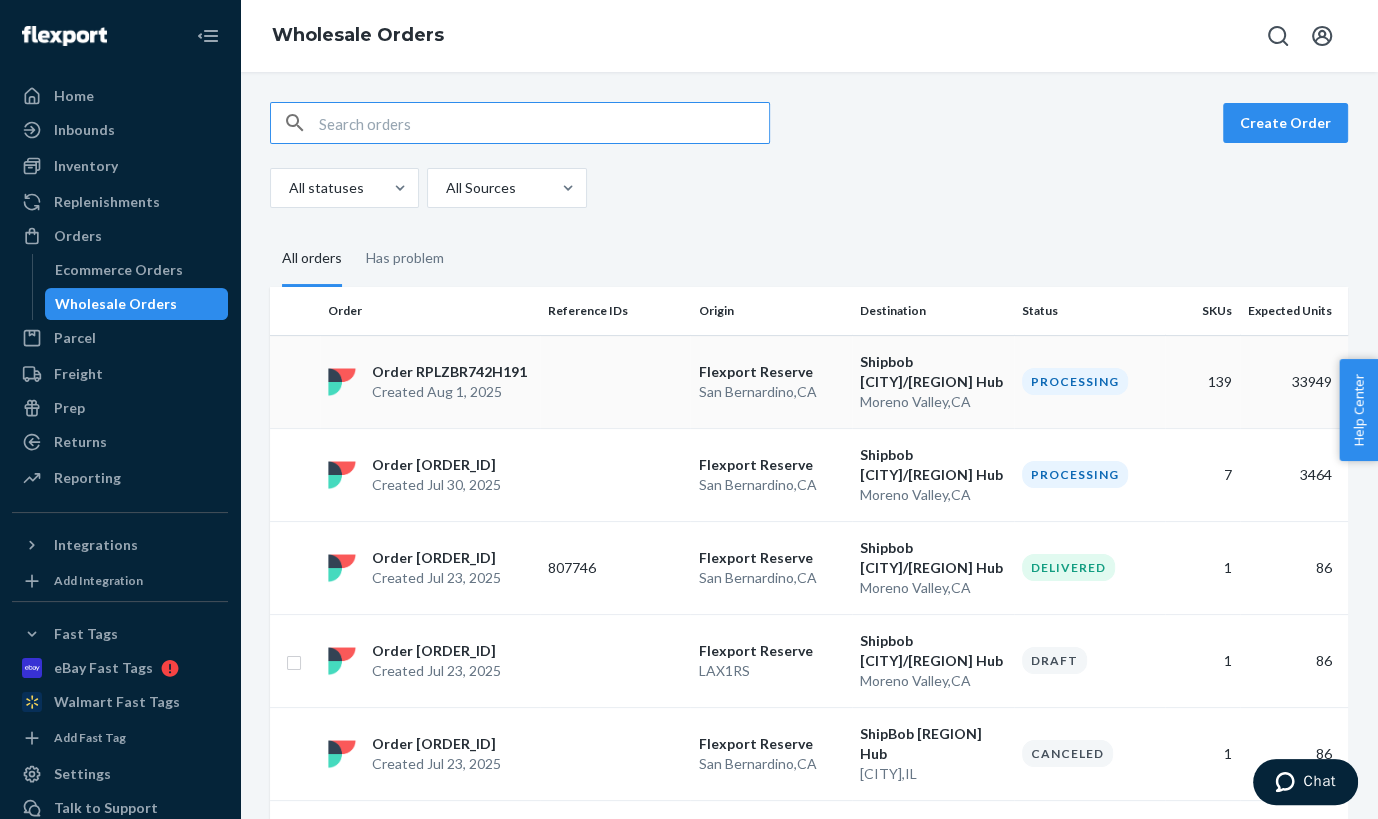 click on "Order [ORDER_ID] Created [DATE]" at bounding box center [430, 382] 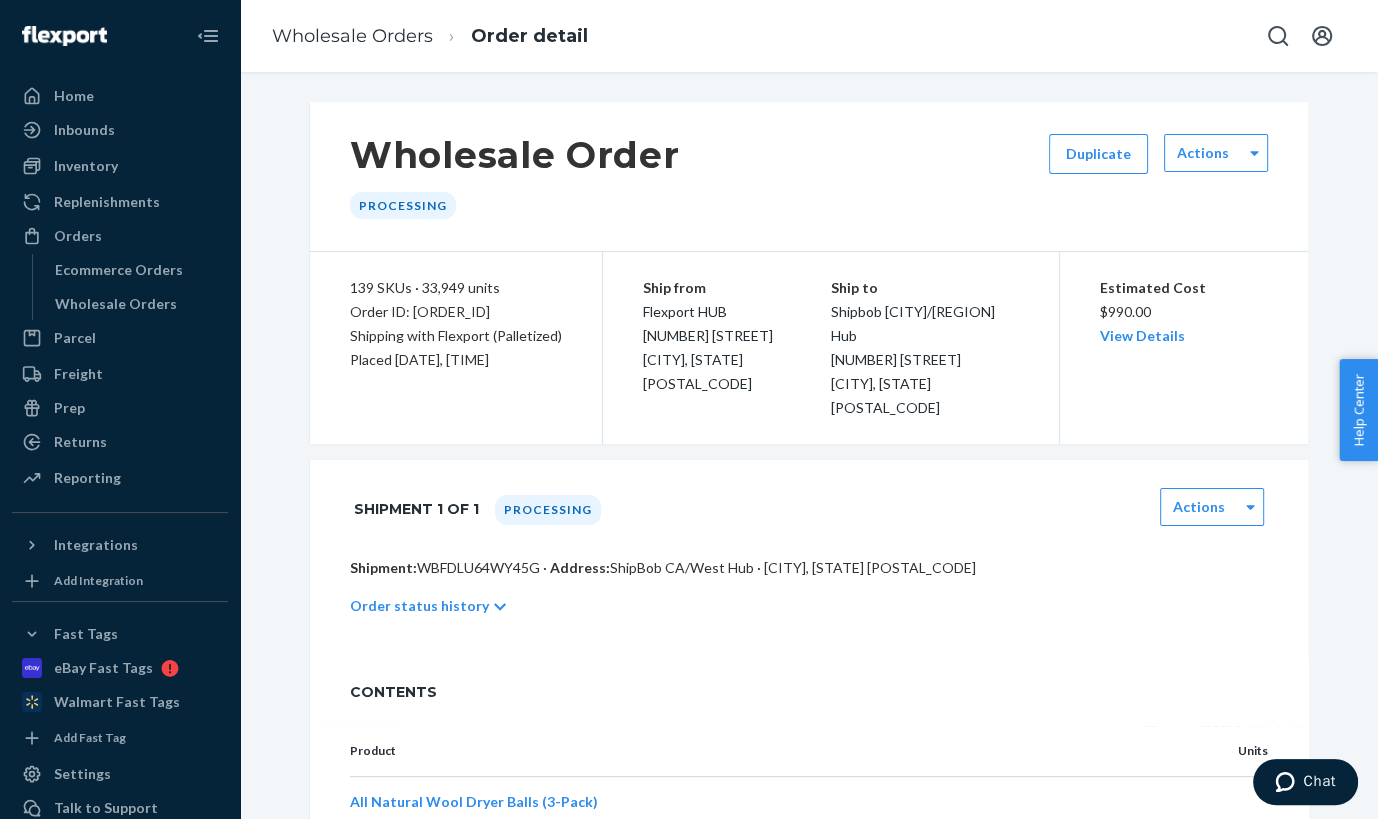 scroll, scrollTop: 988, scrollLeft: 0, axis: vertical 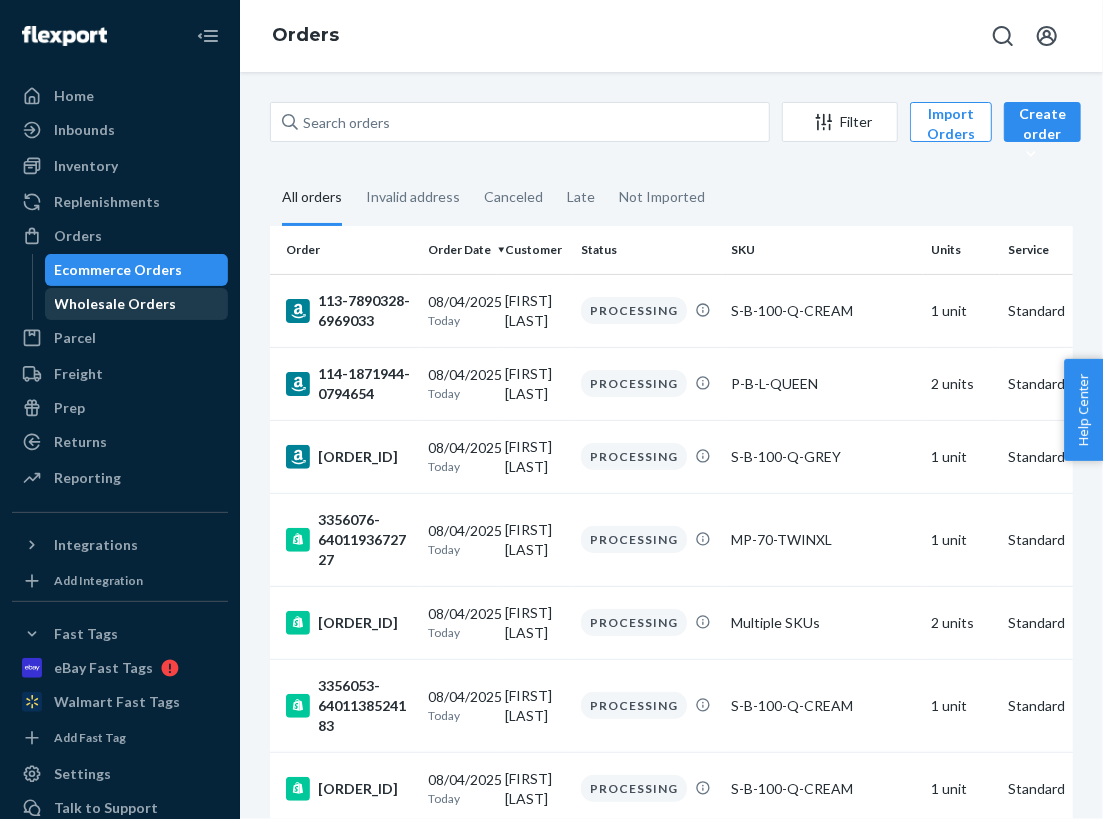 click on "Wholesale Orders" at bounding box center [116, 304] 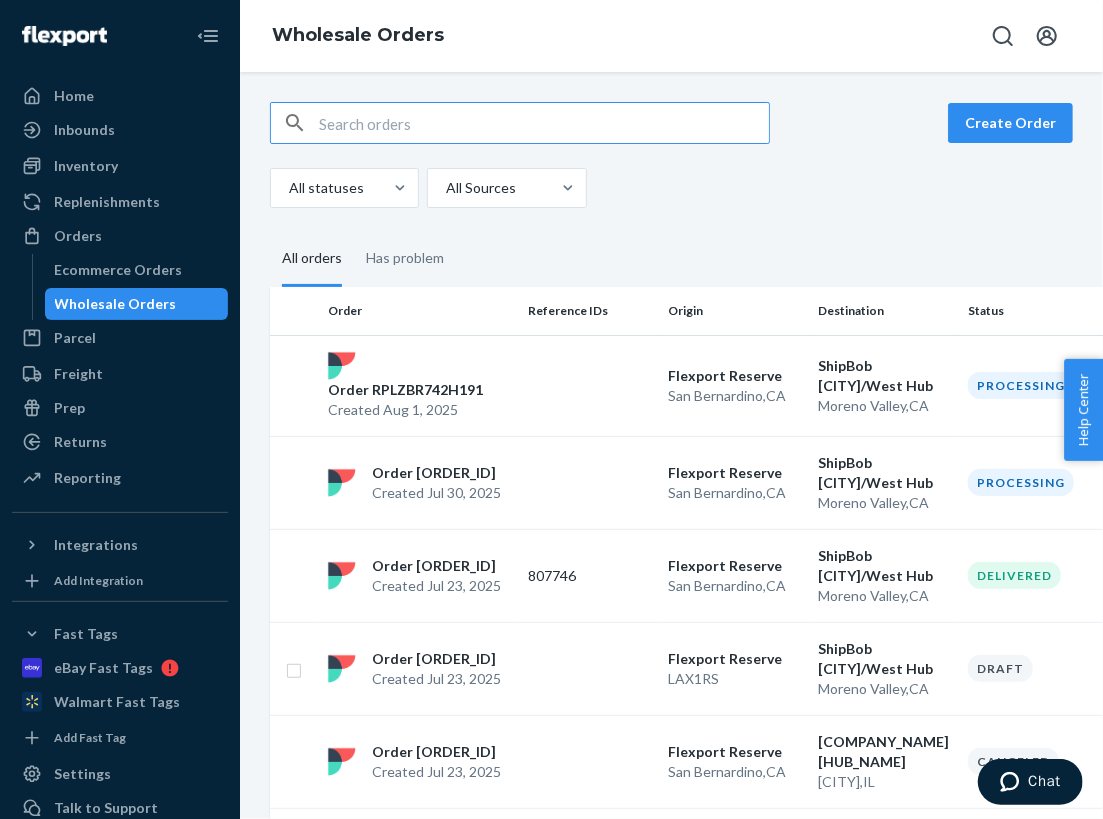click at bounding box center (544, 123) 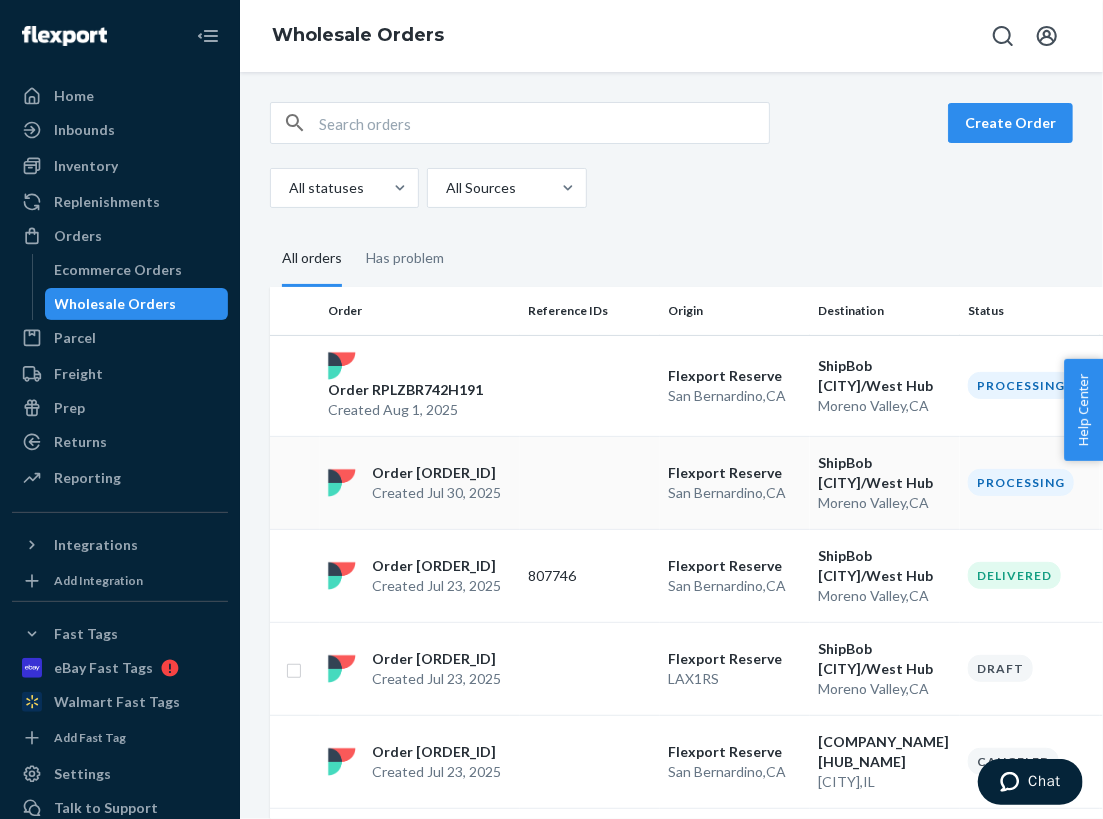click on "Order [ORDER_ID] Created [DATE]" at bounding box center [420, 483] 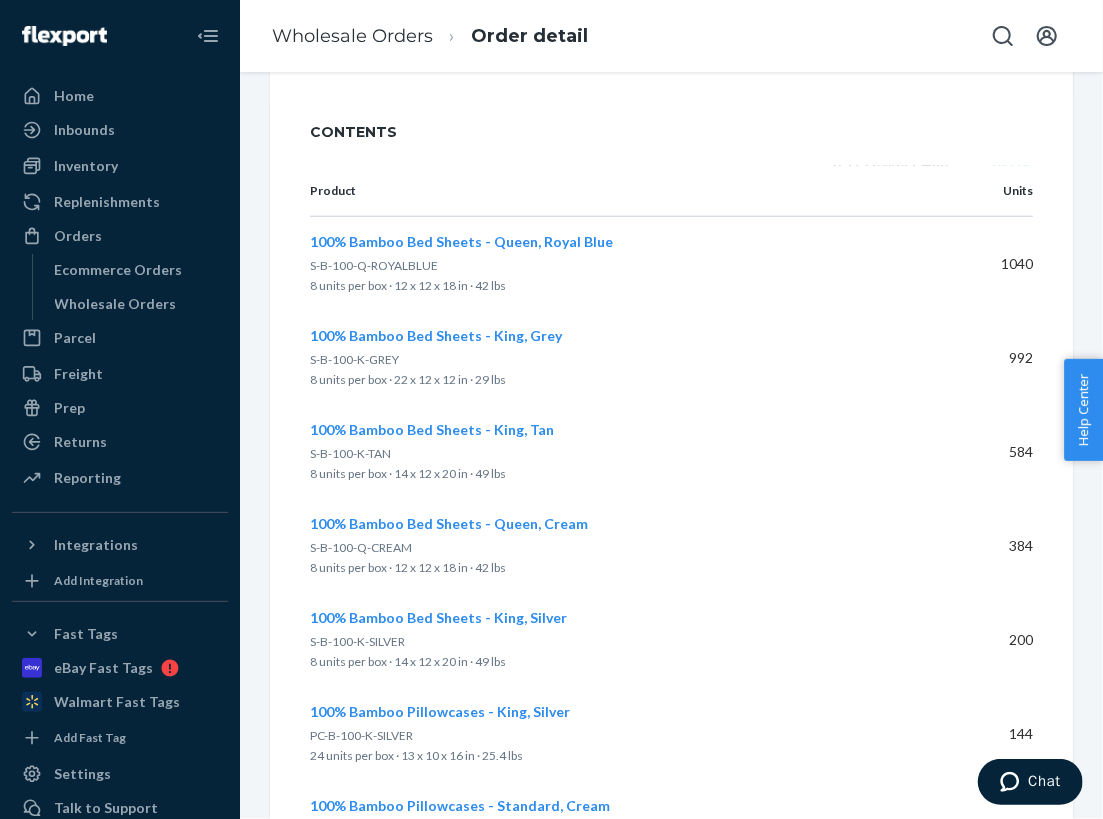 scroll, scrollTop: 710, scrollLeft: 0, axis: vertical 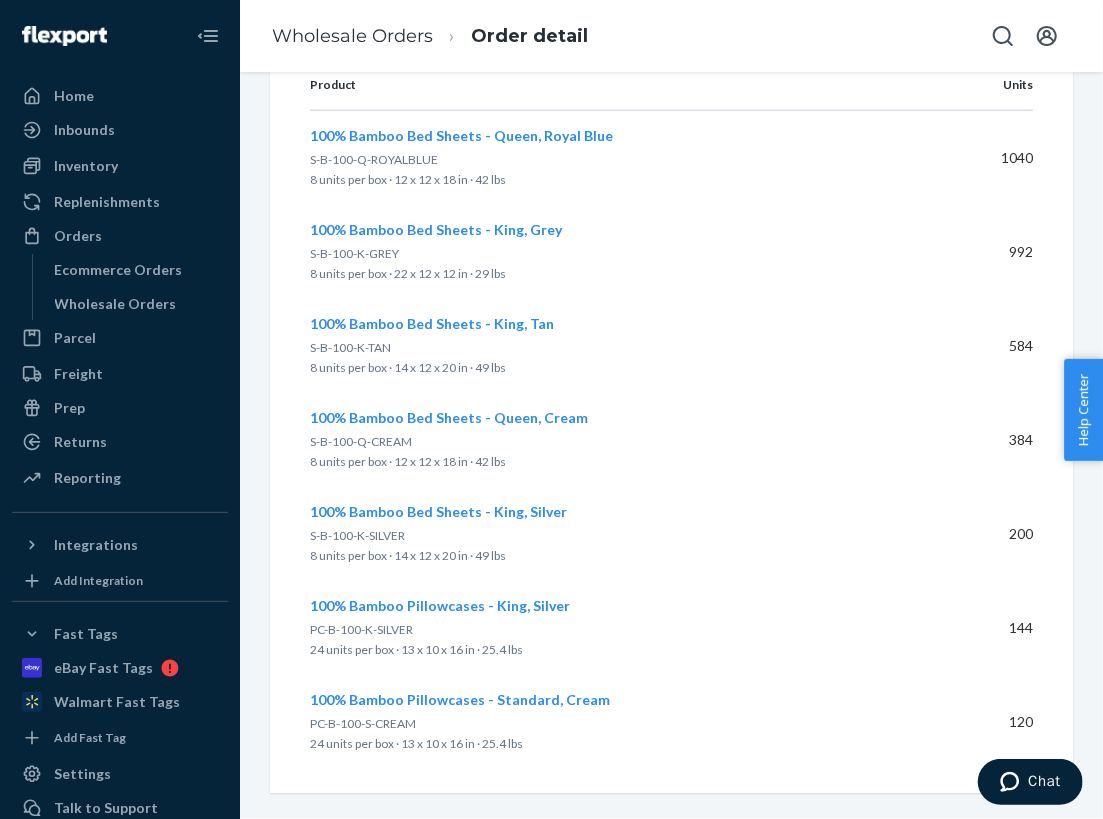 click on "992" at bounding box center [991, 252] 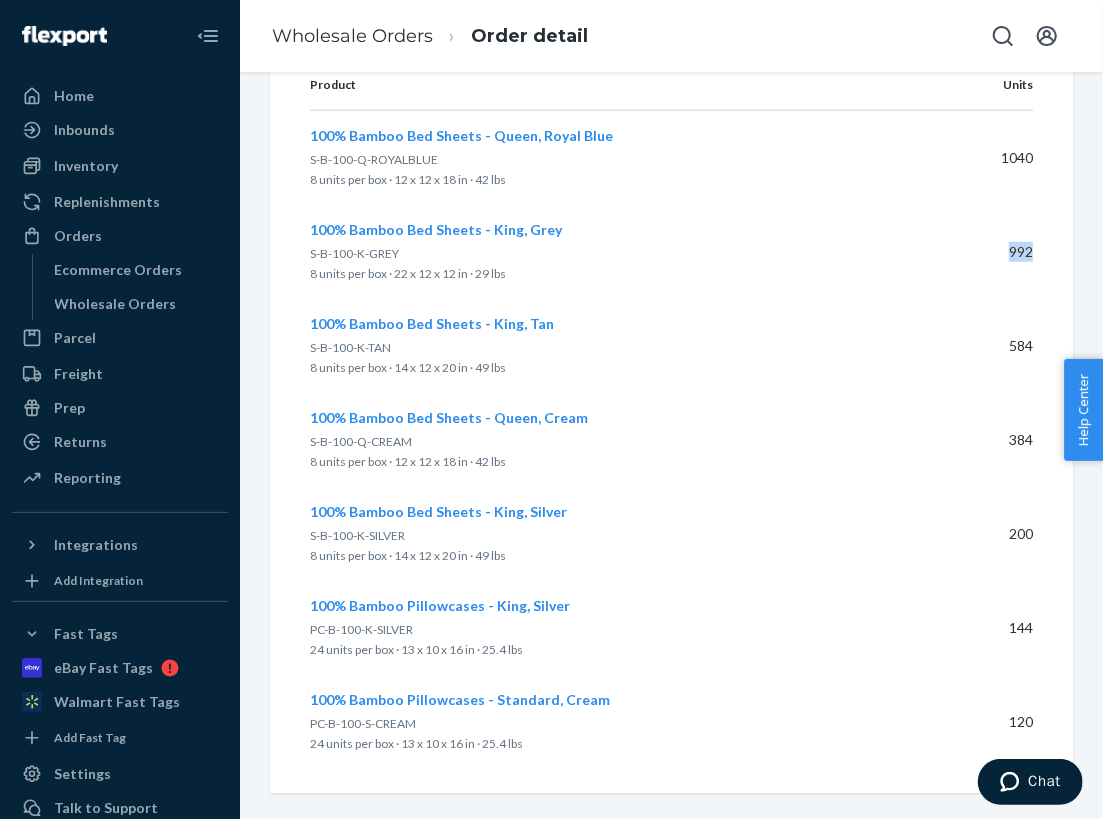 click on "992" at bounding box center [991, 252] 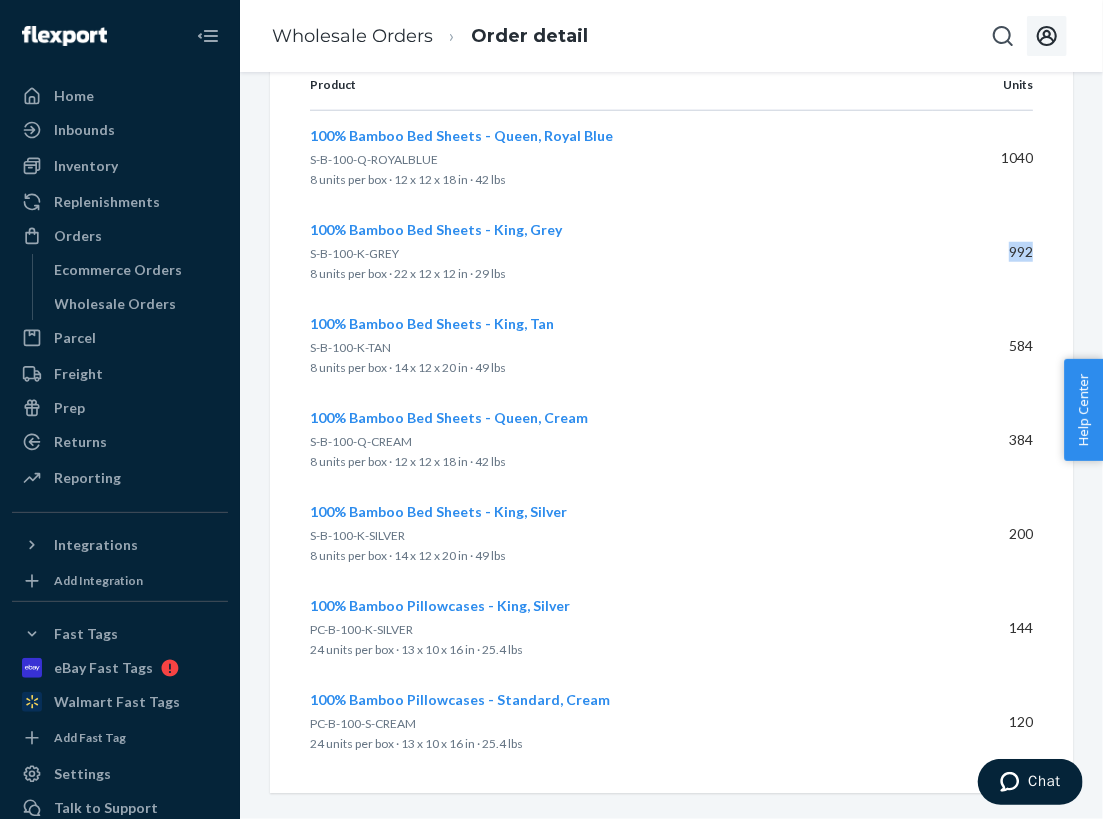 copy on "992" 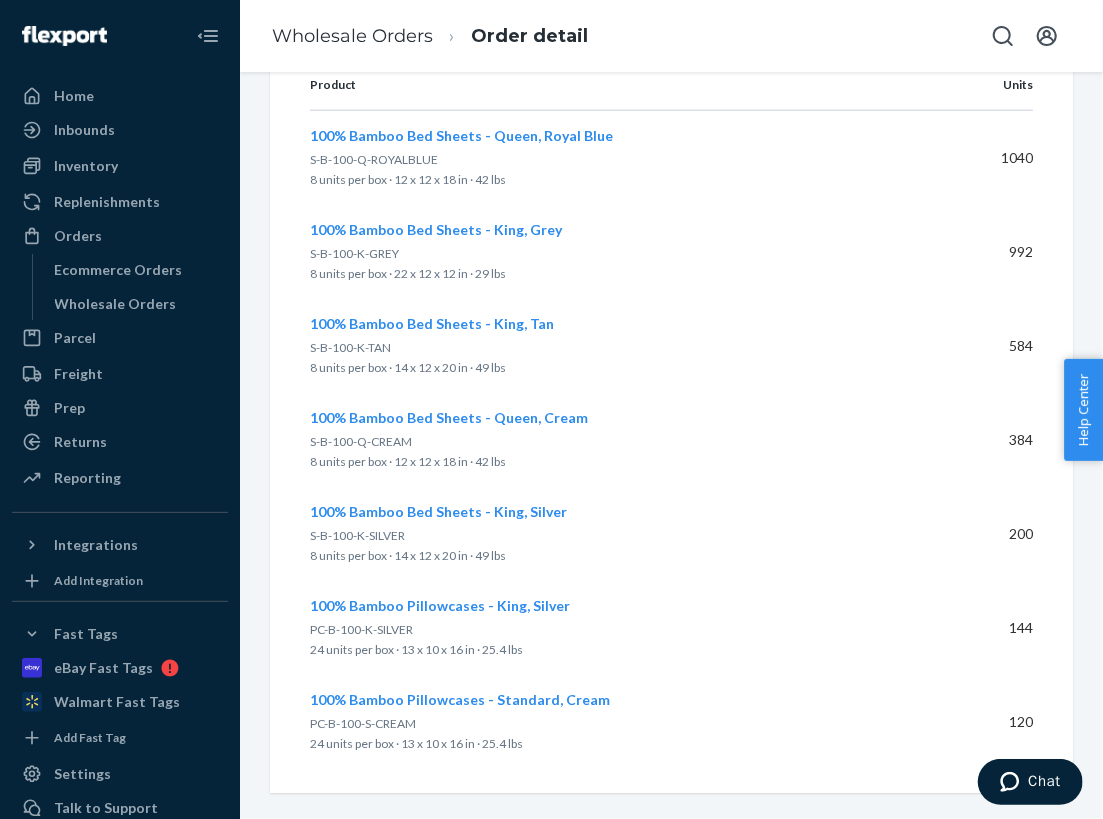 click on "584" at bounding box center (991, 346) 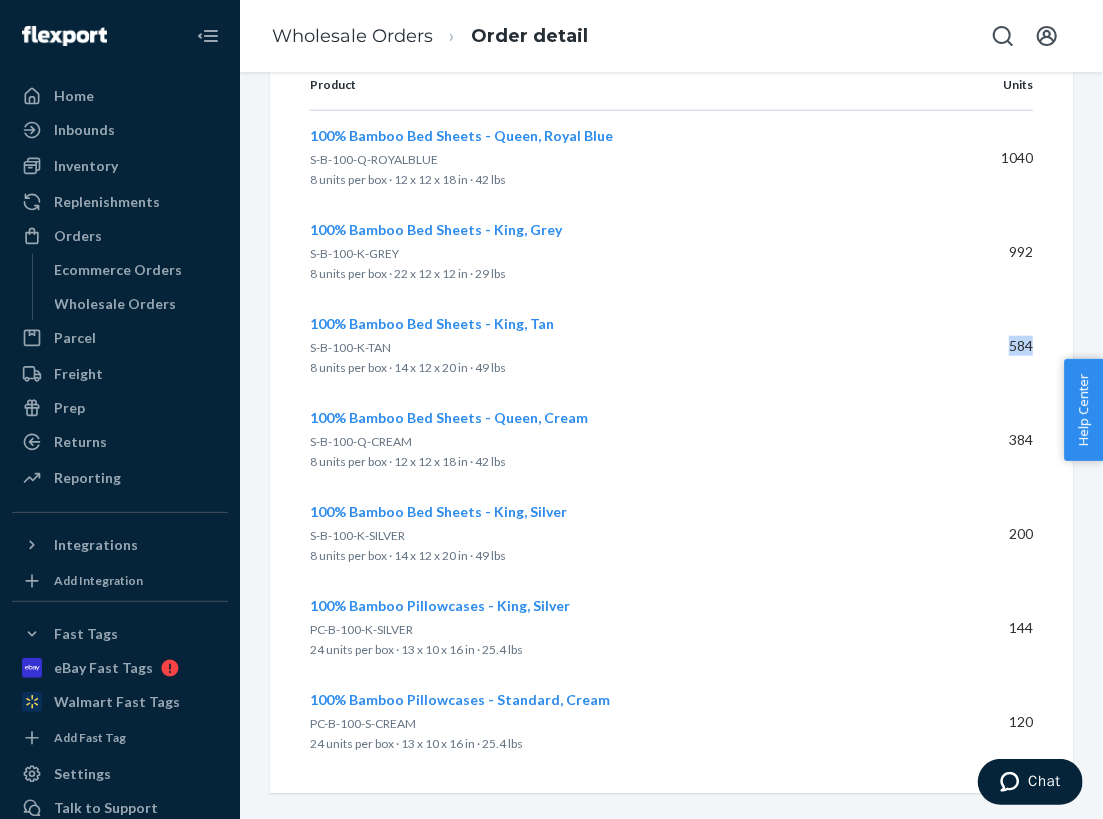 click on "584" at bounding box center [991, 346] 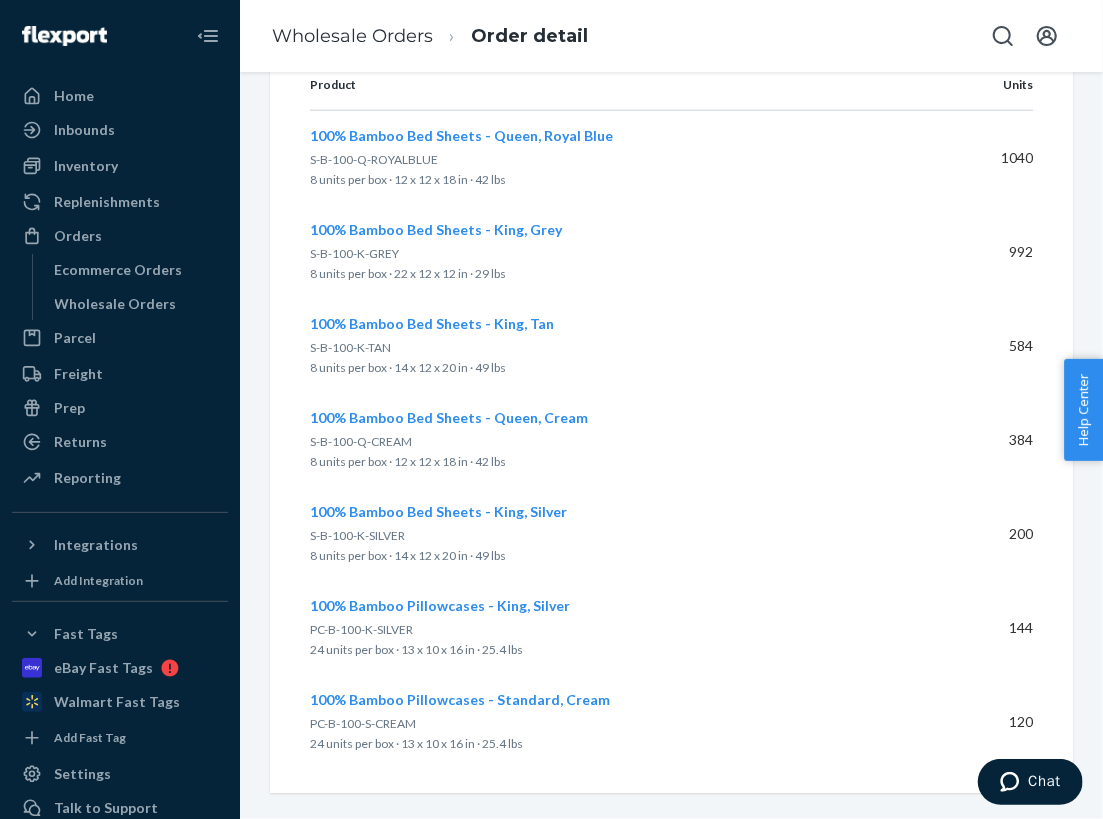 click on "1040" at bounding box center [991, 158] 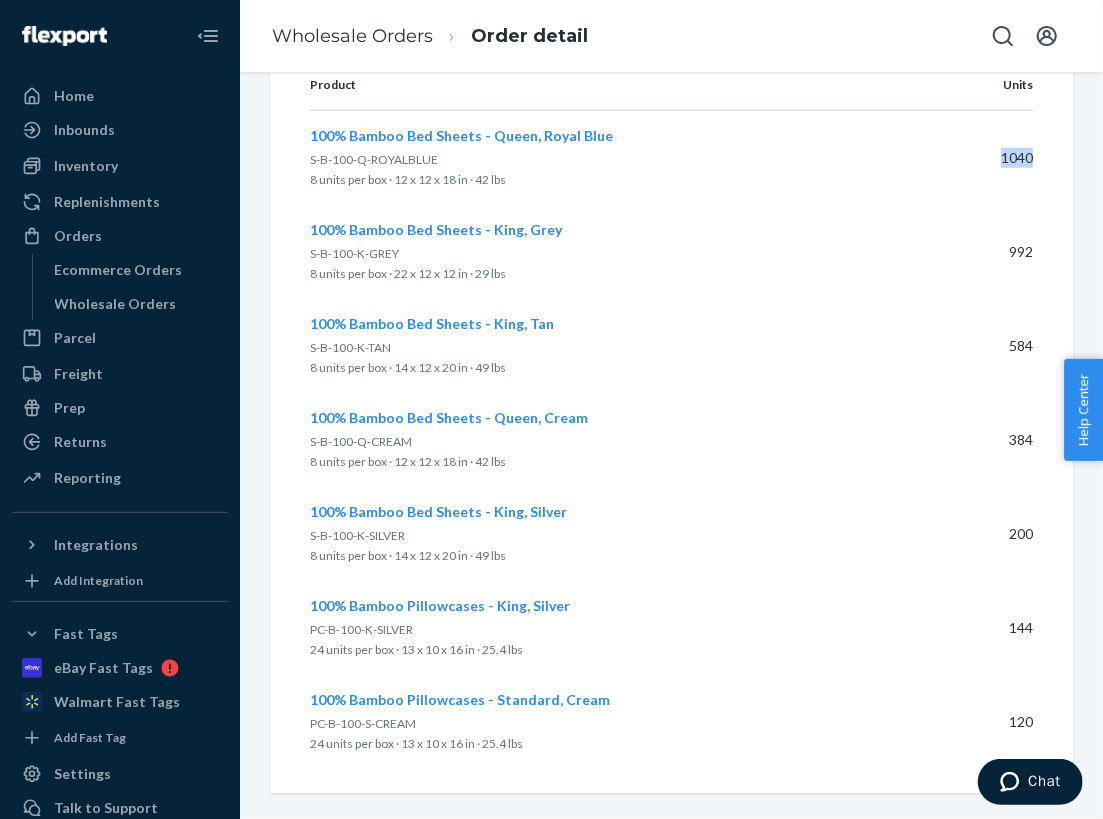 click on "1040" at bounding box center (991, 158) 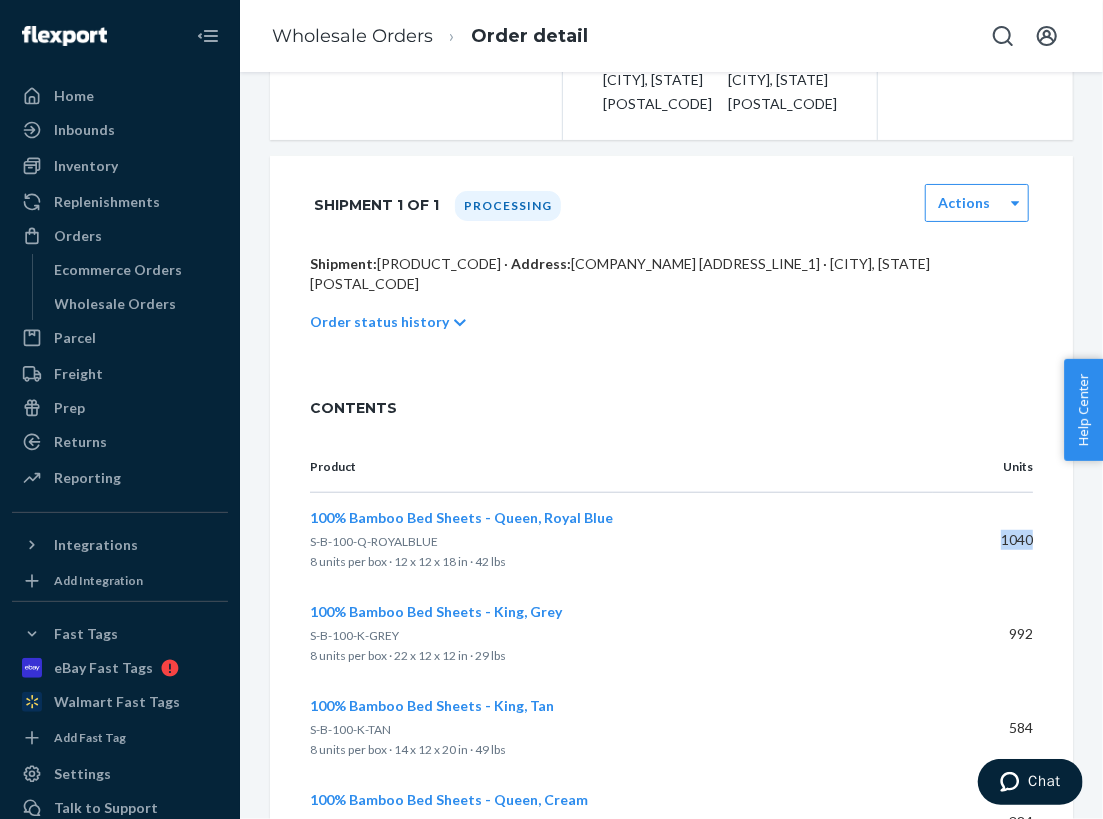 scroll, scrollTop: 354, scrollLeft: 0, axis: vertical 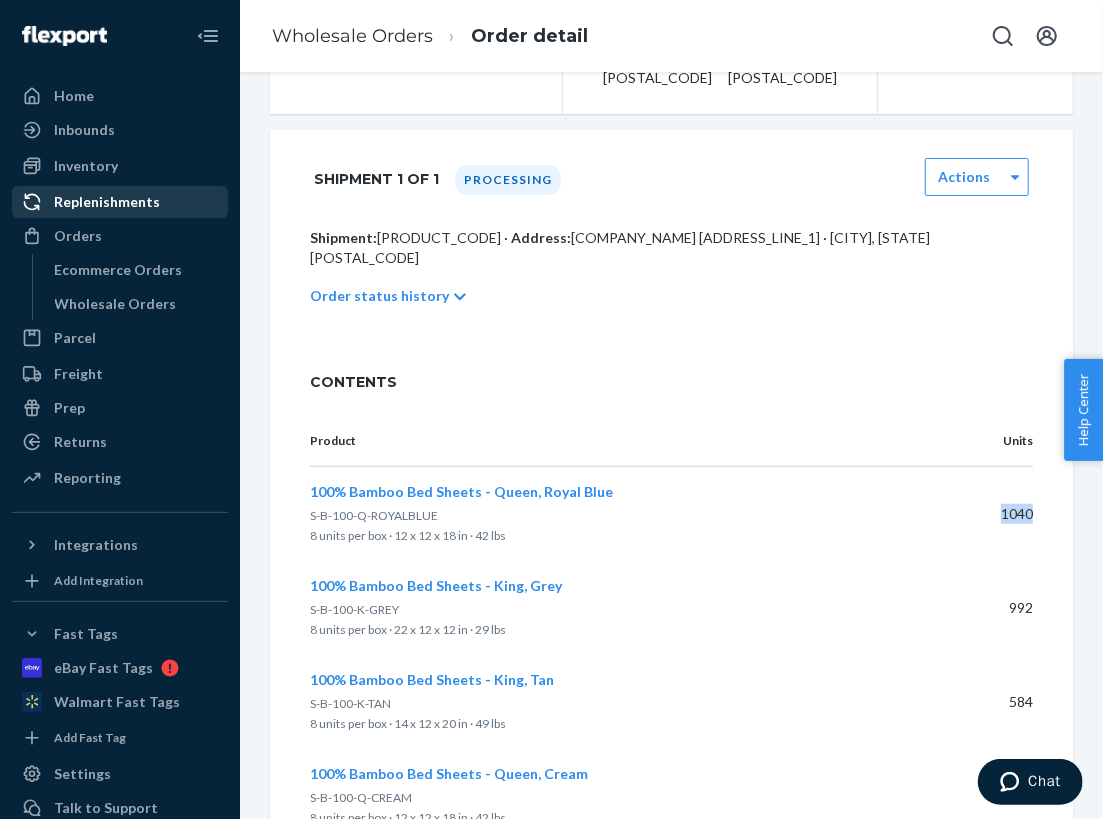 click on "Replenishments" at bounding box center (107, 202) 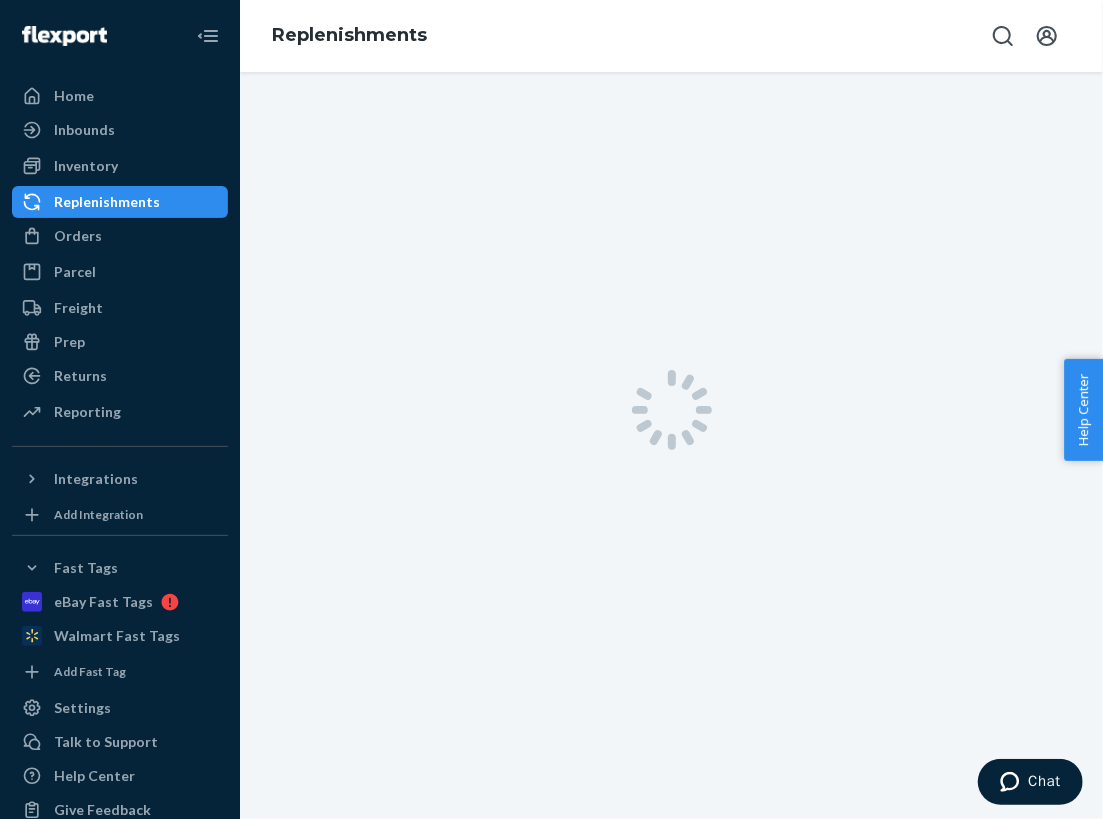 scroll, scrollTop: 0, scrollLeft: 0, axis: both 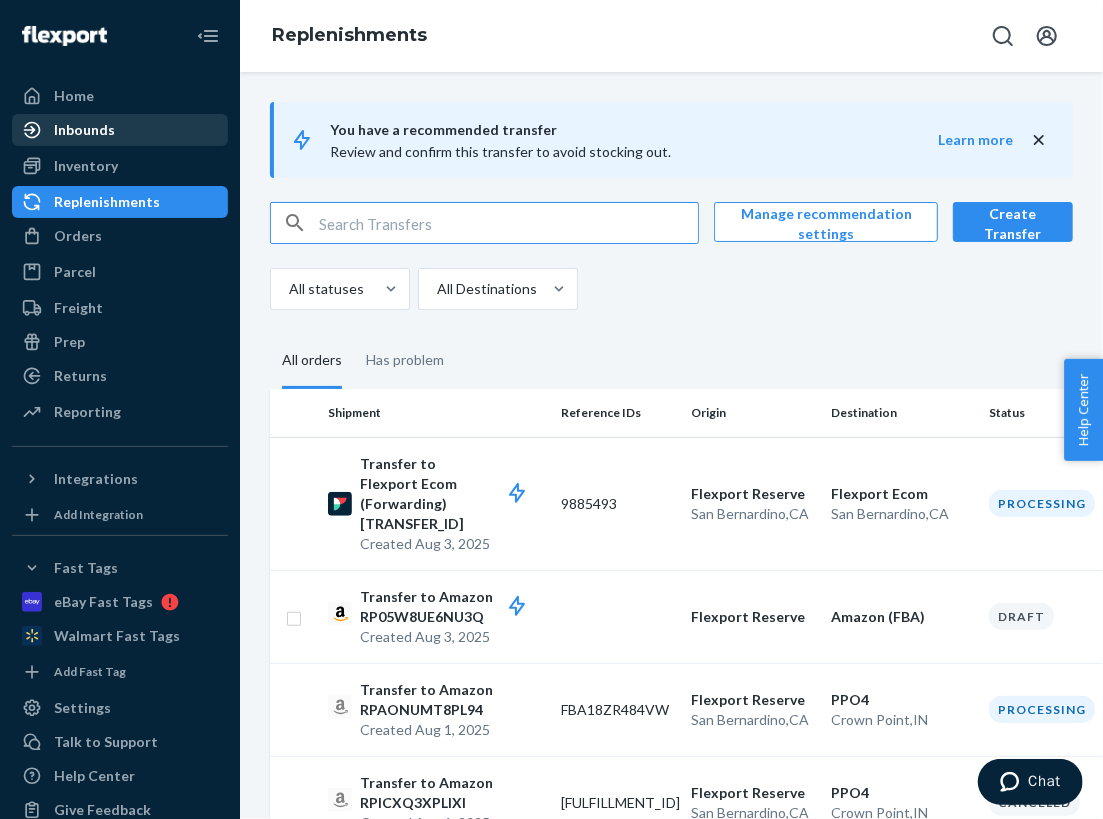 click on "Inbounds" at bounding box center [120, 130] 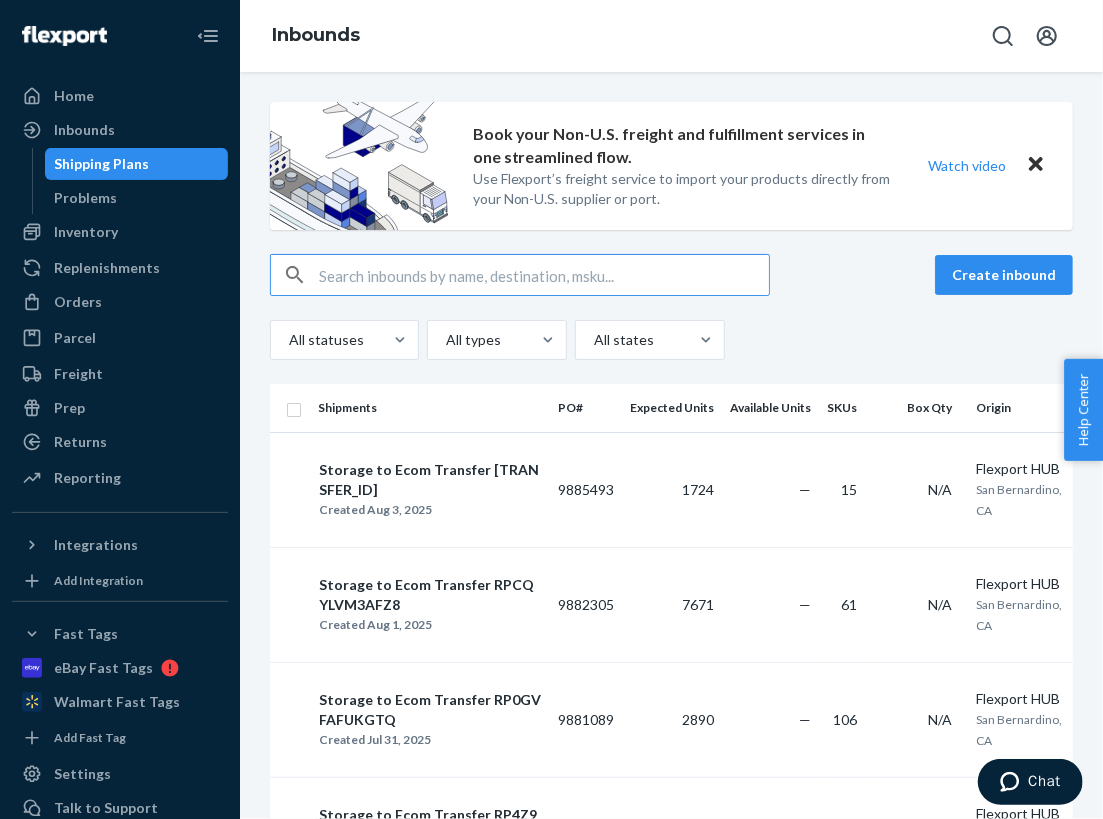 click at bounding box center [544, 275] 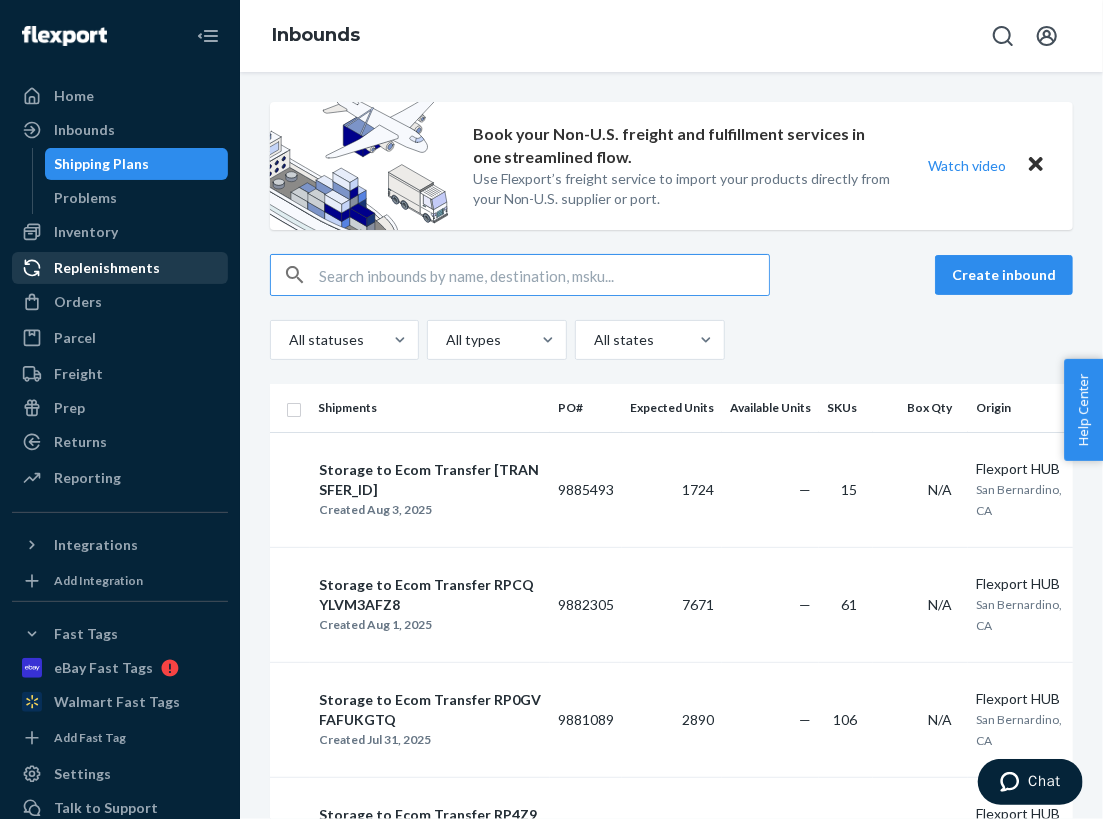 click on "Replenishments" at bounding box center (107, 268) 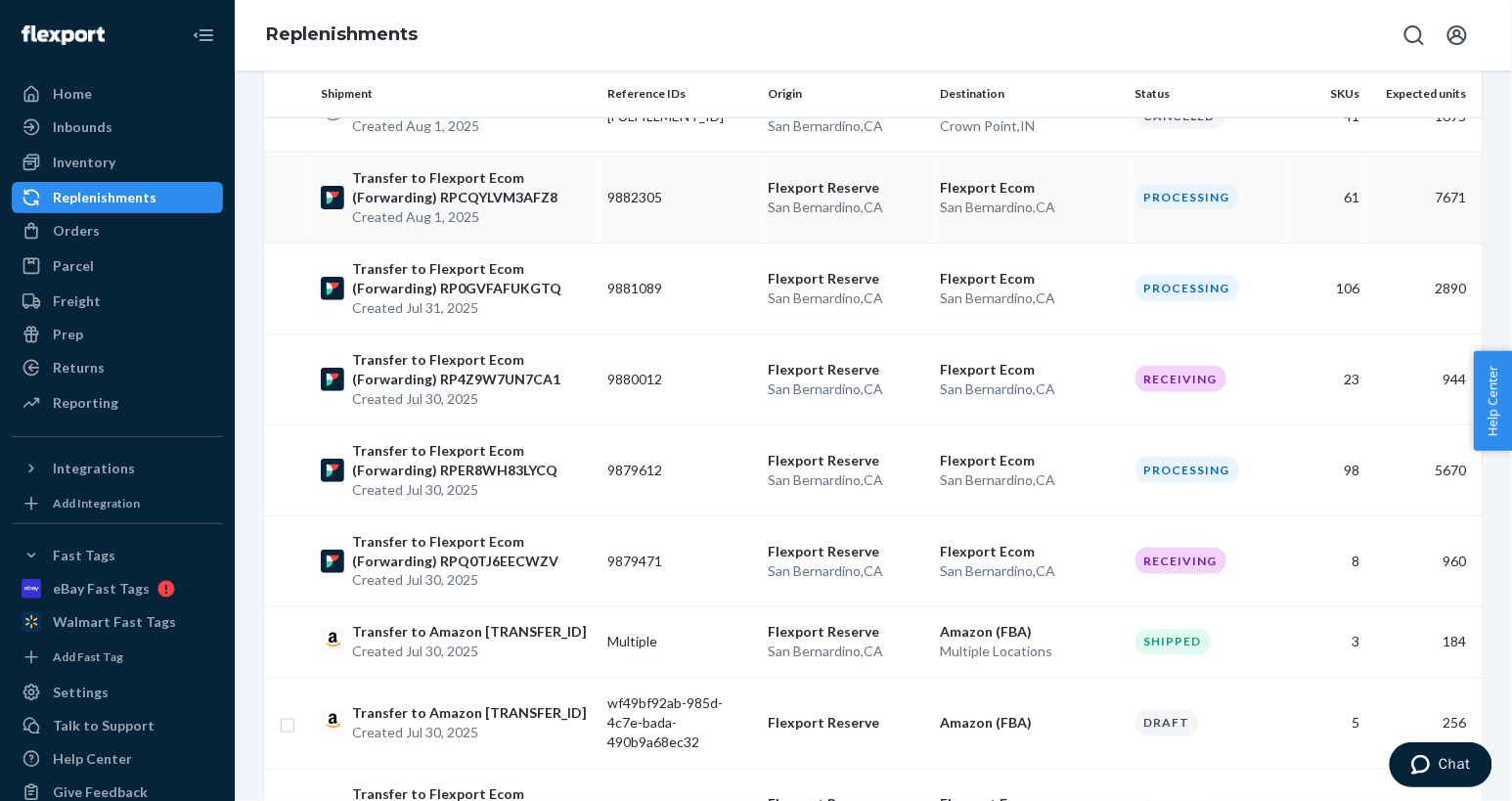 scroll, scrollTop: 624, scrollLeft: 0, axis: vertical 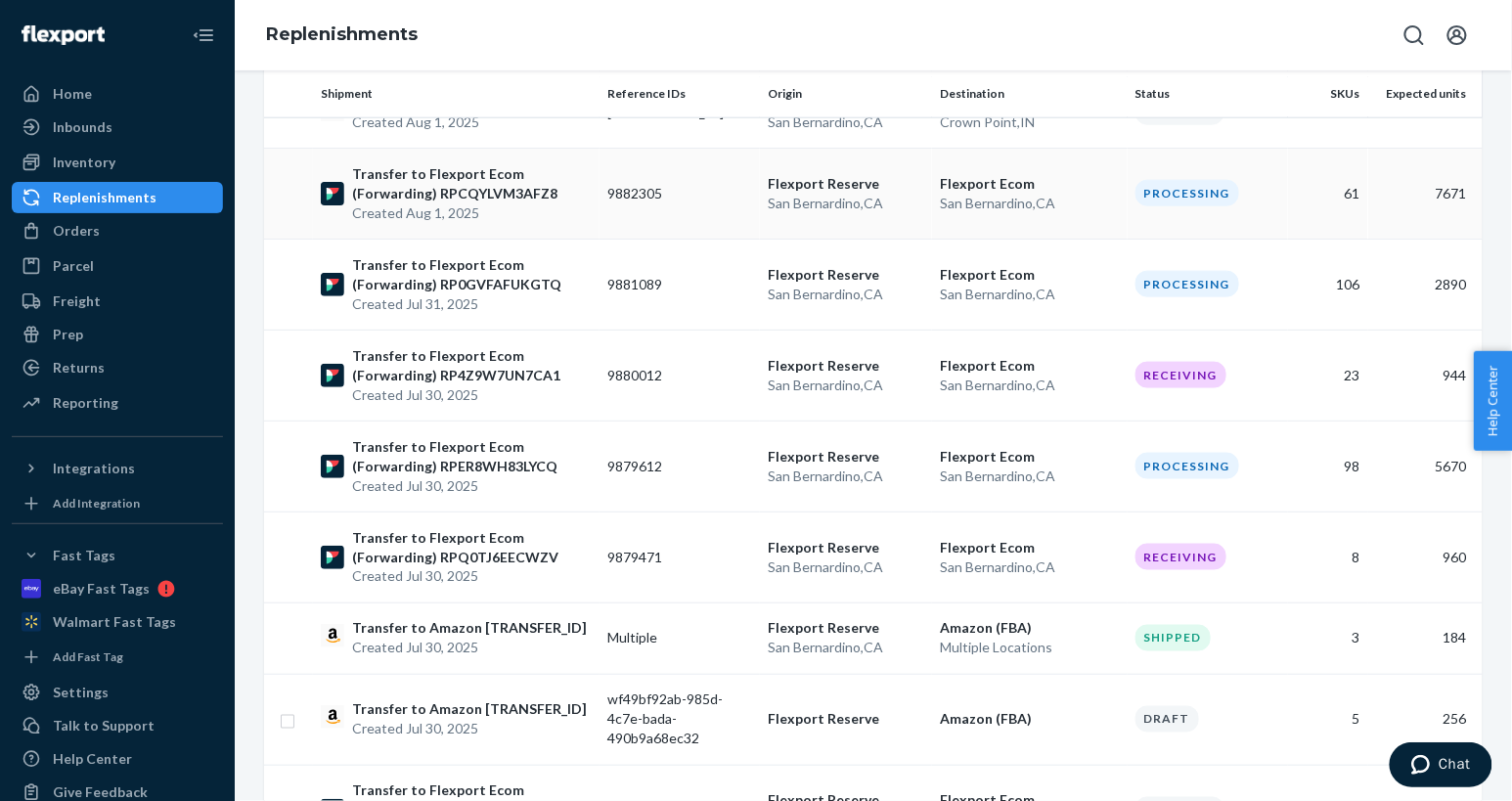 click on "Created Jul 30, 2025" at bounding box center (471, 577) 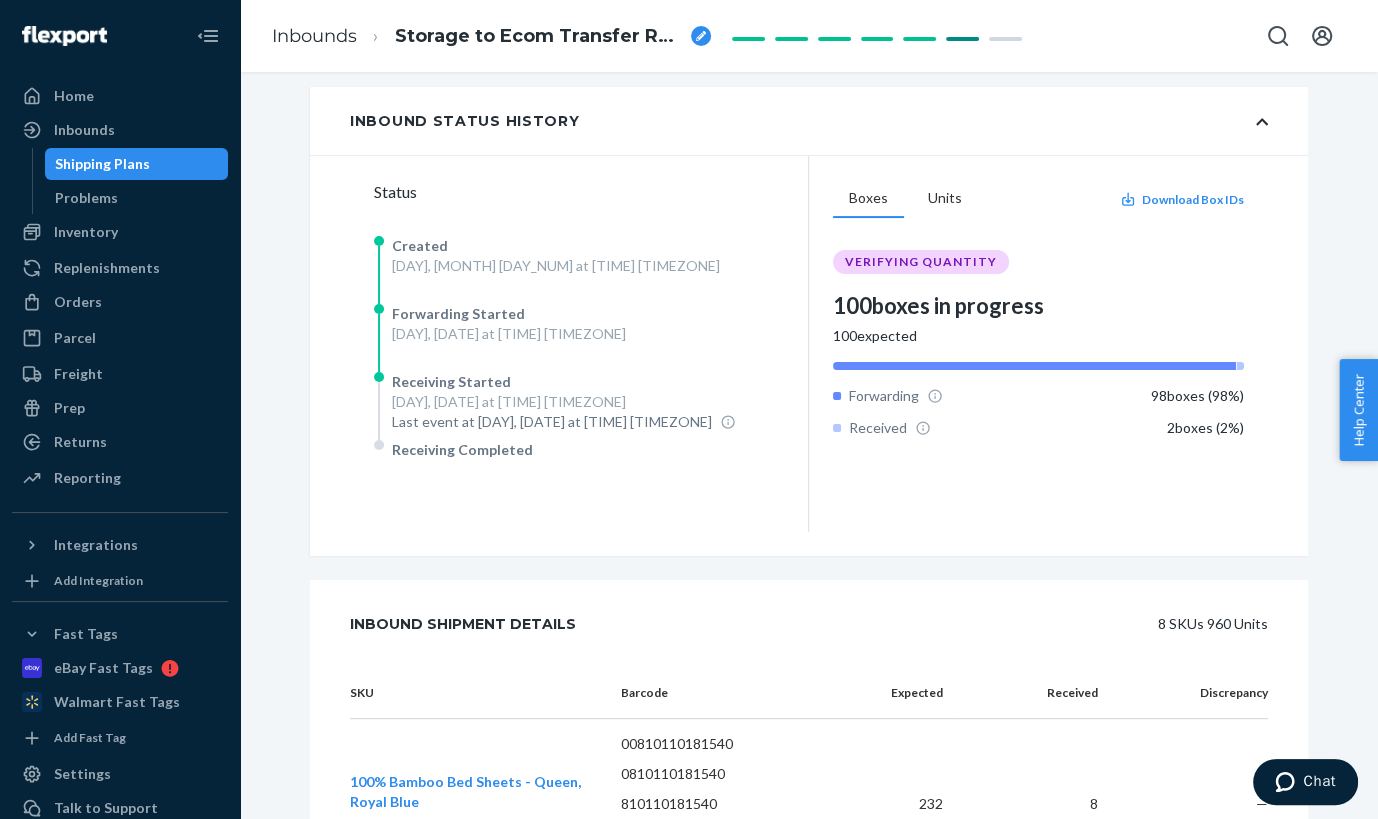 scroll, scrollTop: 845, scrollLeft: 0, axis: vertical 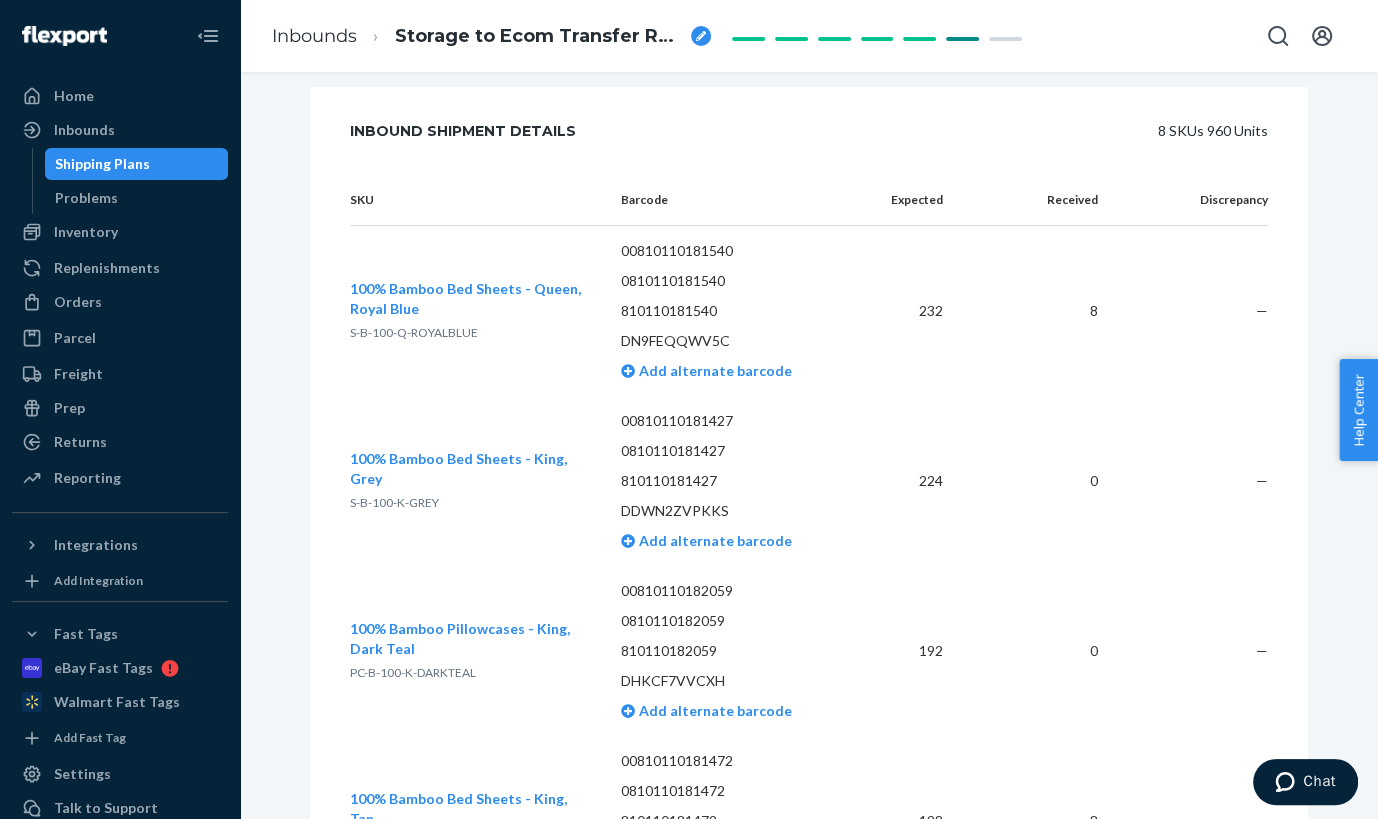 click on "S-B-100-Q-ROYALBLUE" at bounding box center [414, 332] 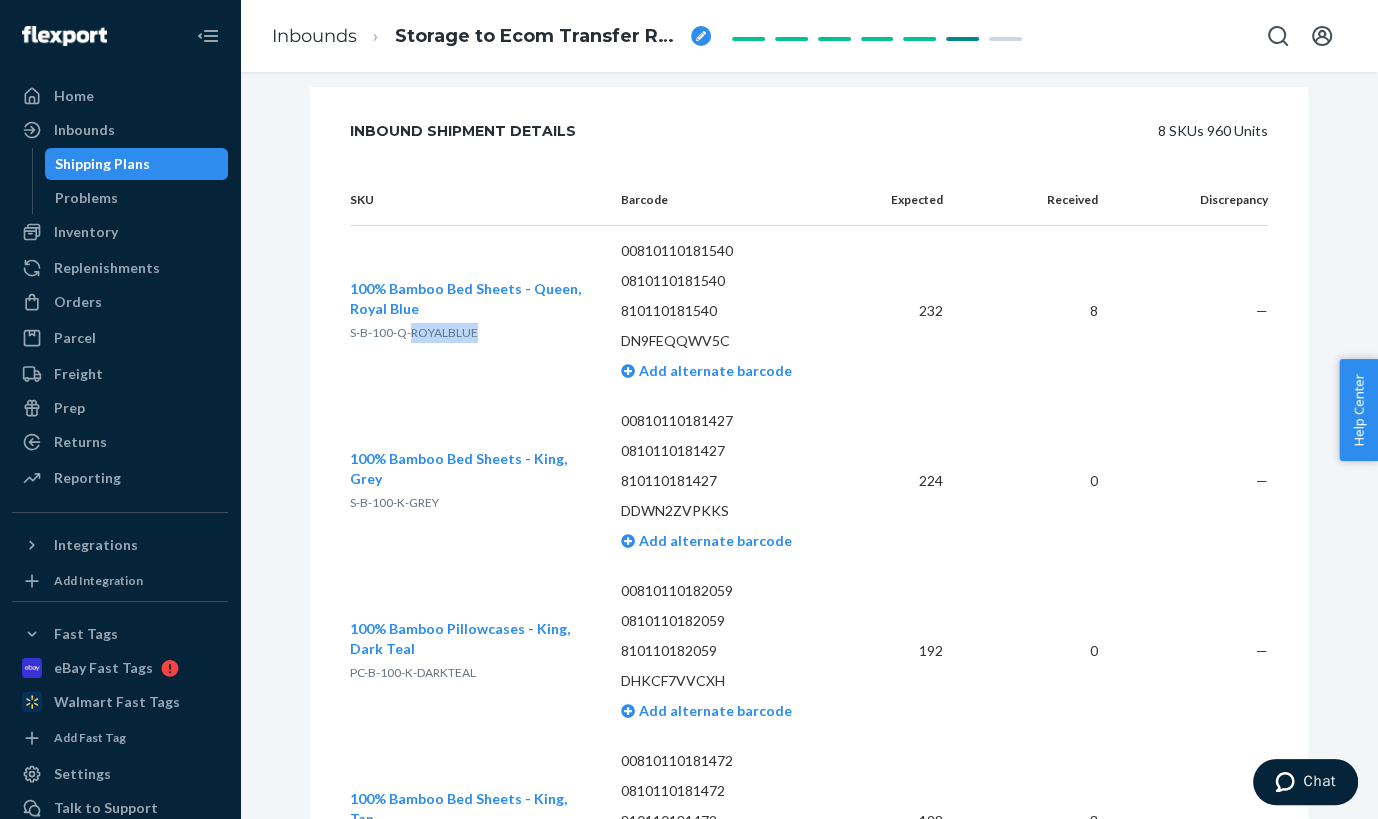 click on "S-B-100-Q-ROYALBLUE" at bounding box center (414, 332) 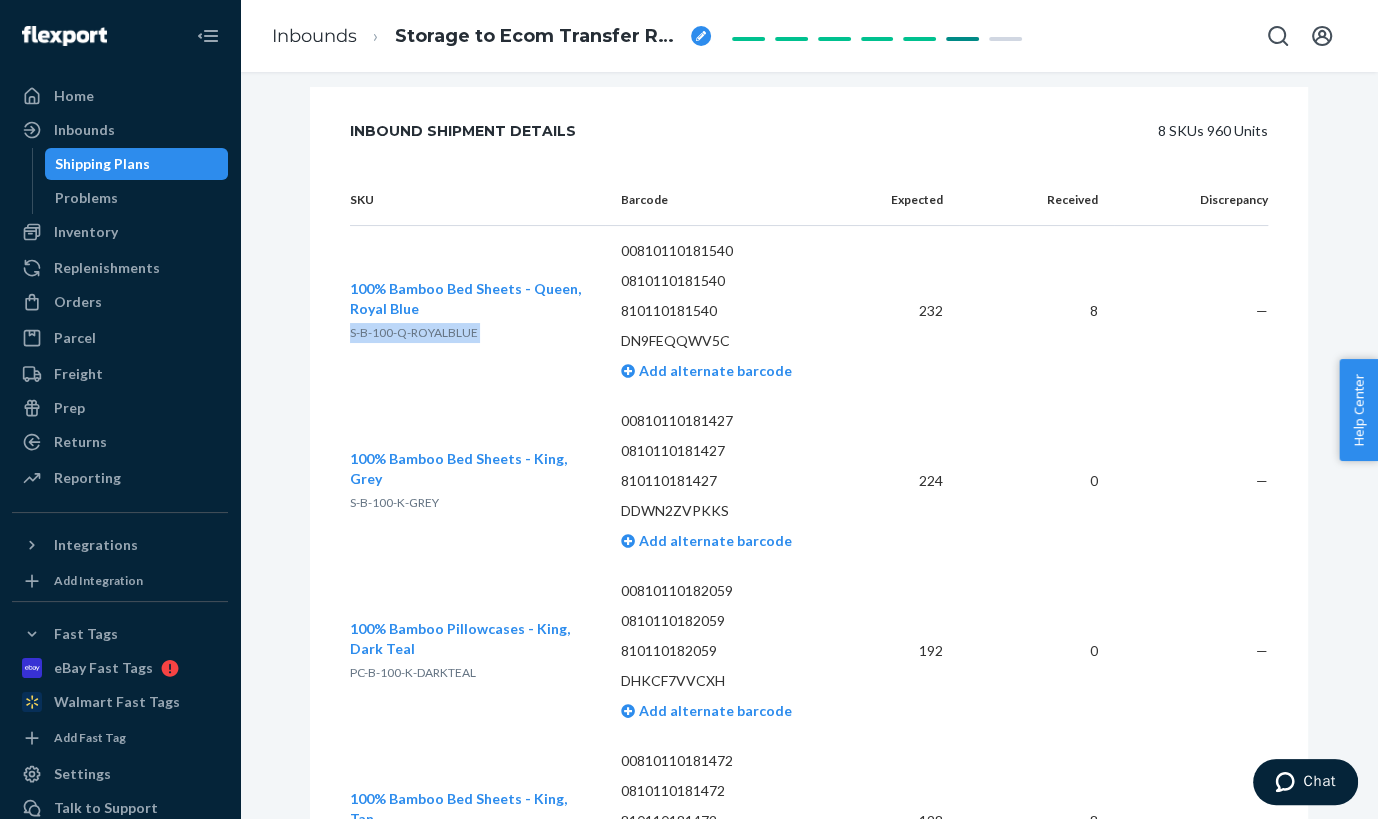 click on "S-B-100-Q-ROYALBLUE" at bounding box center [414, 332] 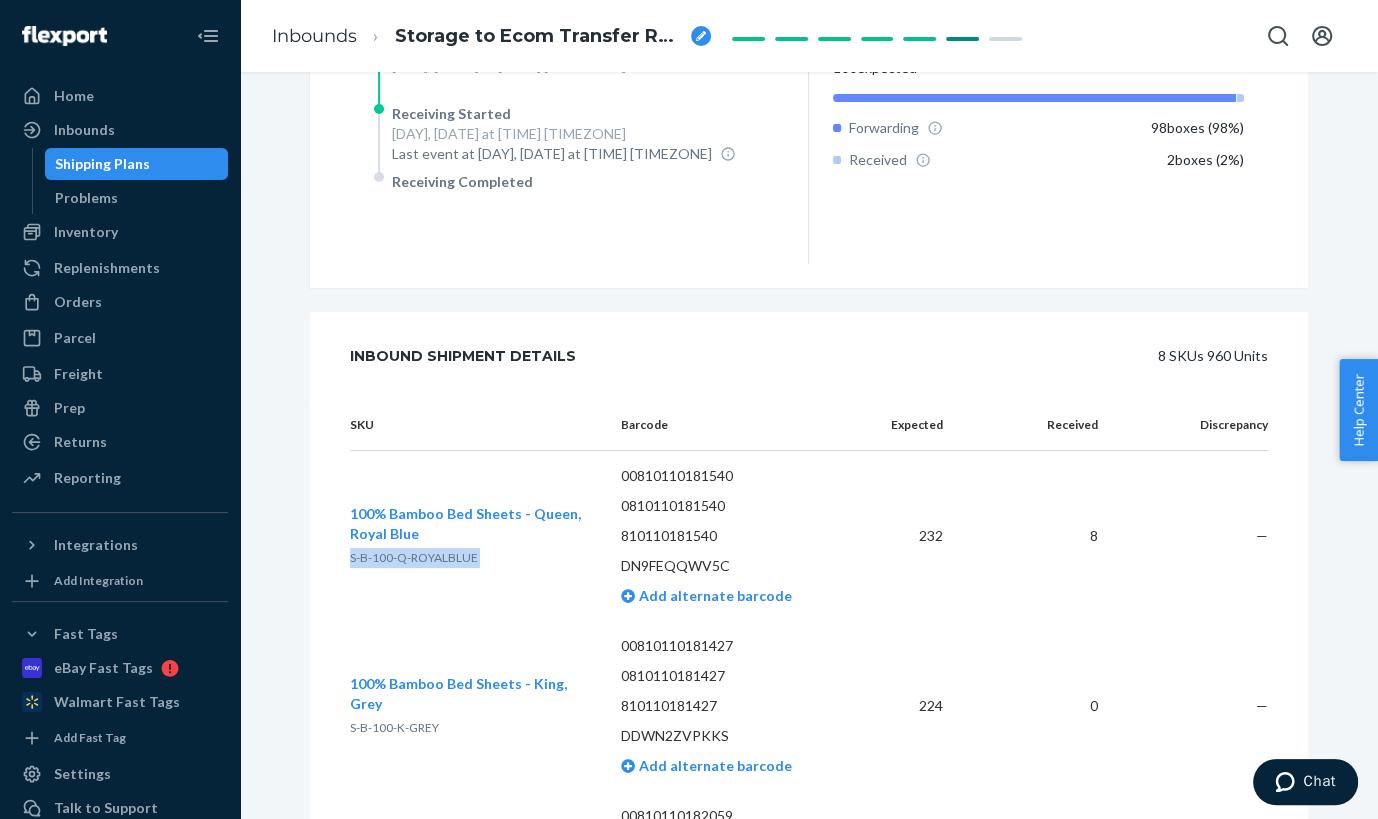 scroll, scrollTop: 625, scrollLeft: 0, axis: vertical 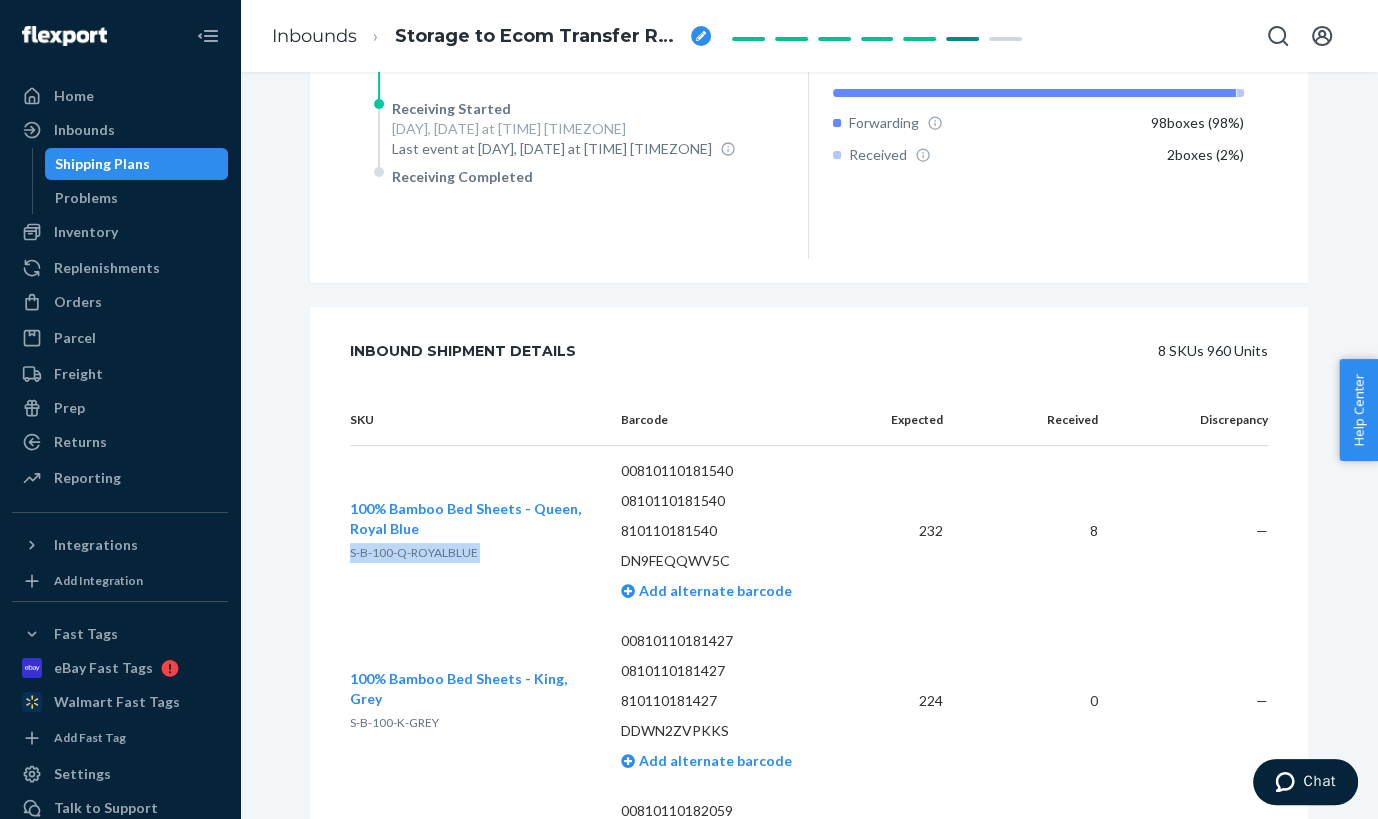 click on "S-B-100-Q-ROYALBLUE" at bounding box center [414, 552] 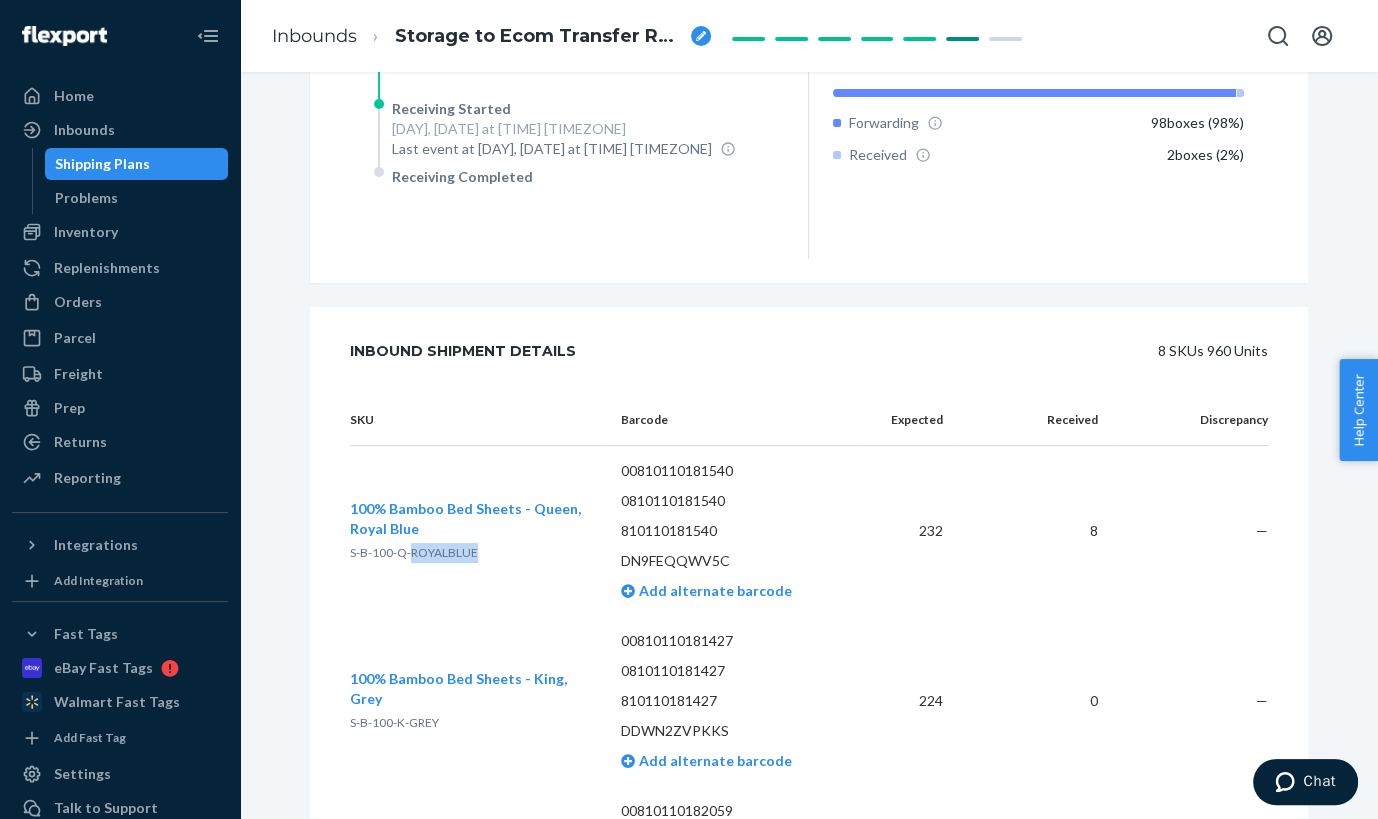 click on "S-B-100-Q-ROYALBLUE" at bounding box center (414, 552) 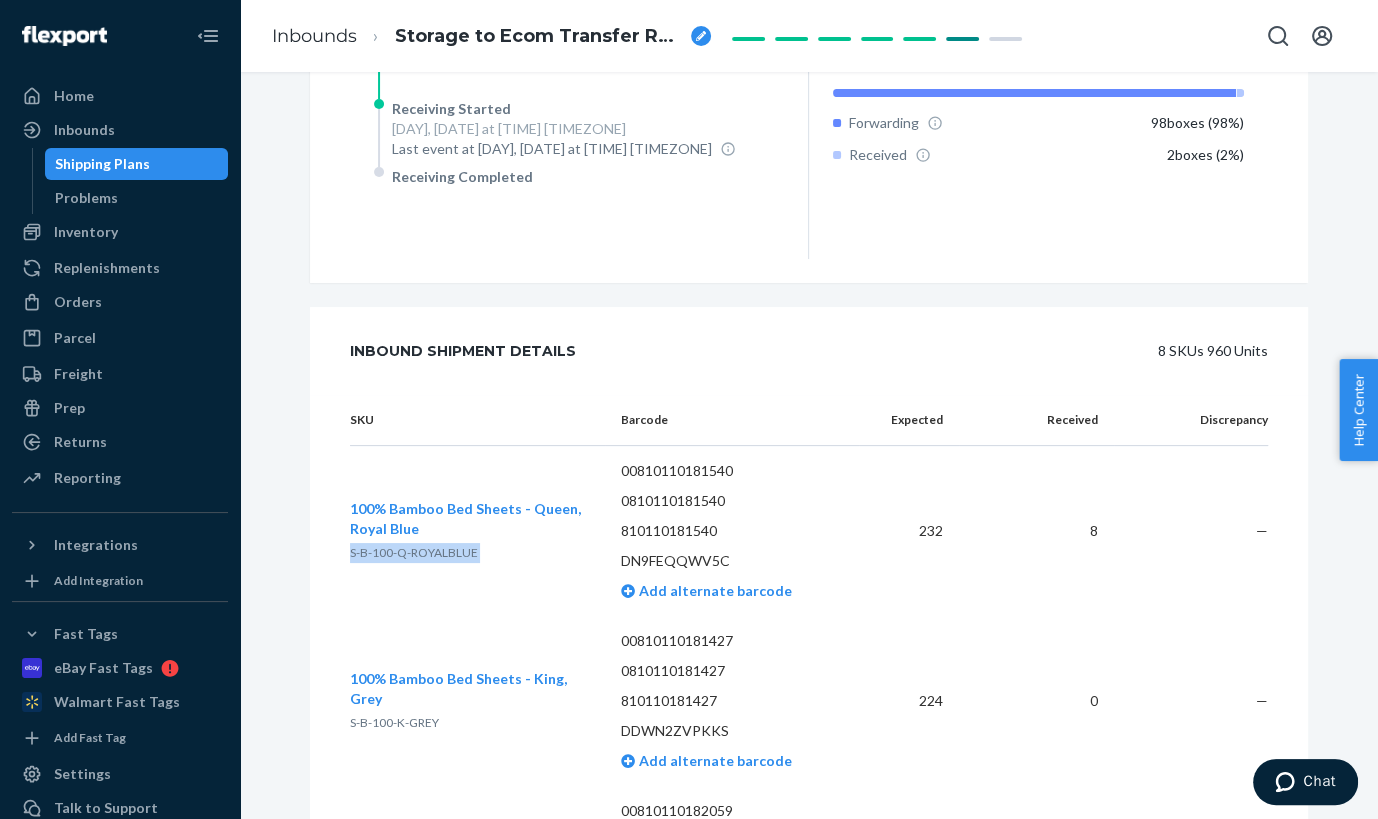click on "S-B-100-Q-ROYALBLUE" at bounding box center (414, 552) 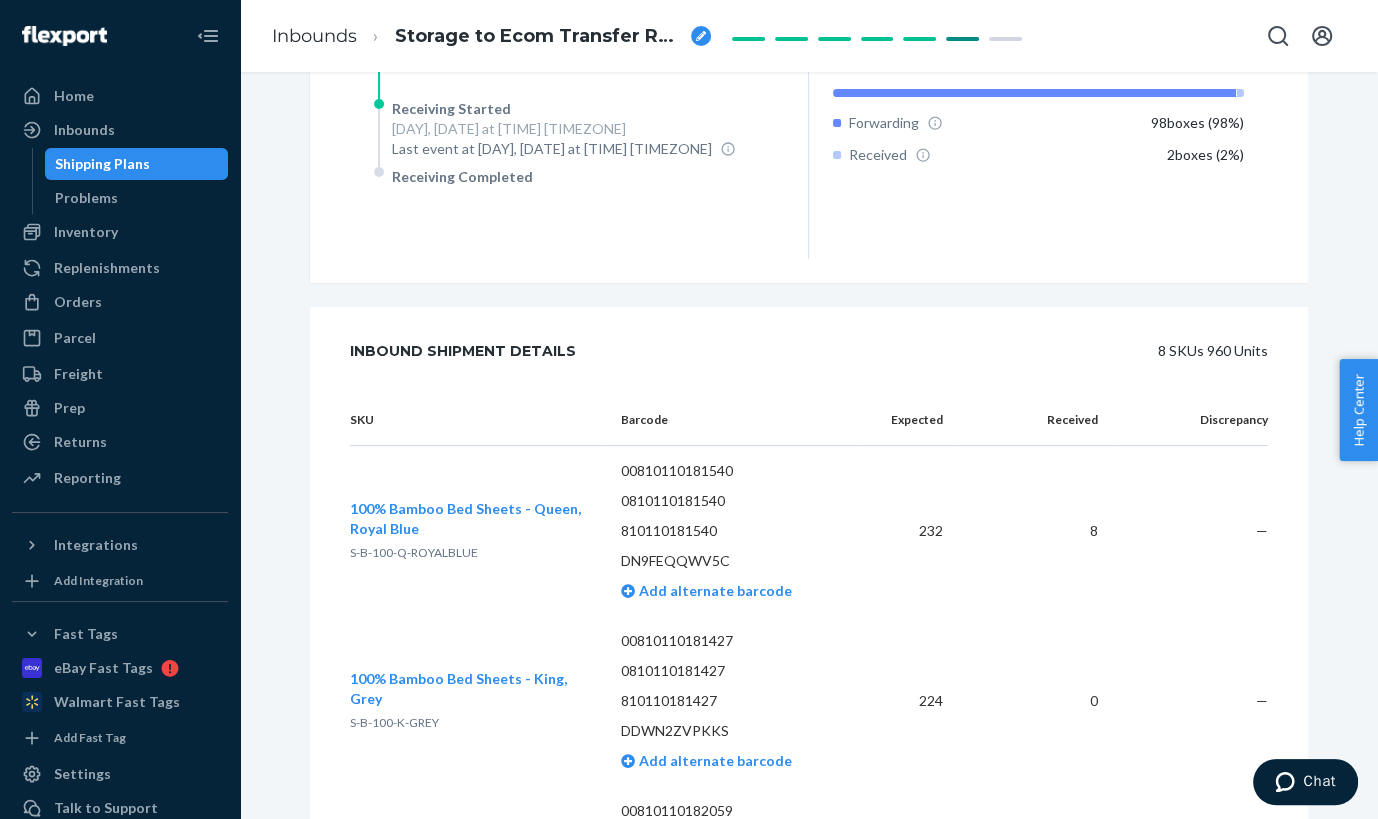 click on "Inbounds Shipping Plans Problems" at bounding box center [120, 164] 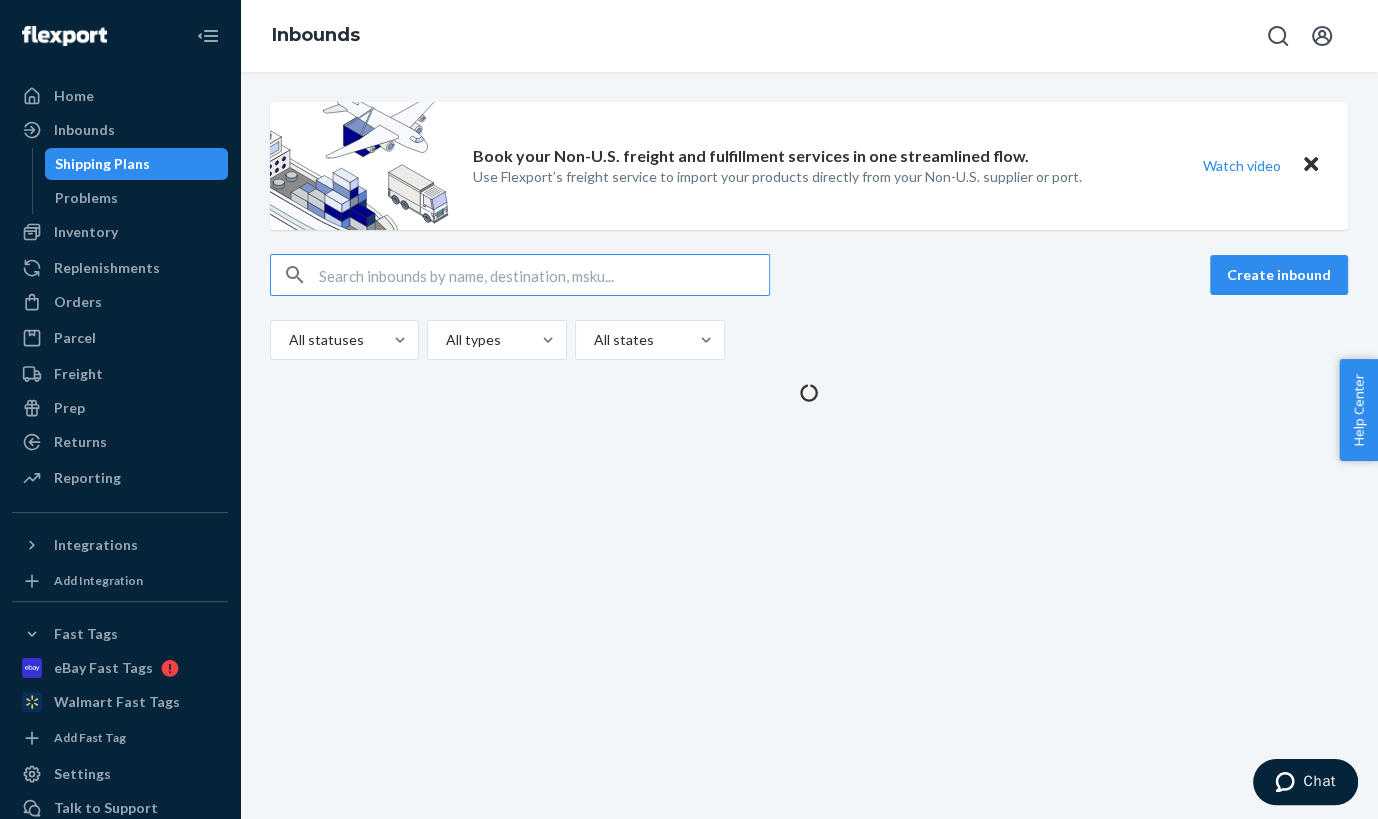 scroll, scrollTop: 0, scrollLeft: 0, axis: both 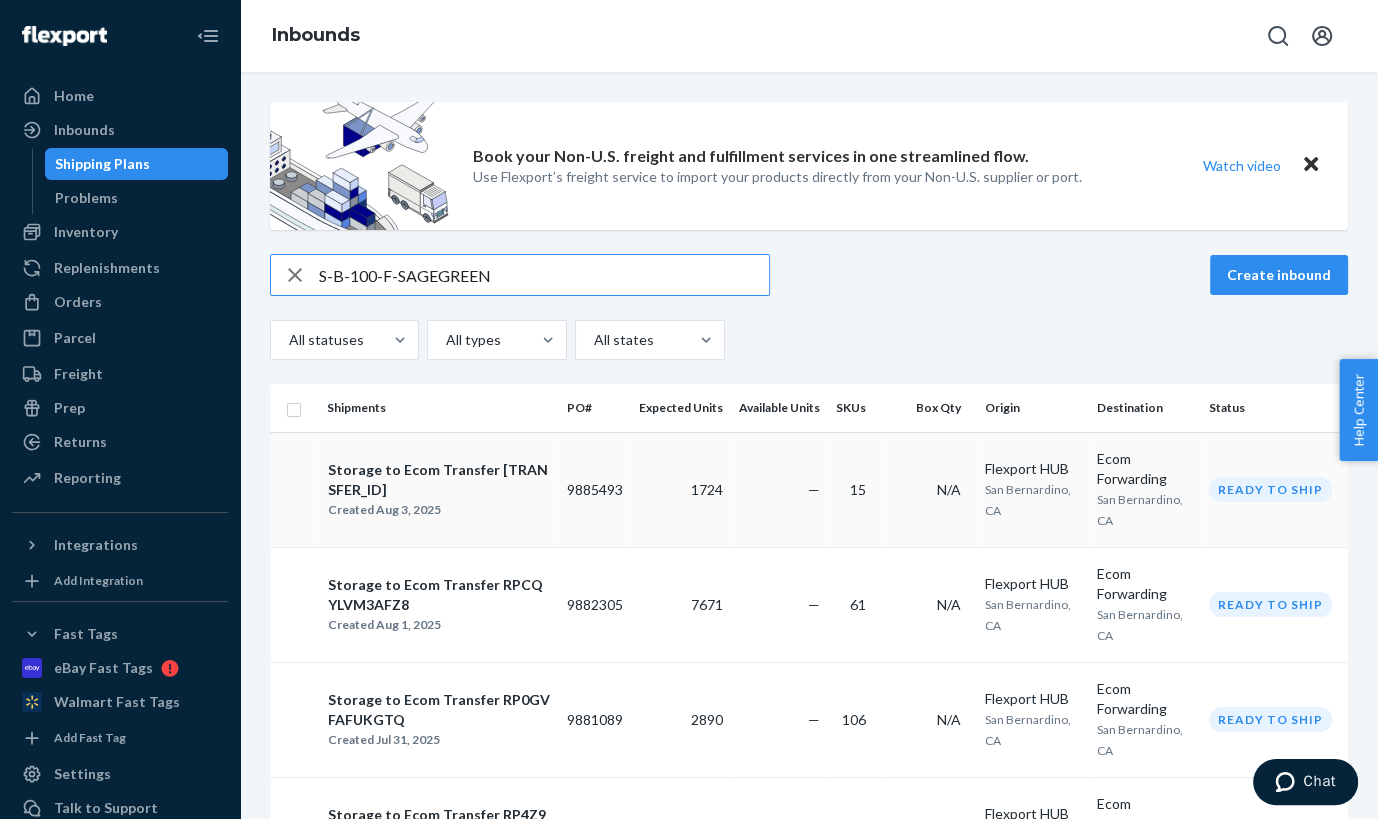 type on "S-B-100-F-SAGEGREEN" 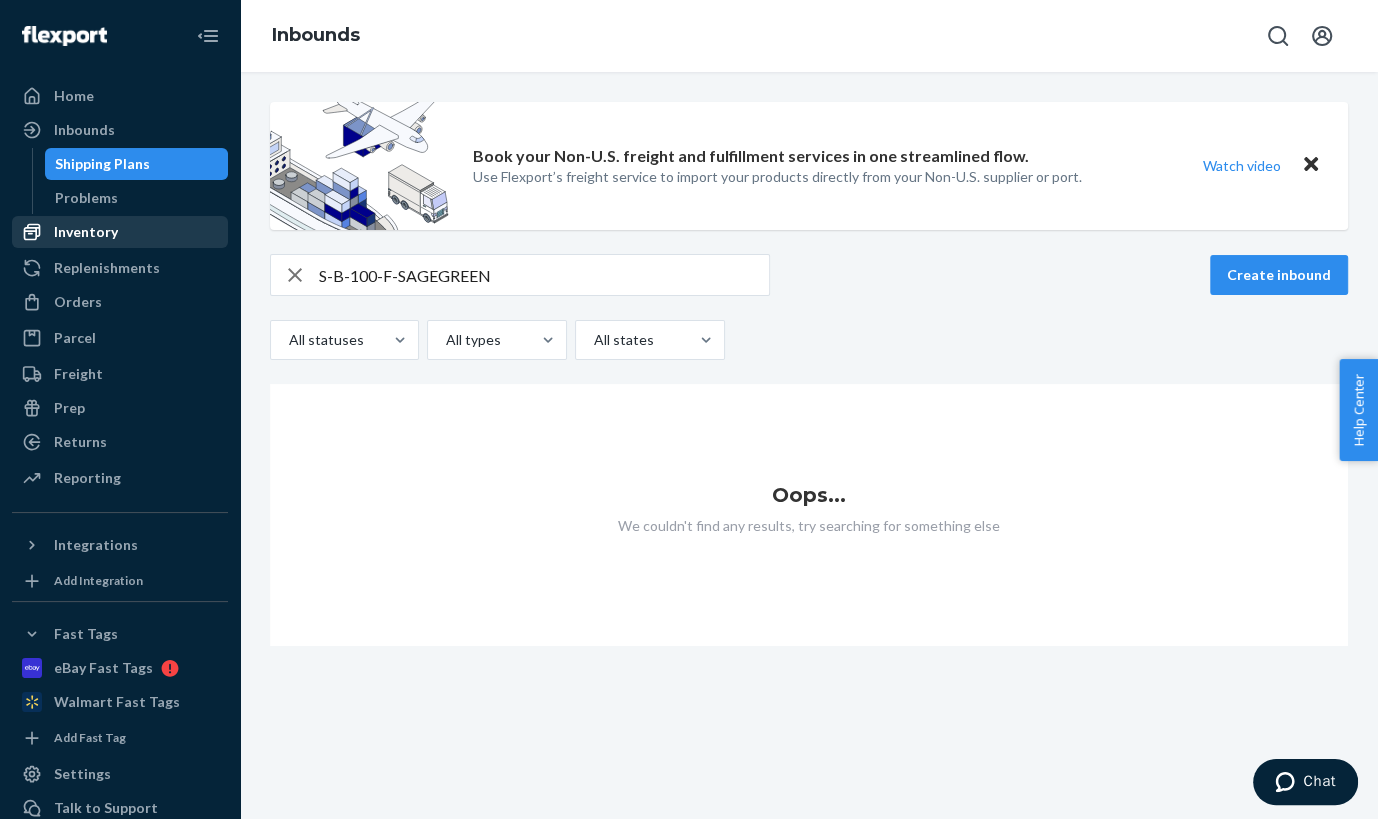 click on "Inventory" at bounding box center [86, 232] 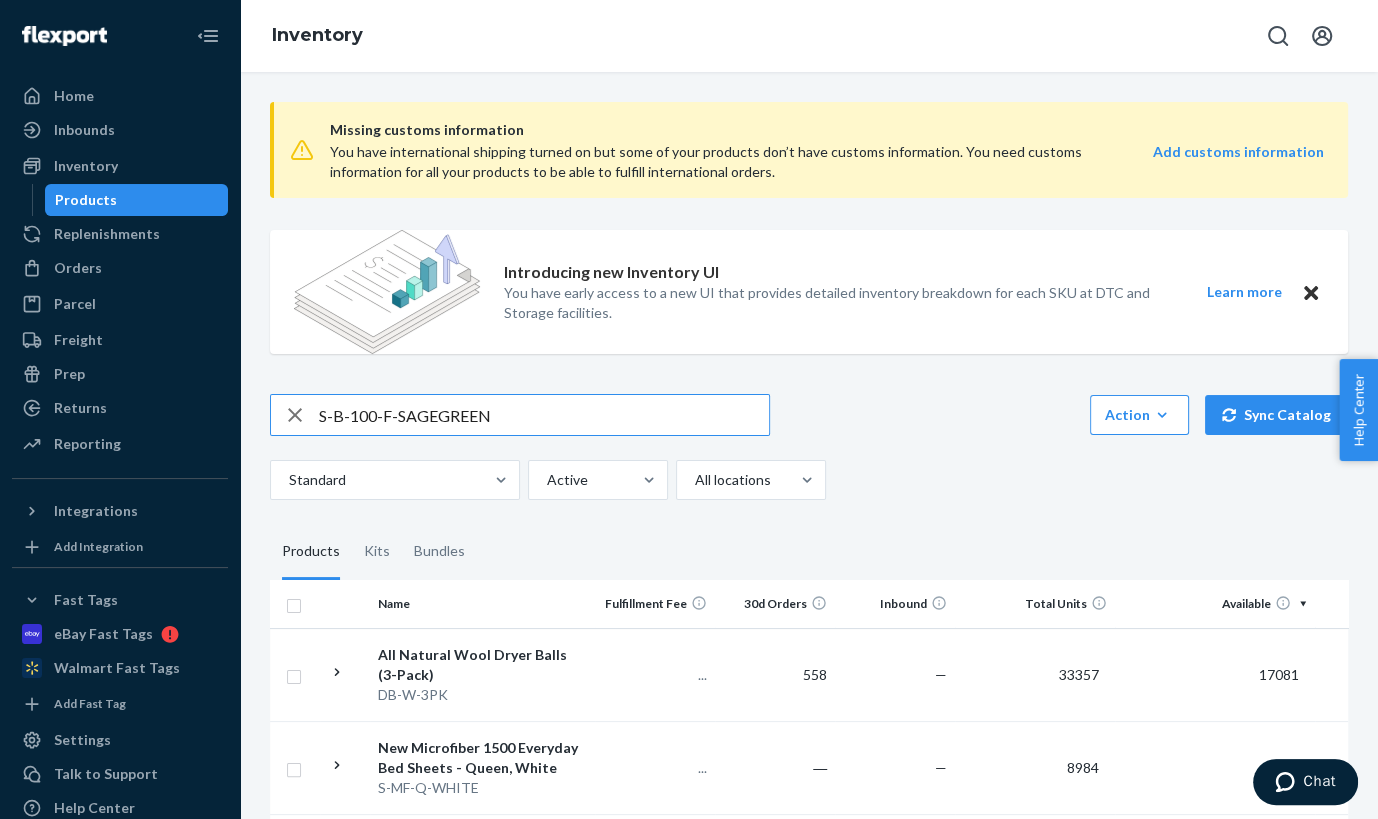 type on "S-B-100-F-SAGEGREEN" 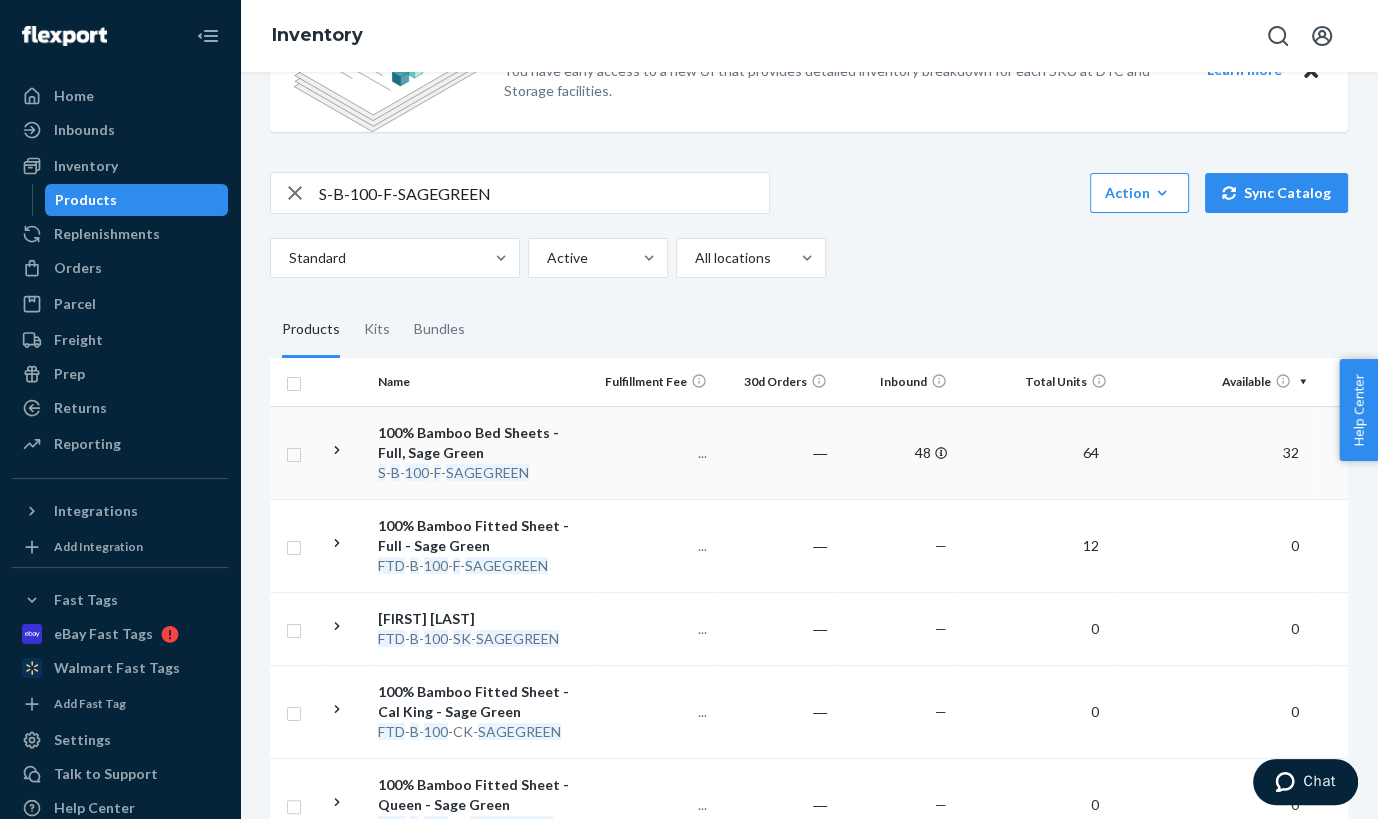 scroll, scrollTop: 226, scrollLeft: 0, axis: vertical 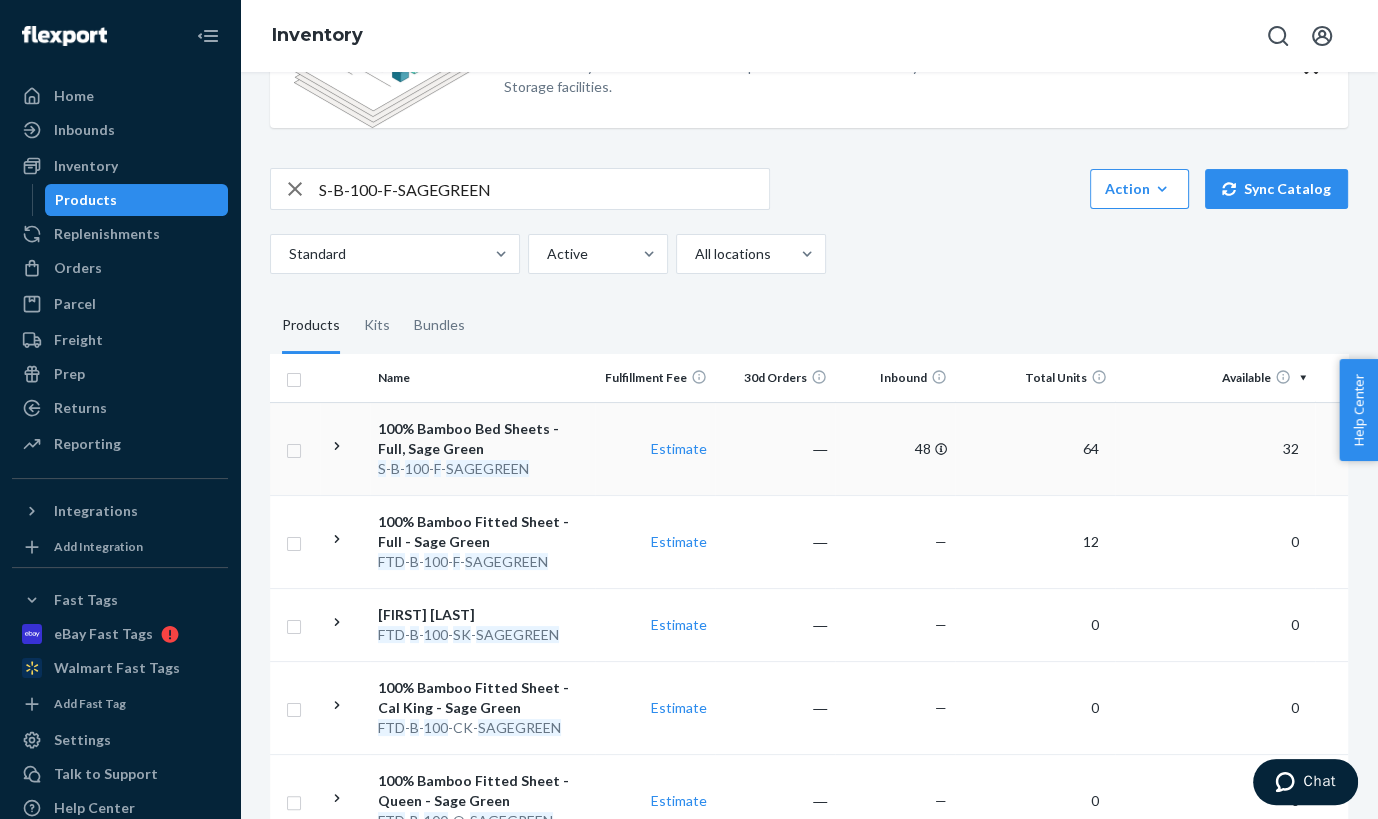 click on "100" at bounding box center [417, 468] 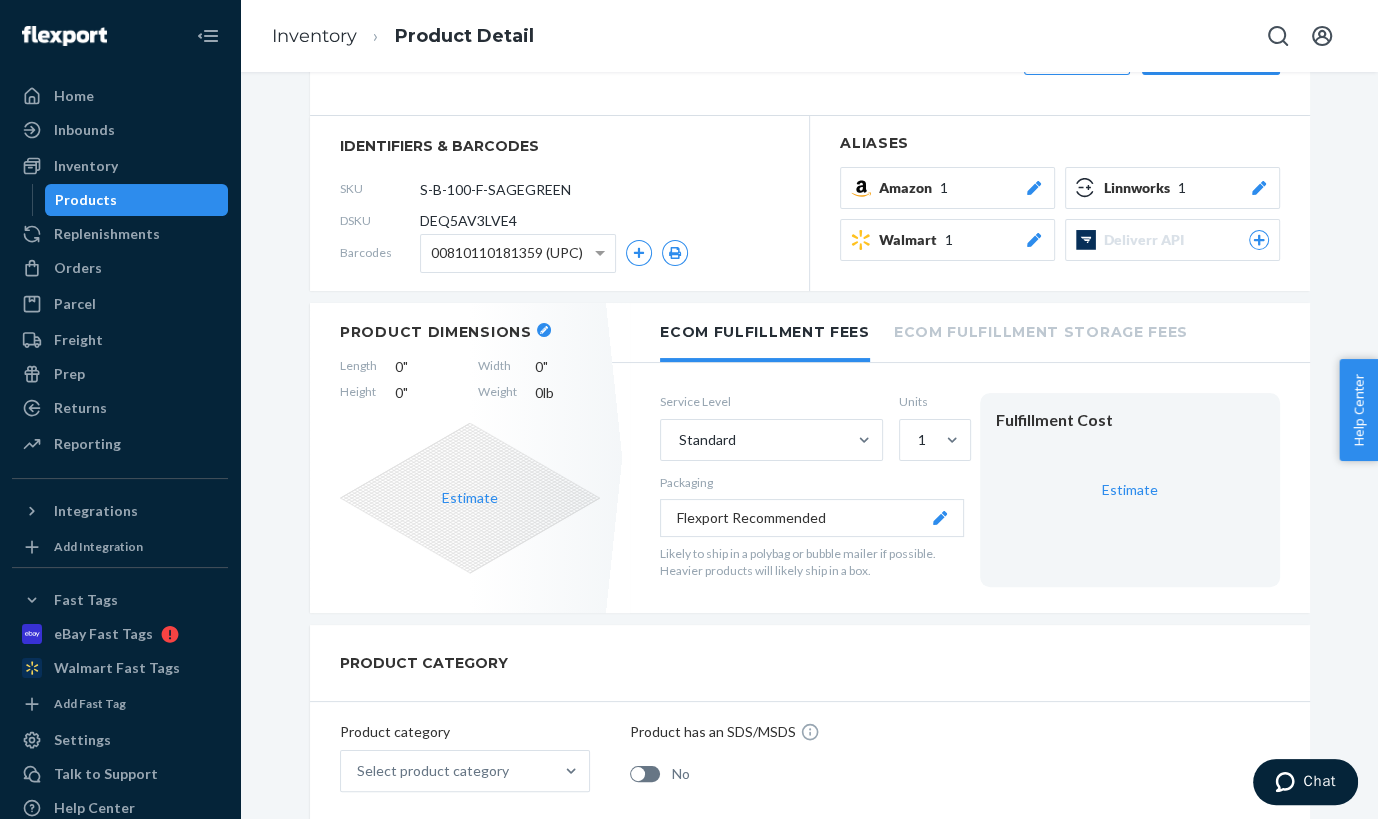 scroll, scrollTop: 326, scrollLeft: 0, axis: vertical 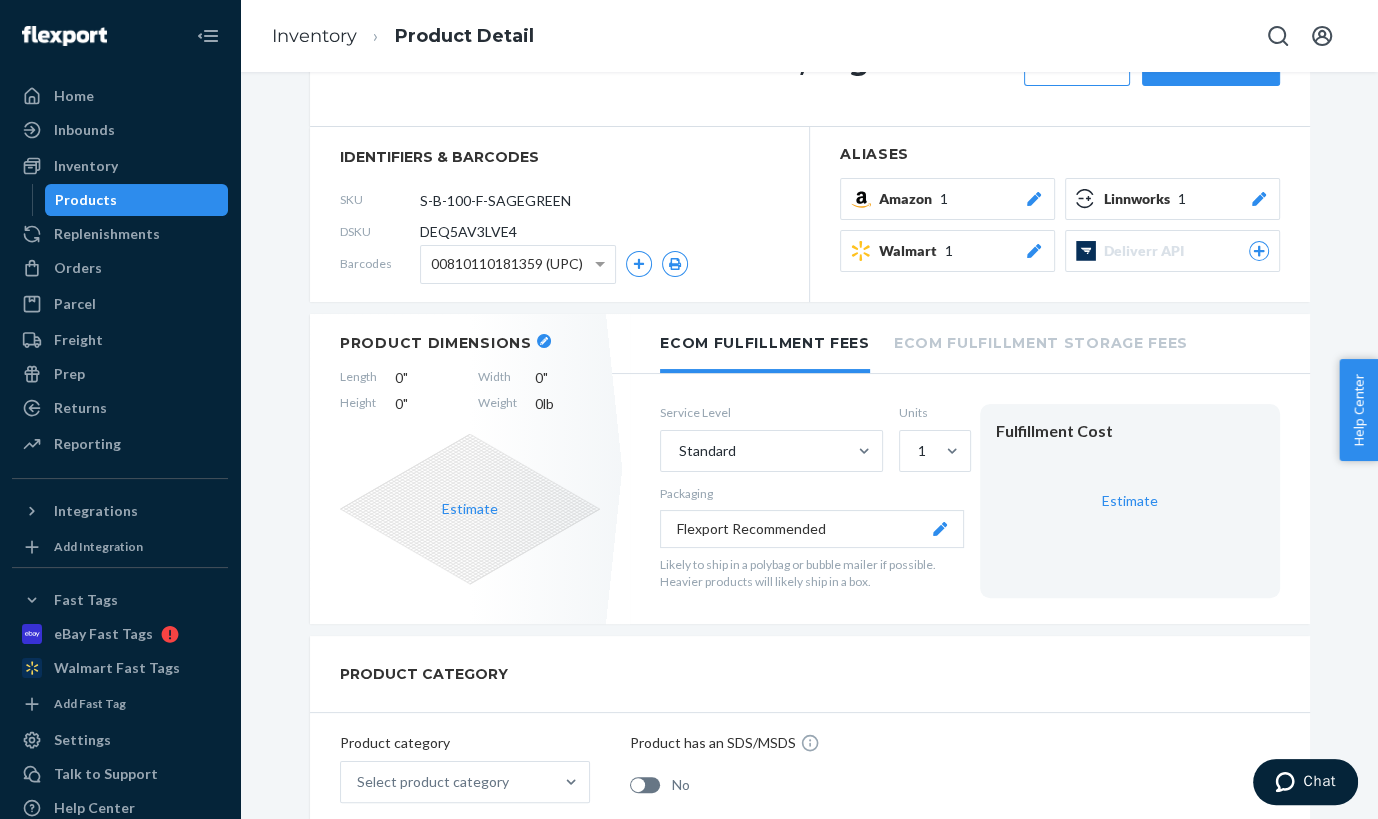 click on "DEQ5AV3LVE4" at bounding box center (468, 232) 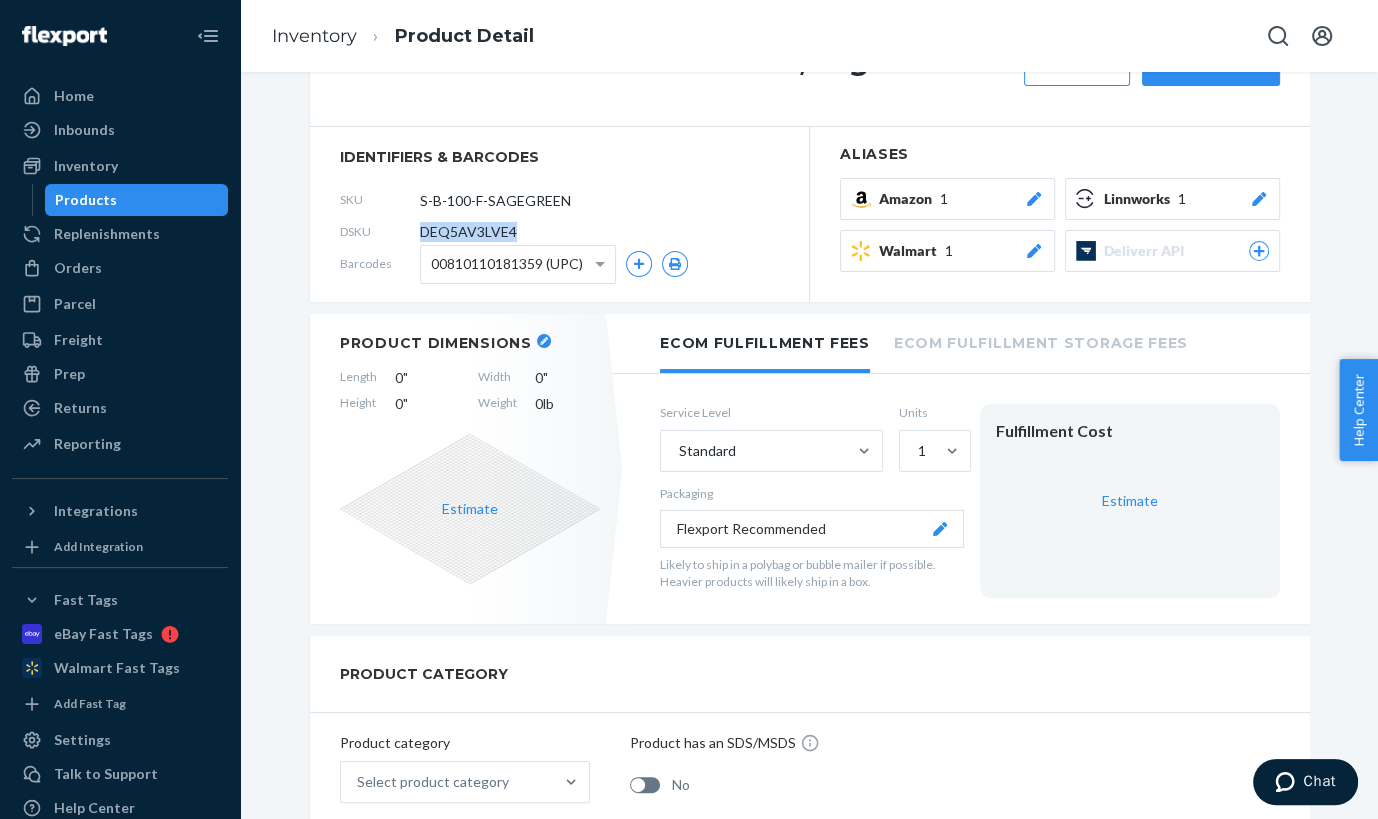 click on "DEQ5AV3LVE4" at bounding box center (468, 232) 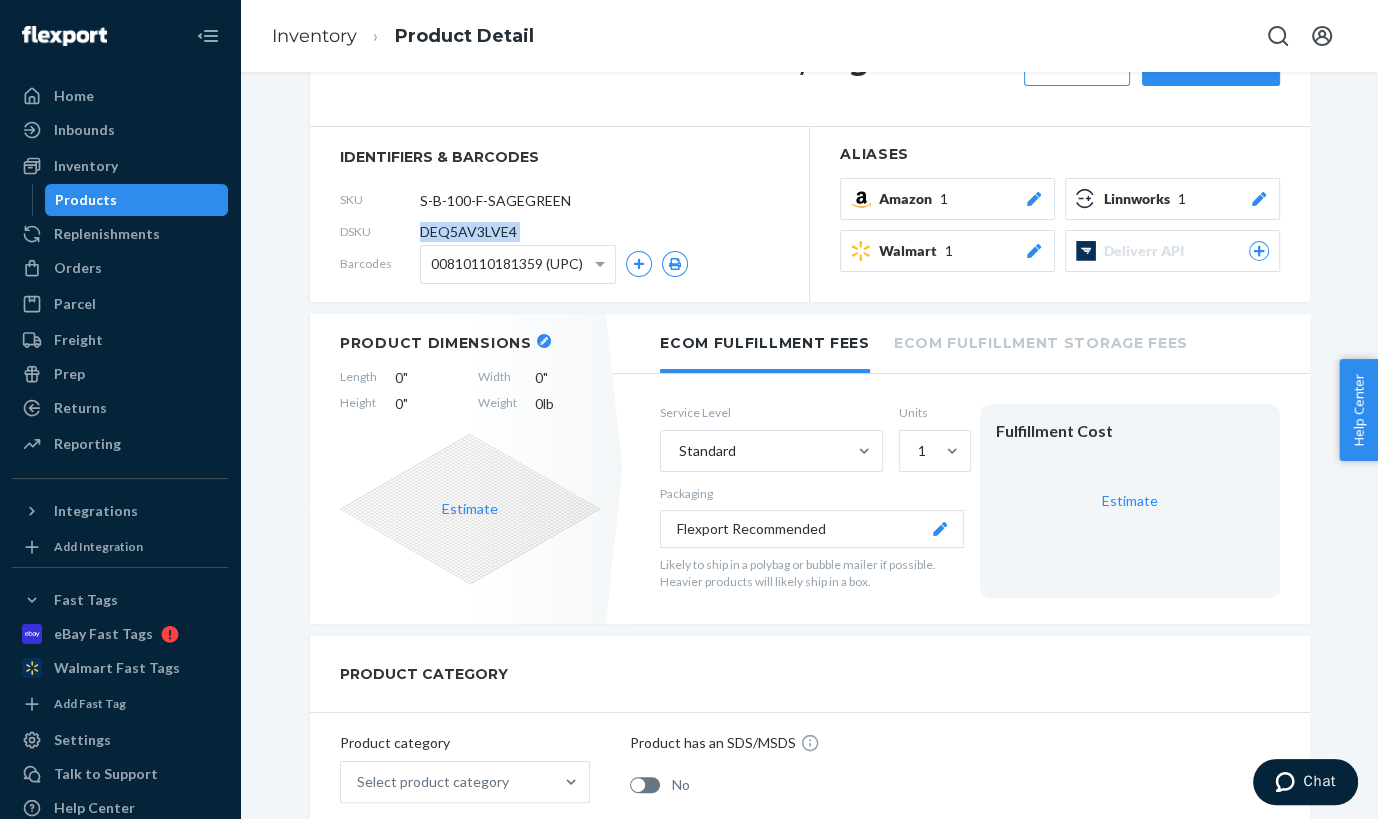 click on "DEQ5AV3LVE4" at bounding box center (468, 232) 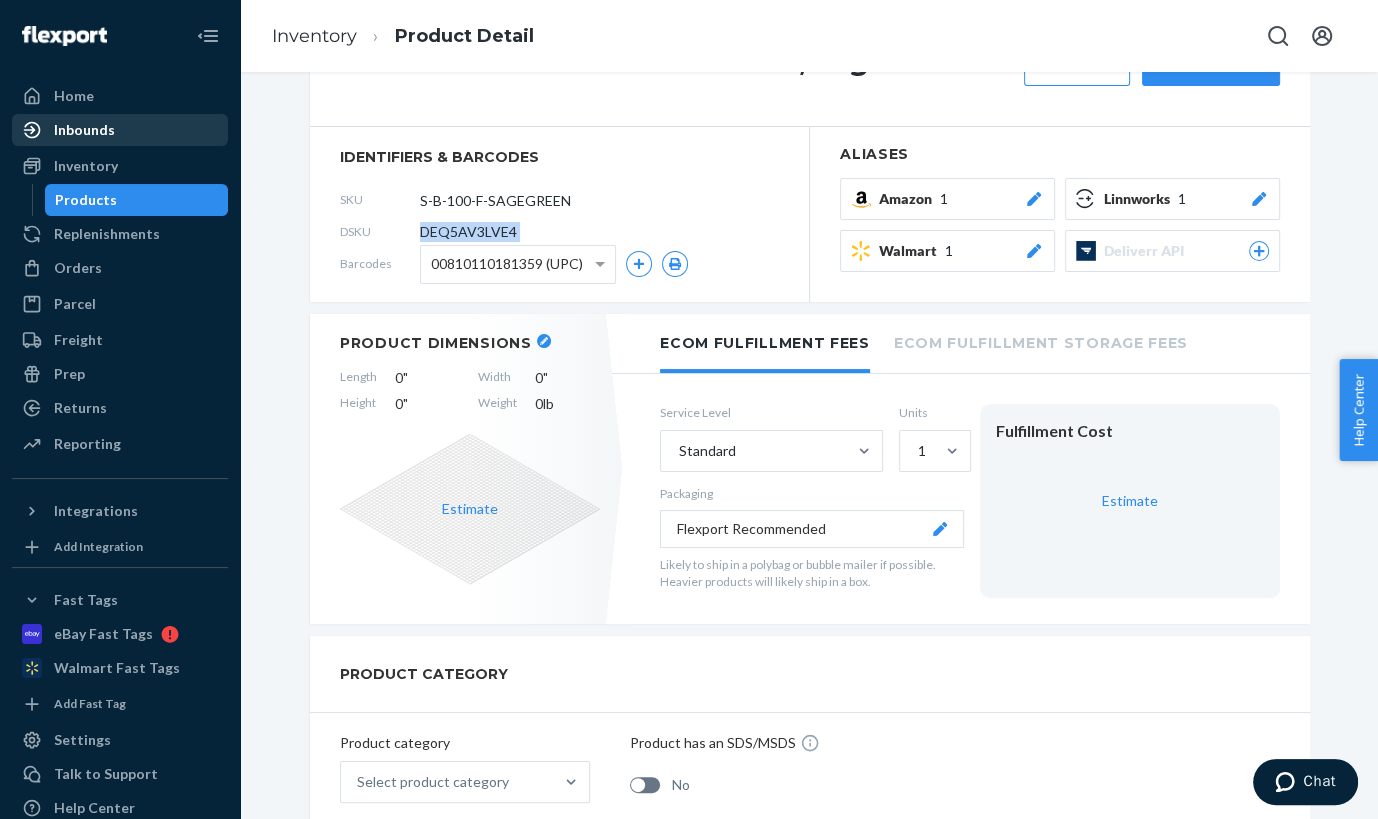 click on "Inbounds" at bounding box center (84, 130) 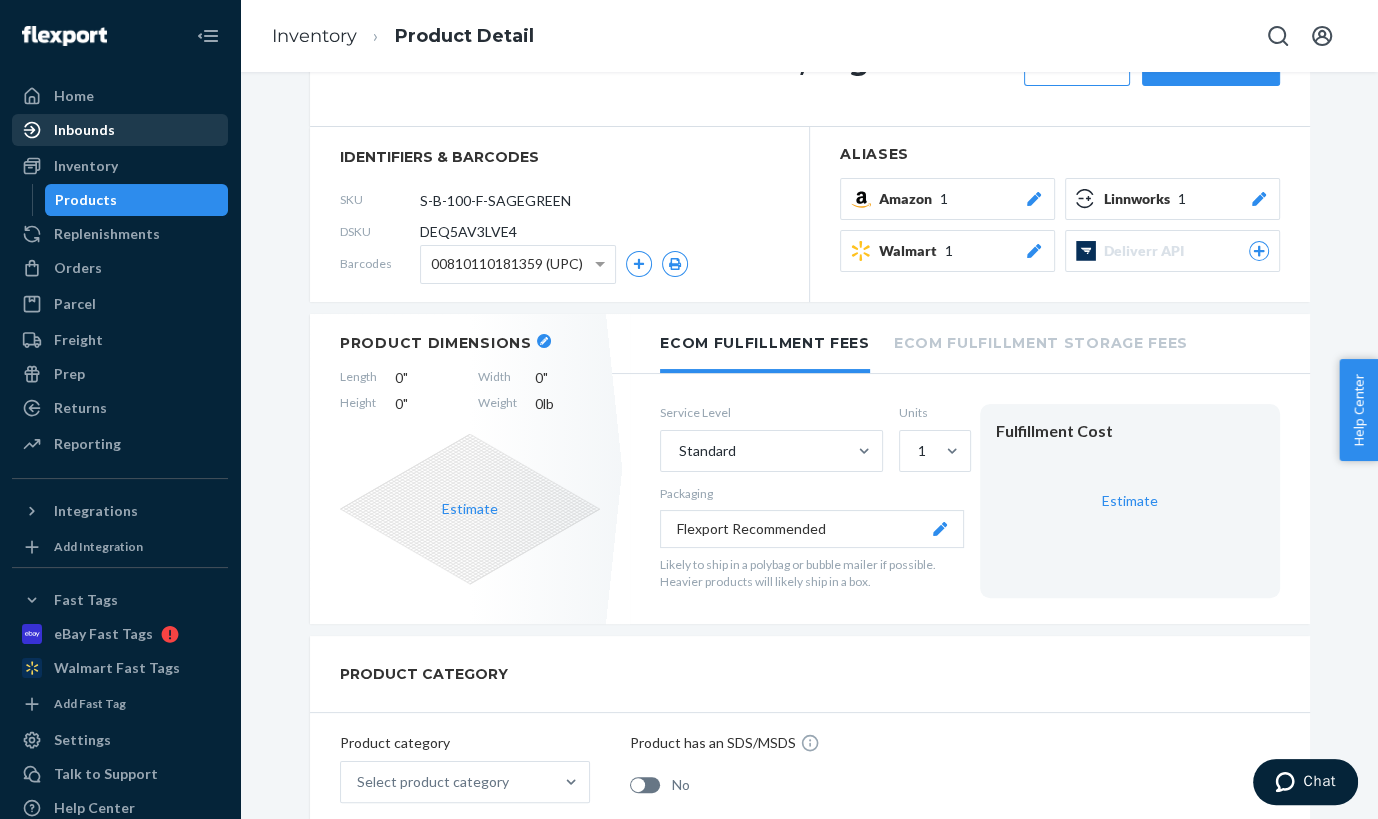 scroll, scrollTop: 0, scrollLeft: 0, axis: both 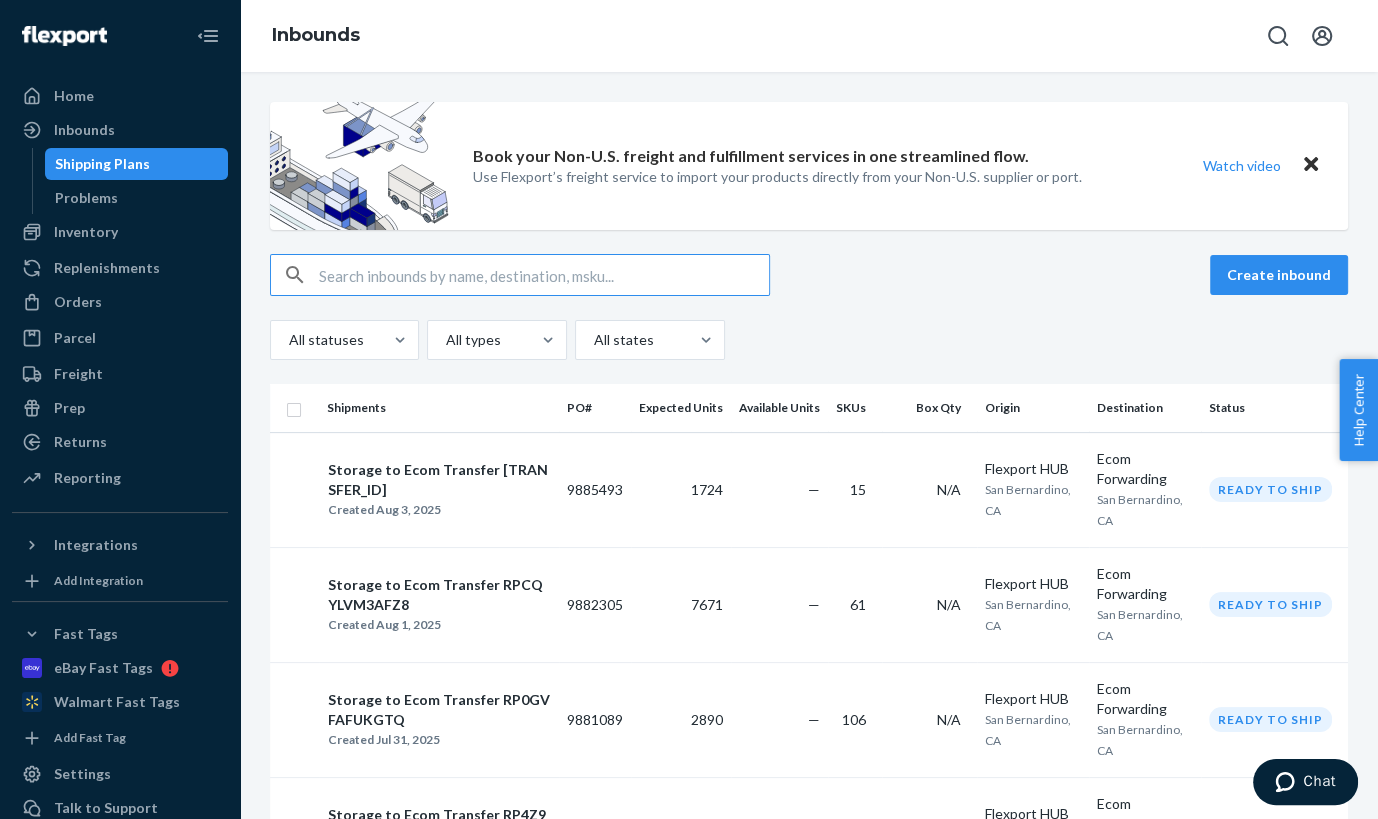 type on "DEQ5AV3LVE4" 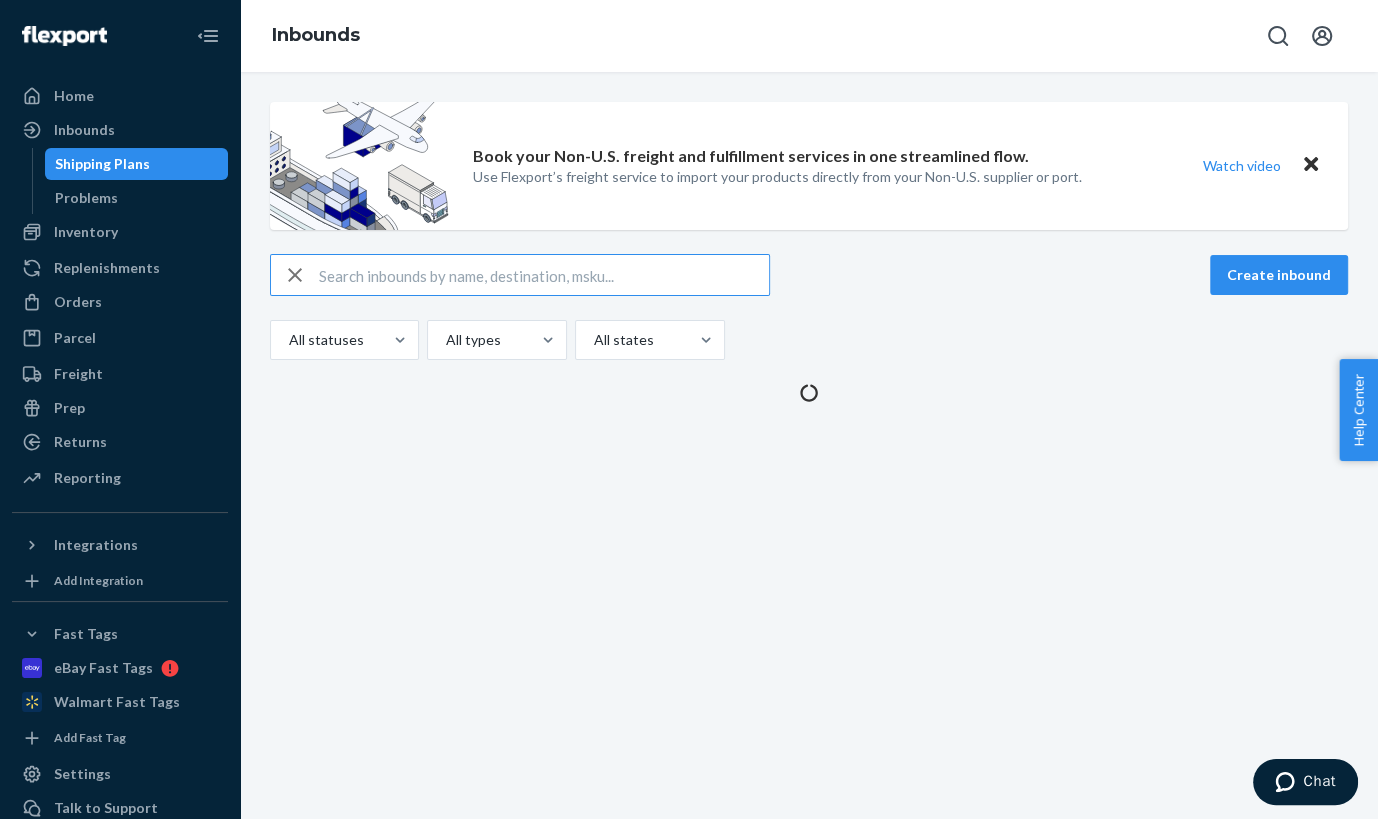 type on "DEQ5AV3LVE4" 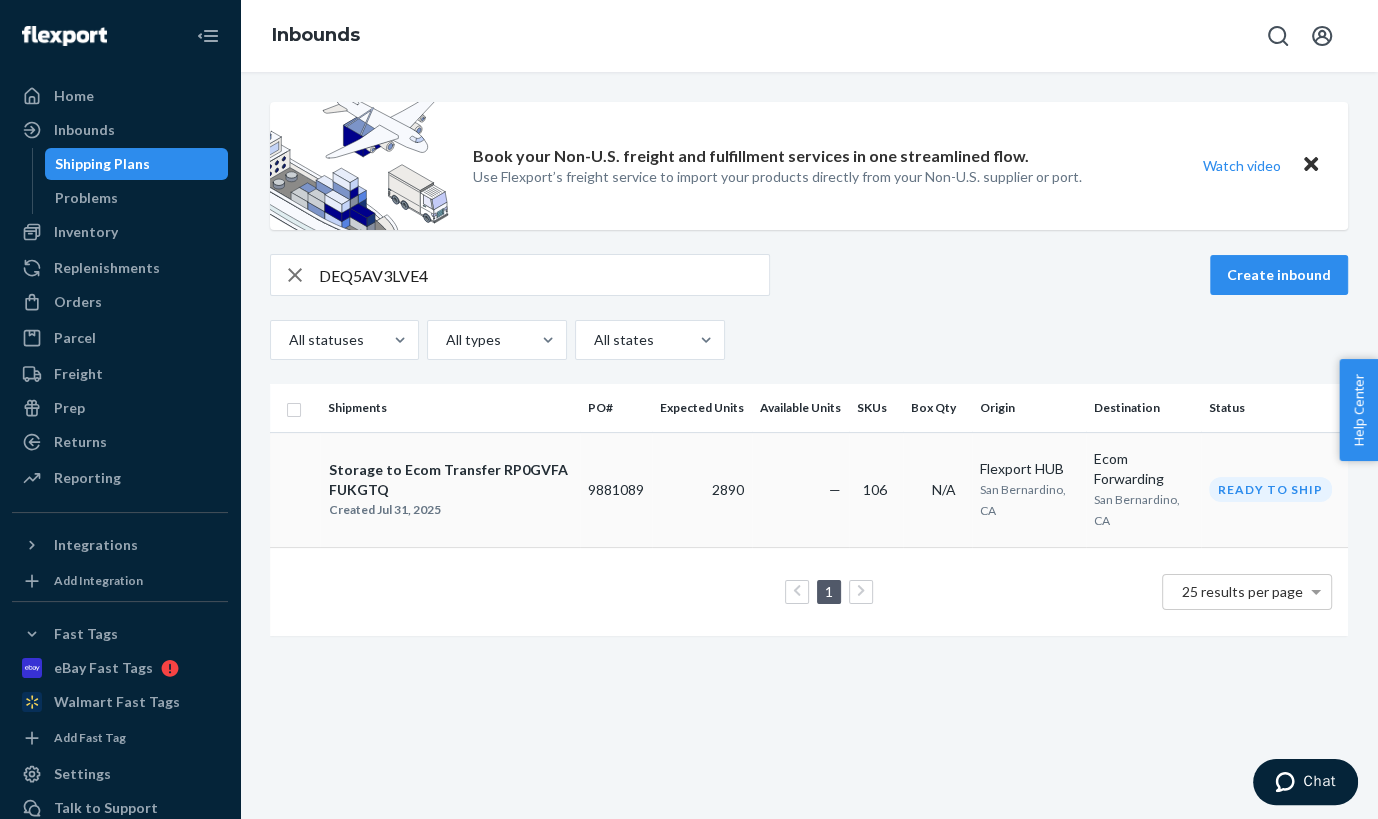 click on "Created Jul 31, 2025" at bounding box center [450, 510] 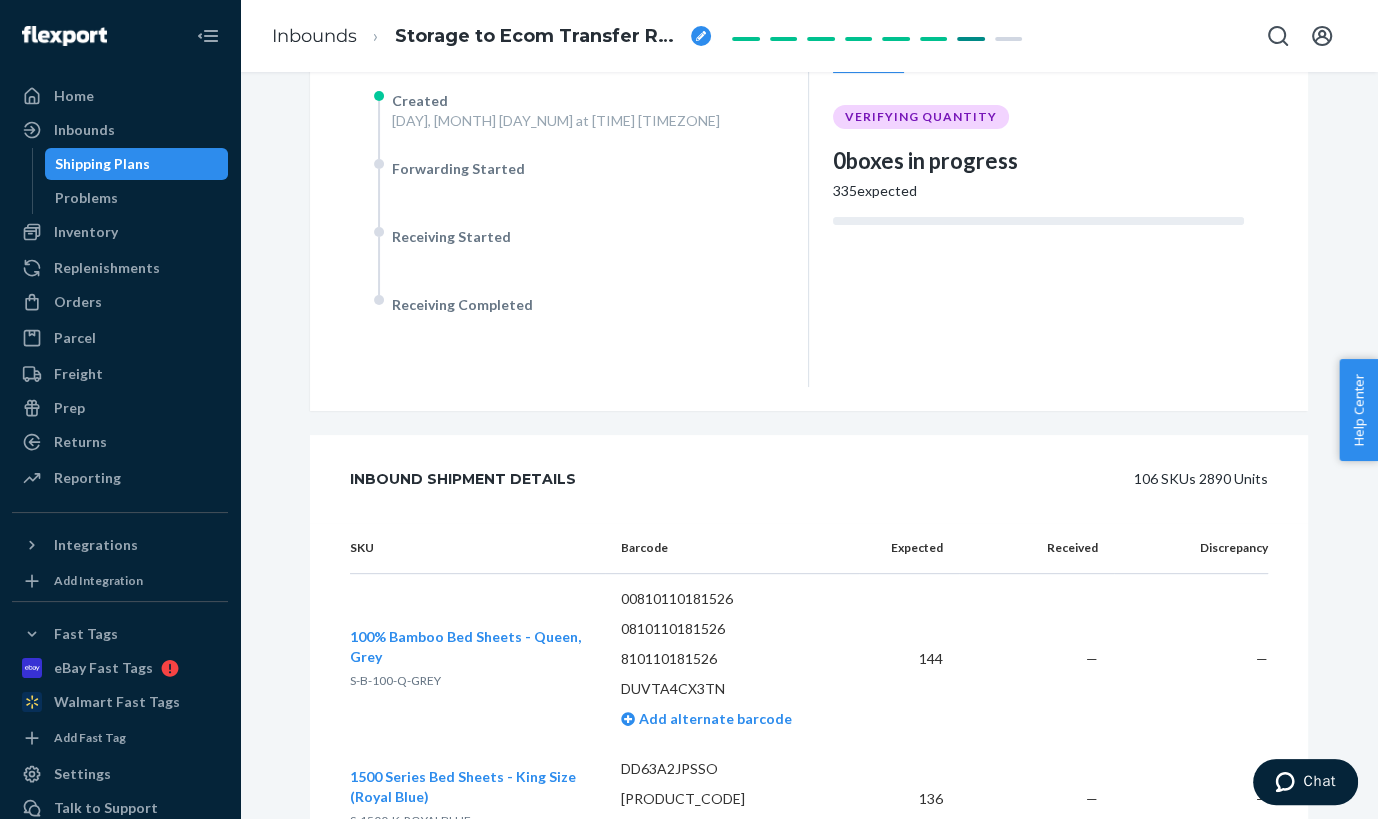 scroll, scrollTop: 12877, scrollLeft: 0, axis: vertical 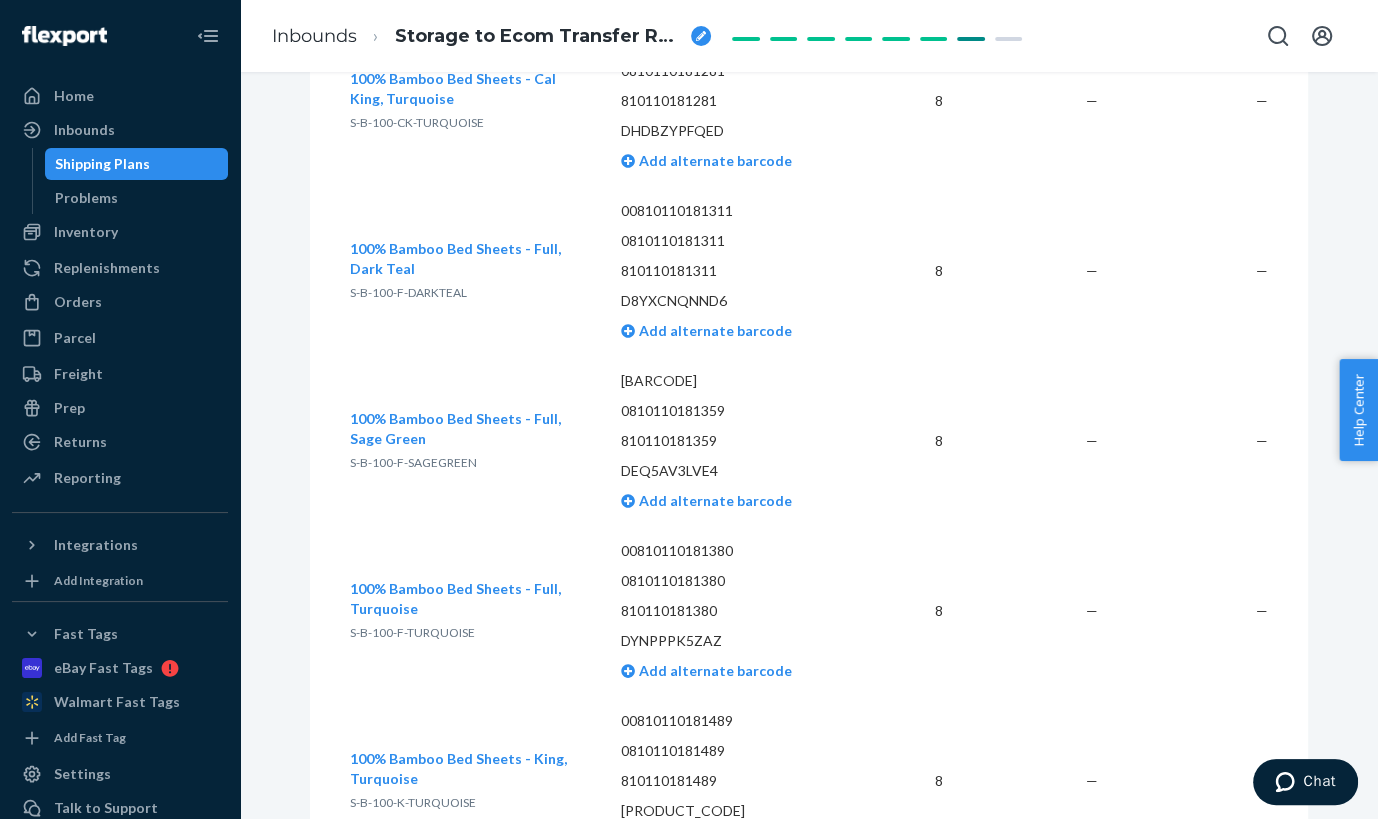 click on "S-B-100-F-SAGEGREEN" at bounding box center (413, 462) 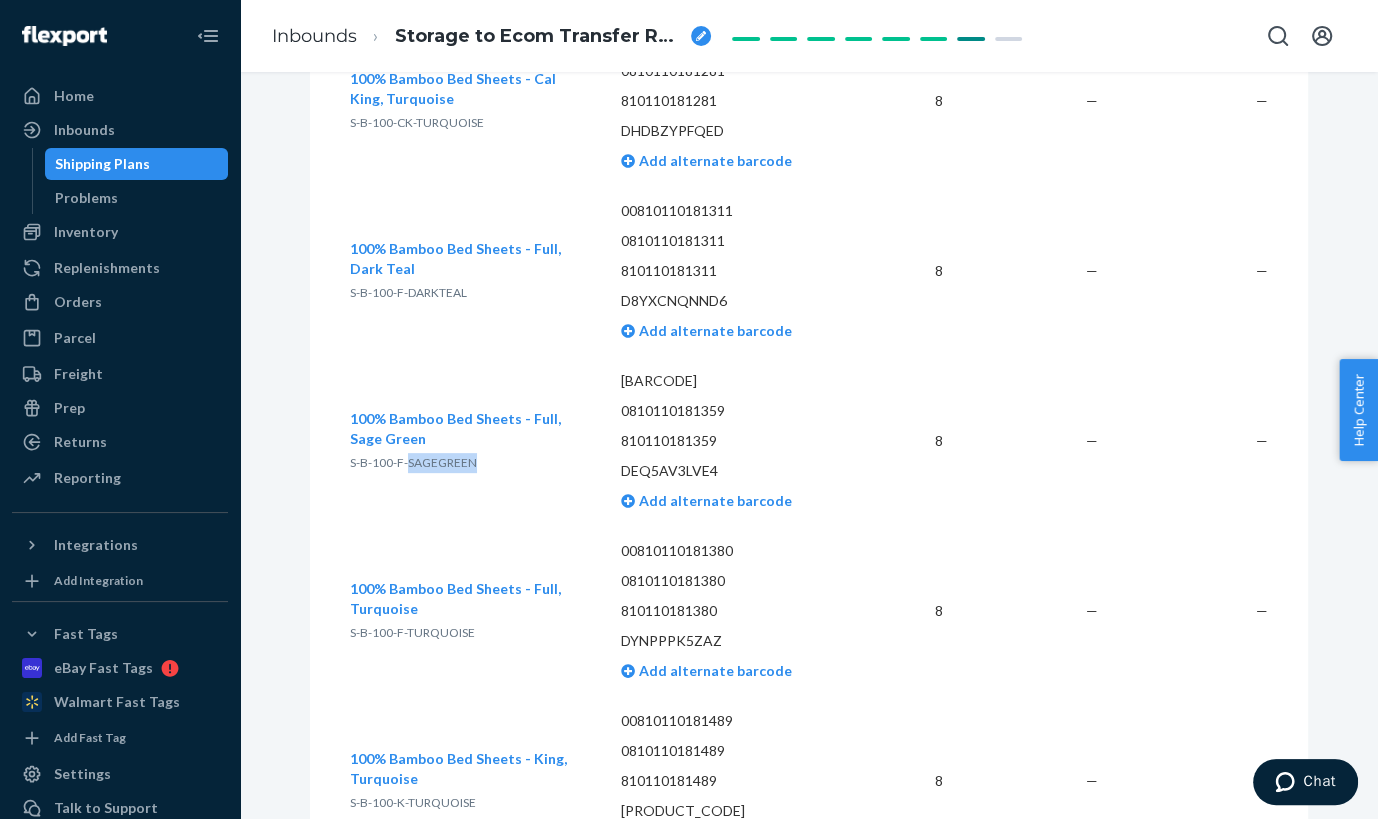 click on "S-B-100-F-SAGEGREEN" at bounding box center [413, 462] 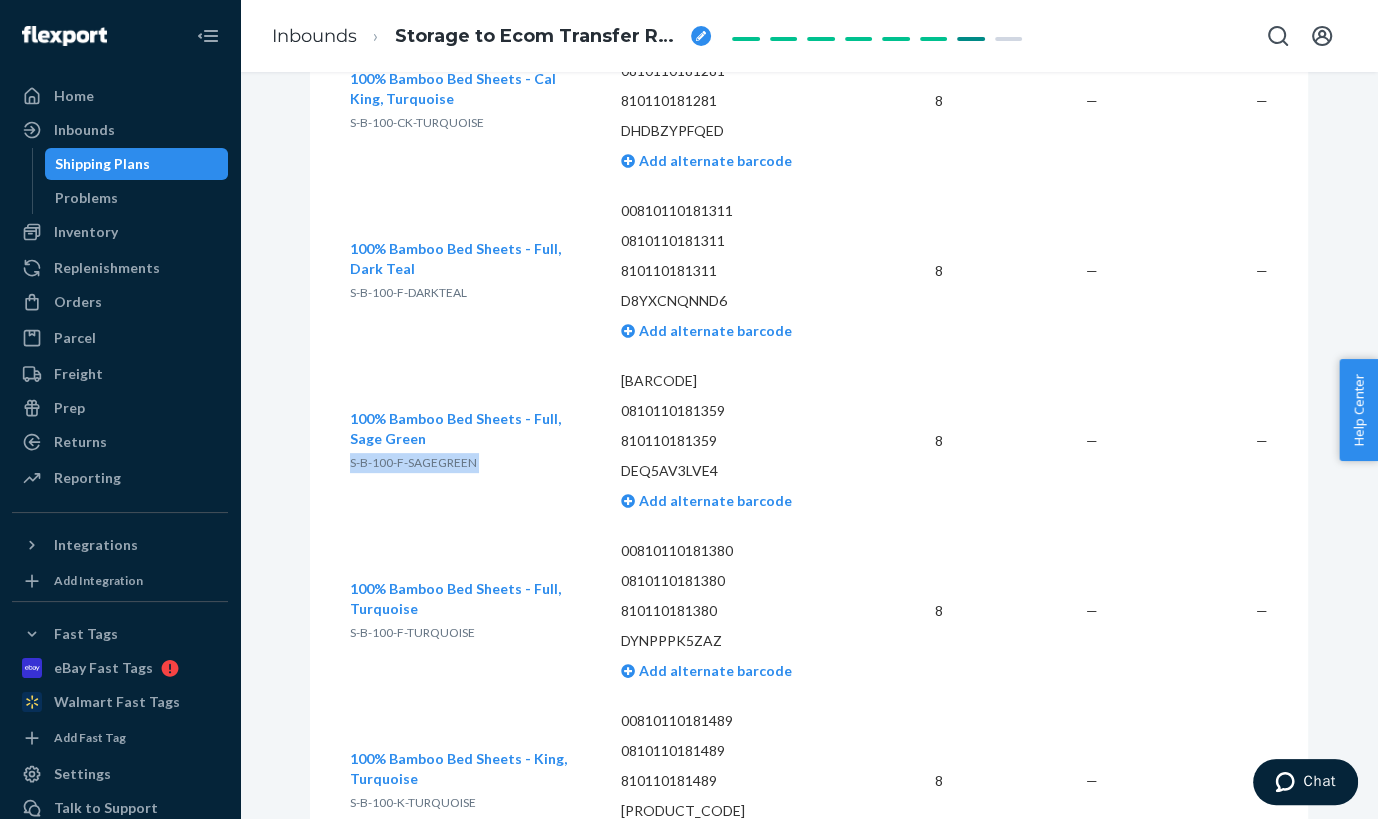 click on "S-B-100-F-SAGEGREEN" at bounding box center [413, 462] 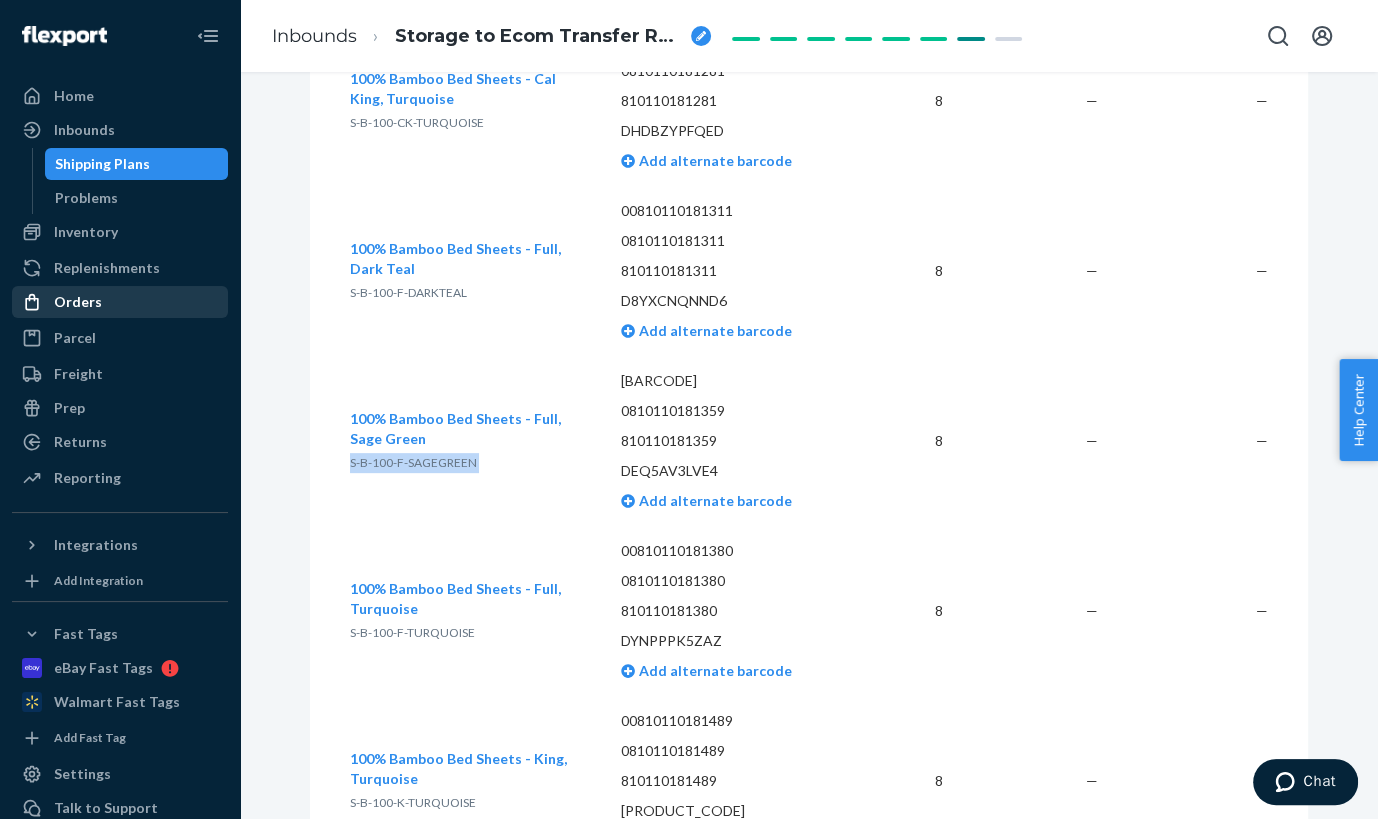 click on "Orders" at bounding box center [78, 302] 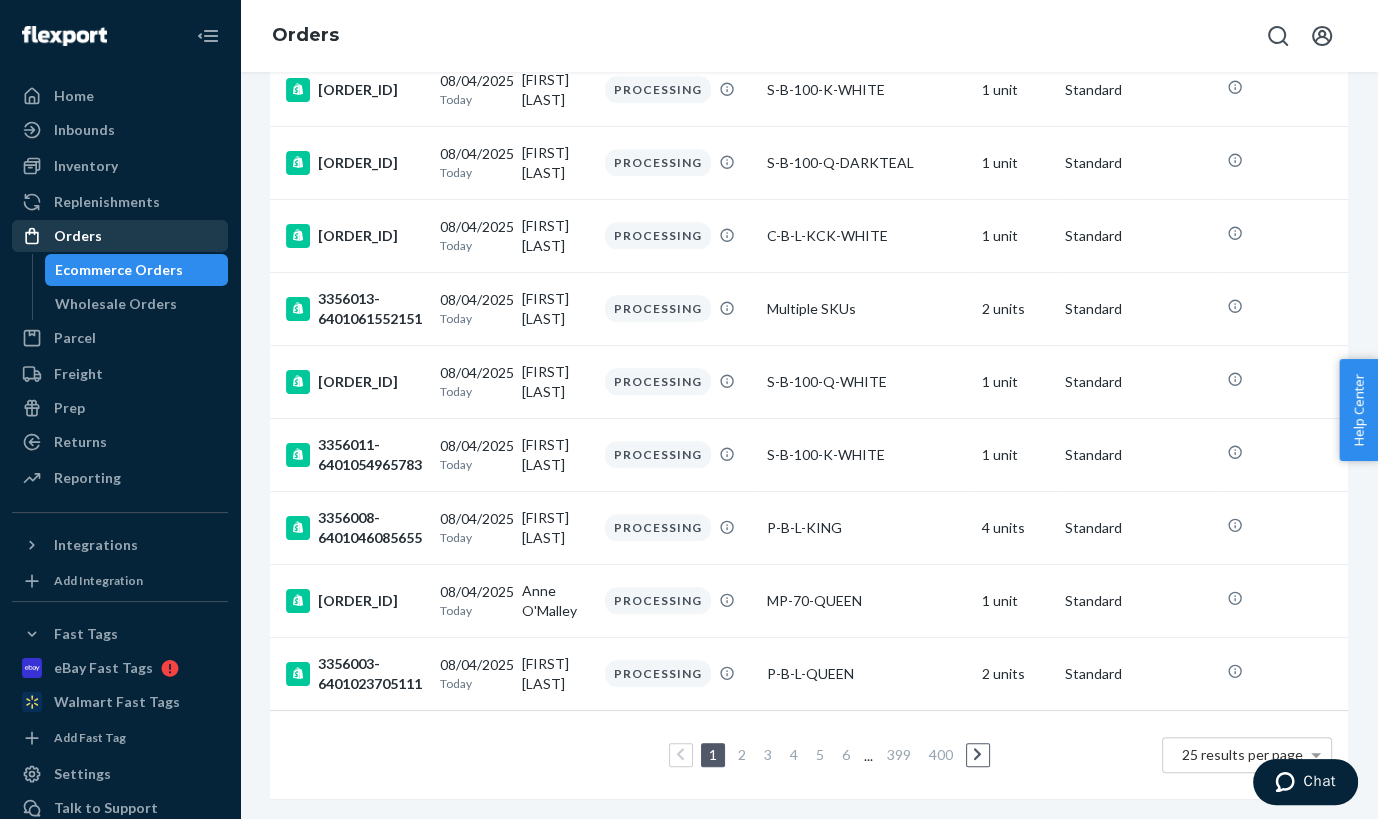 scroll, scrollTop: 0, scrollLeft: 0, axis: both 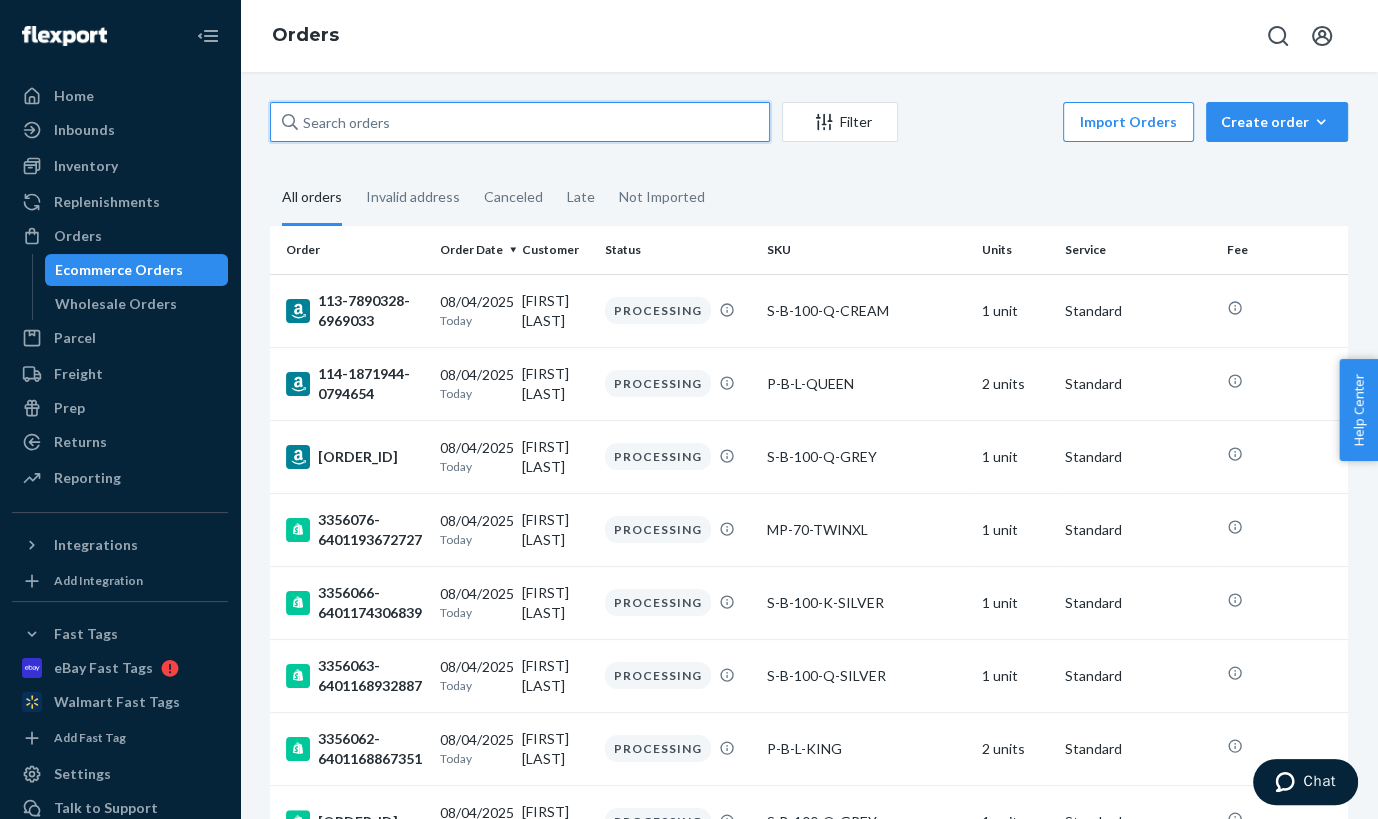 click at bounding box center [520, 122] 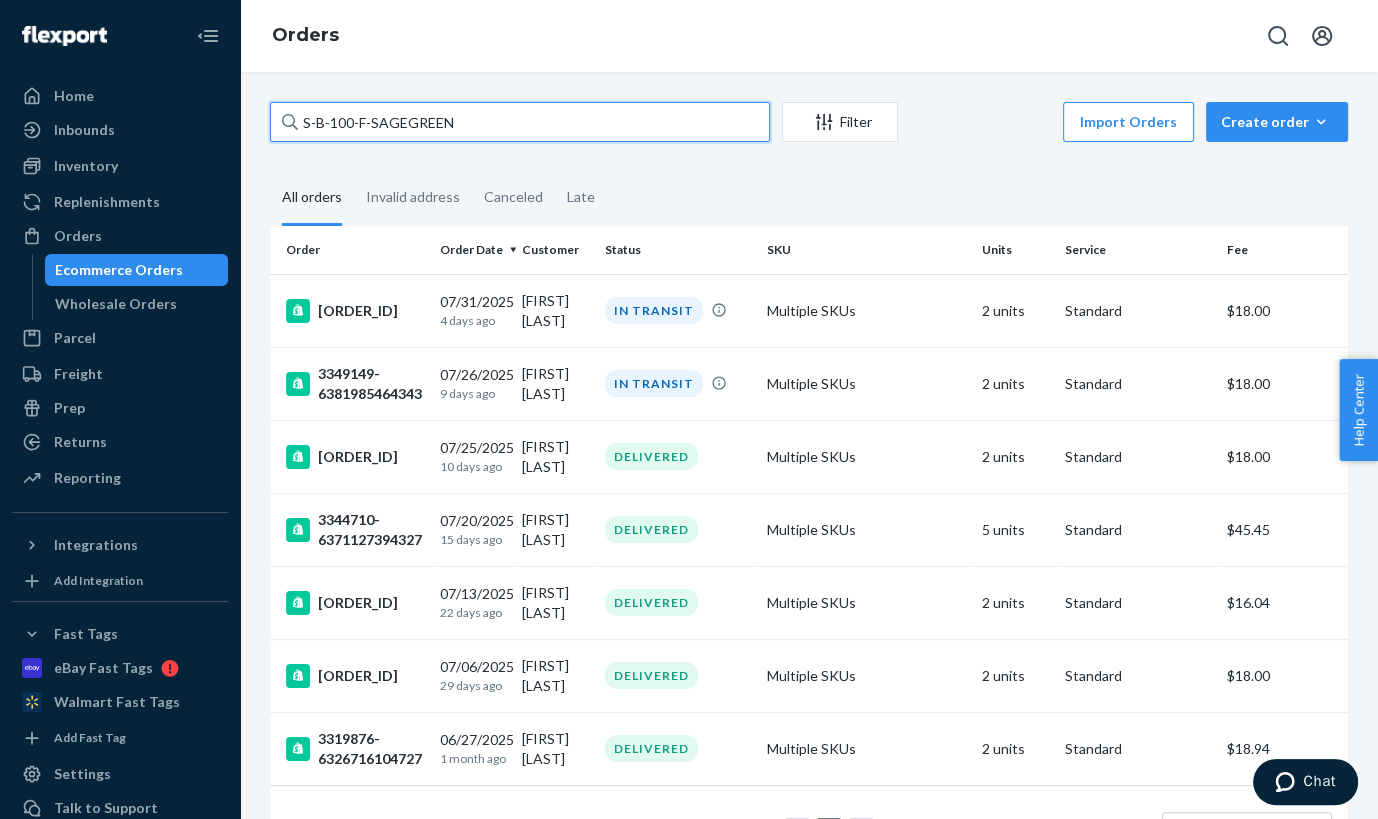 type on "S-B-100-F-SAGEGREEN" 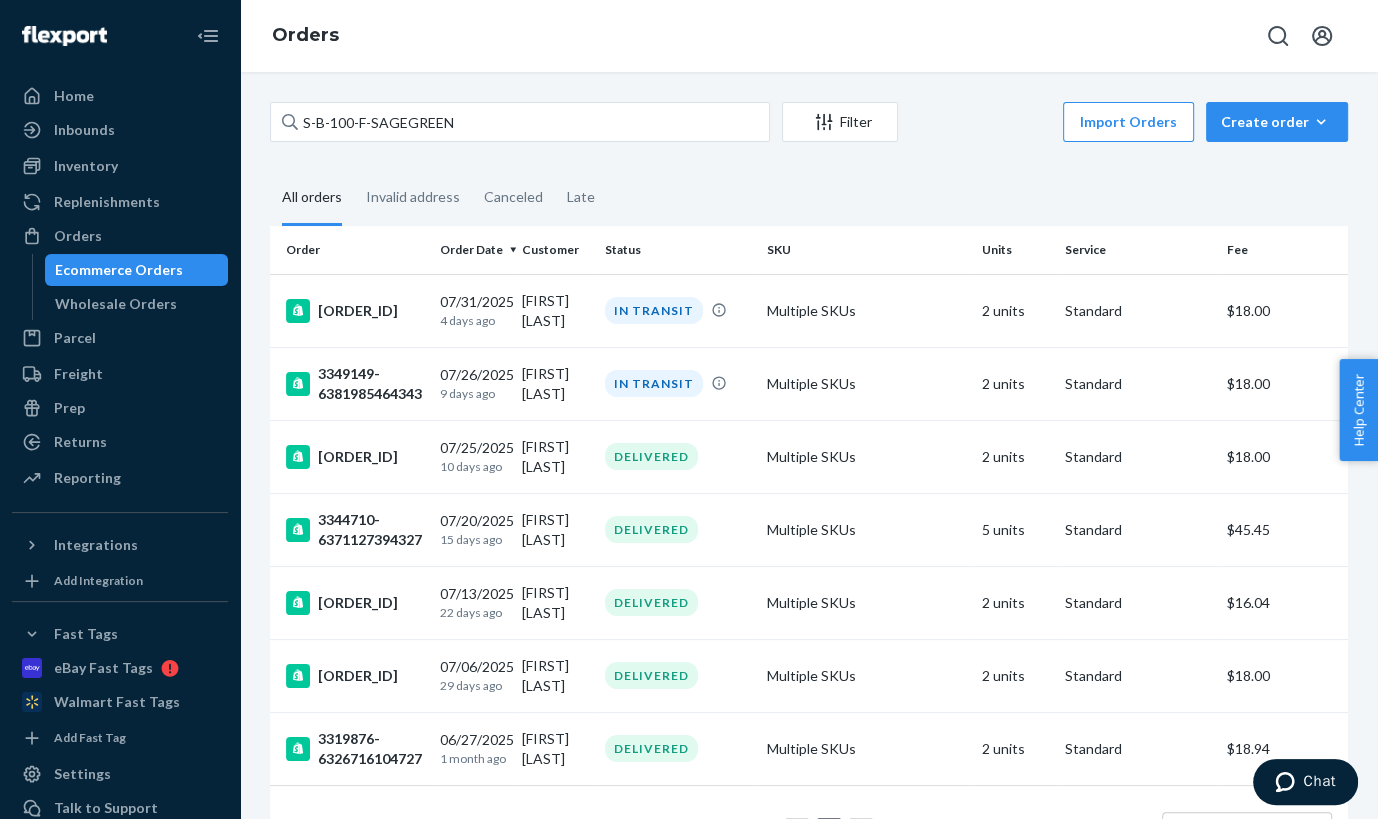 click on "Ecommerce Orders" at bounding box center [137, 270] 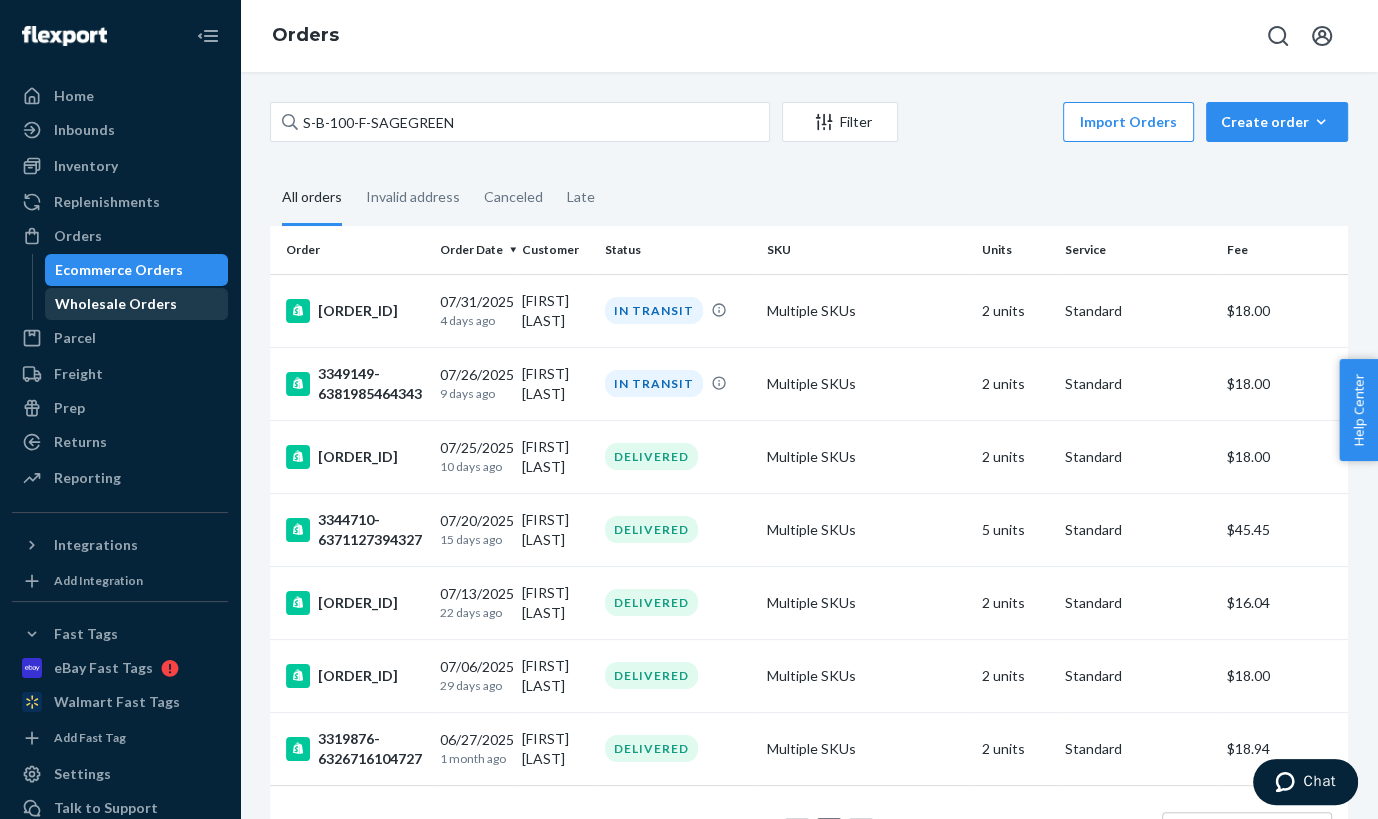 click on "Wholesale Orders" at bounding box center (116, 304) 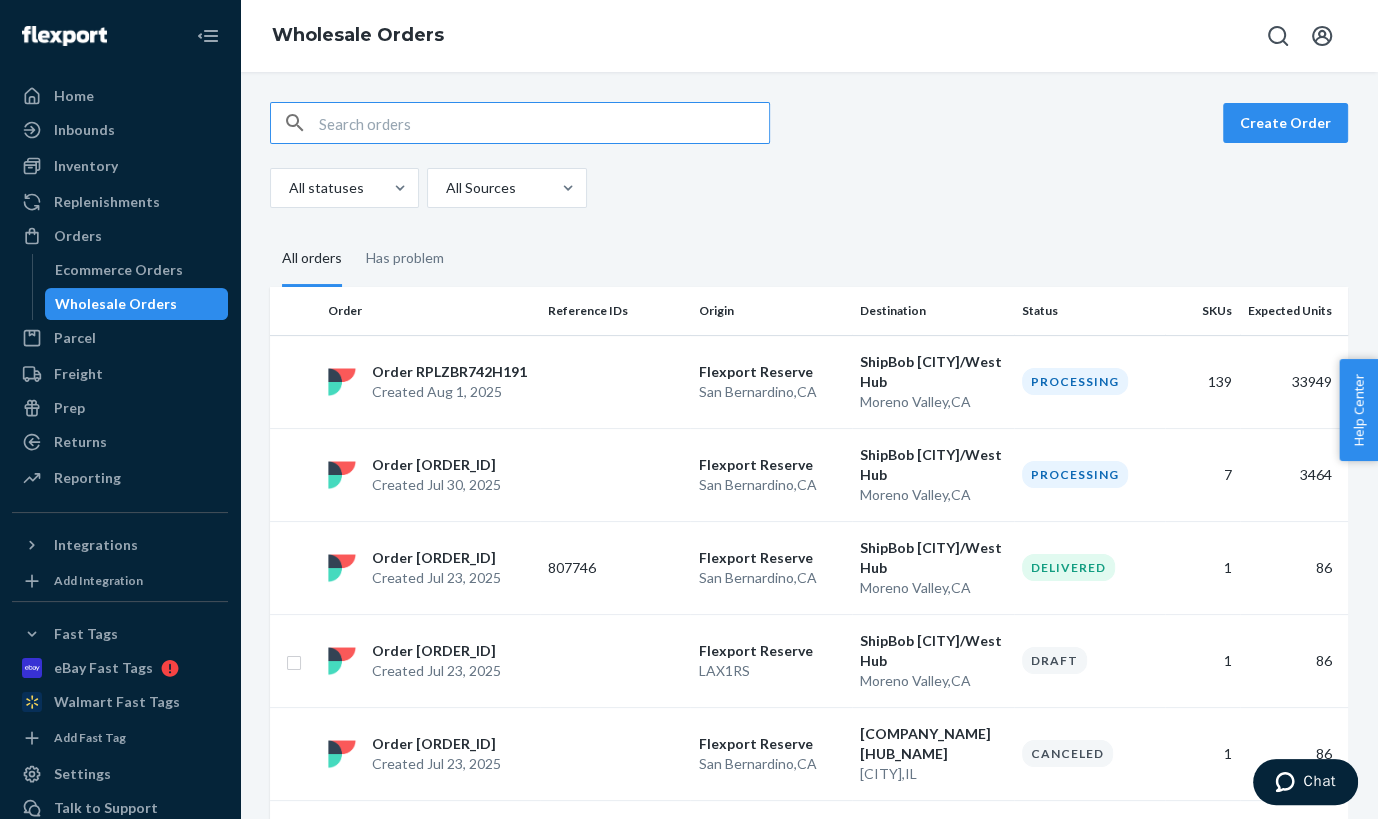 type on "S-B-100-F-SAGEGREEN" 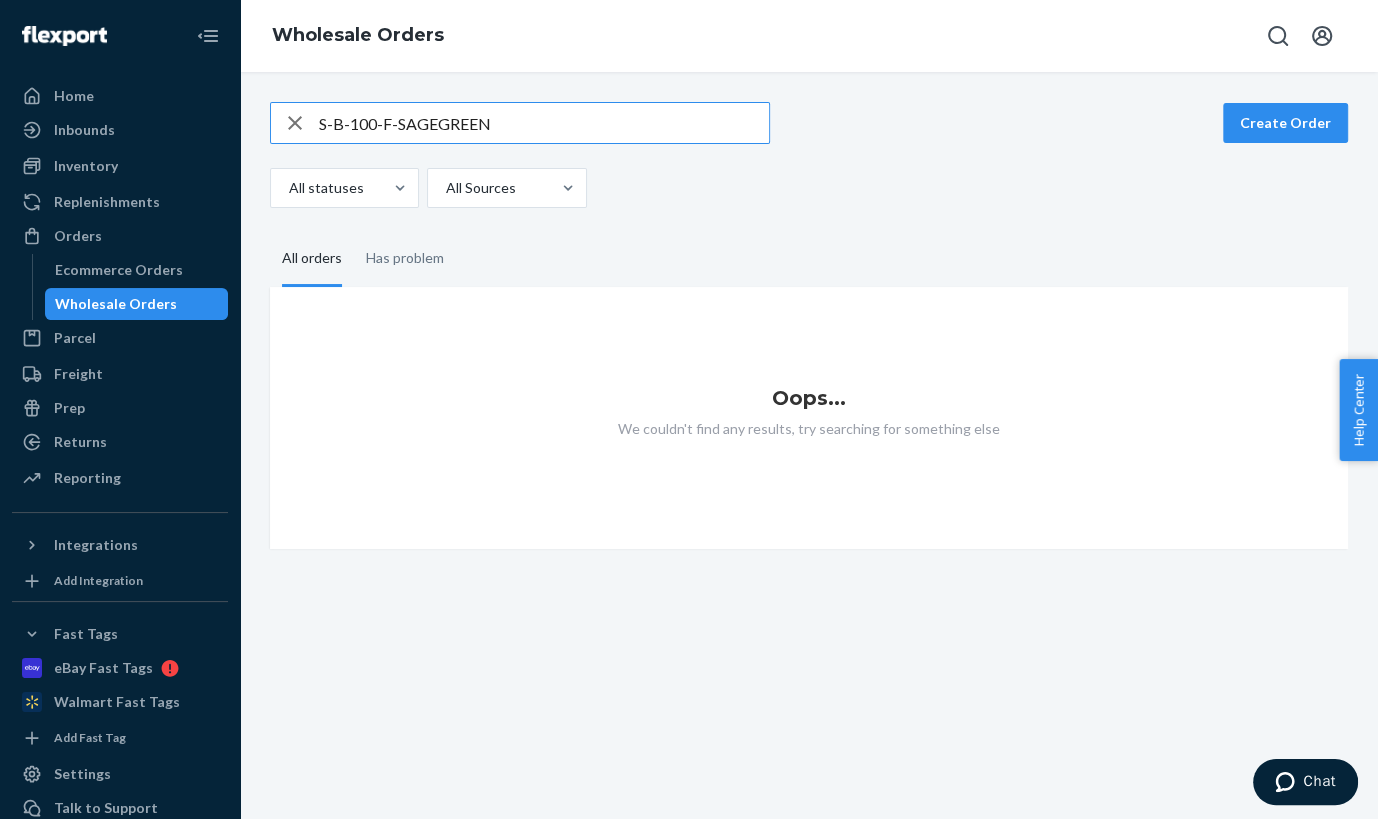 click on "S-B-100-F-SAGEGREEN" at bounding box center [544, 123] 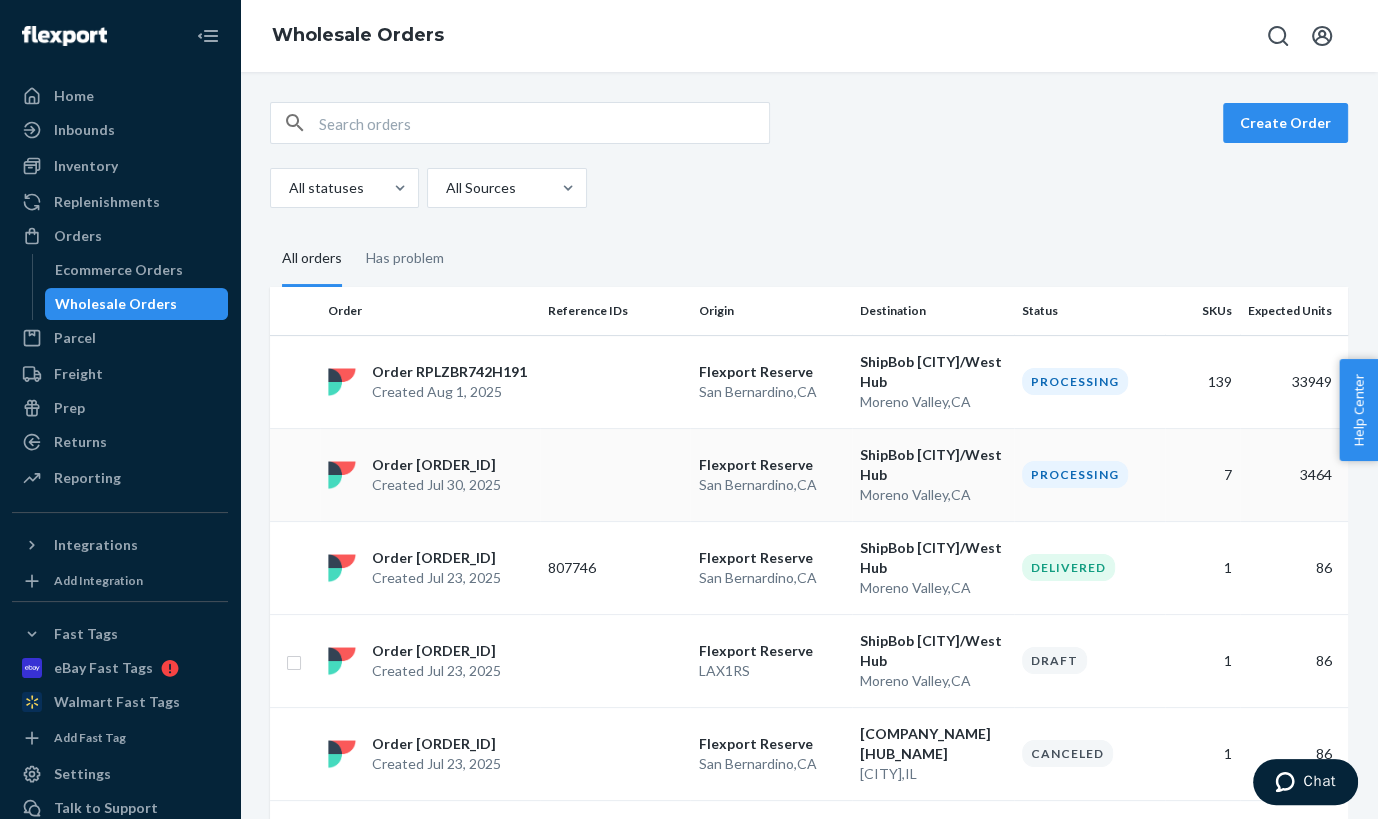 click on "Order [ORDER_ID]" at bounding box center [436, 465] 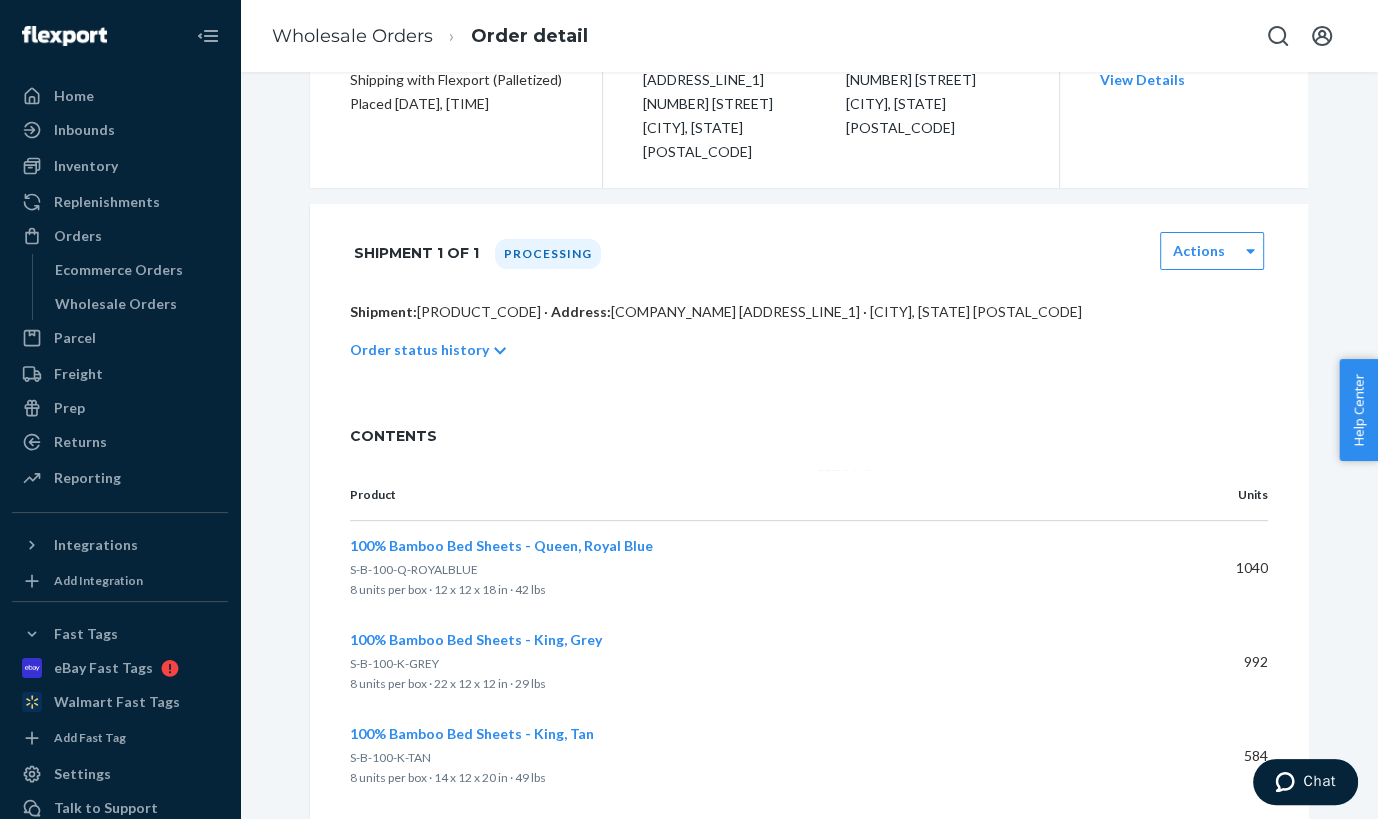 scroll, scrollTop: 0, scrollLeft: 0, axis: both 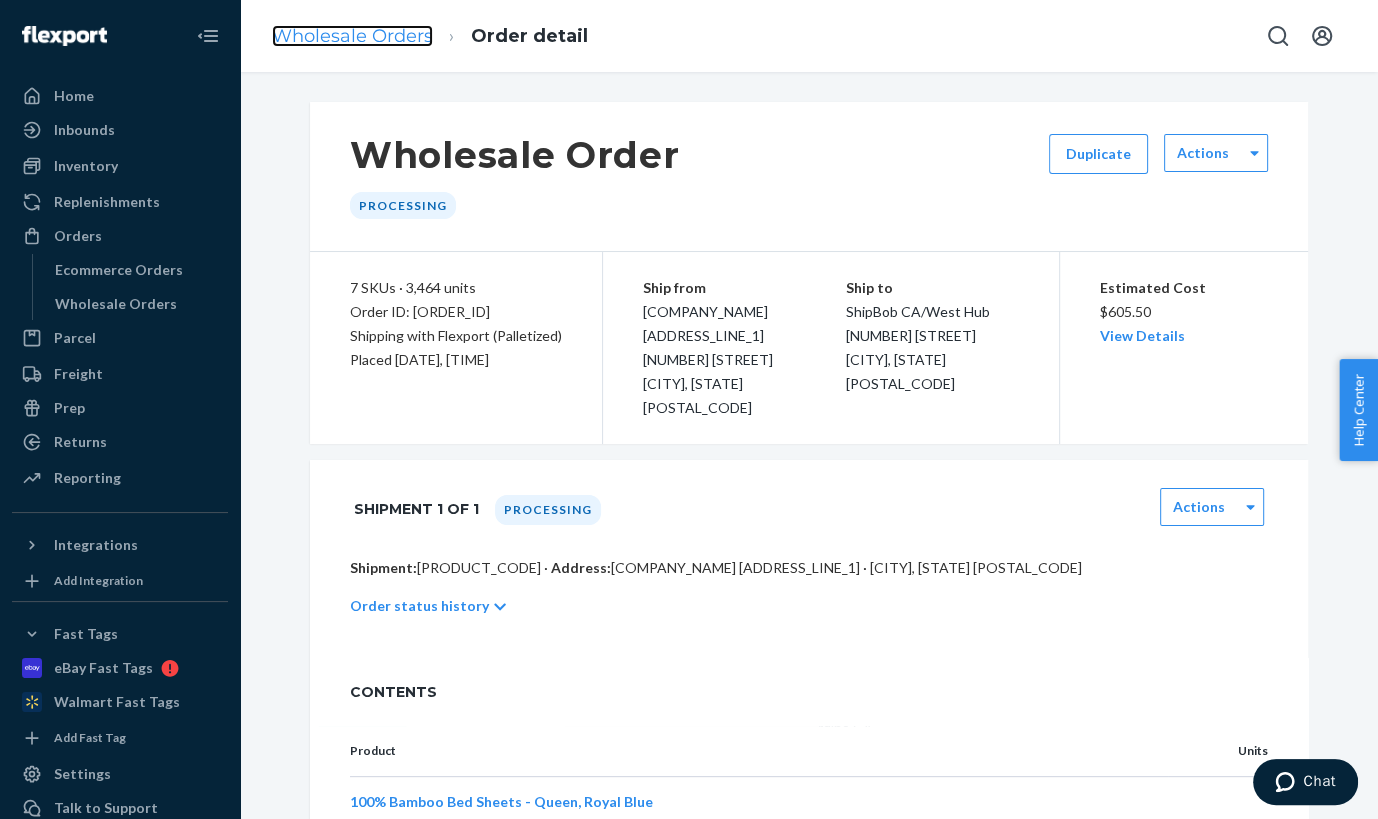 click on "Wholesale Orders" at bounding box center (352, 36) 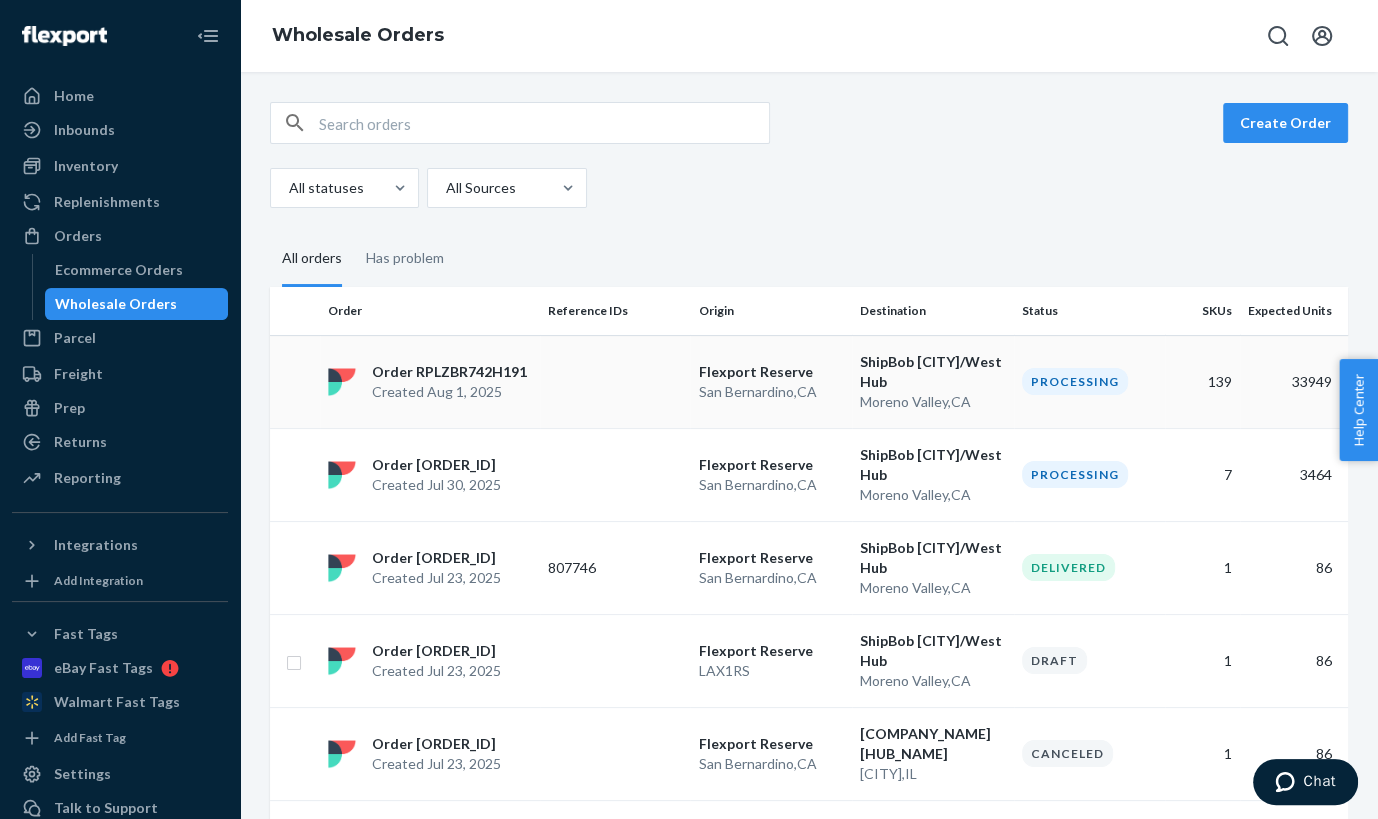 click on "Order [ORDER_ID] Created [DATE]" at bounding box center [430, 381] 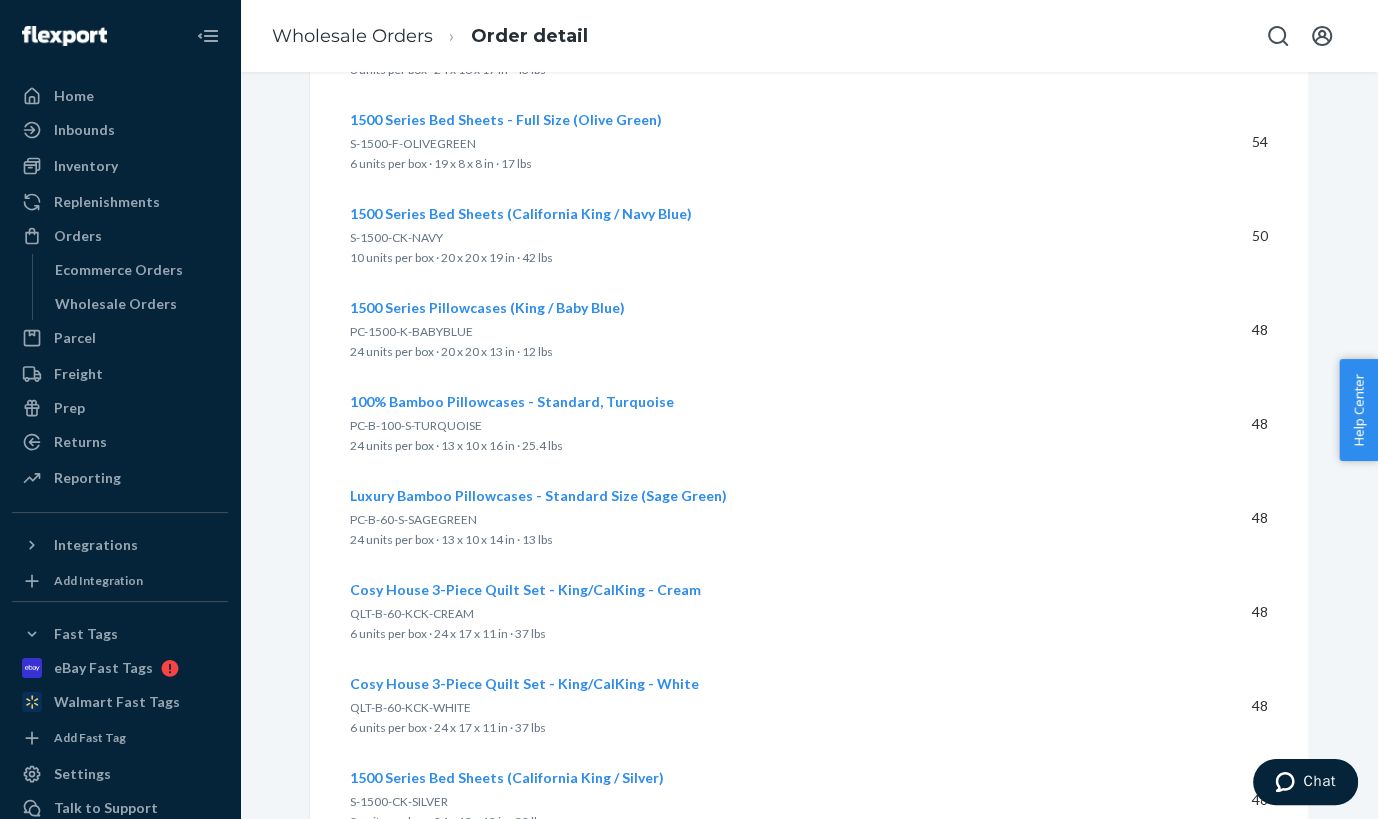 scroll, scrollTop: 3690, scrollLeft: 0, axis: vertical 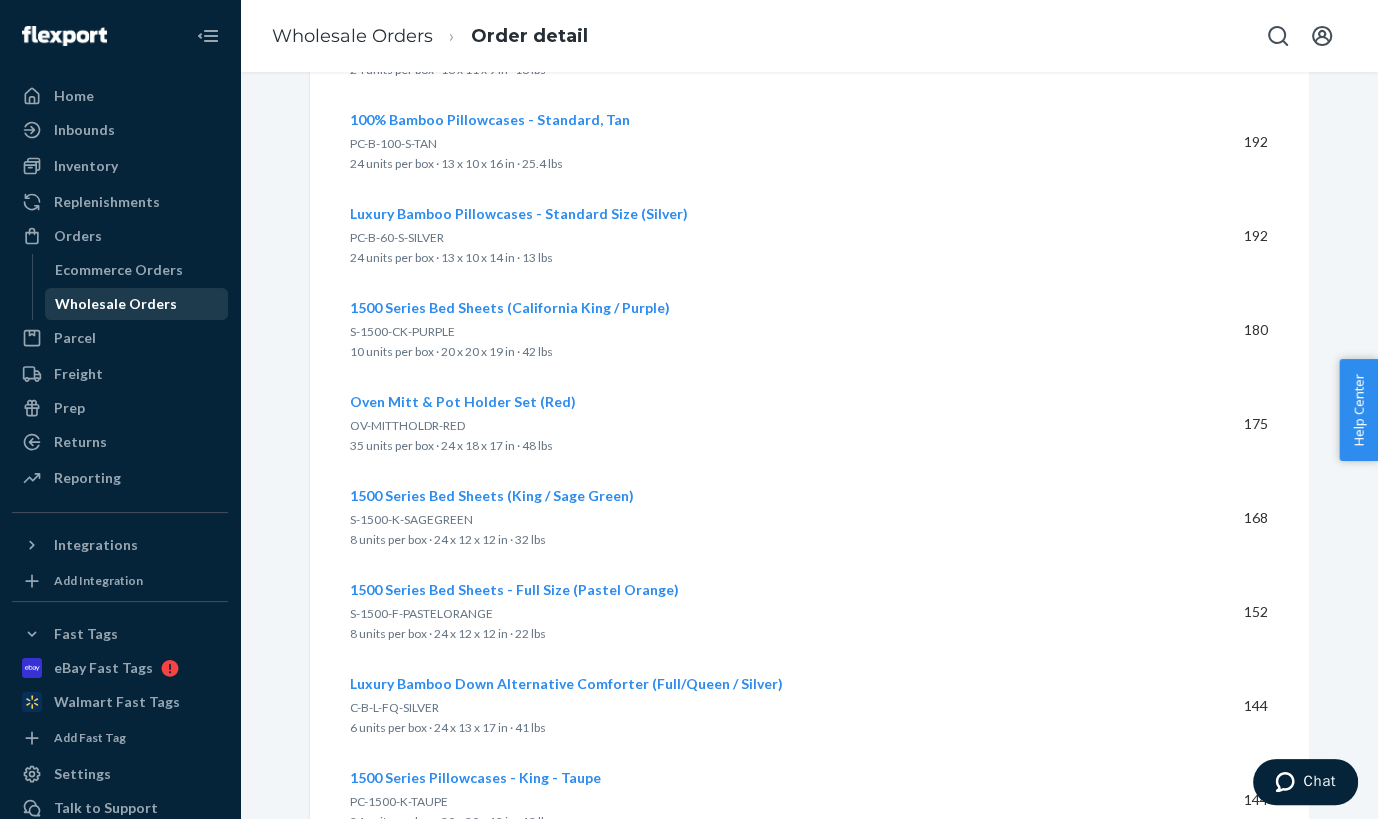 click on "Wholesale Orders" at bounding box center (116, 304) 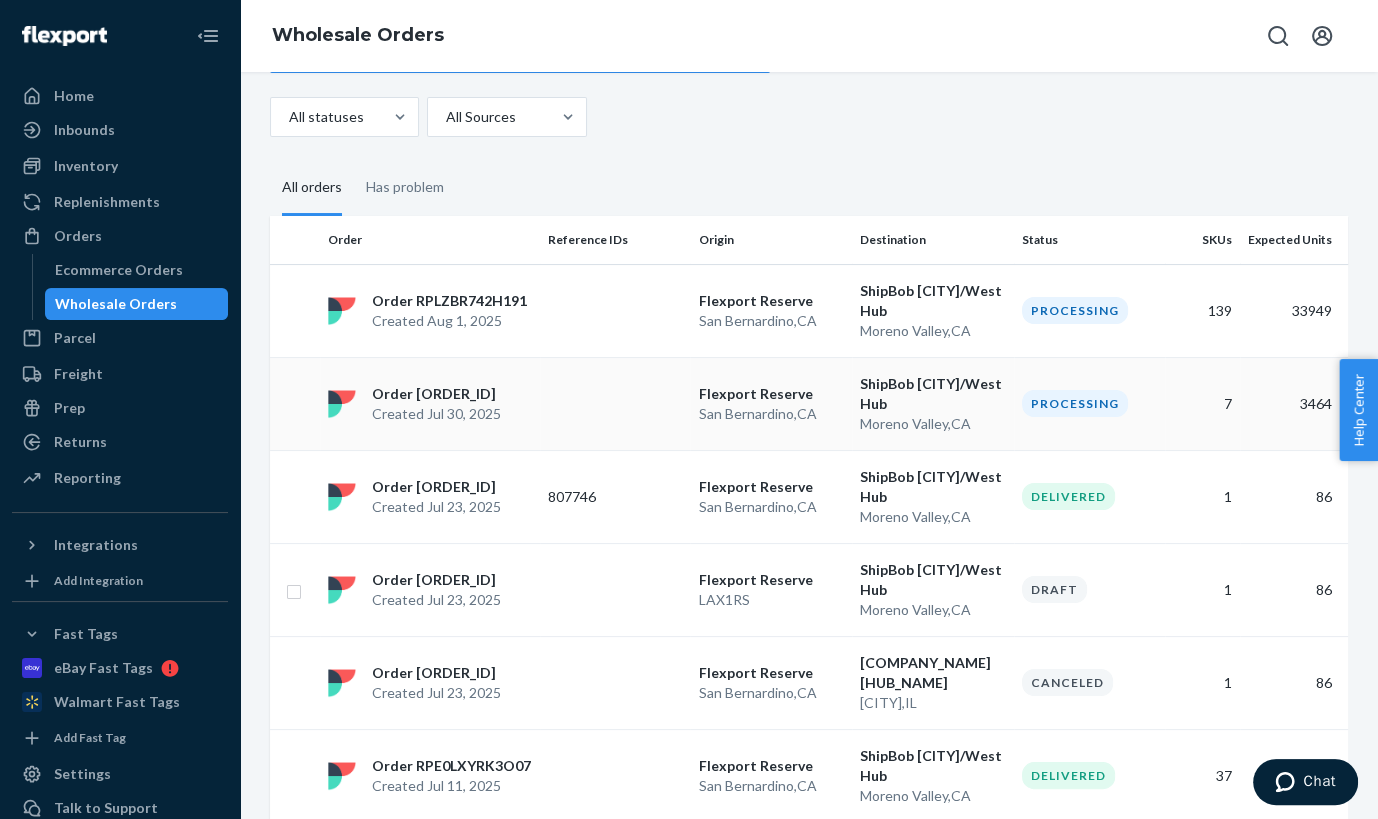 scroll, scrollTop: 0, scrollLeft: 0, axis: both 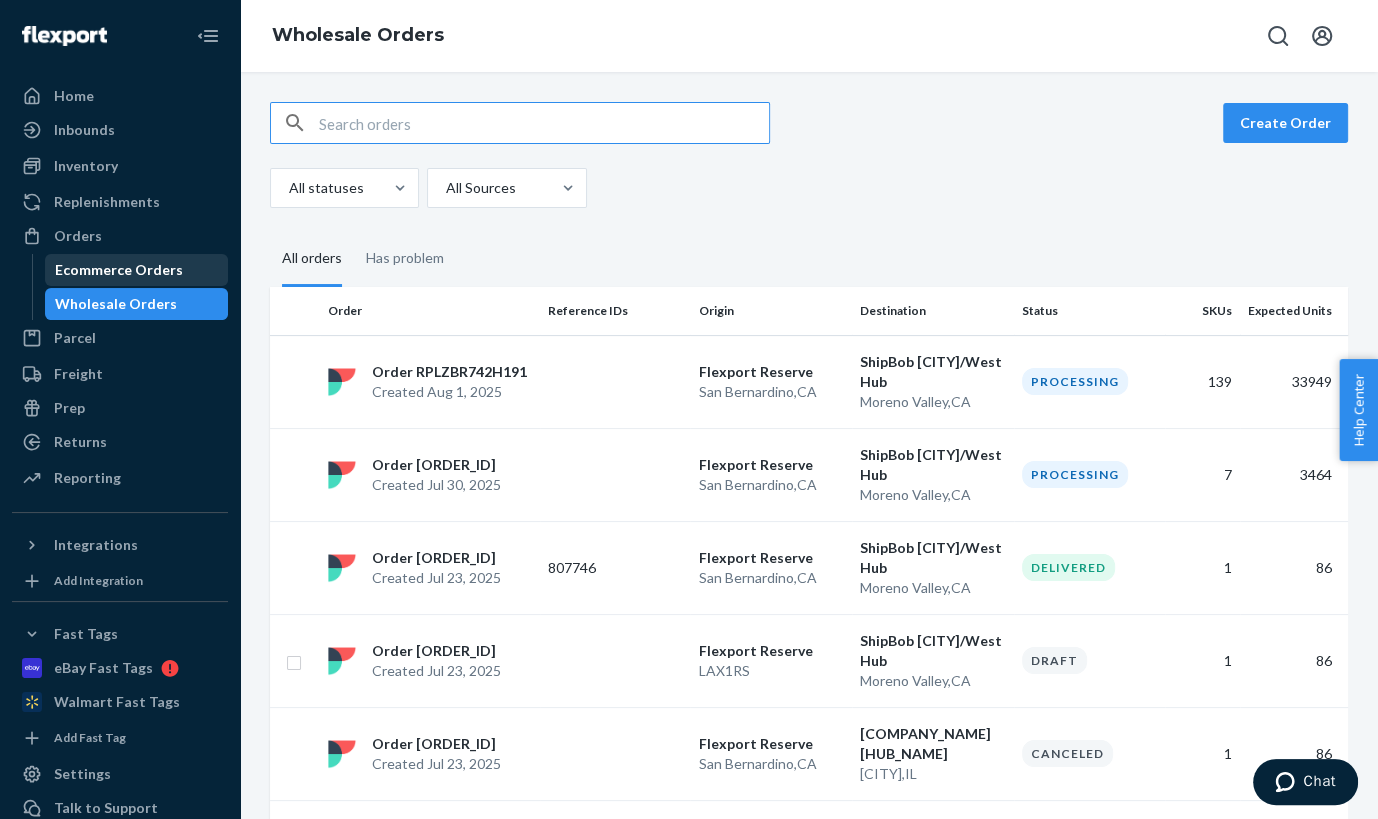 click on "Ecommerce Orders" at bounding box center [119, 270] 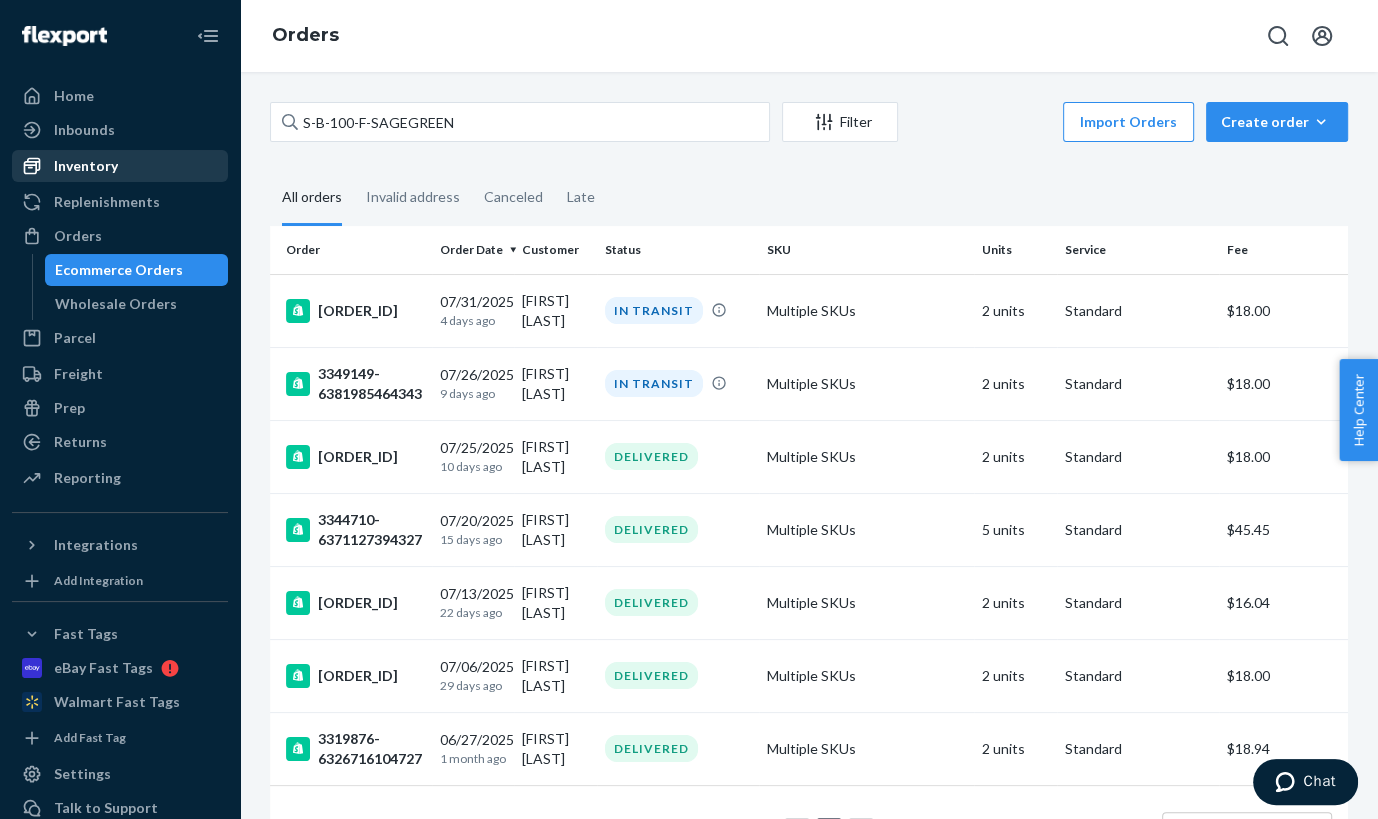 click on "Inventory" at bounding box center [86, 166] 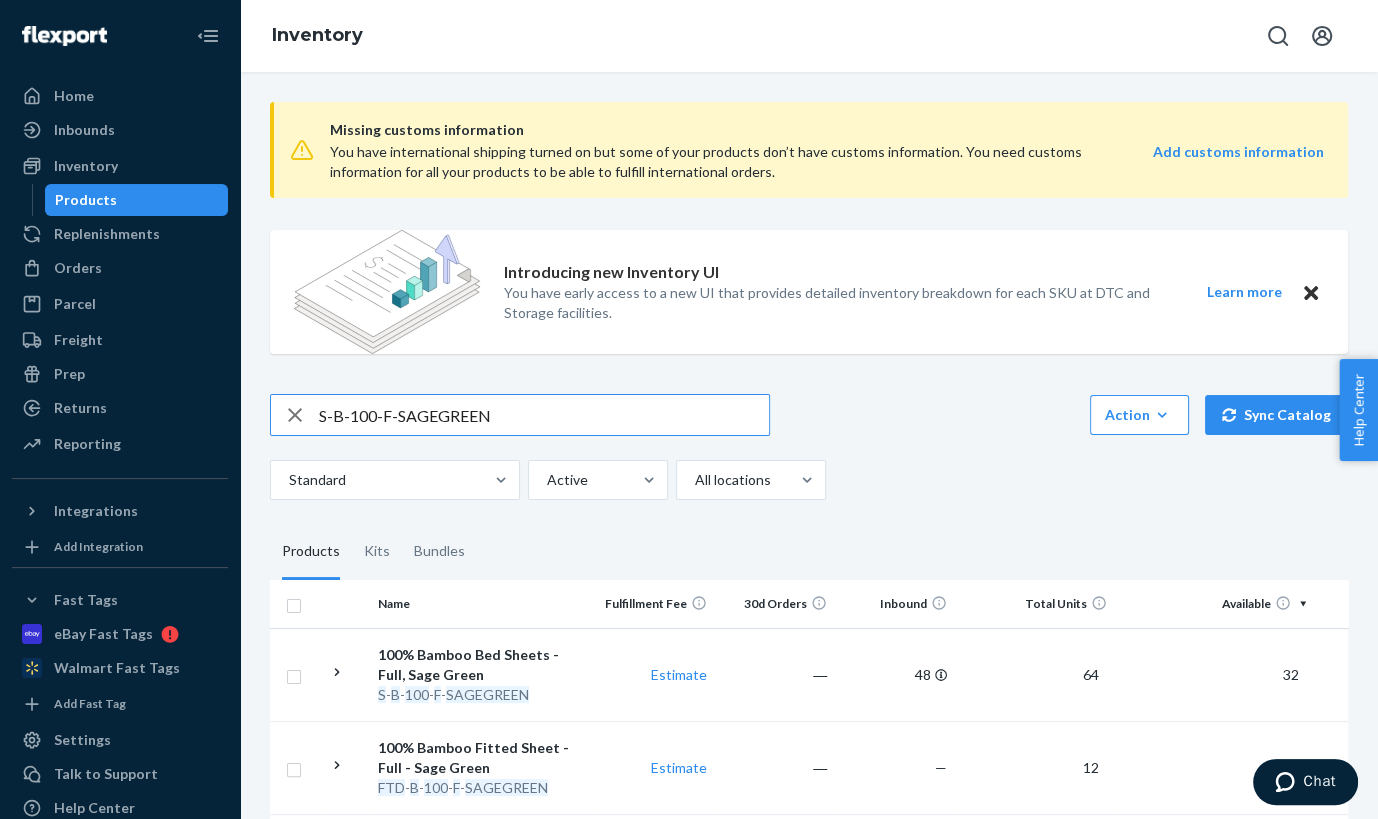 click on "S-B-100-F-SAGEGREEN" at bounding box center [544, 415] 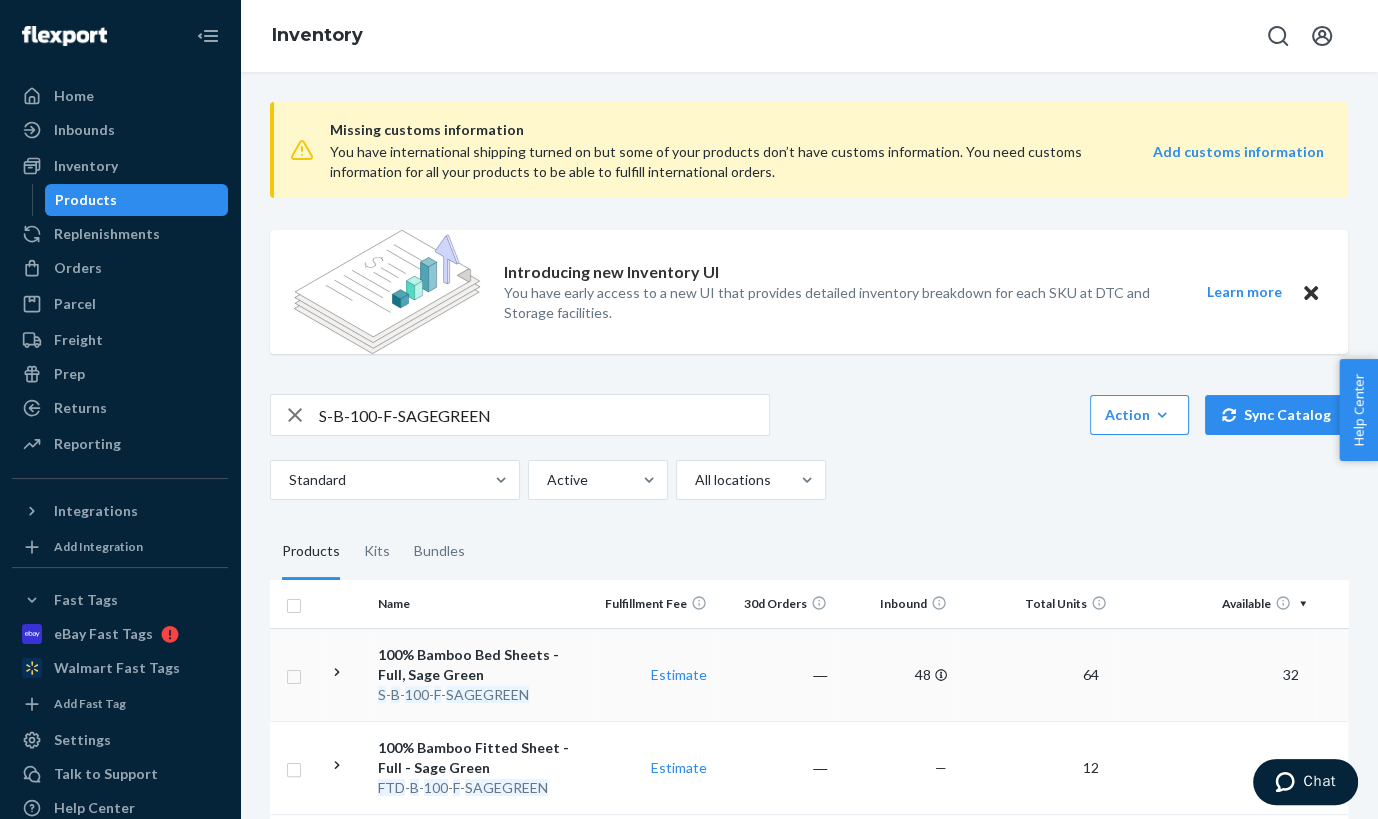 click on "100% Bamboo Bed Sheets - Full, Sage Green" at bounding box center [482, 665] 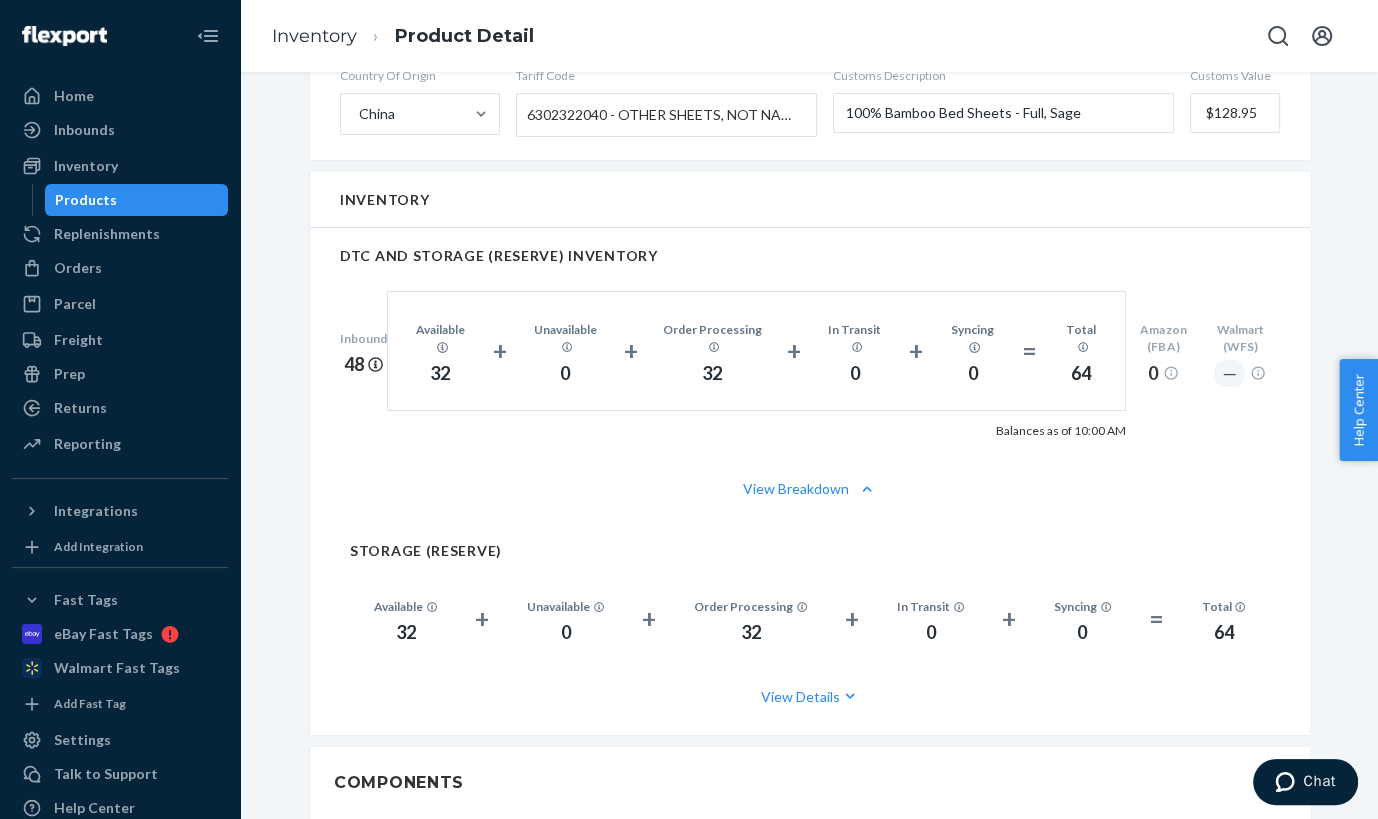 scroll, scrollTop: 1216, scrollLeft: 0, axis: vertical 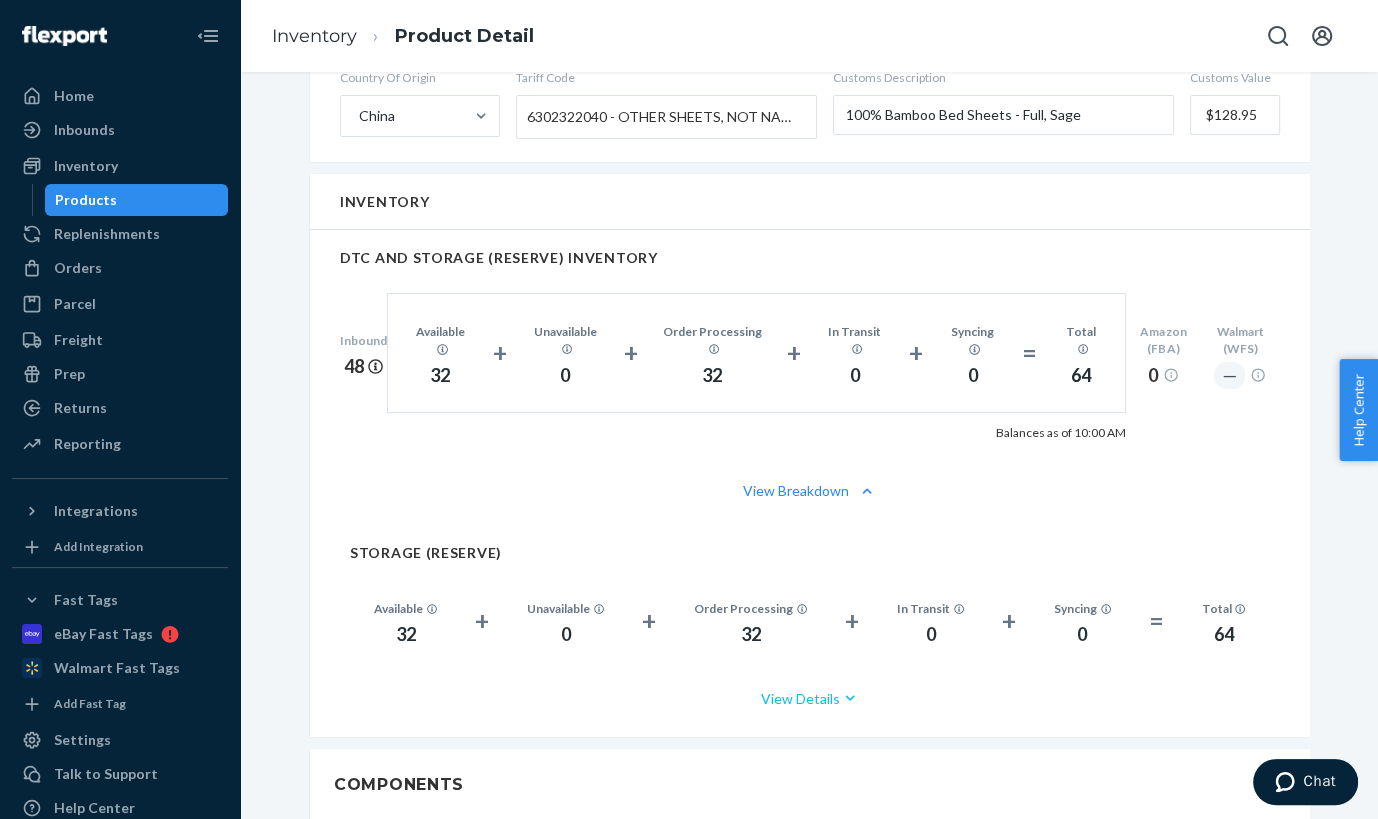 click on "View Details" at bounding box center (810, 698) 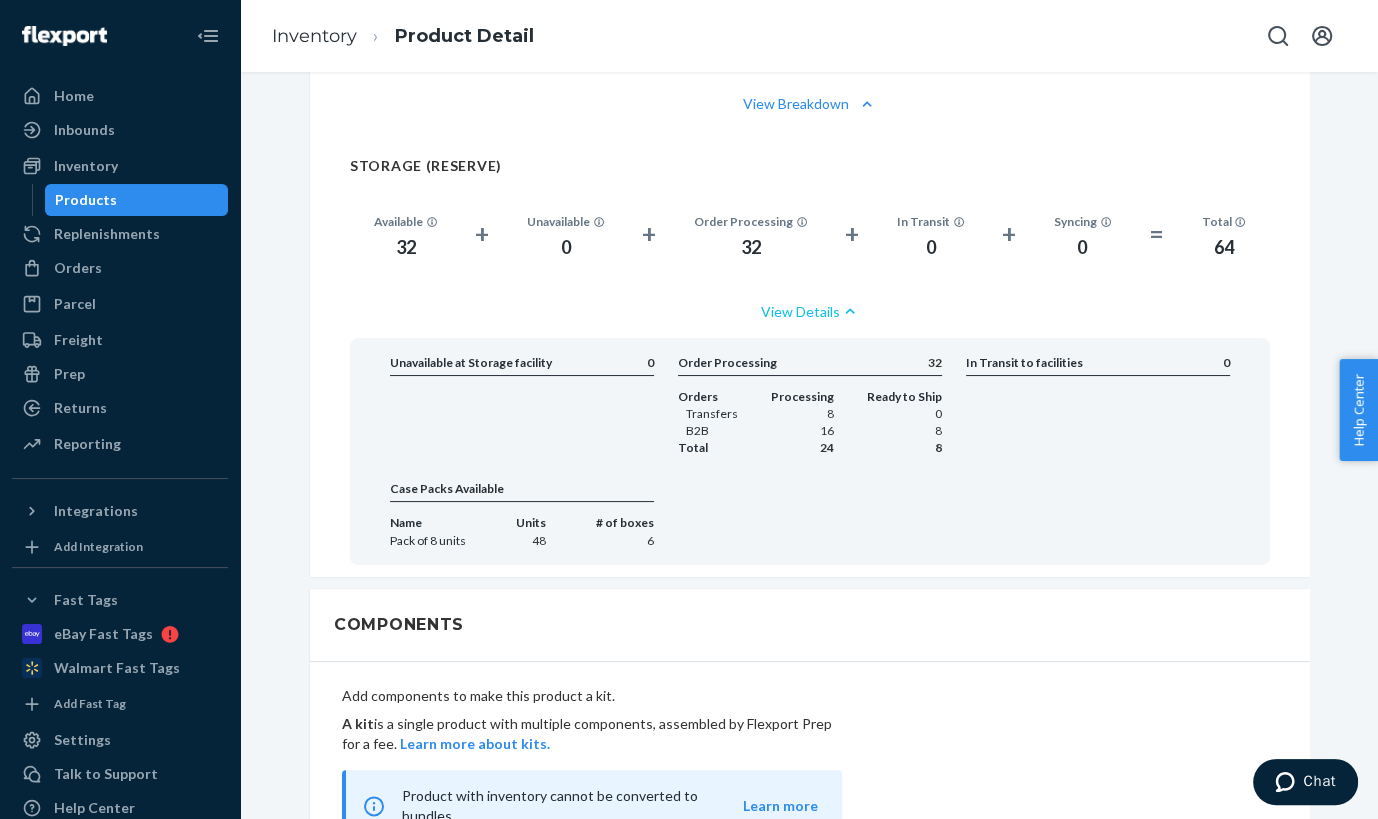scroll, scrollTop: 1604, scrollLeft: 0, axis: vertical 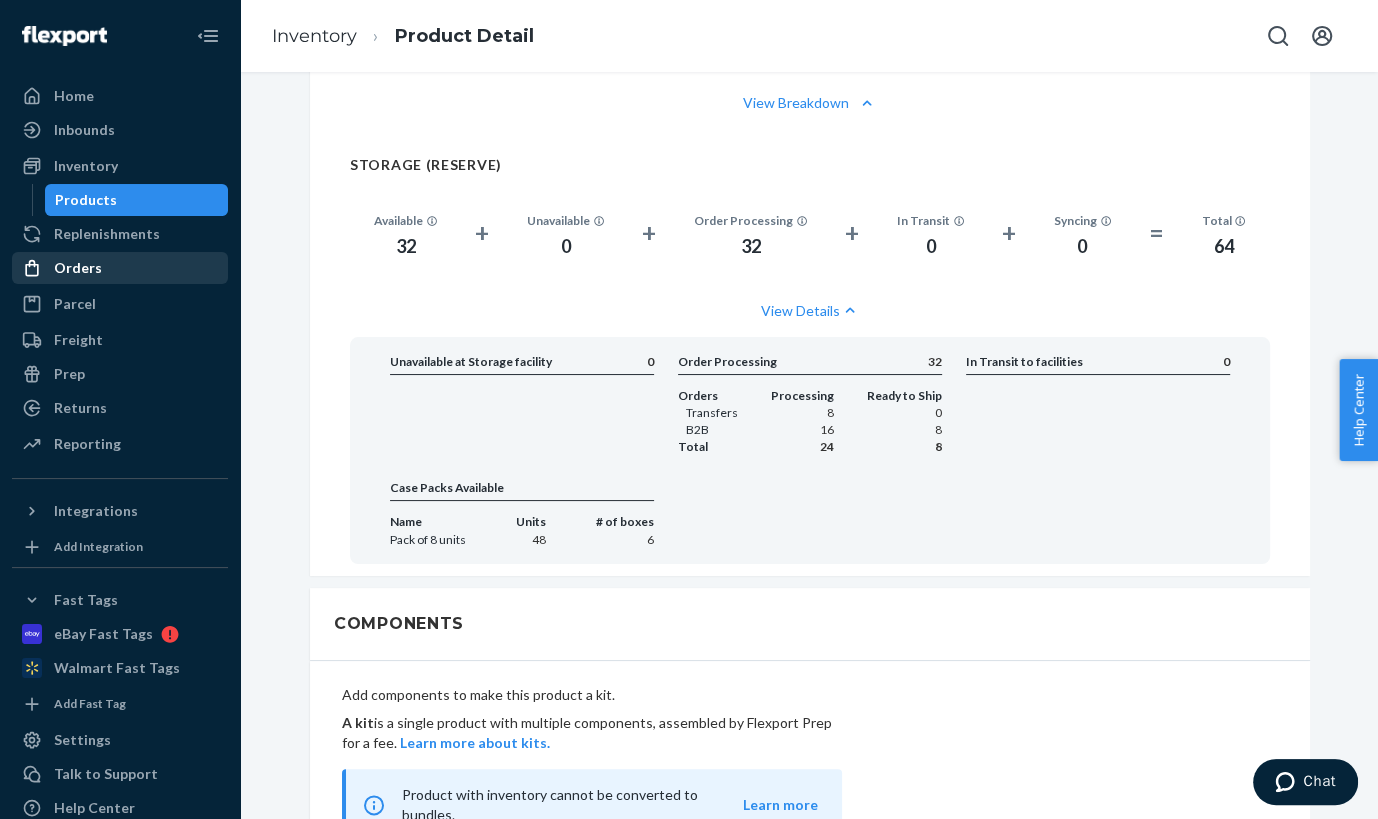 click on "Orders" at bounding box center [78, 268] 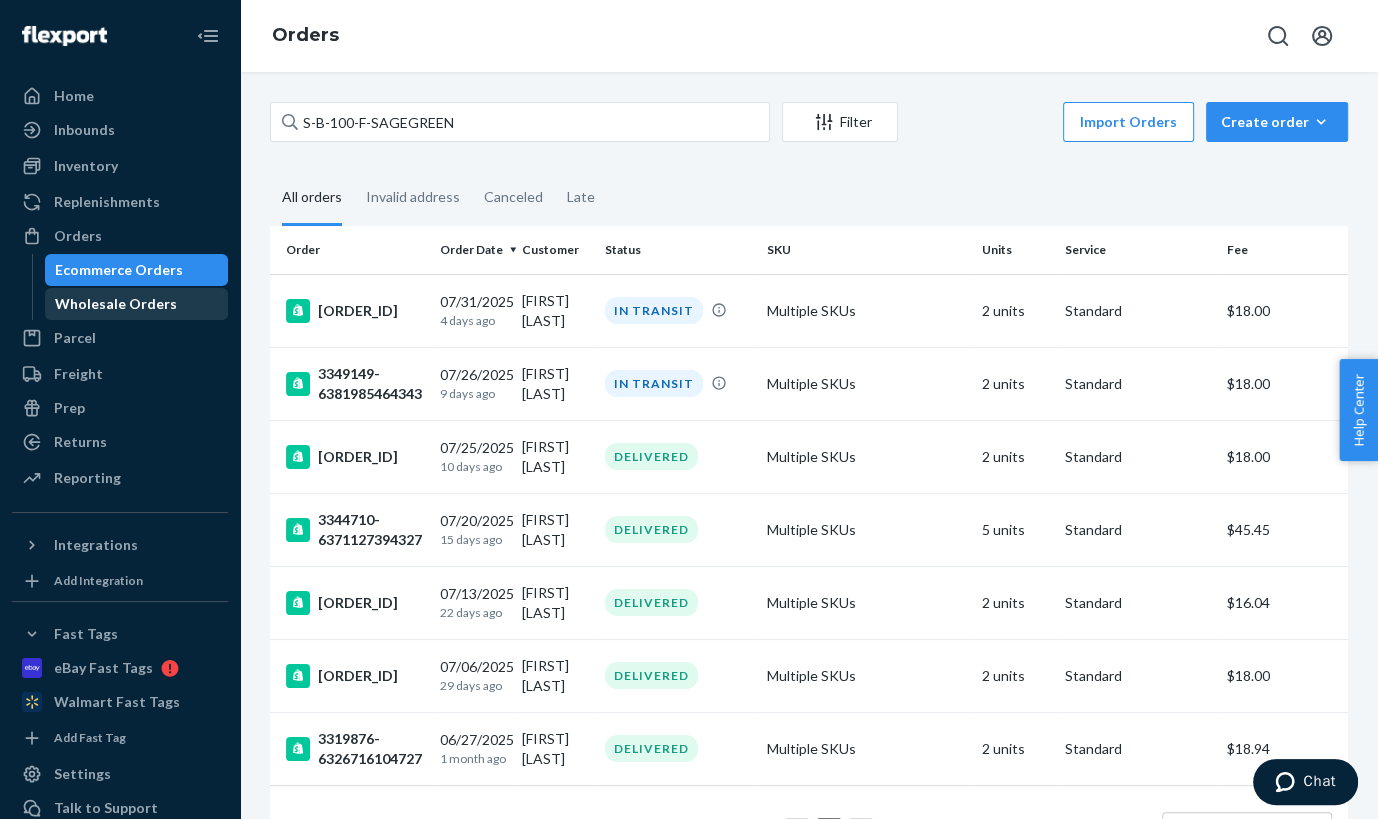 click on "Wholesale Orders" at bounding box center [116, 304] 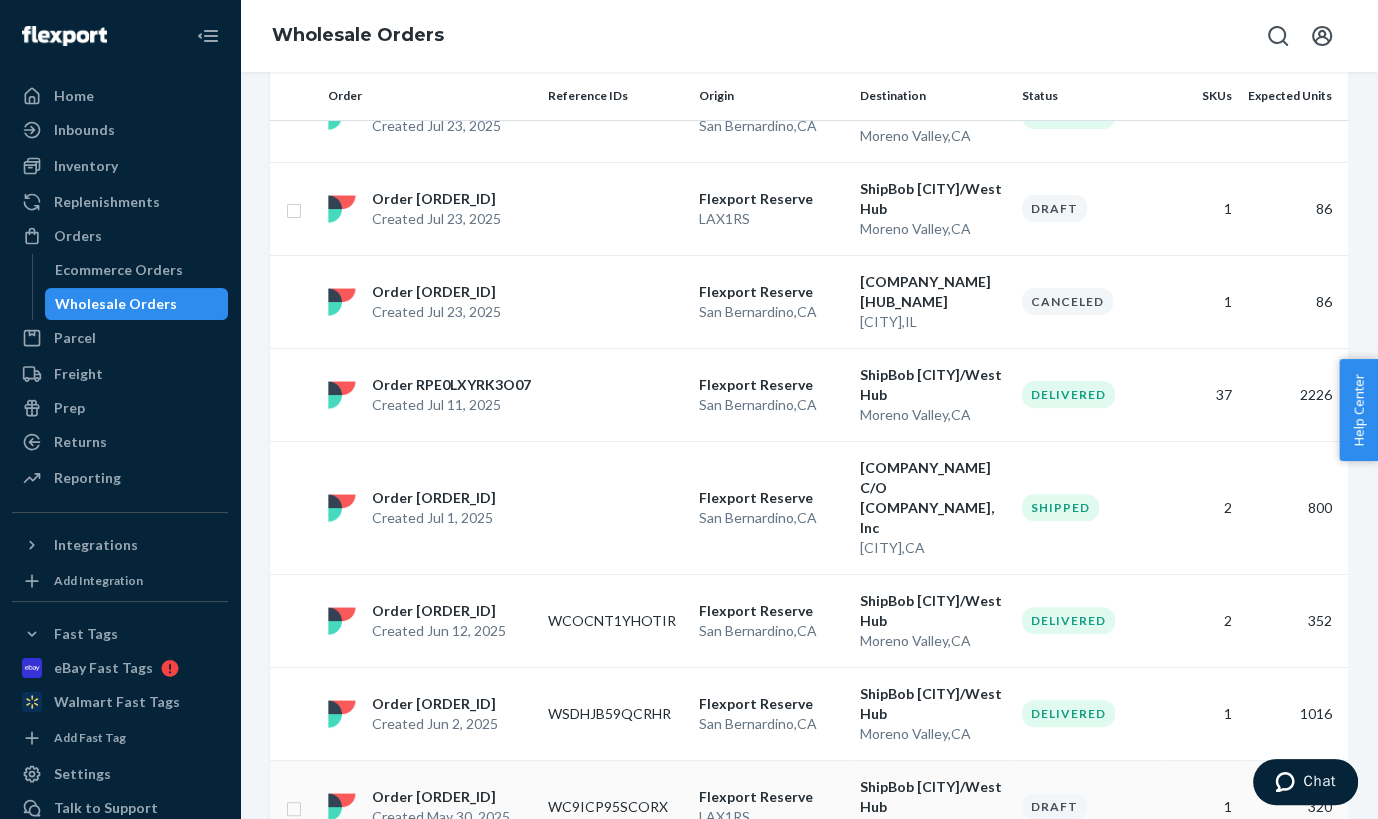 scroll, scrollTop: 0, scrollLeft: 0, axis: both 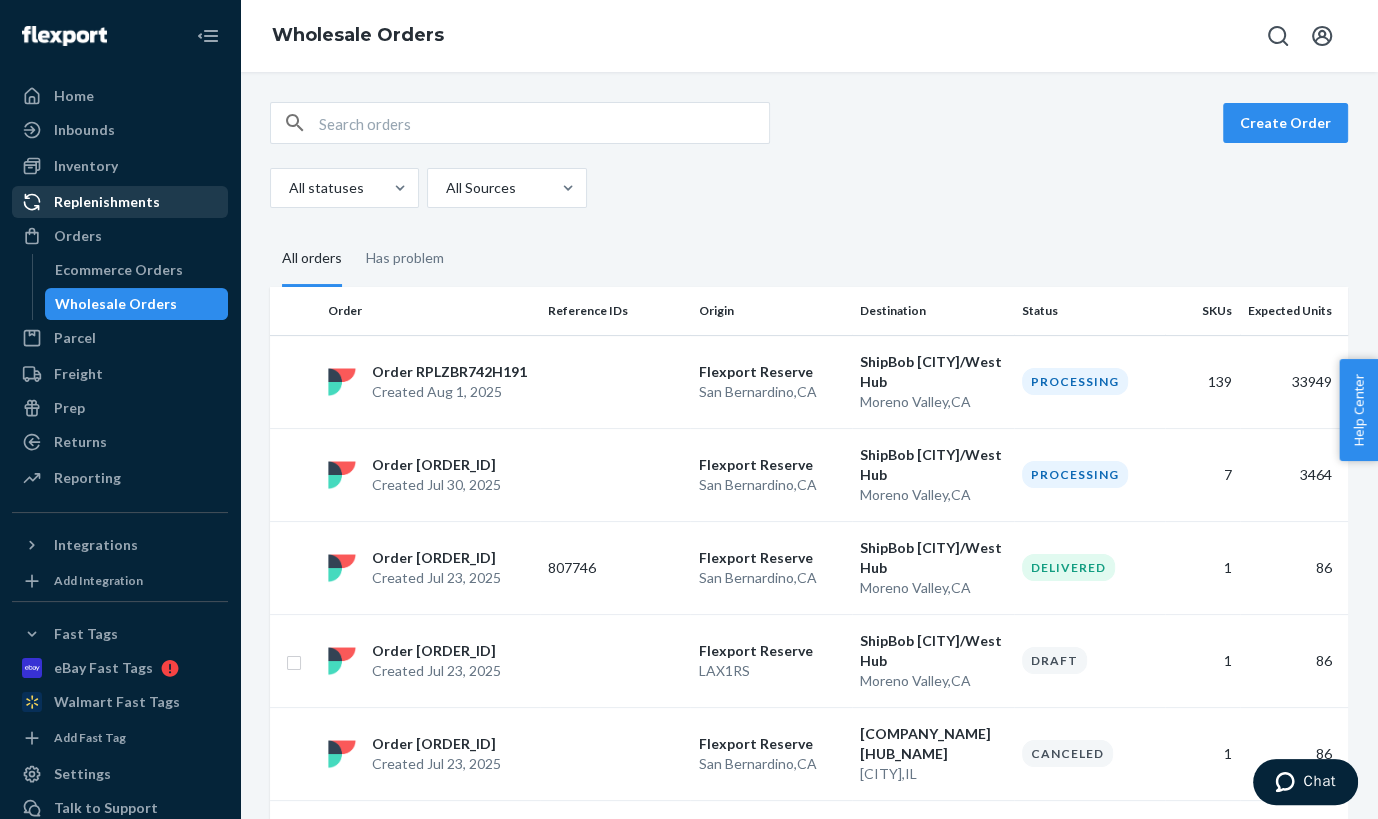 click on "Replenishments" at bounding box center (107, 202) 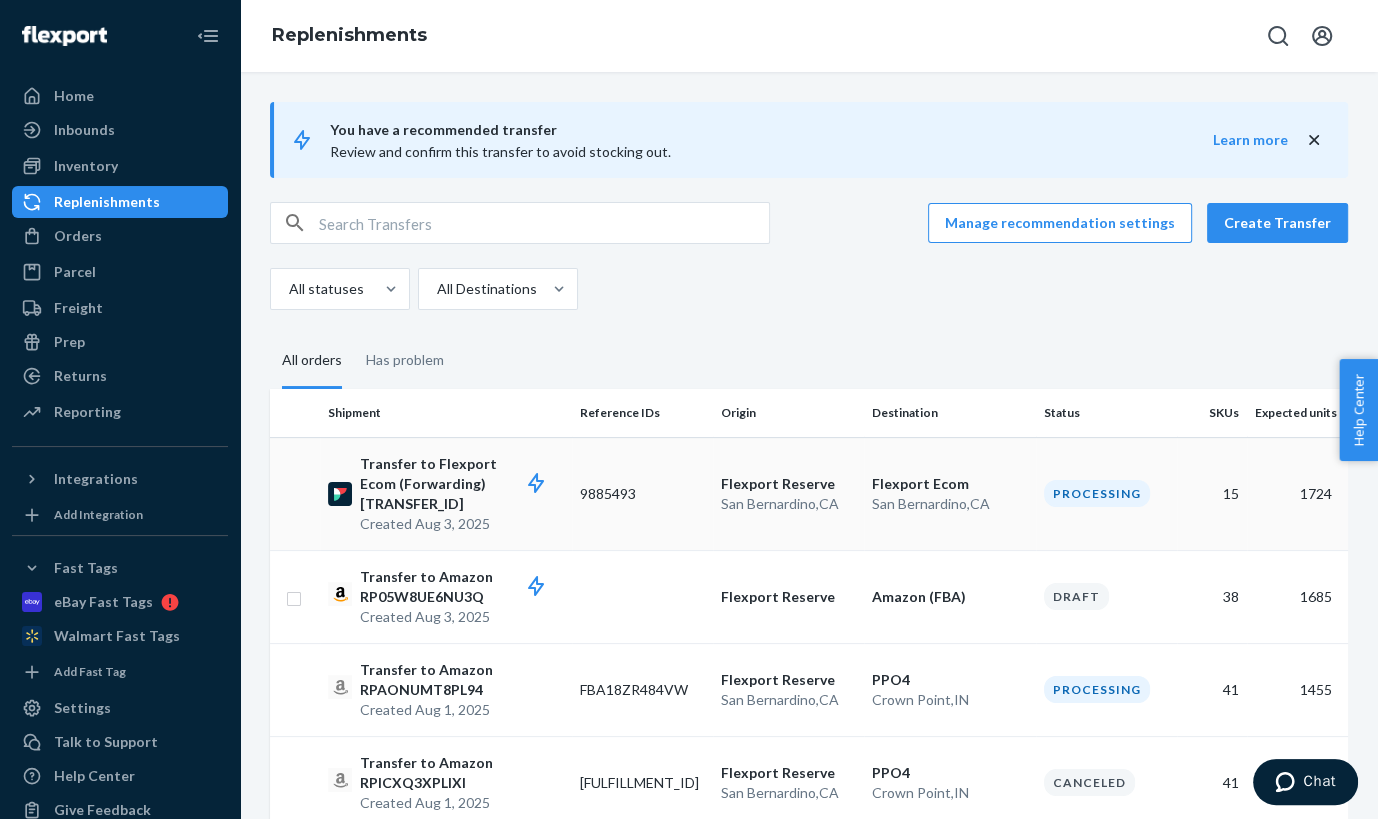 click on "9885493" at bounding box center [642, 493] 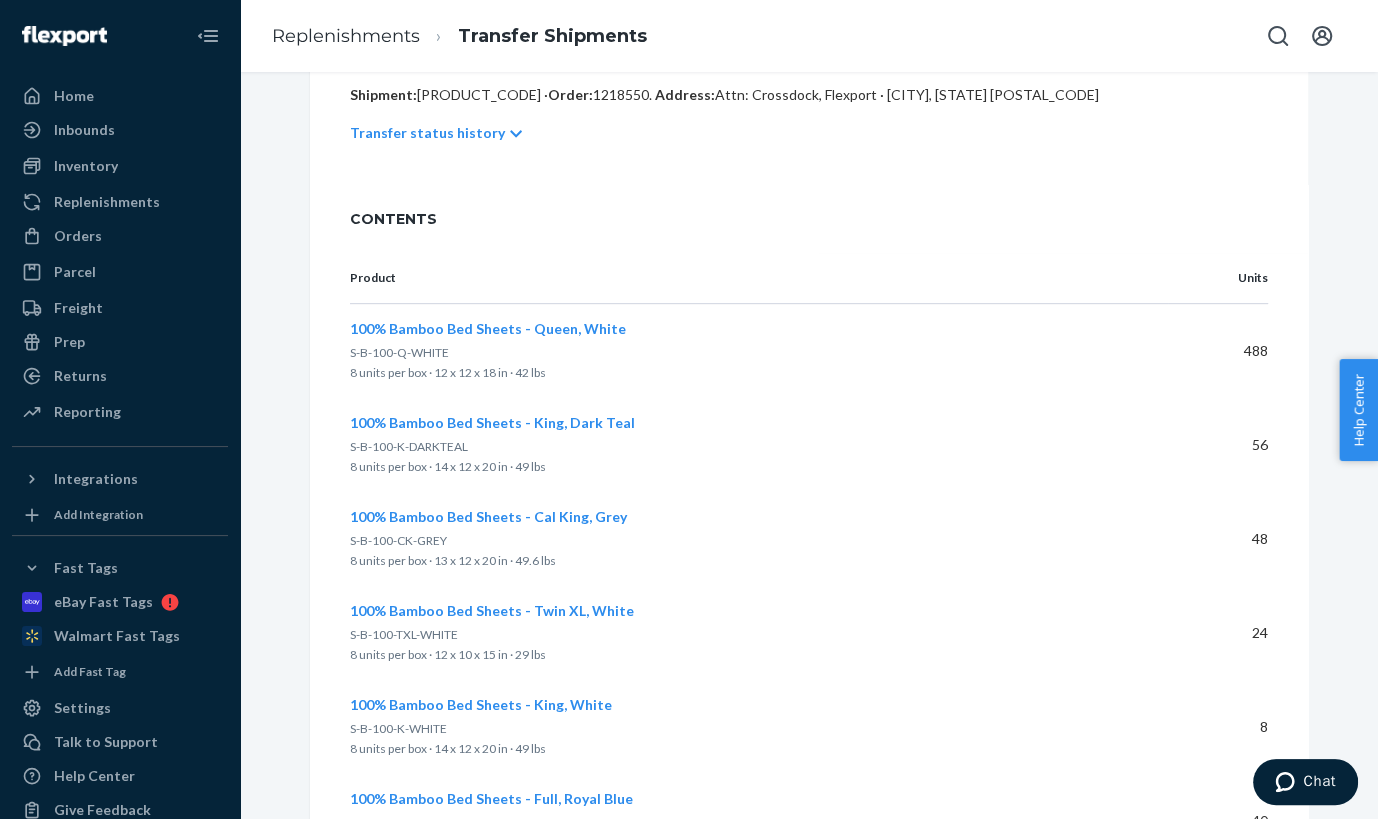 scroll, scrollTop: 1082, scrollLeft: 0, axis: vertical 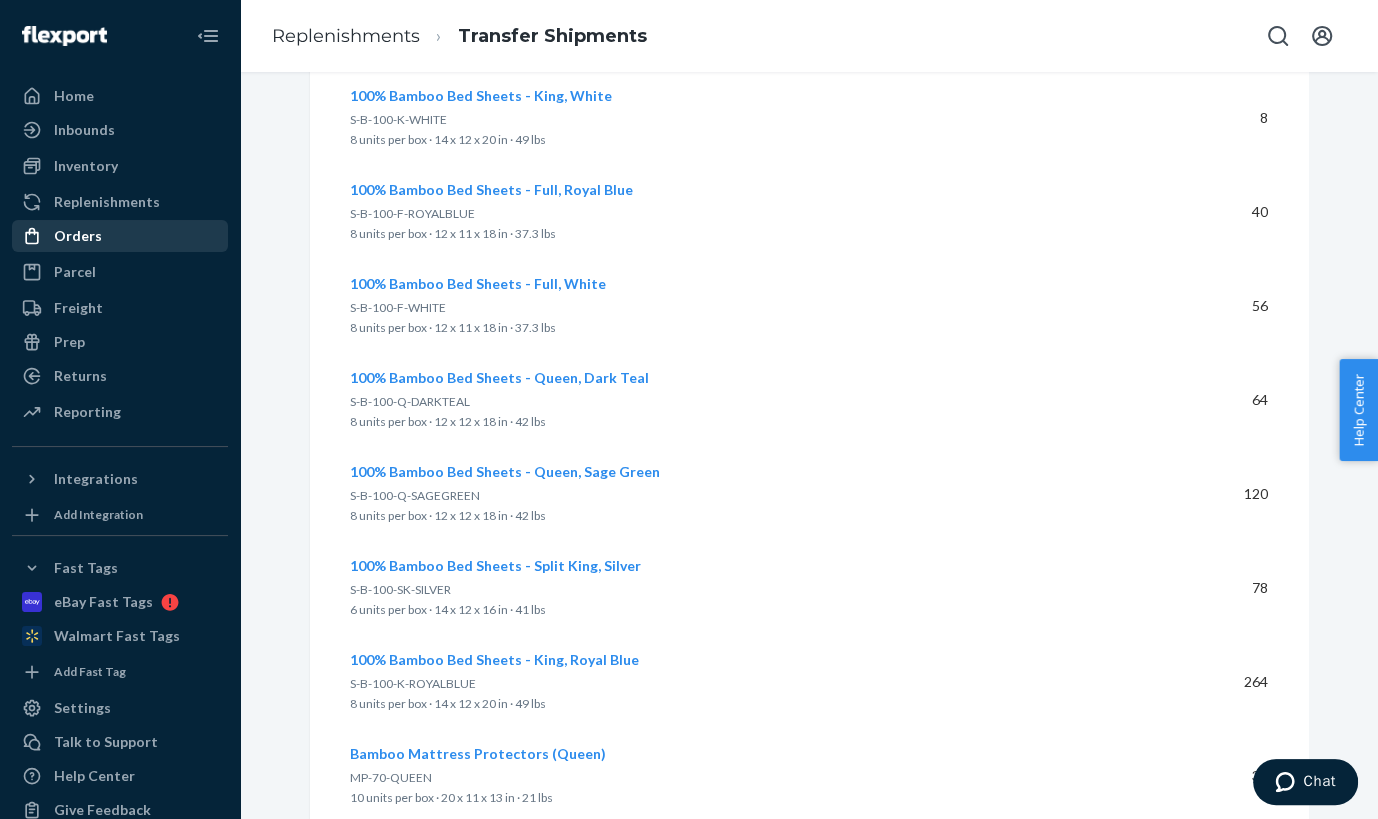 click on "Orders" at bounding box center [78, 236] 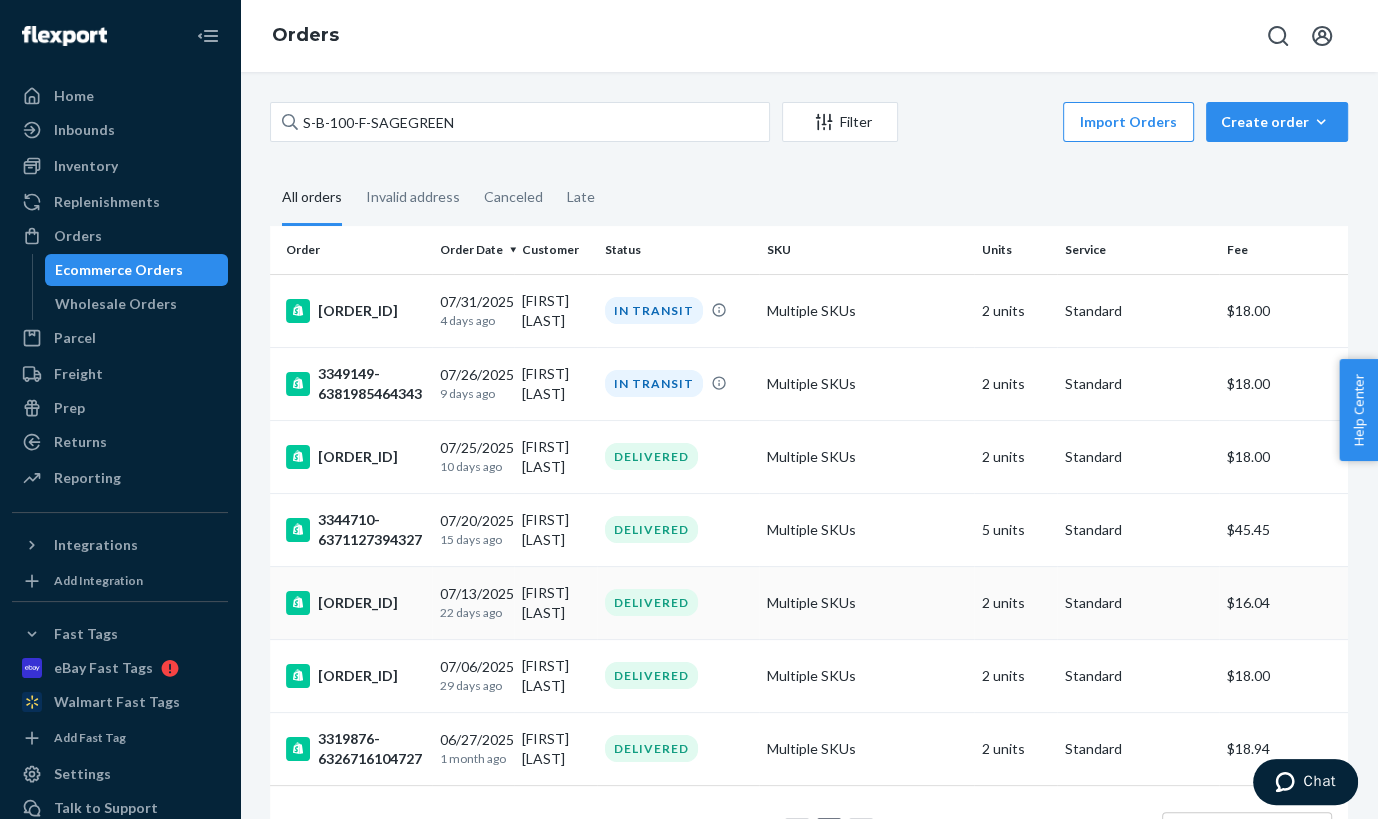 scroll, scrollTop: 40, scrollLeft: 0, axis: vertical 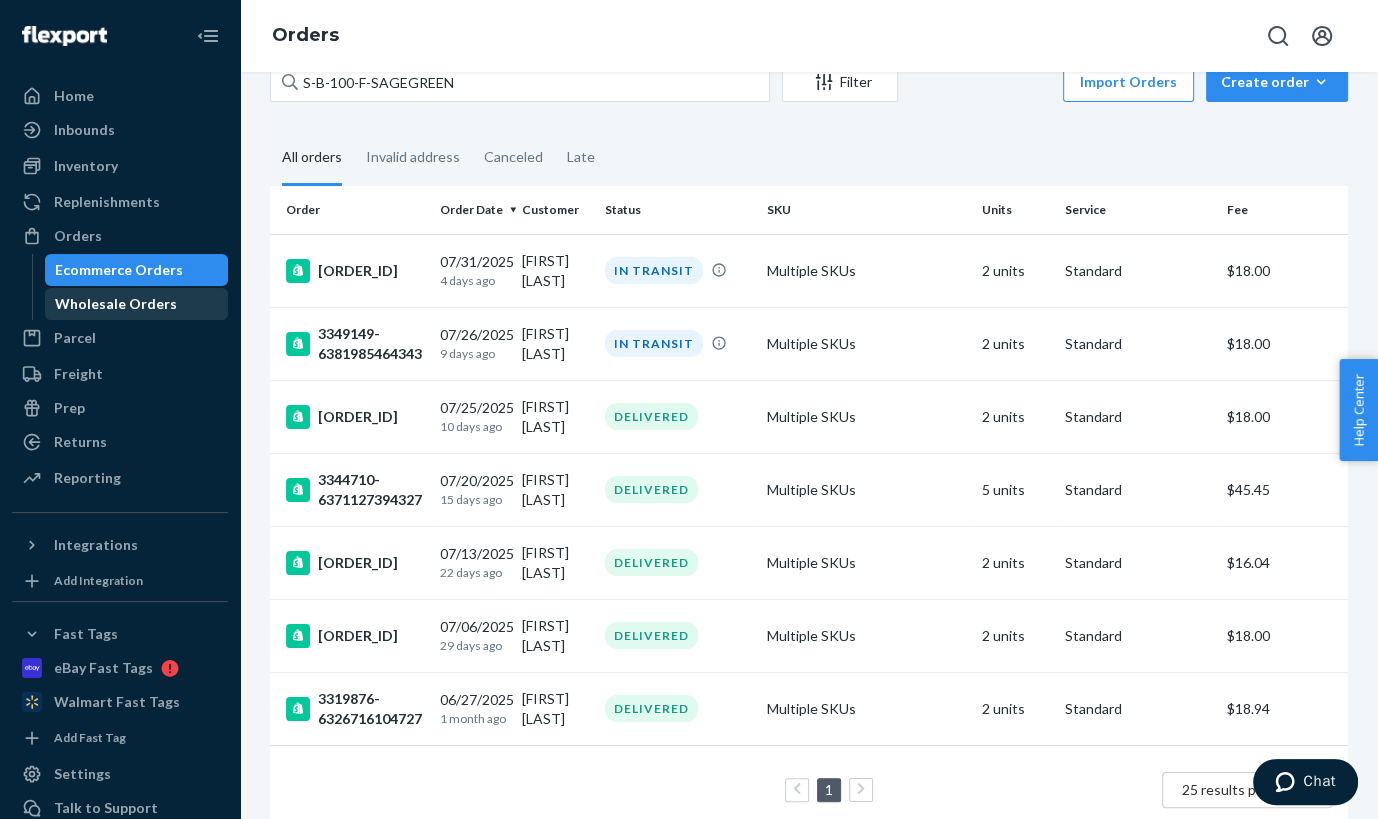 click on "Wholesale Orders" at bounding box center (116, 304) 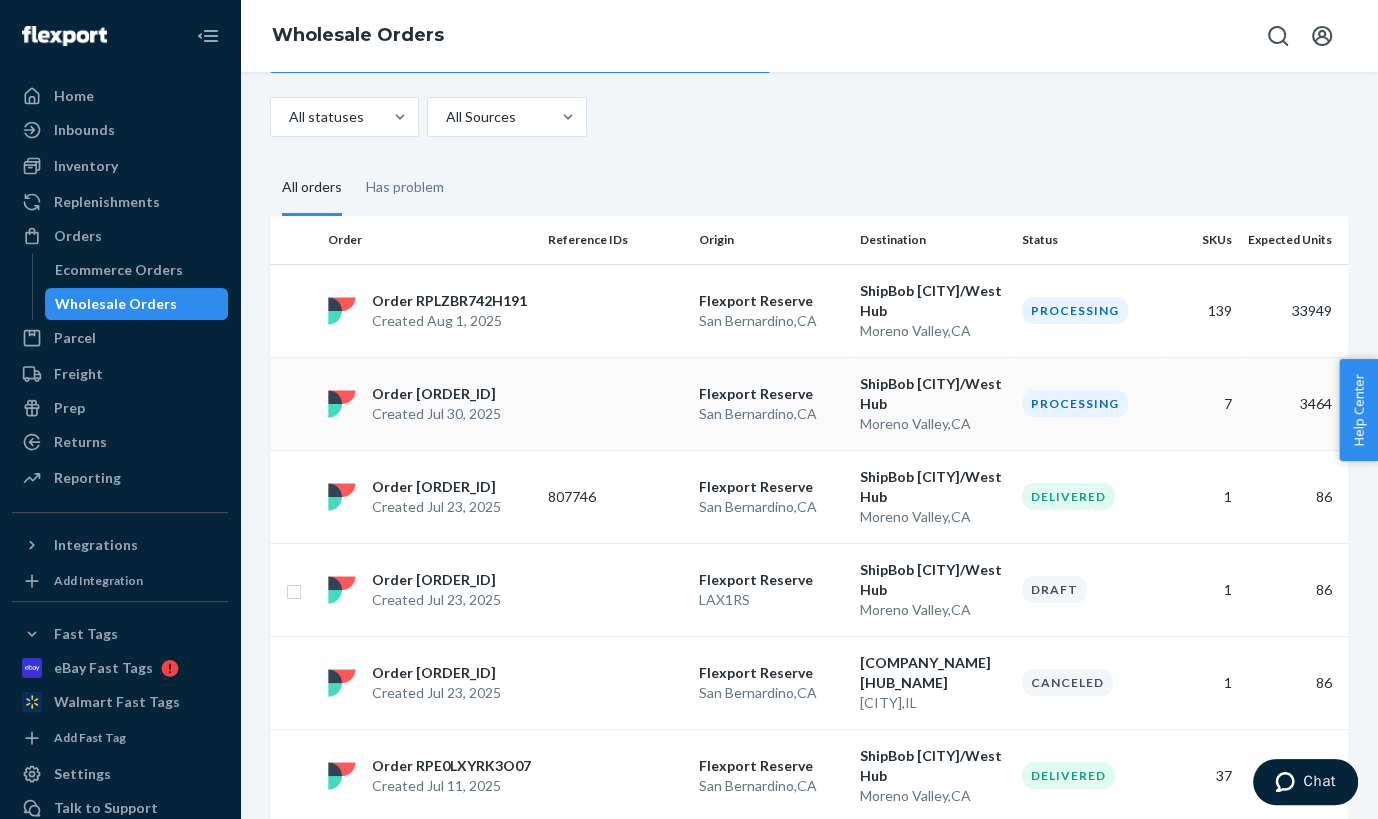 scroll, scrollTop: 96, scrollLeft: 0, axis: vertical 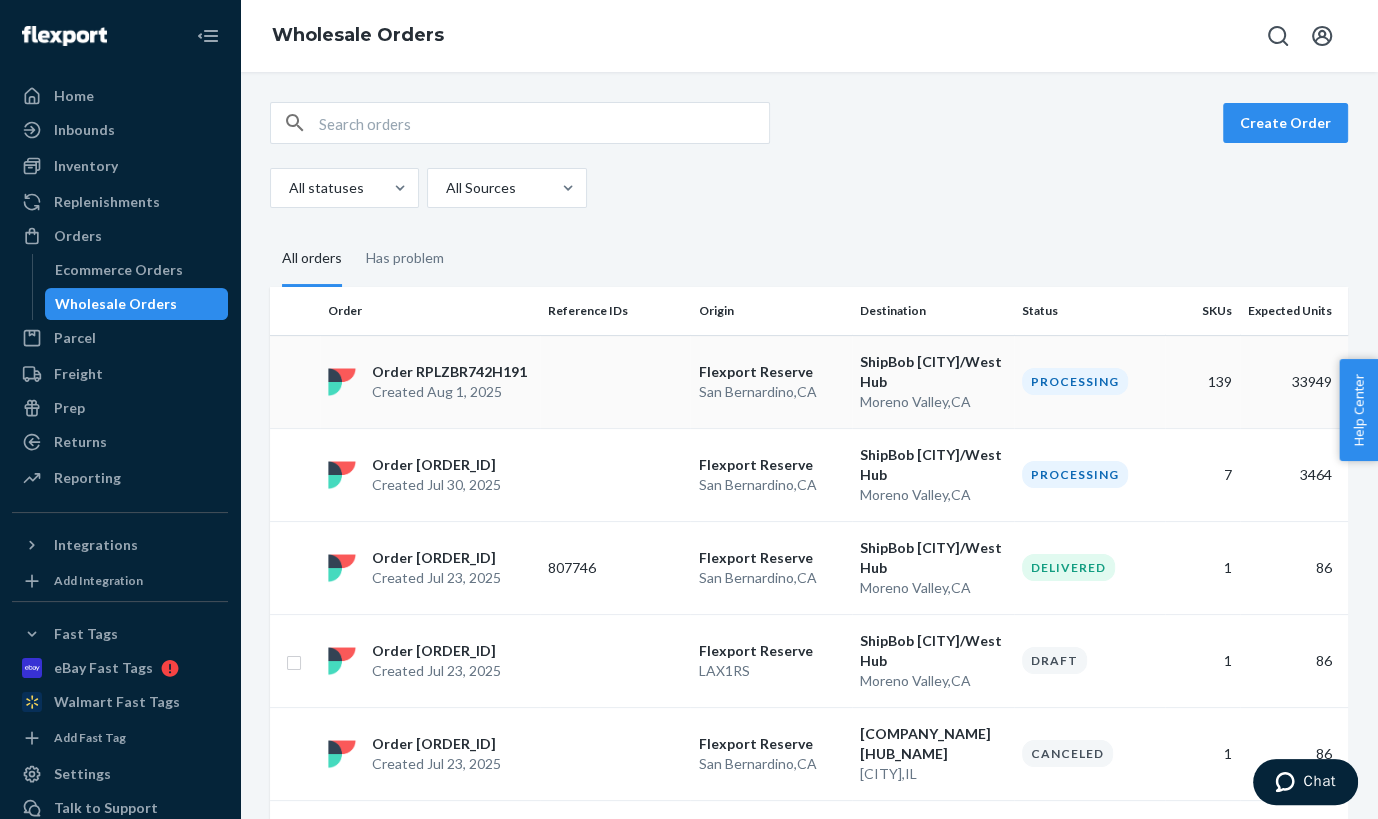 click on "Order RPLZBR742H191" at bounding box center (449, 372) 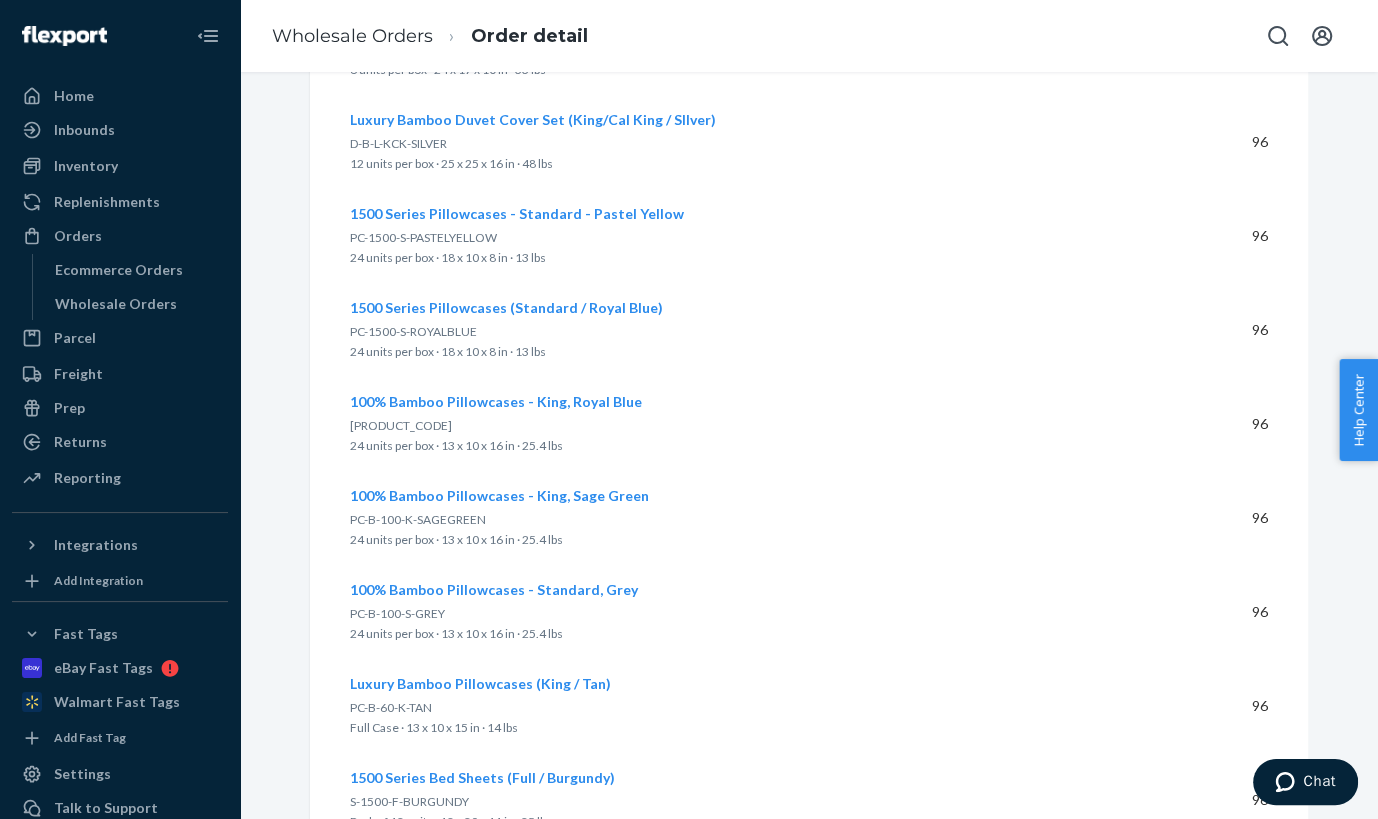 scroll, scrollTop: 7732, scrollLeft: 0, axis: vertical 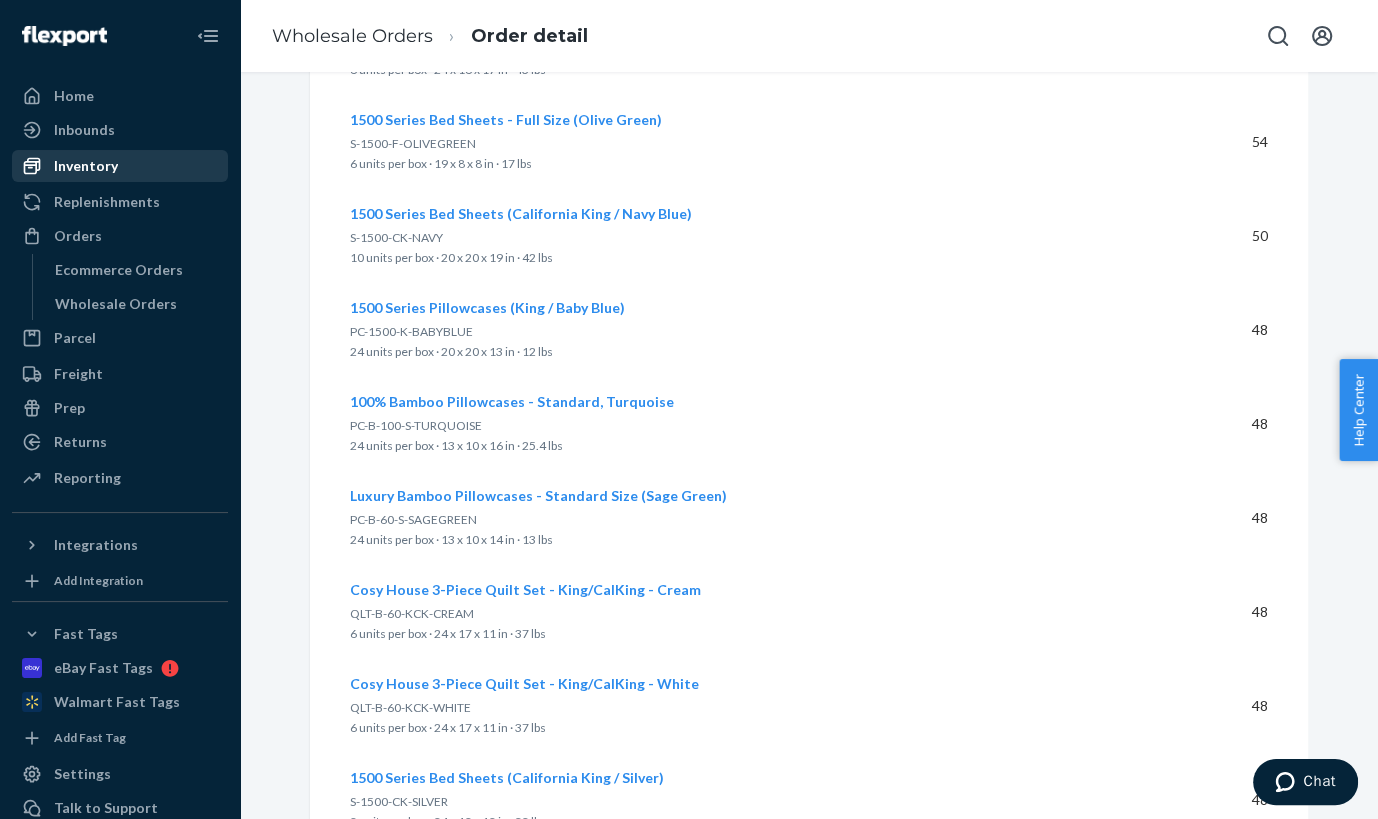 click on "Inventory" at bounding box center [120, 166] 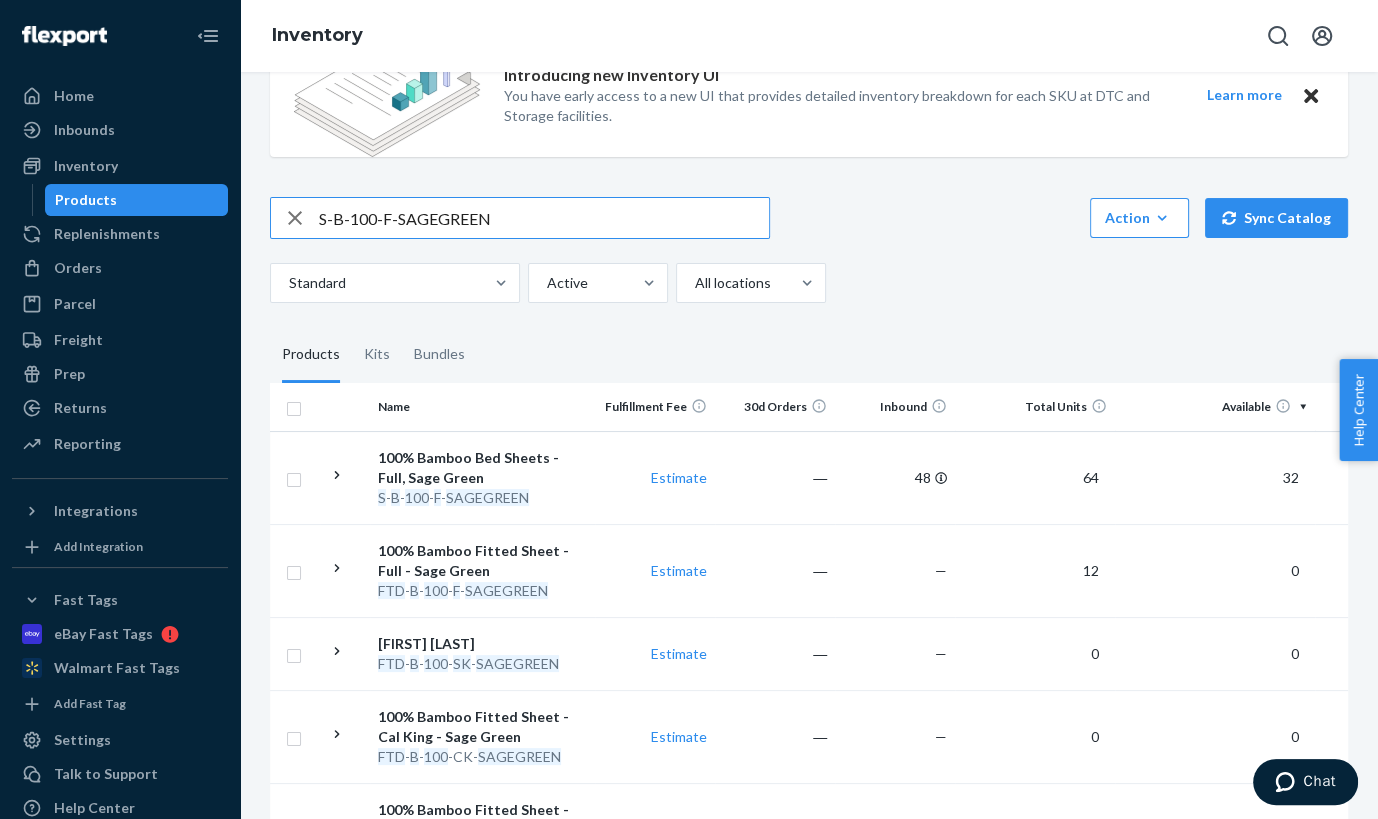 scroll, scrollTop: 205, scrollLeft: 0, axis: vertical 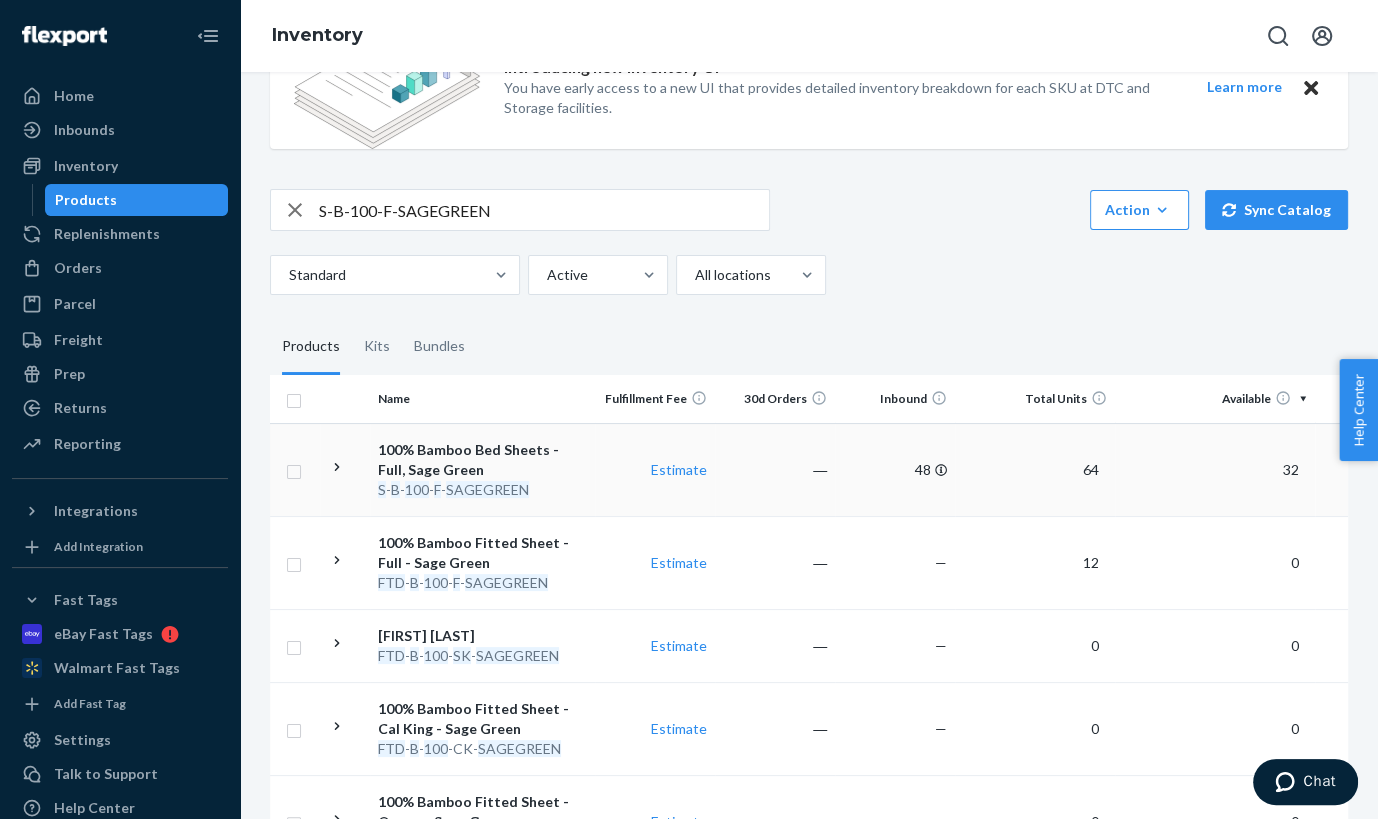 click on "100% Bamboo Bed Sheets - Full, Sage Green" at bounding box center (482, 460) 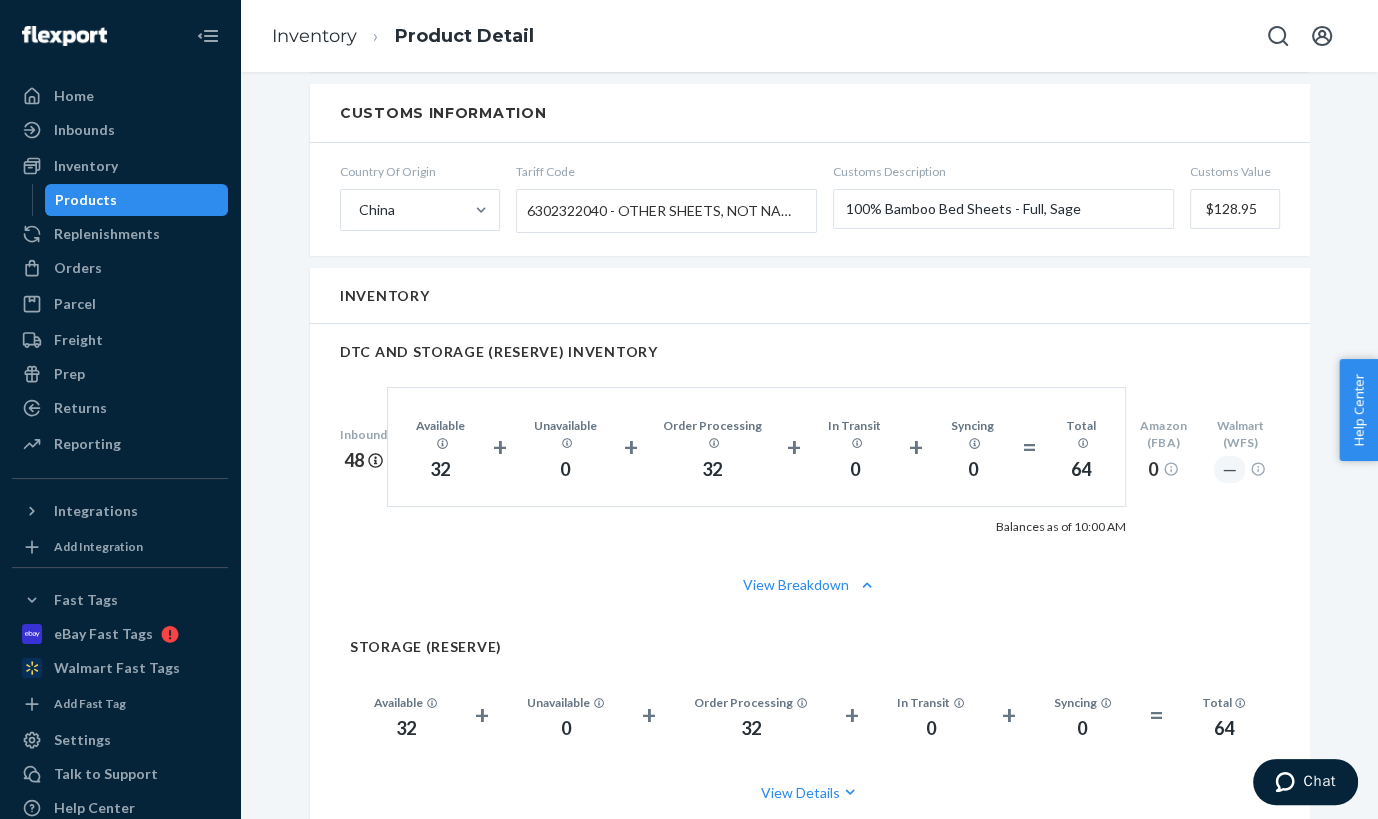 scroll, scrollTop: 1136, scrollLeft: 0, axis: vertical 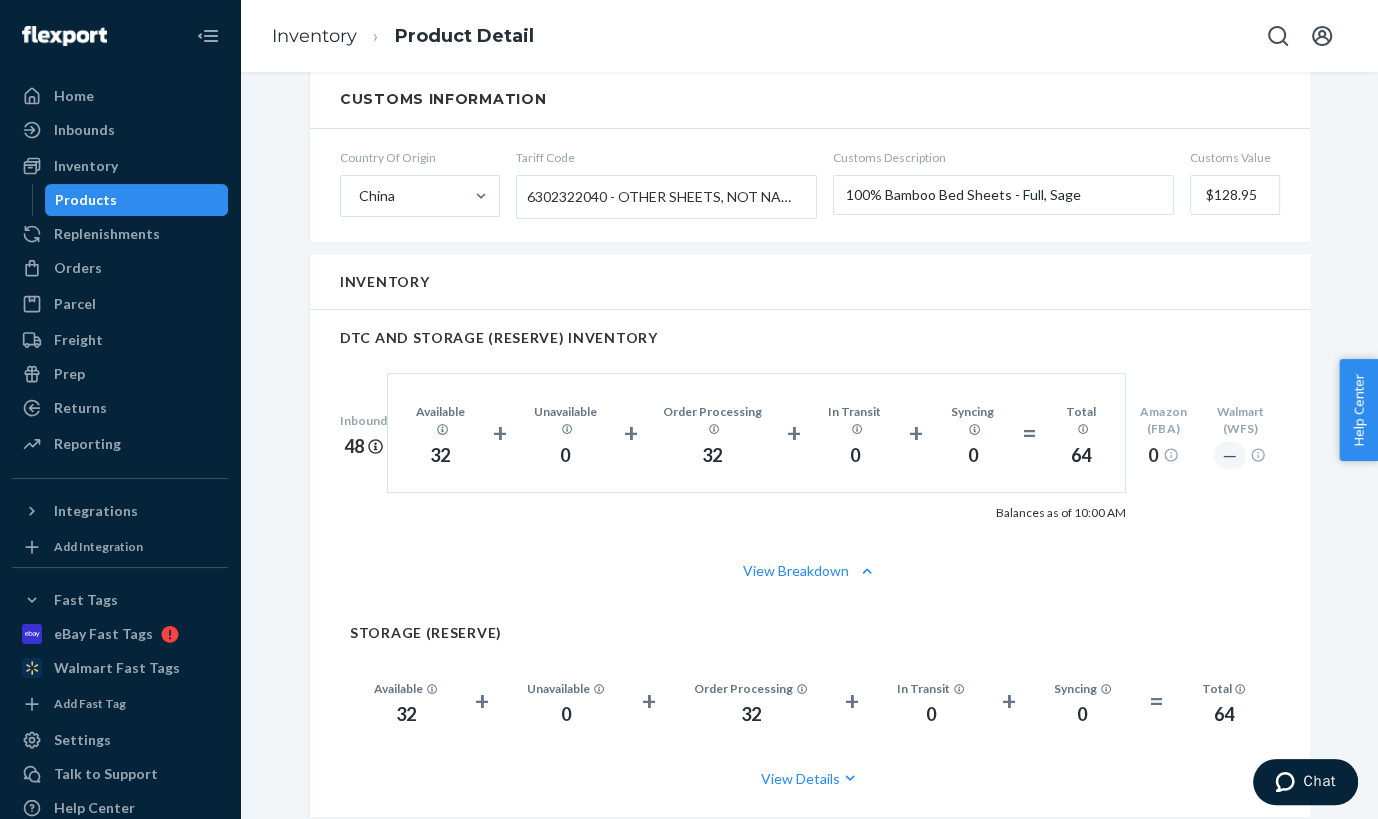 click on "View Breakdown" at bounding box center (810, 571) 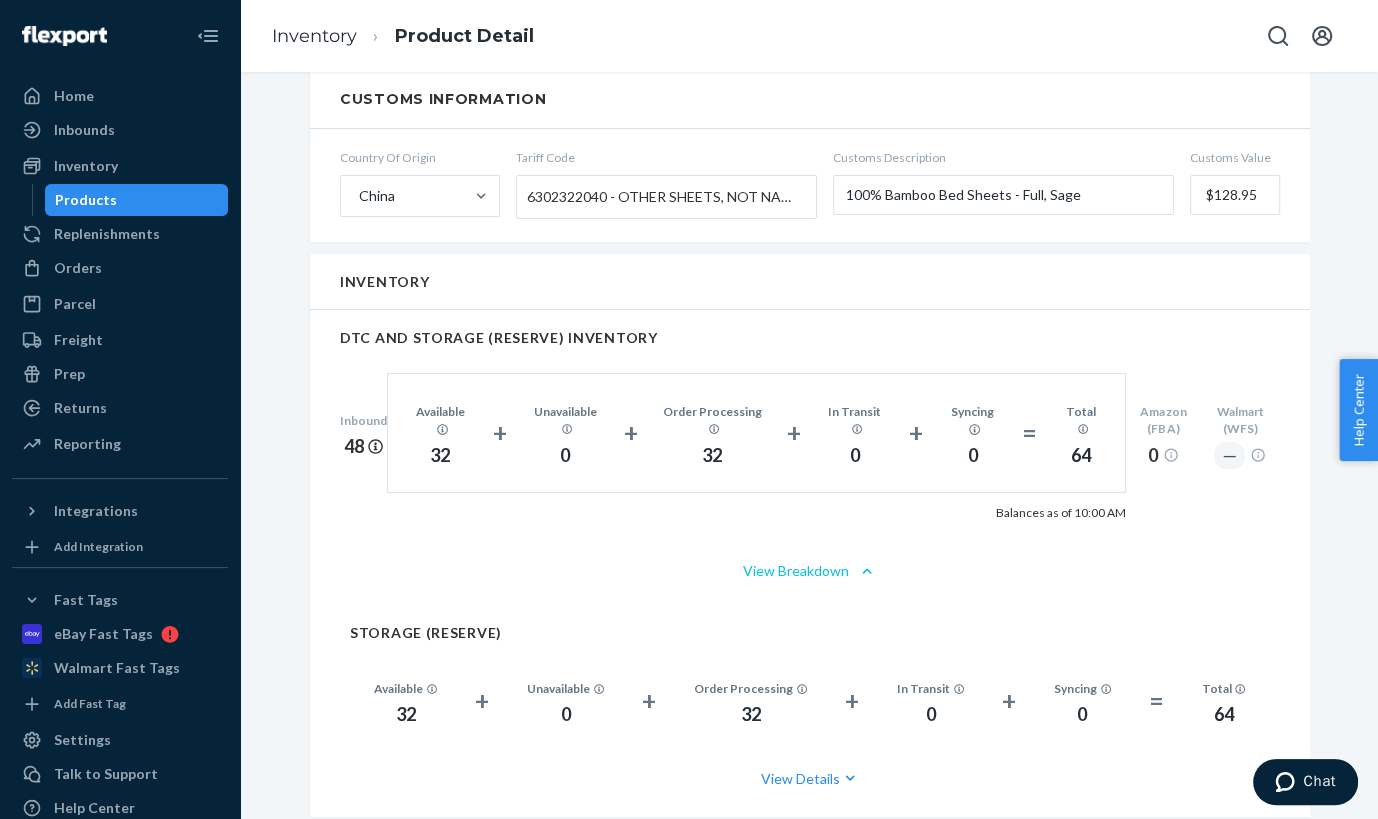 click on "View Breakdown" at bounding box center (810, 571) 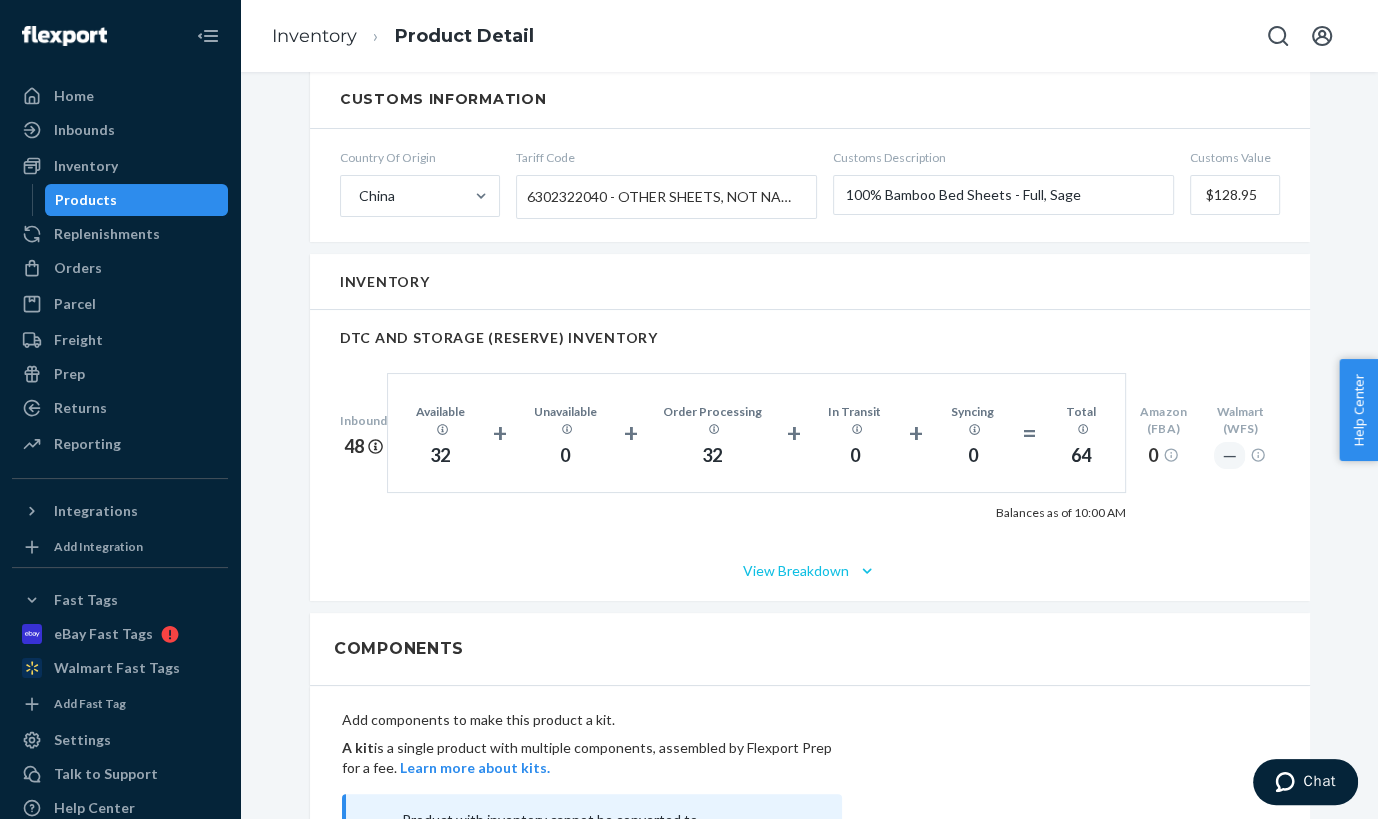 click on "View Breakdown" at bounding box center [810, 571] 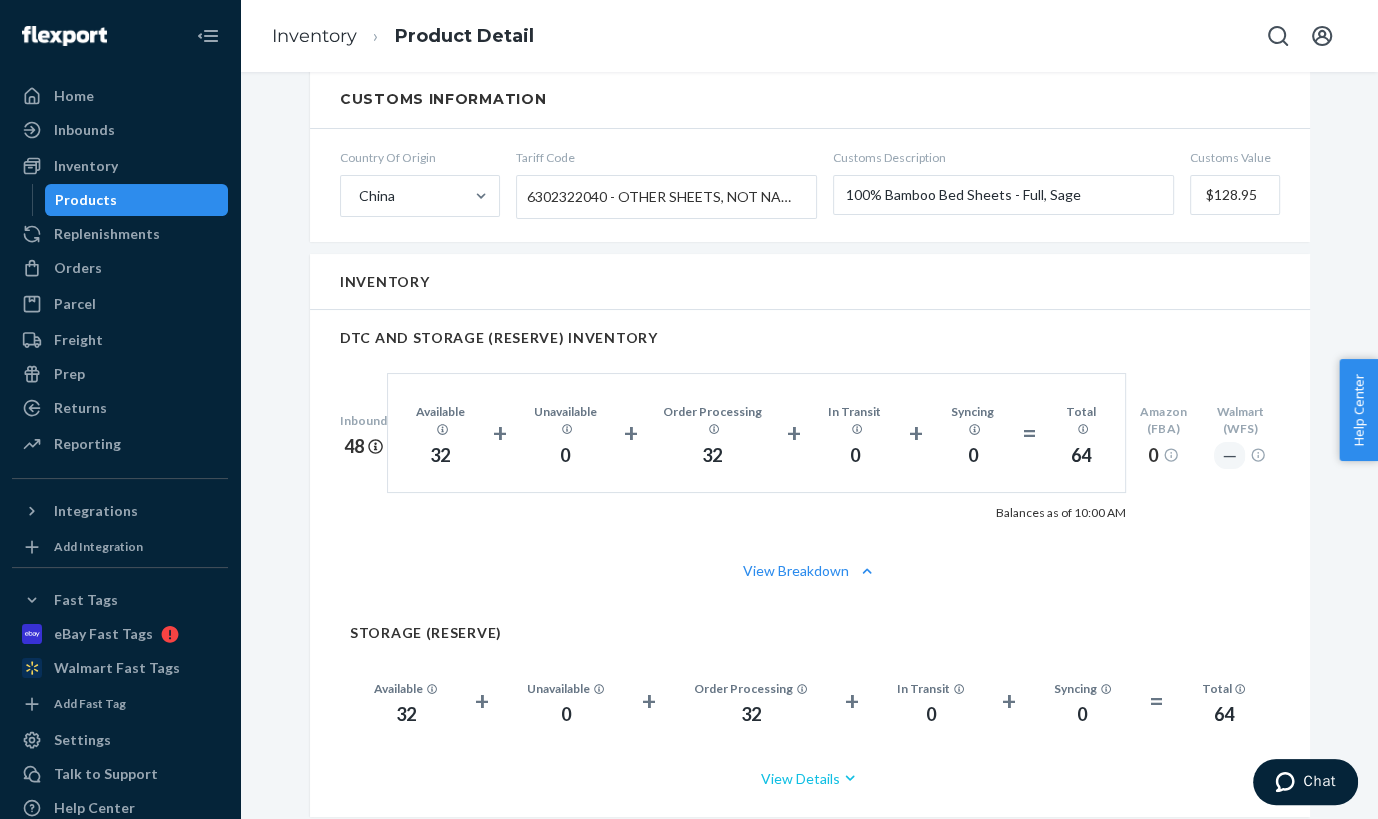 click on "View Details" at bounding box center (810, 778) 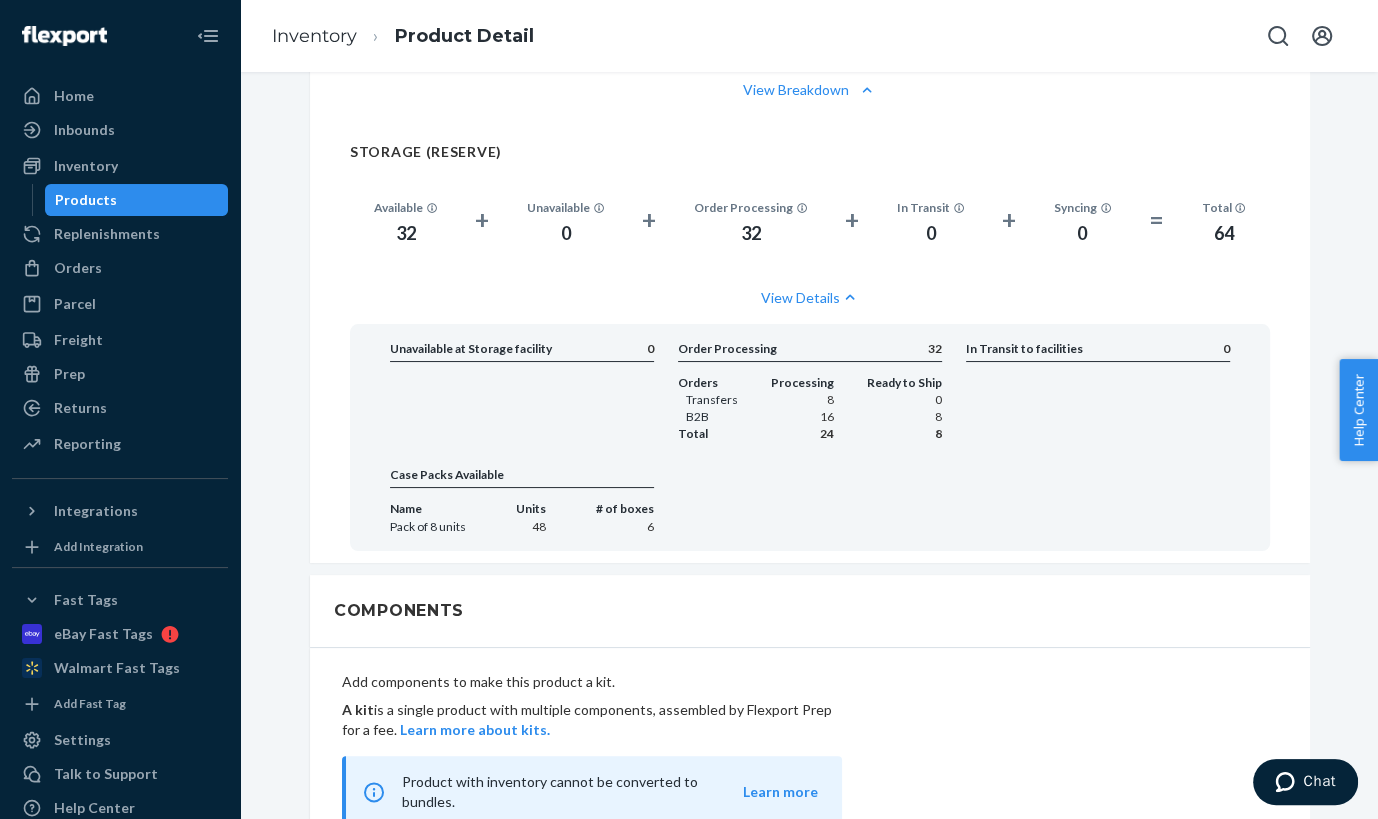 scroll, scrollTop: 1615, scrollLeft: 0, axis: vertical 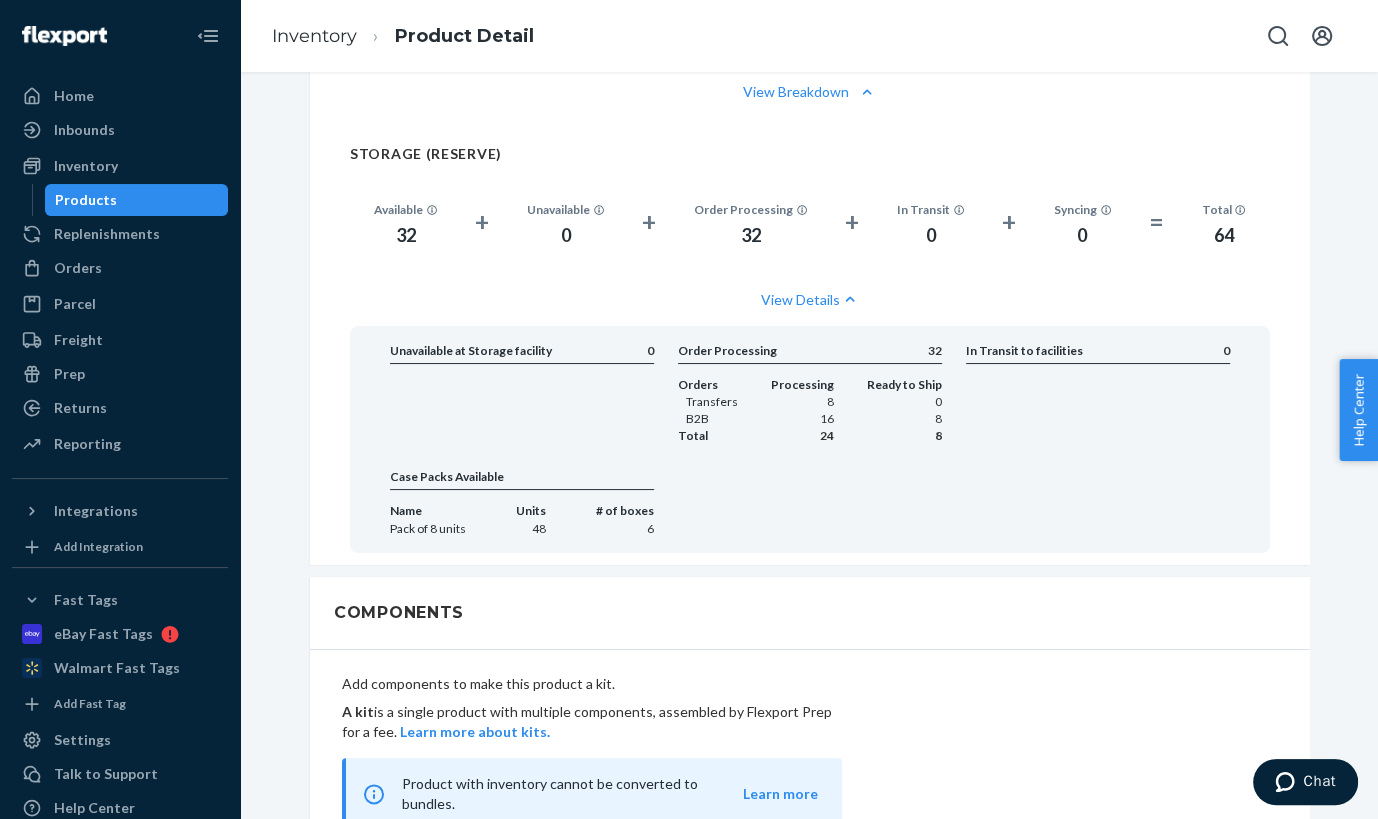 click on "16" at bounding box center (802, 418) 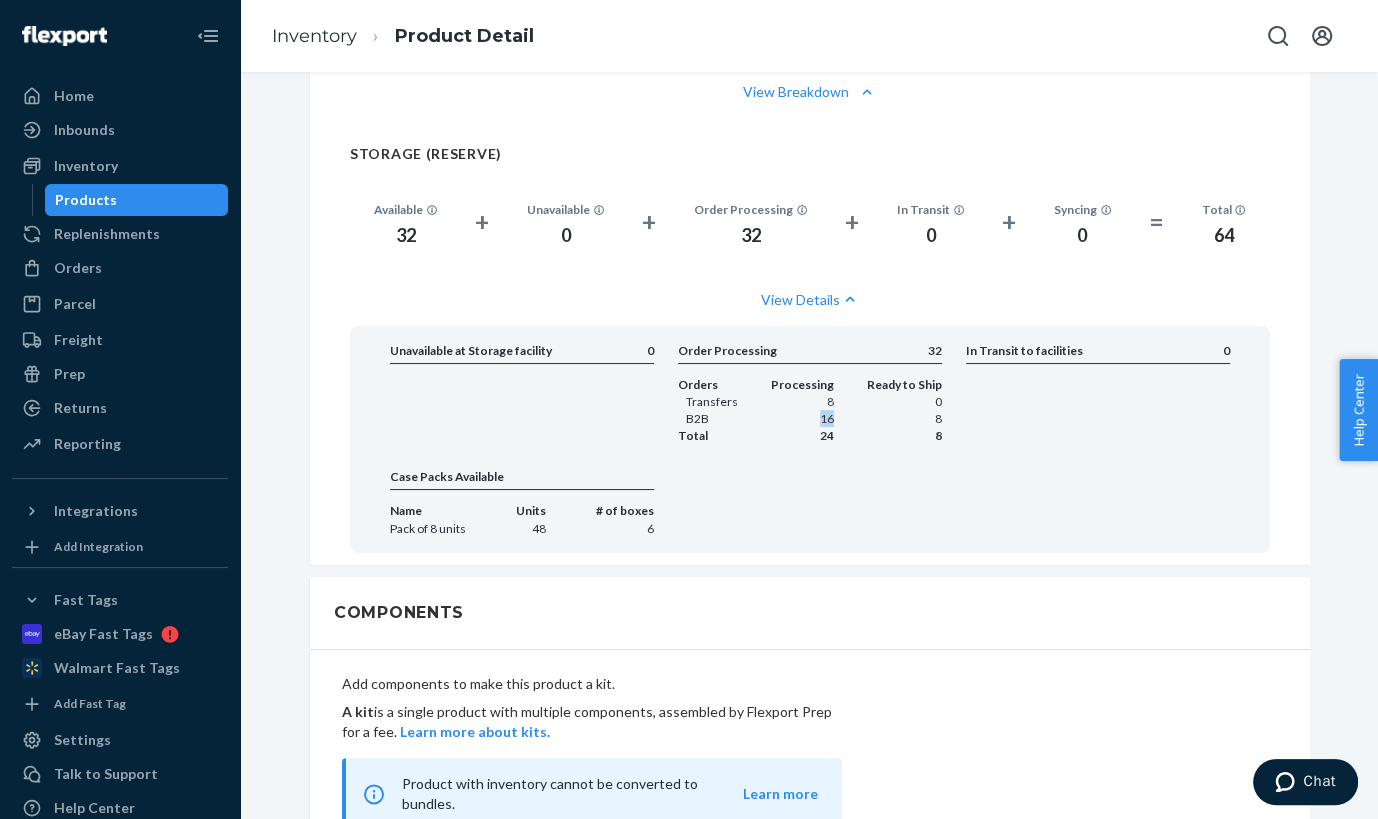 click on "16" at bounding box center (802, 418) 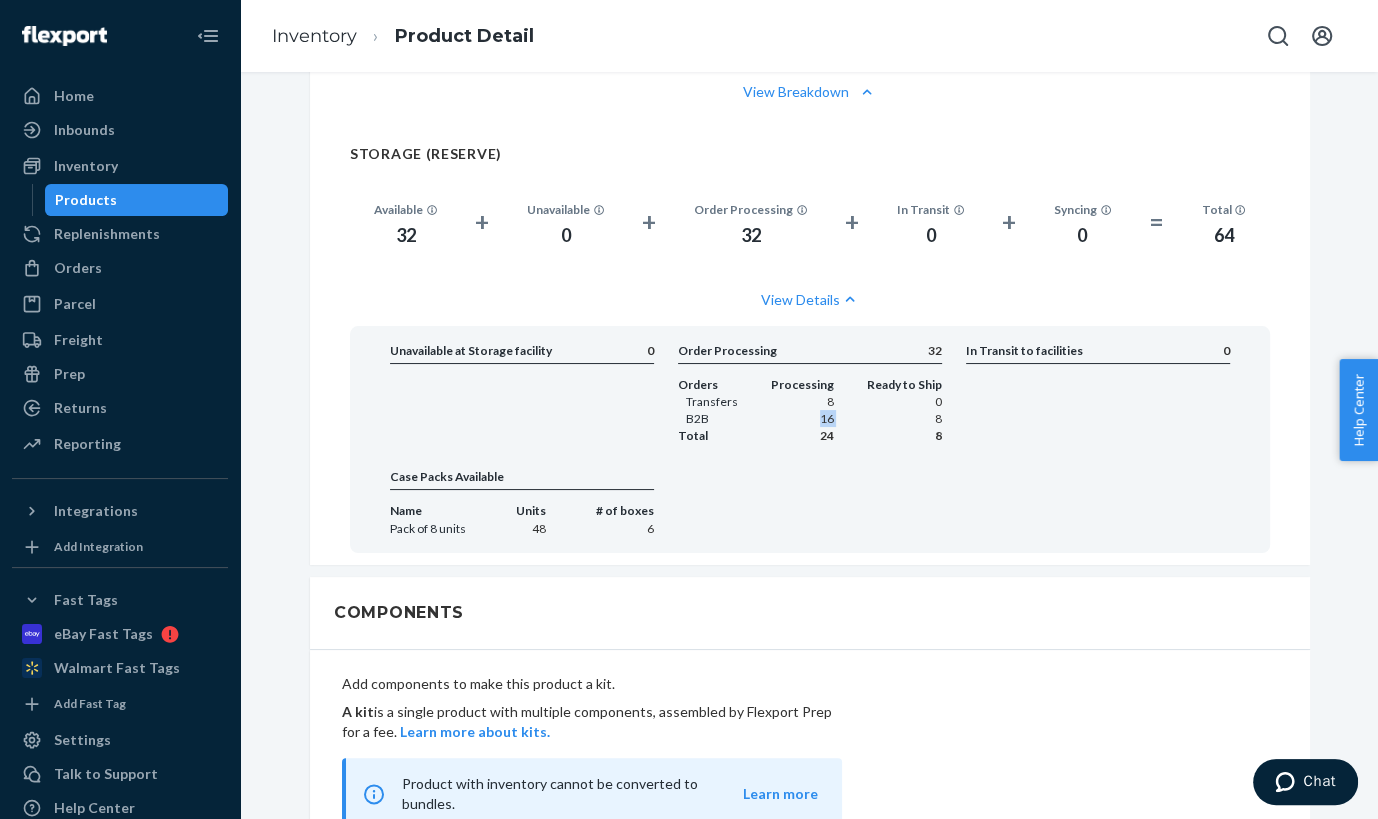 click on "16" at bounding box center (802, 418) 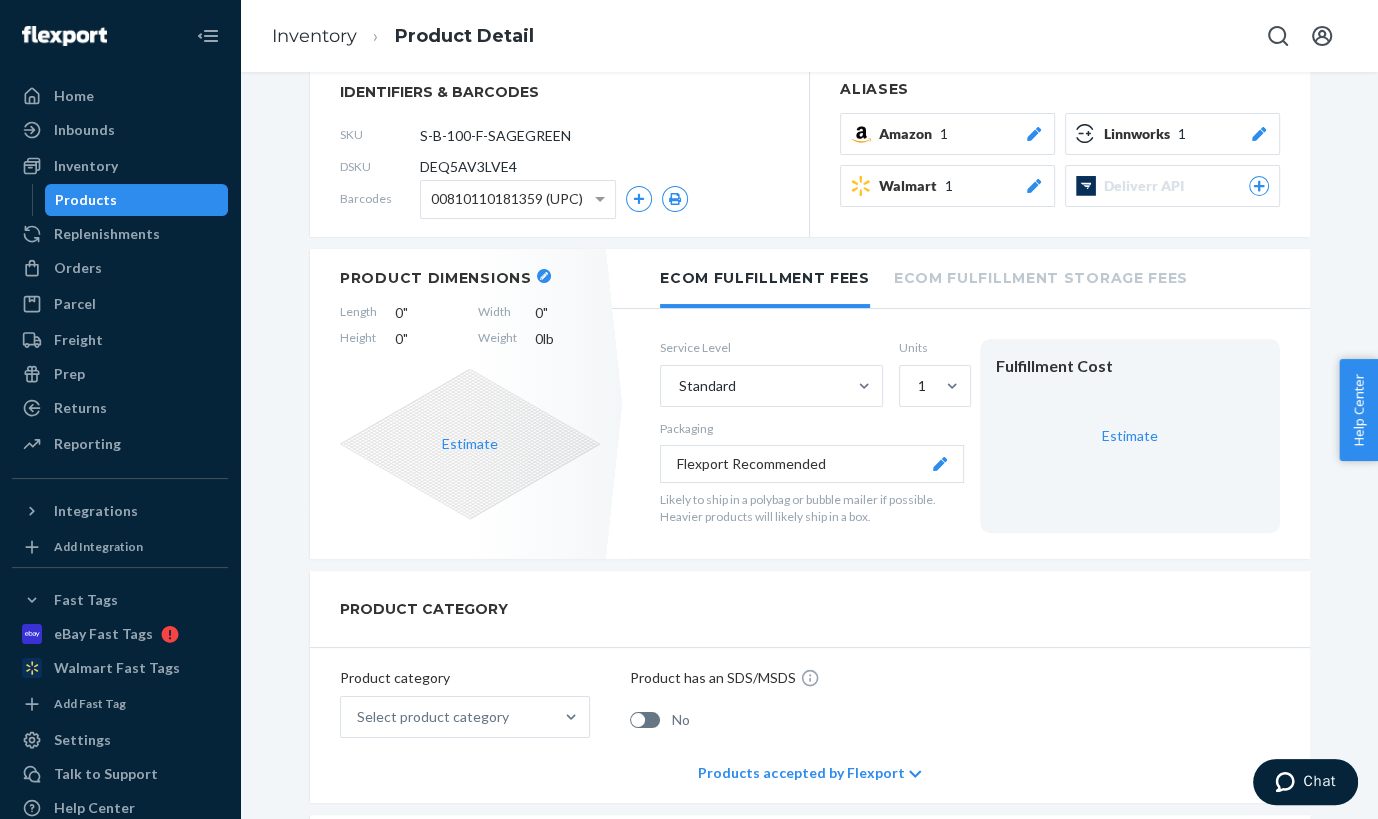 scroll, scrollTop: 387, scrollLeft: 0, axis: vertical 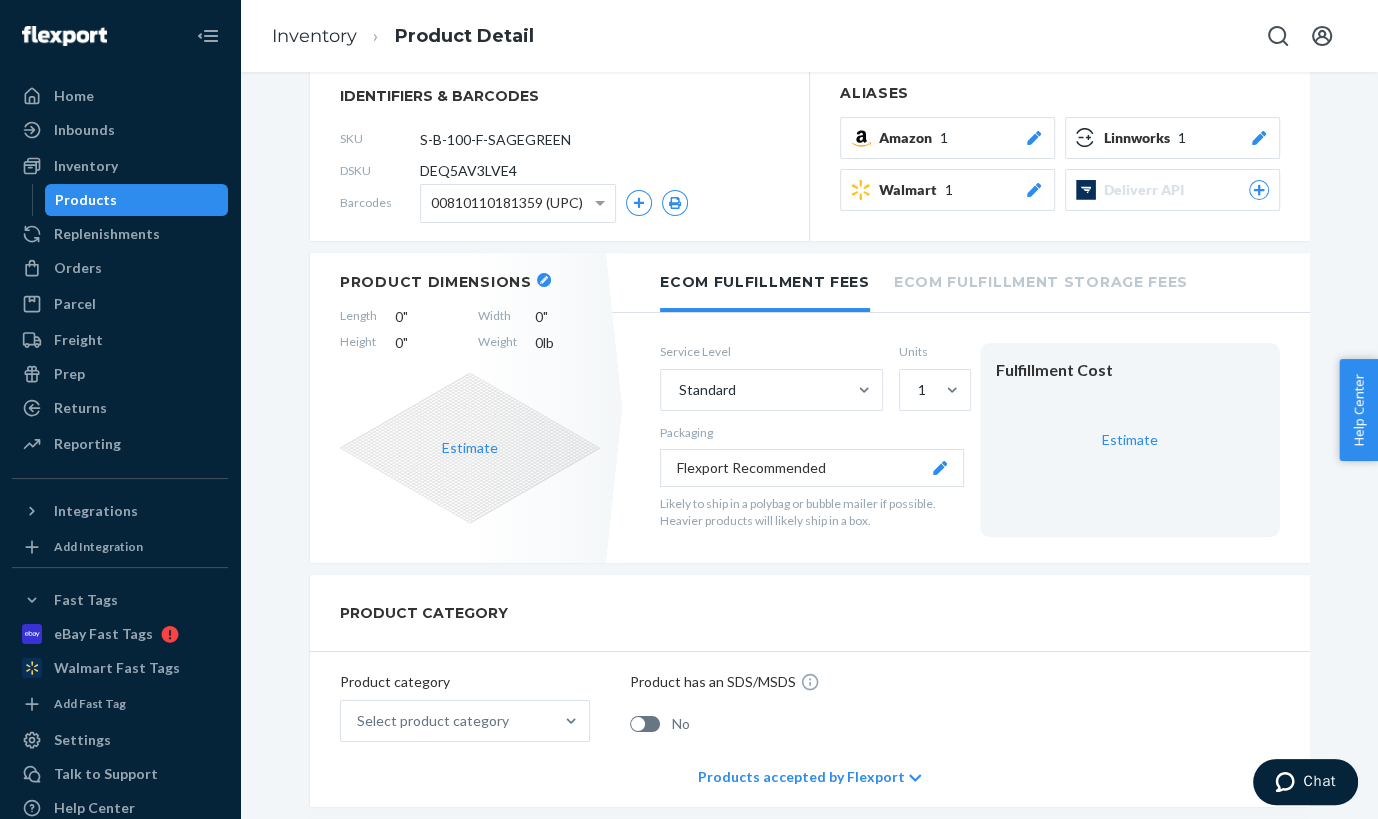 click on "DEQ5AV3LVE4" at bounding box center (468, 171) 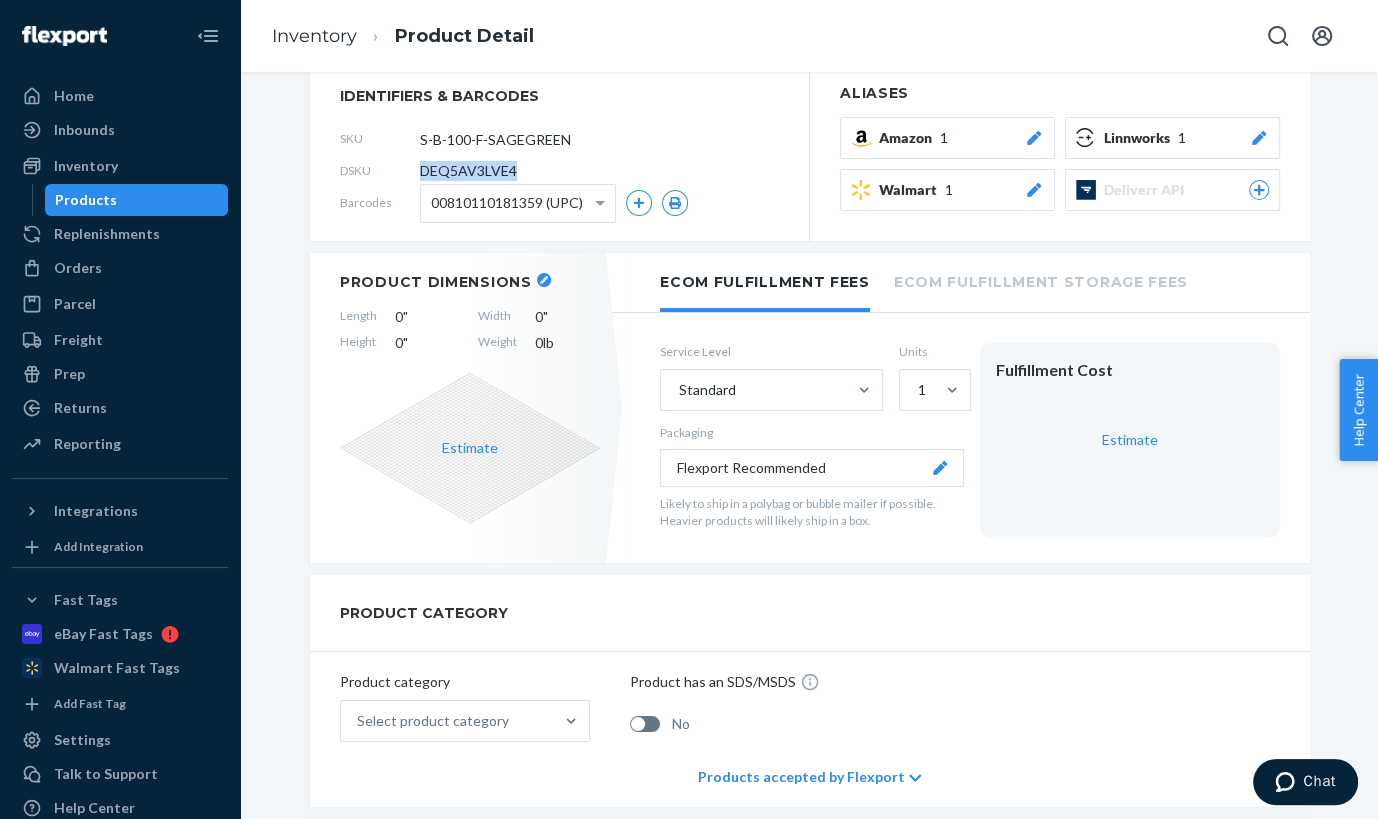 click on "DEQ5AV3LVE4" at bounding box center [468, 171] 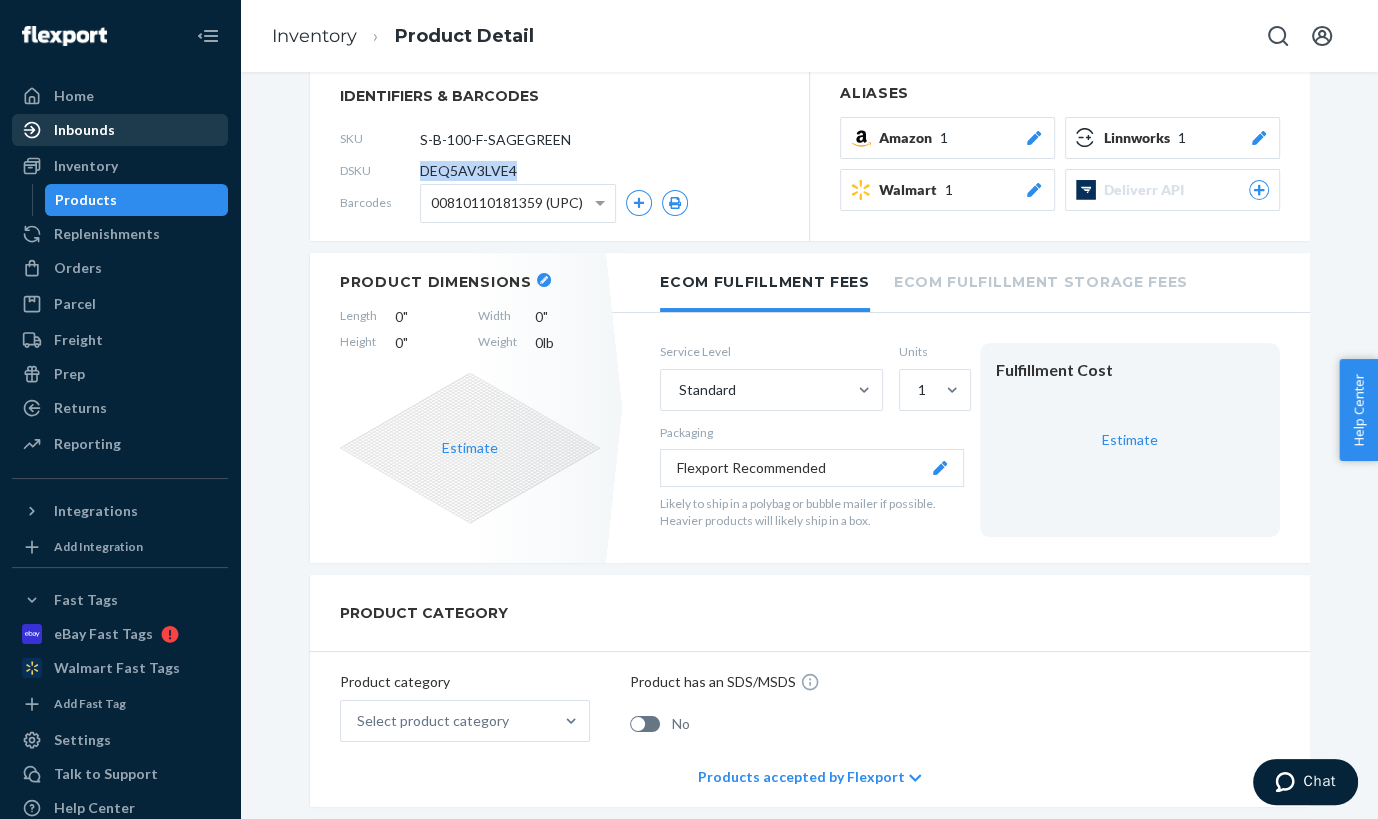 click on "Inbounds" at bounding box center (84, 130) 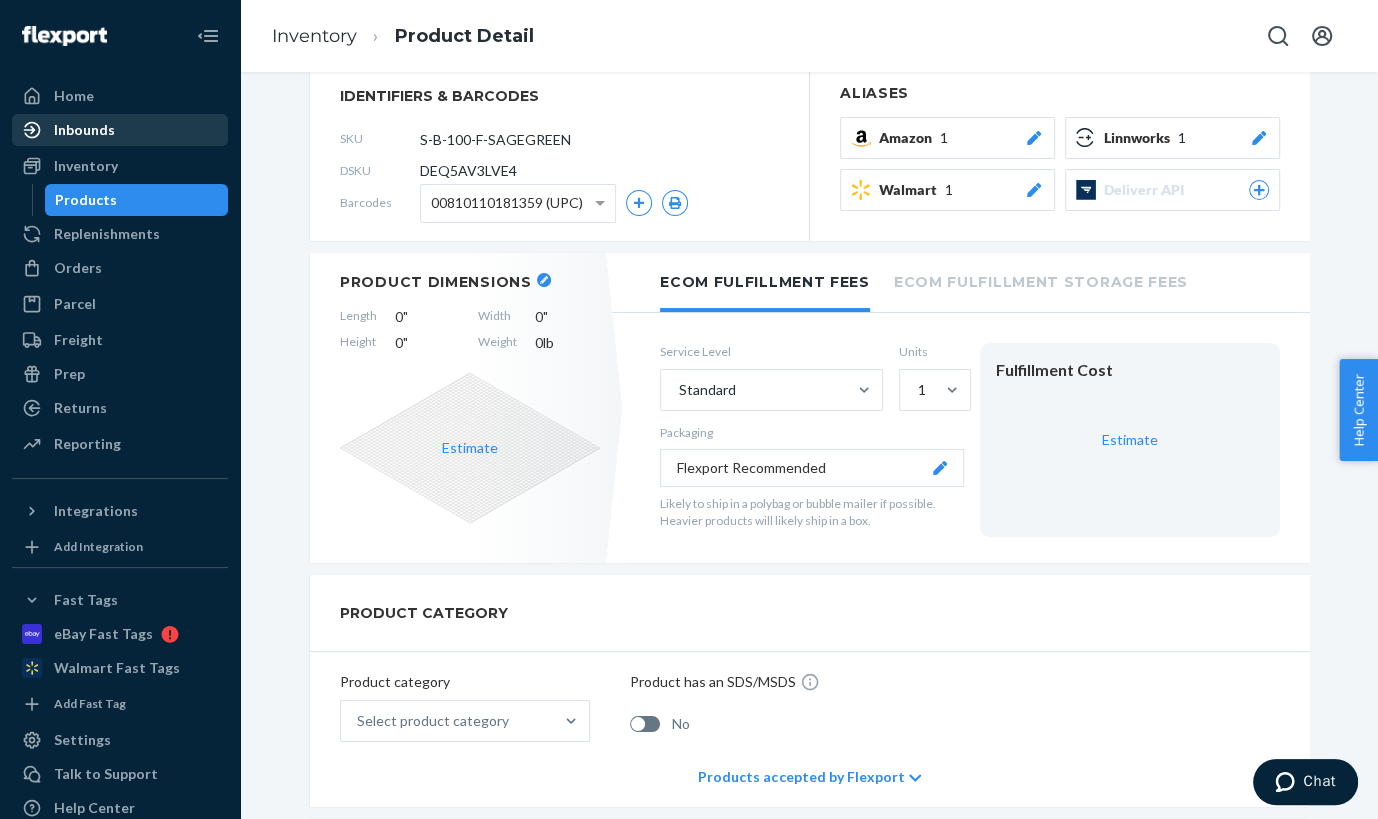 scroll, scrollTop: 0, scrollLeft: 0, axis: both 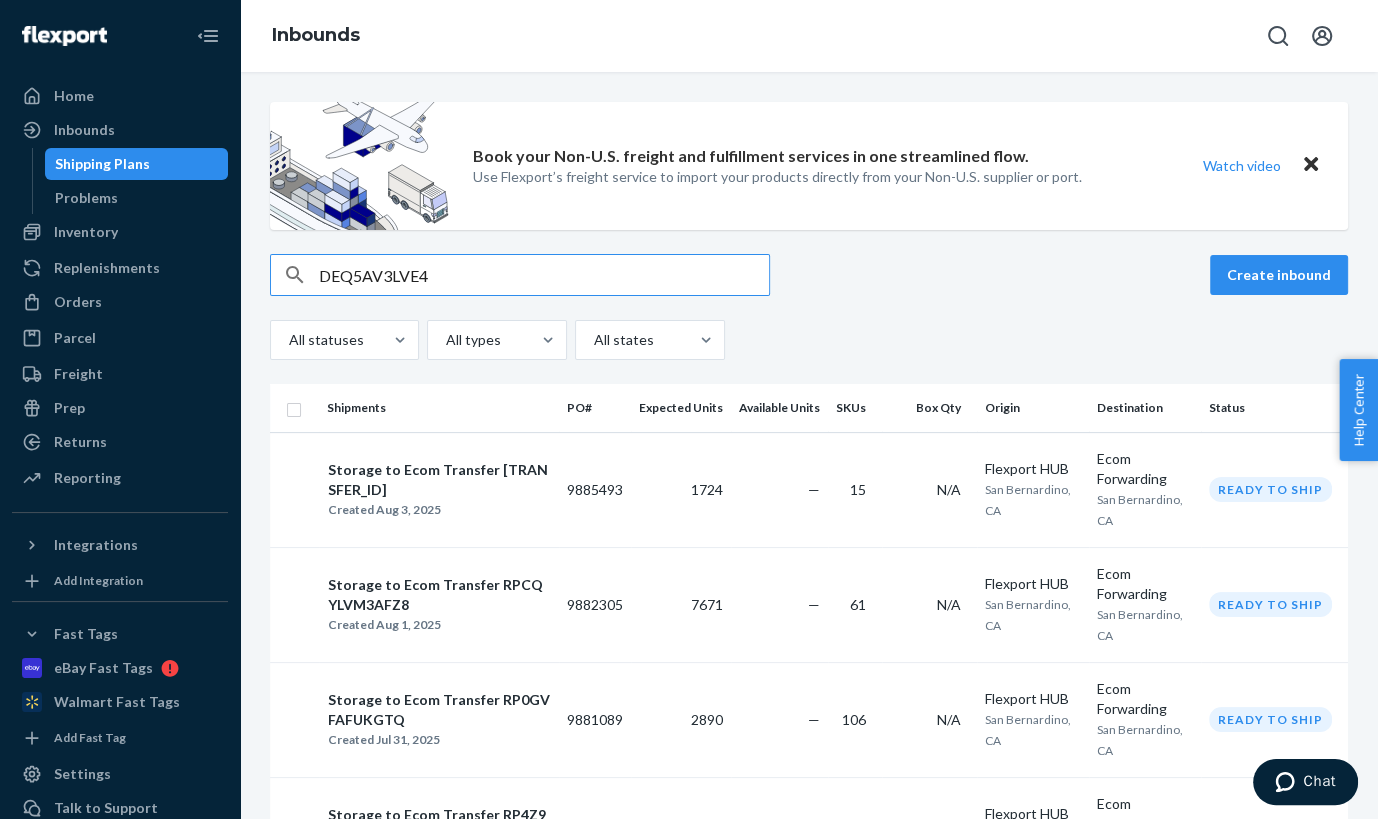 type on "DEQ5AV3LVE4" 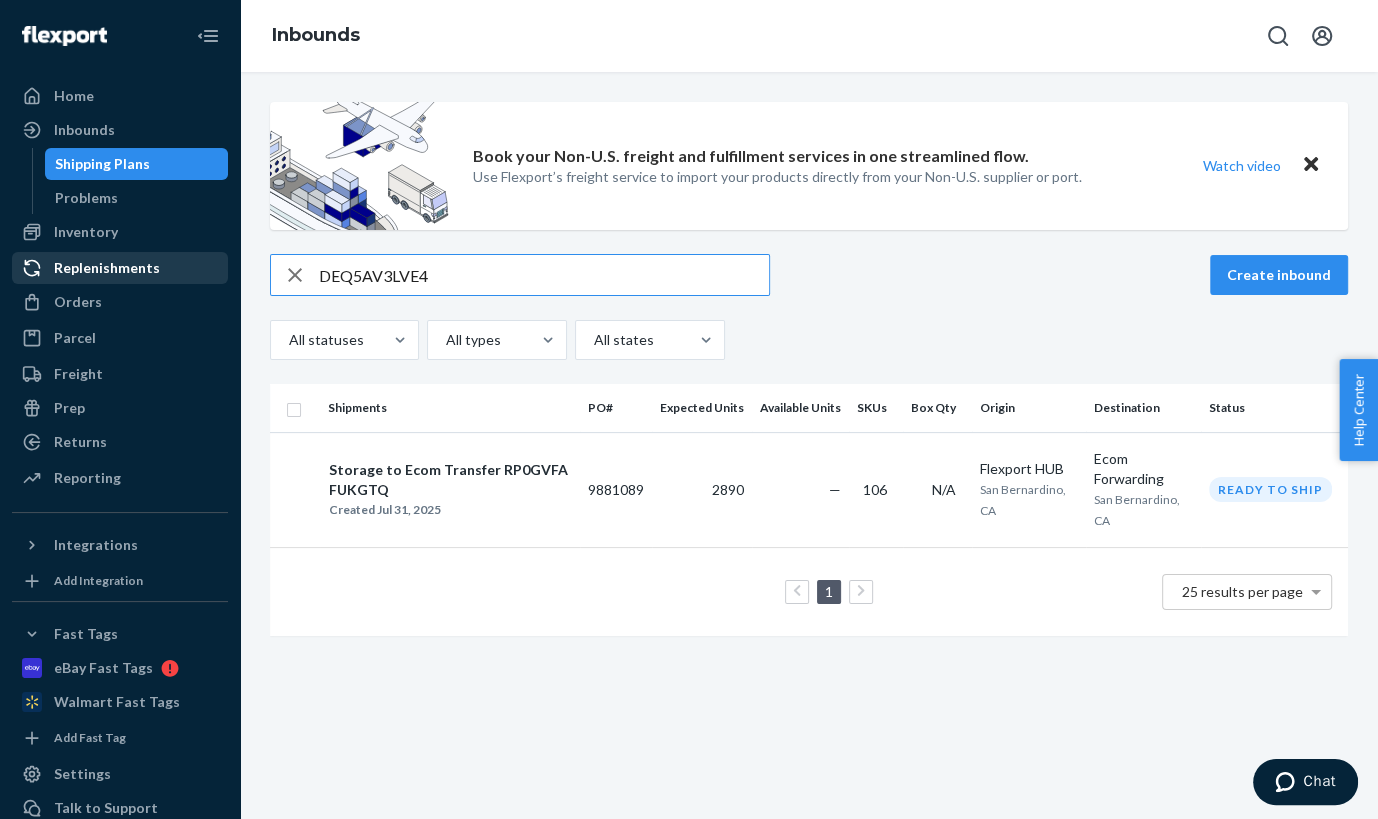 click on "Replenishments" at bounding box center [107, 268] 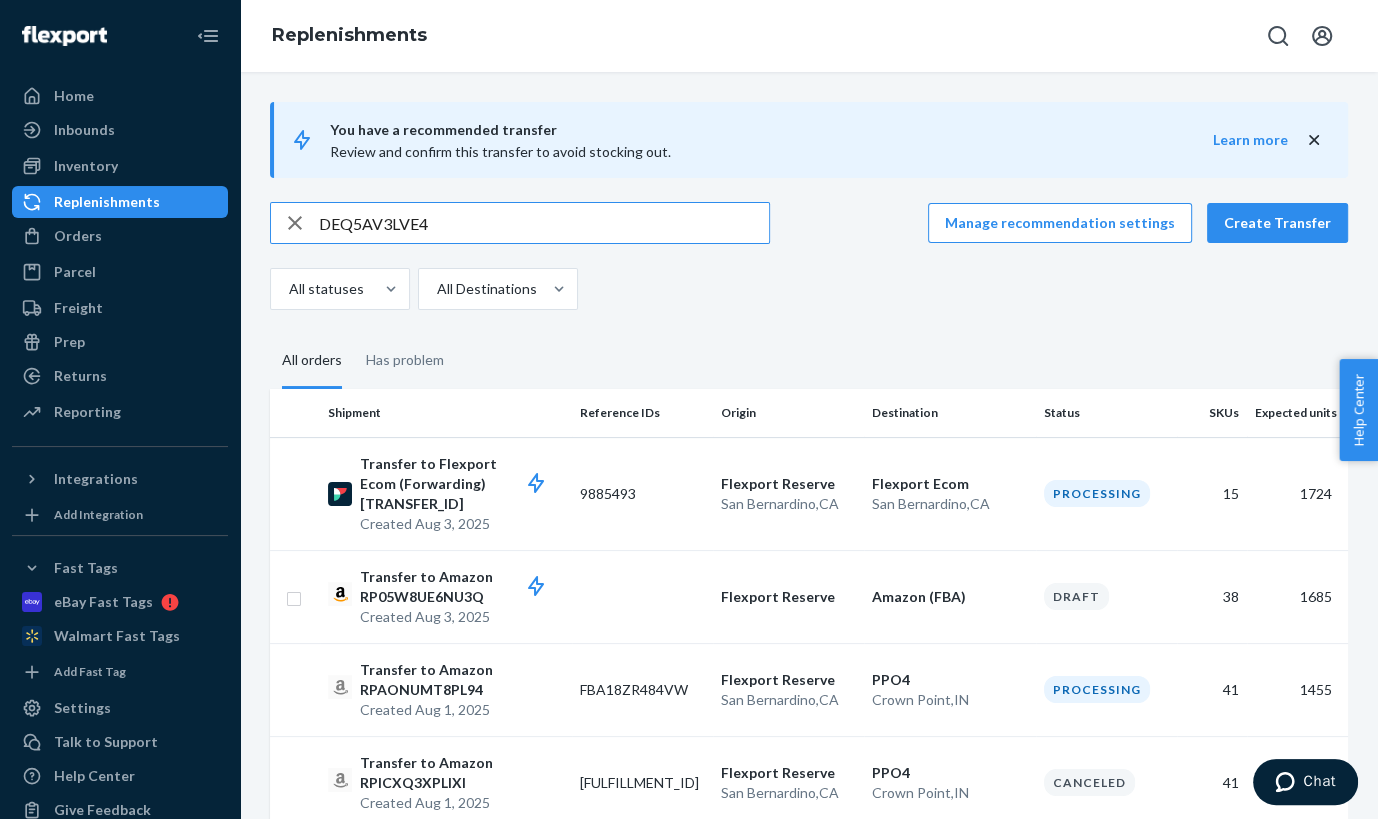type on "DEQ5AV3LVE4" 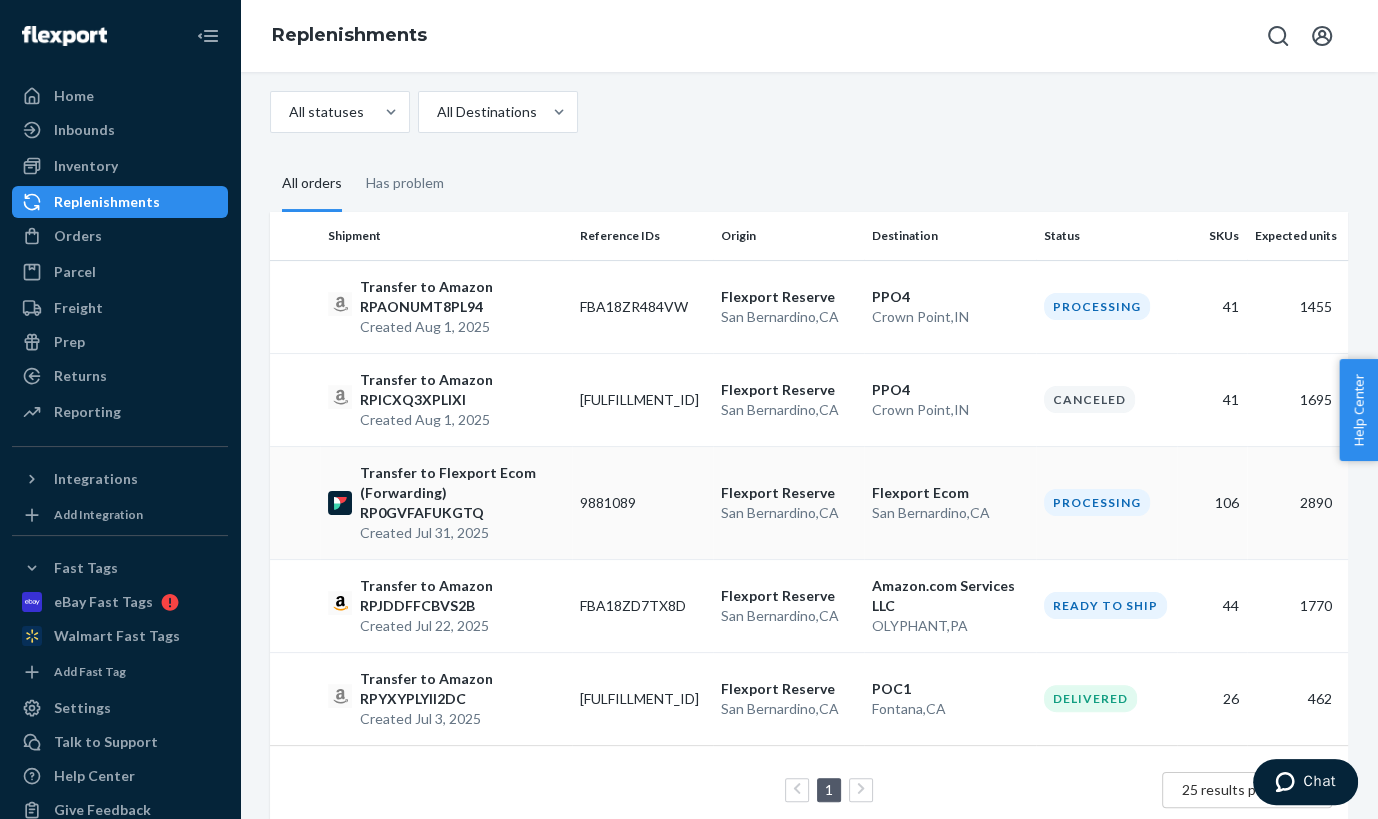 scroll, scrollTop: 186, scrollLeft: 0, axis: vertical 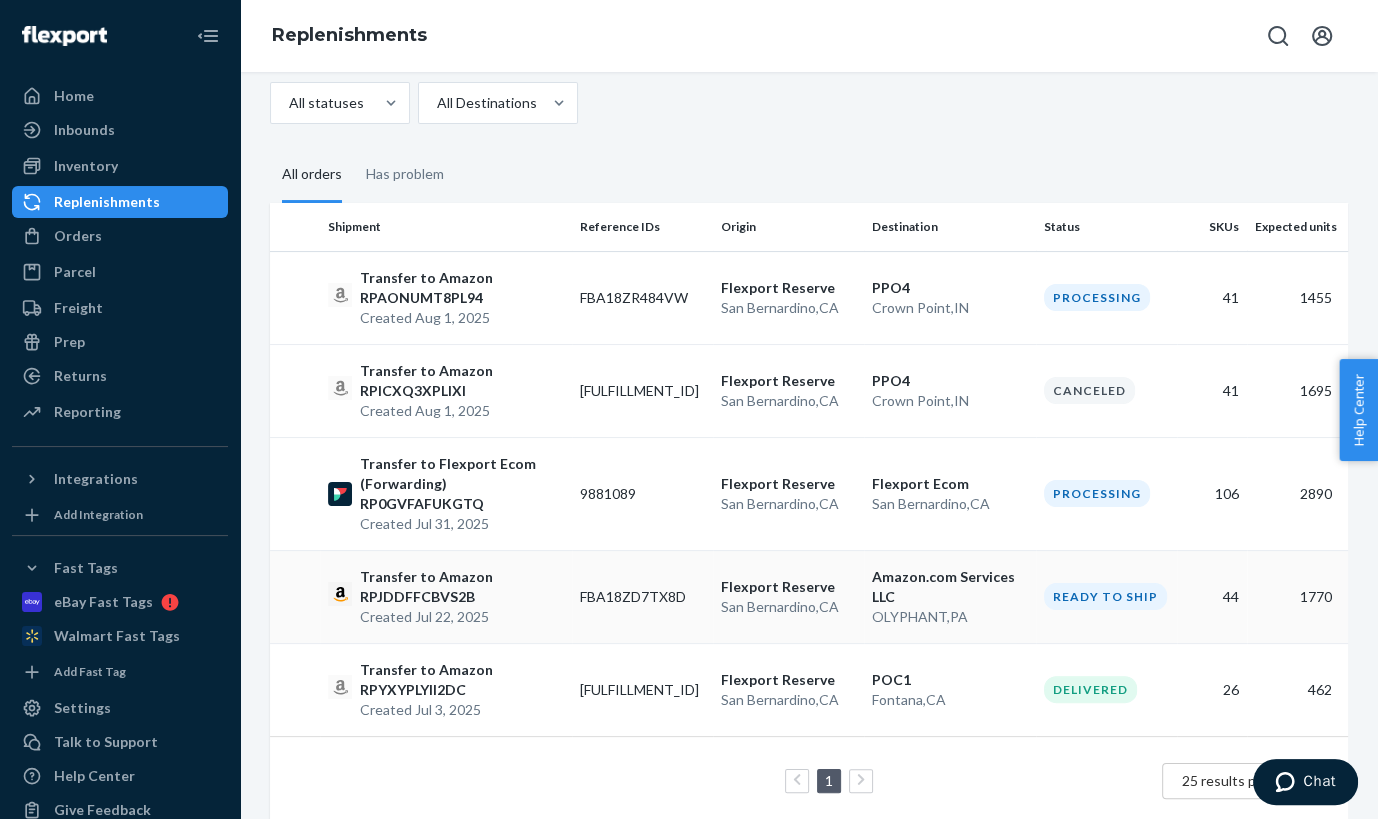 click on "Transfer to Amazon RPJDDFFCBVS2B" at bounding box center (462, 587) 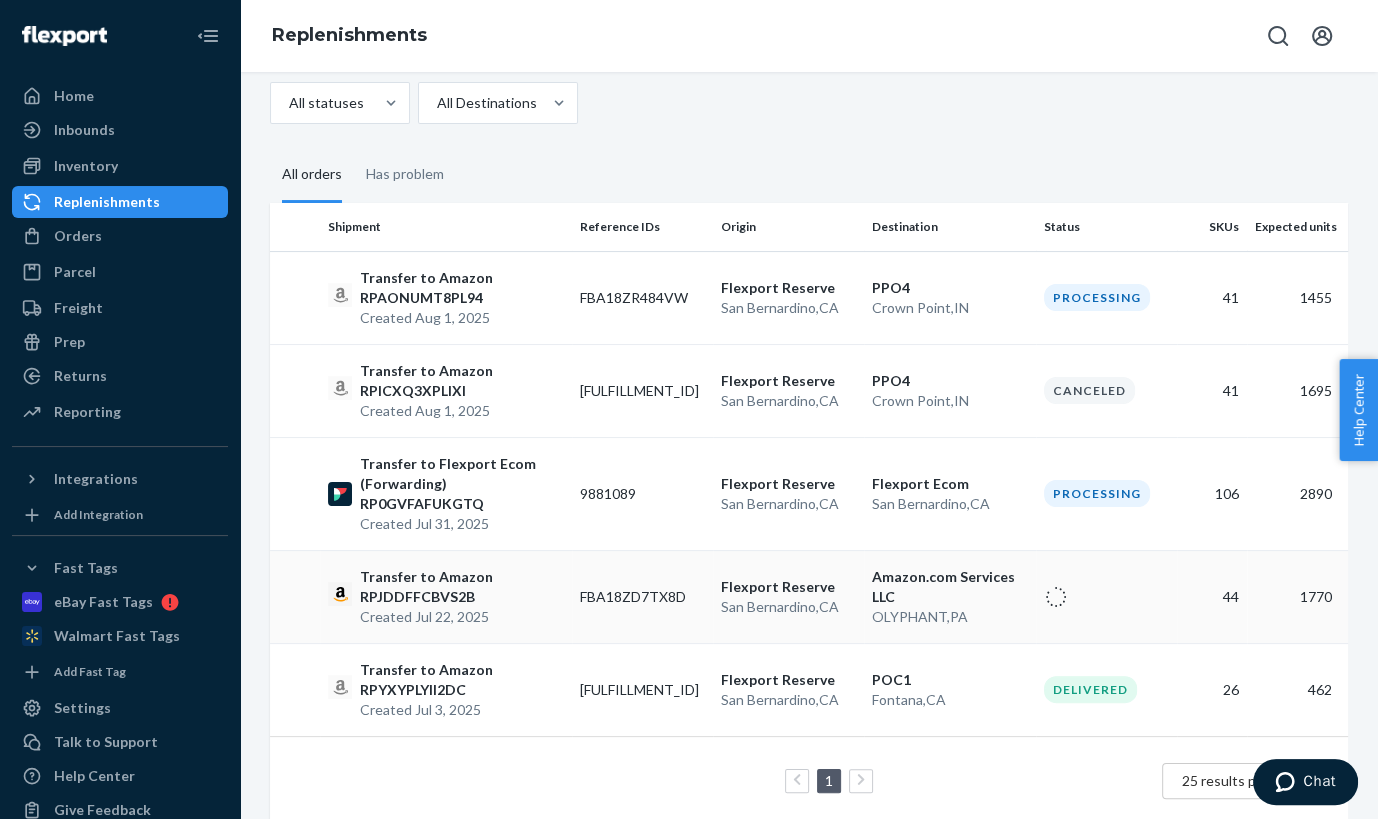 click on "Transfer to Amazon RPJDDFFCBVS2B" at bounding box center (462, 587) 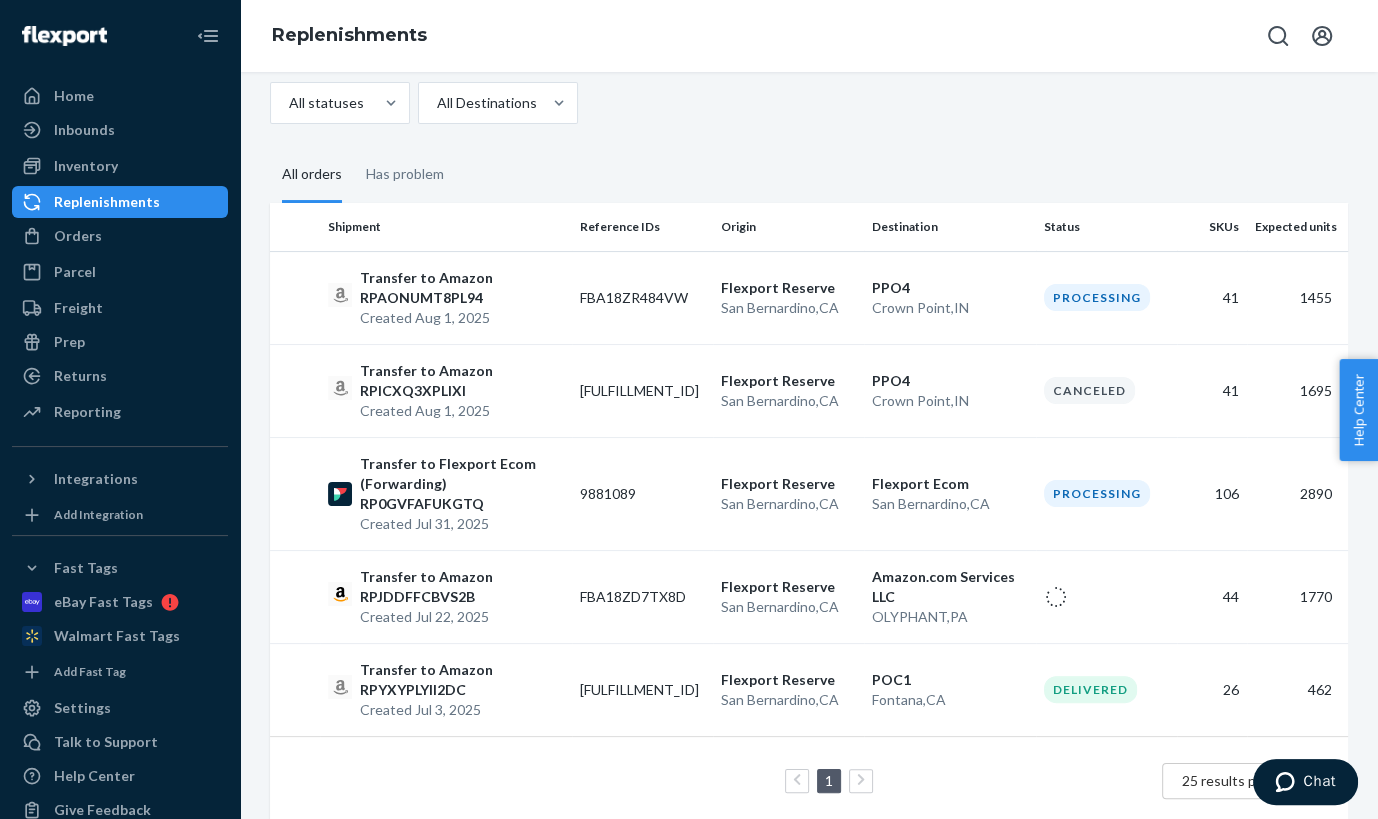 scroll, scrollTop: 0, scrollLeft: 0, axis: both 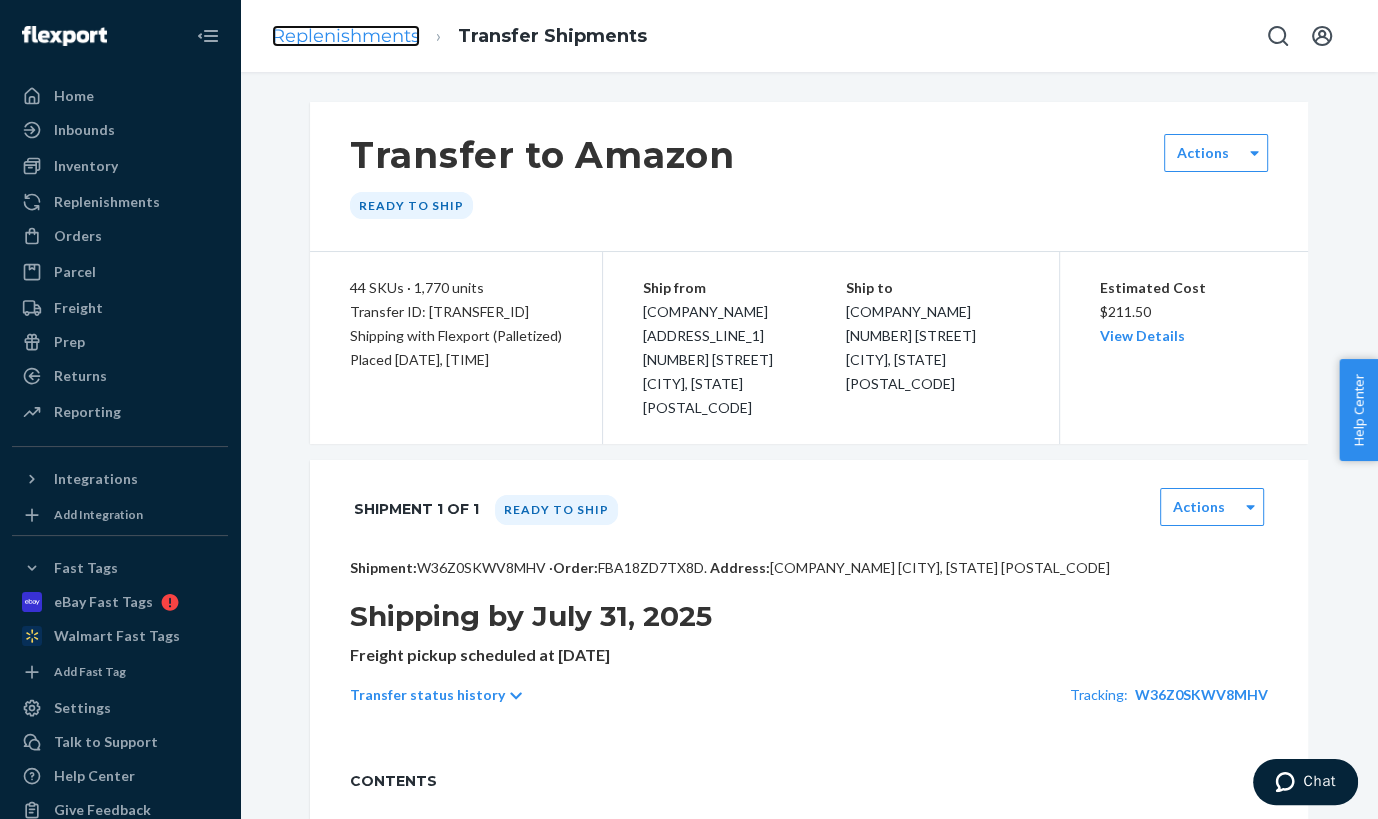 click on "Replenishments" at bounding box center [346, 36] 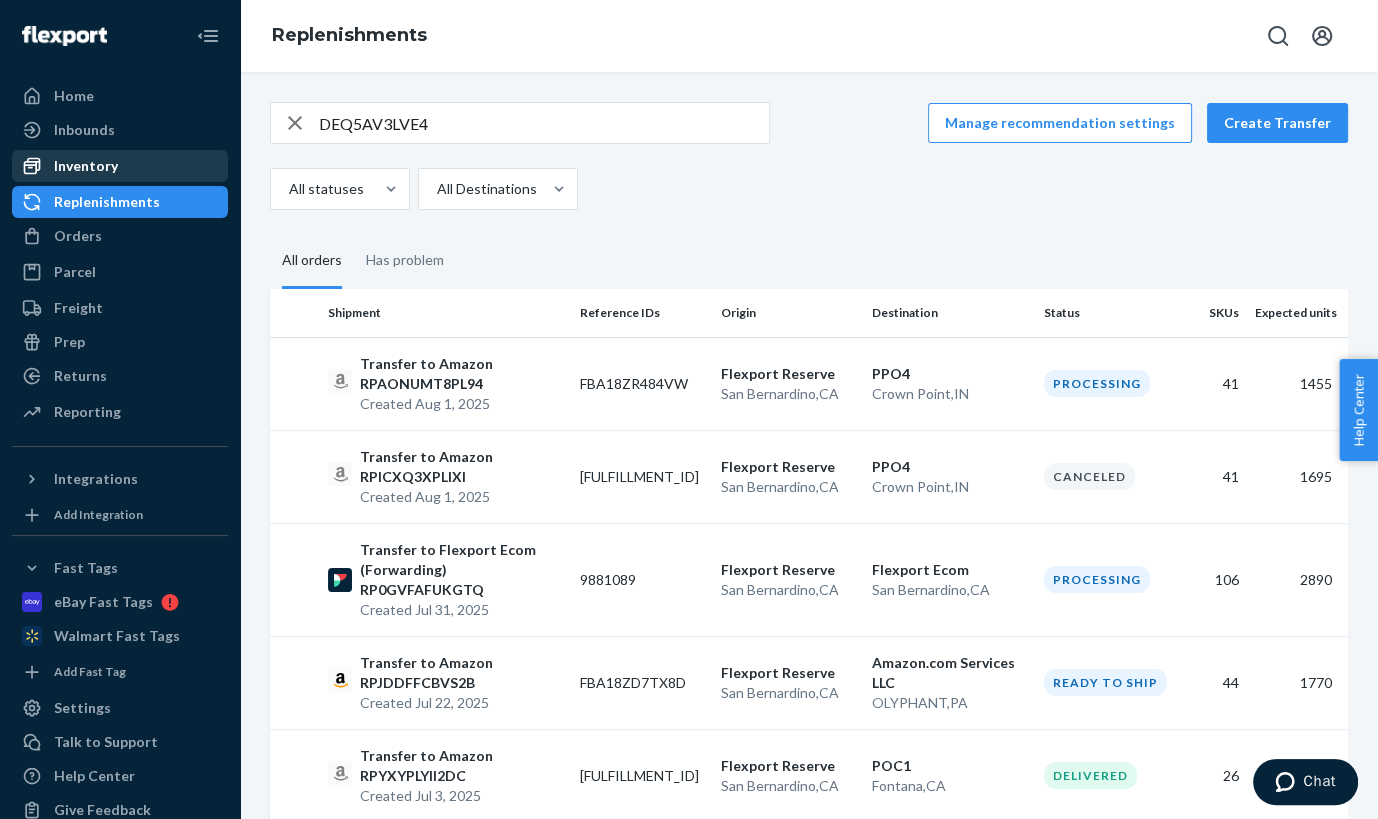 click on "Inventory" at bounding box center [120, 166] 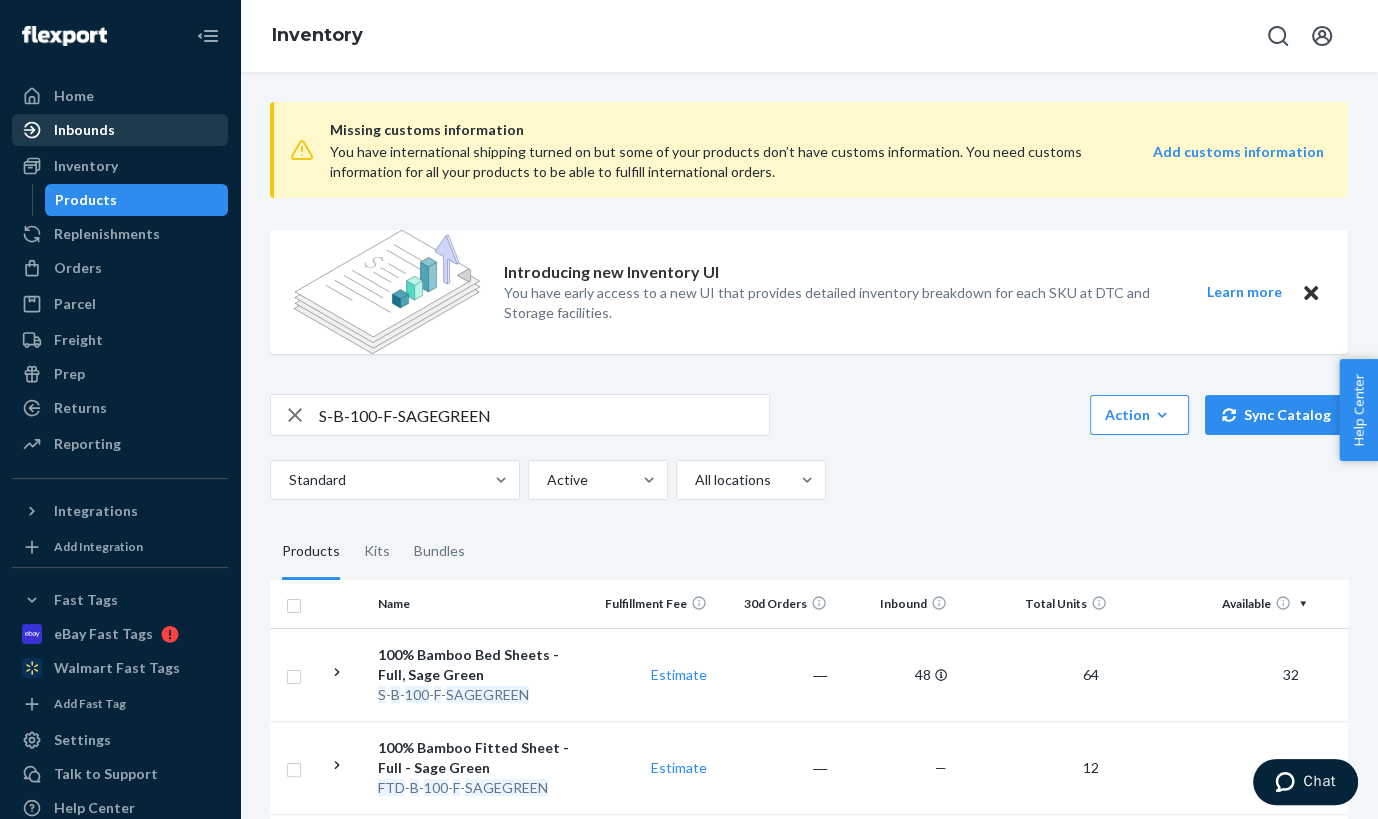 click on "Inbounds" at bounding box center (120, 130) 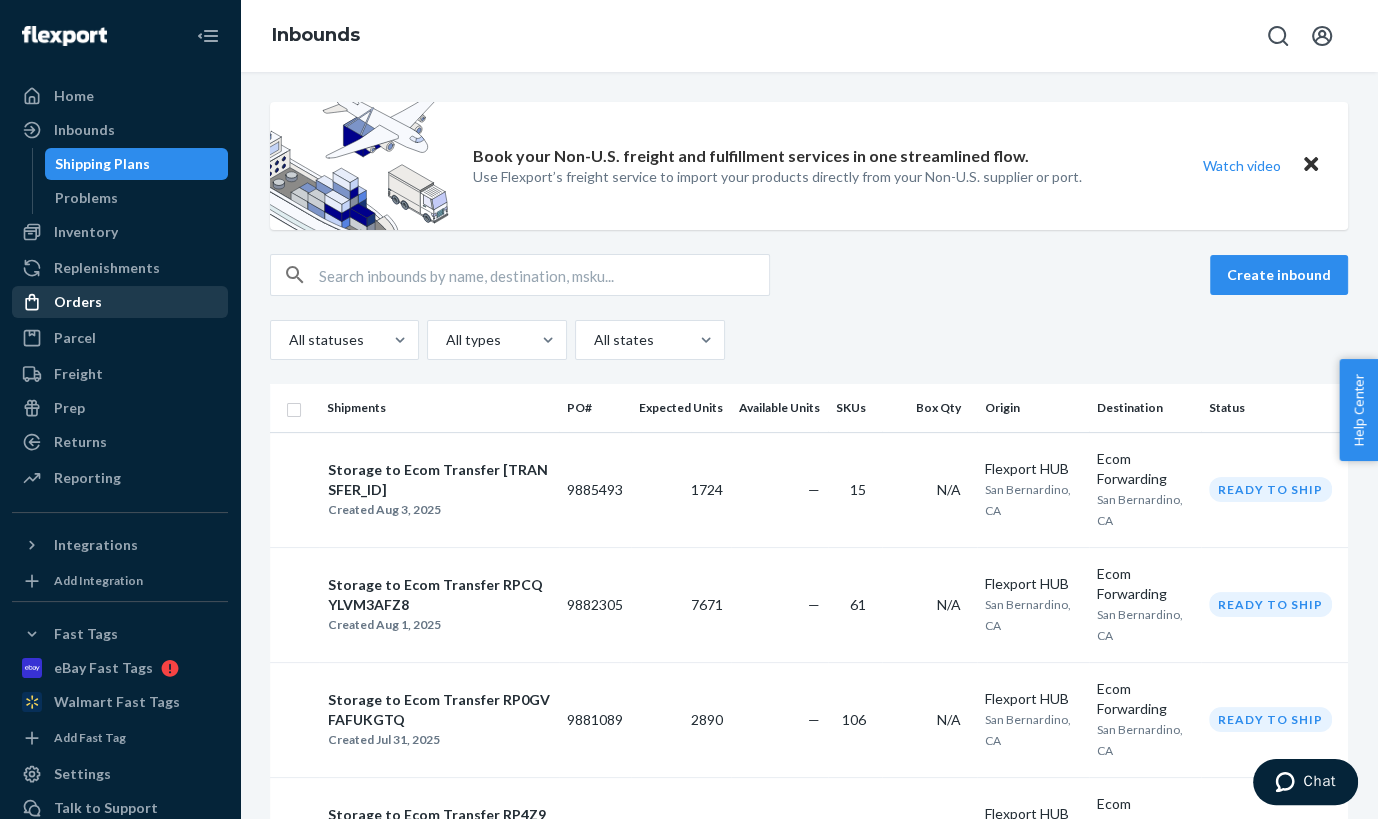 click on "Orders" at bounding box center [120, 302] 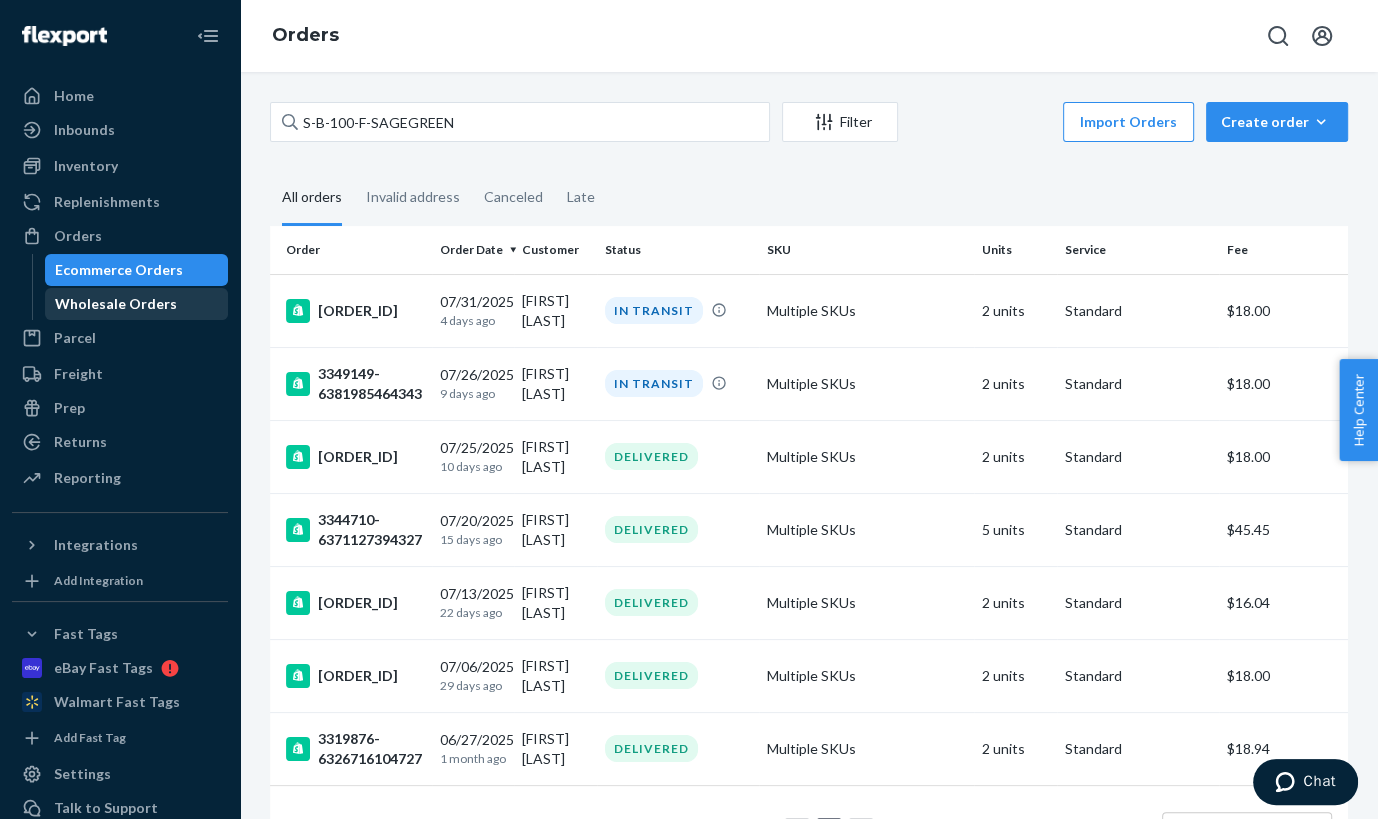 click on "Wholesale Orders" at bounding box center (116, 304) 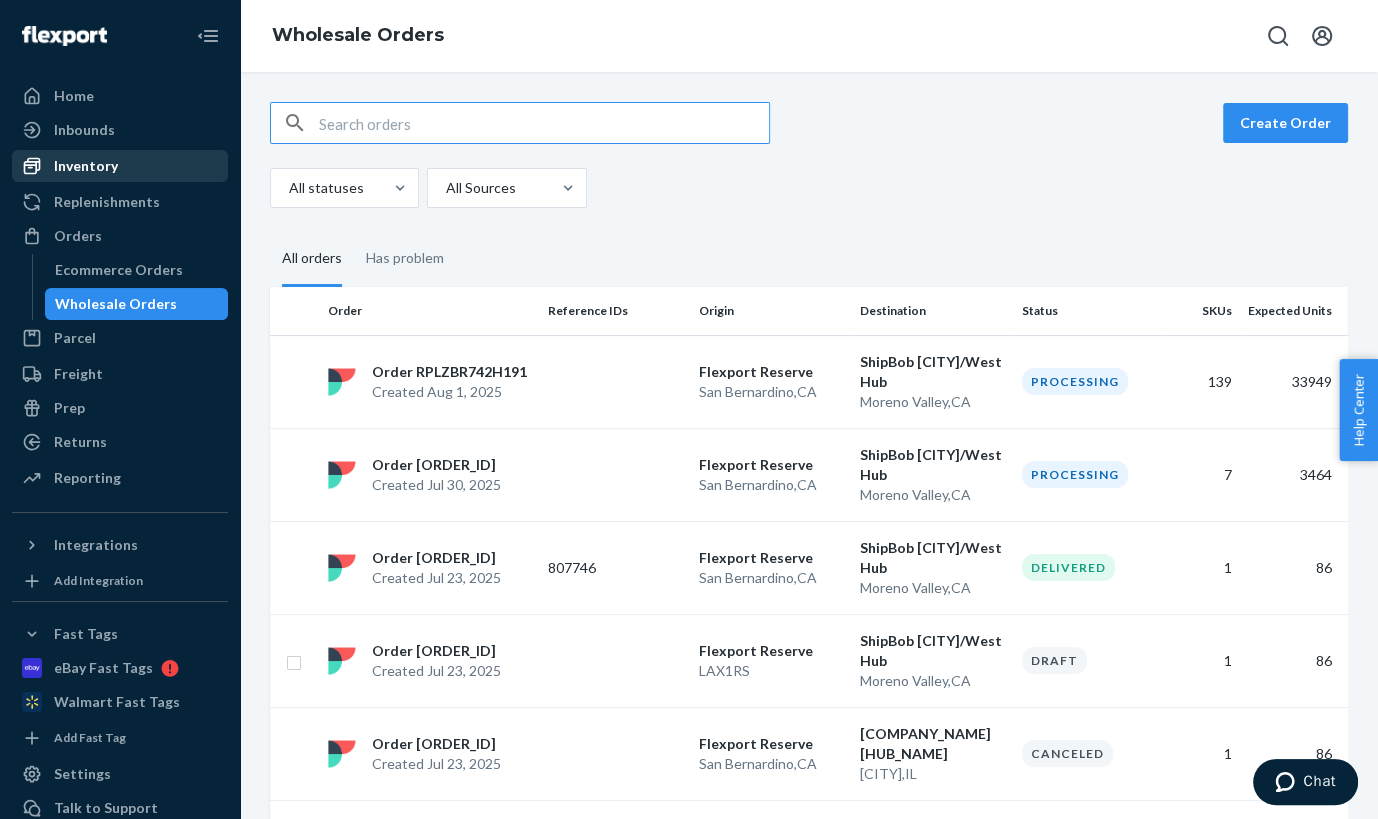 click on "Inventory" at bounding box center (86, 166) 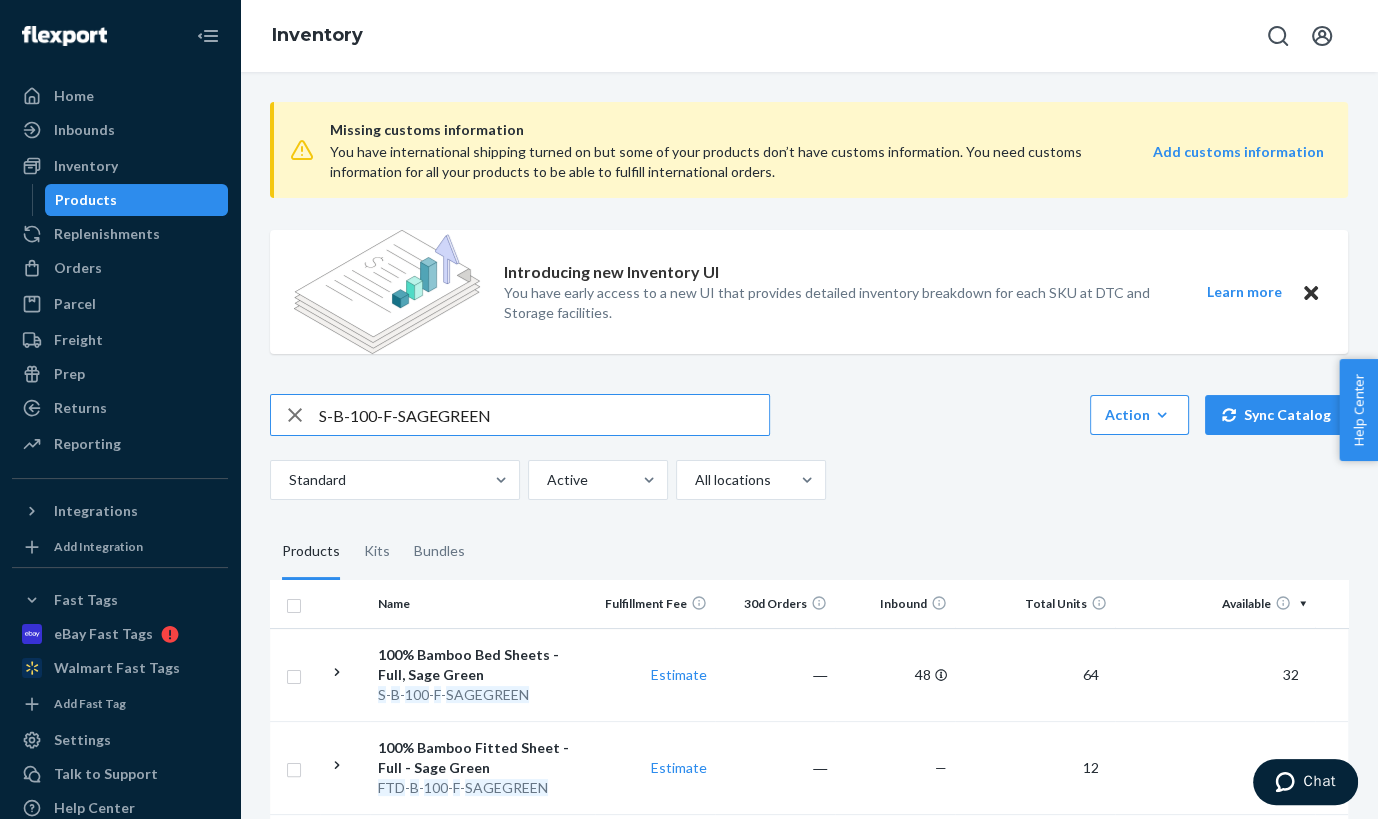 click on "S-B-100-F-SAGEGREEN" at bounding box center [544, 415] 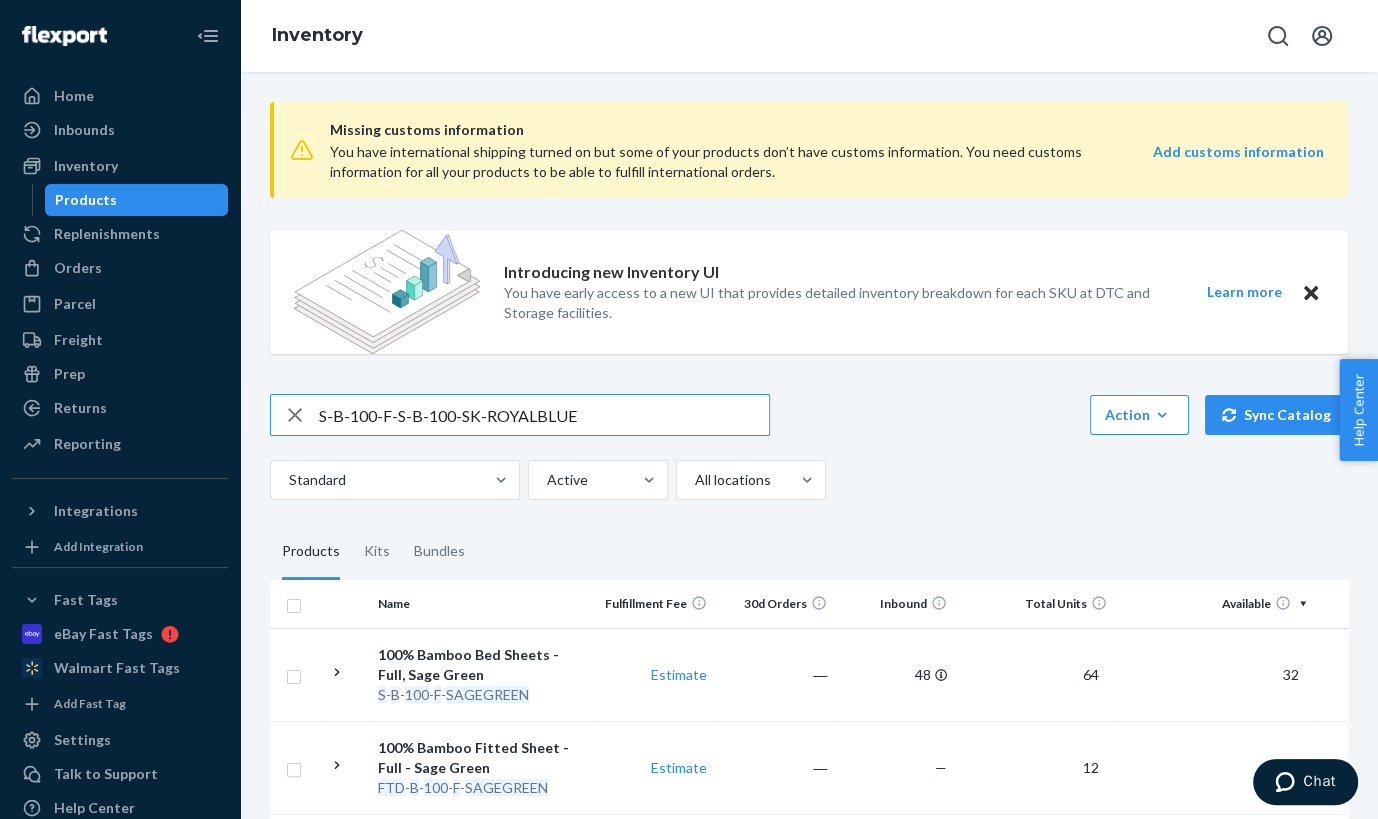 click on "S-B-100-F-S-B-100-SK-ROYALBLUE" at bounding box center [544, 415] 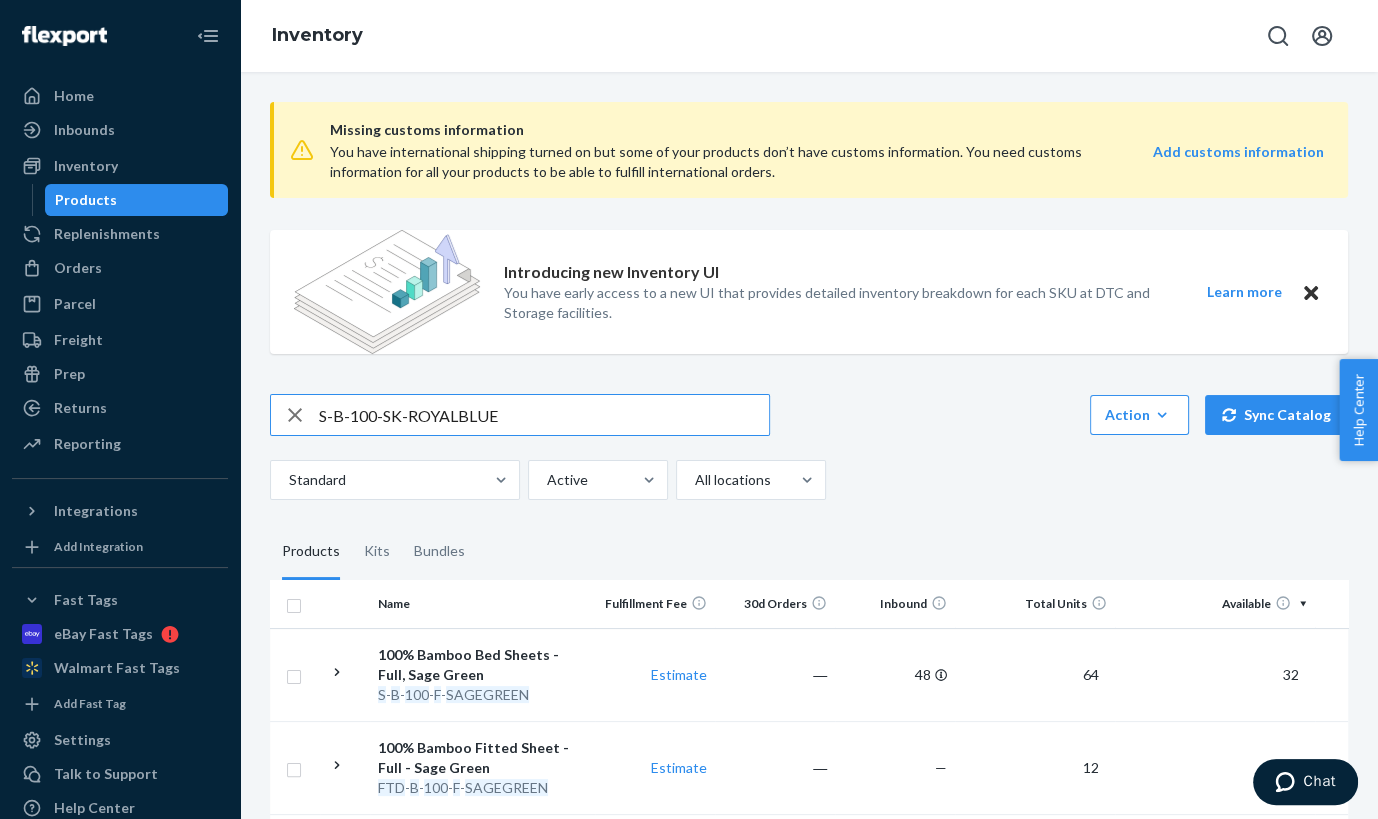 type on "S-B-100-SK-ROYALBLUE" 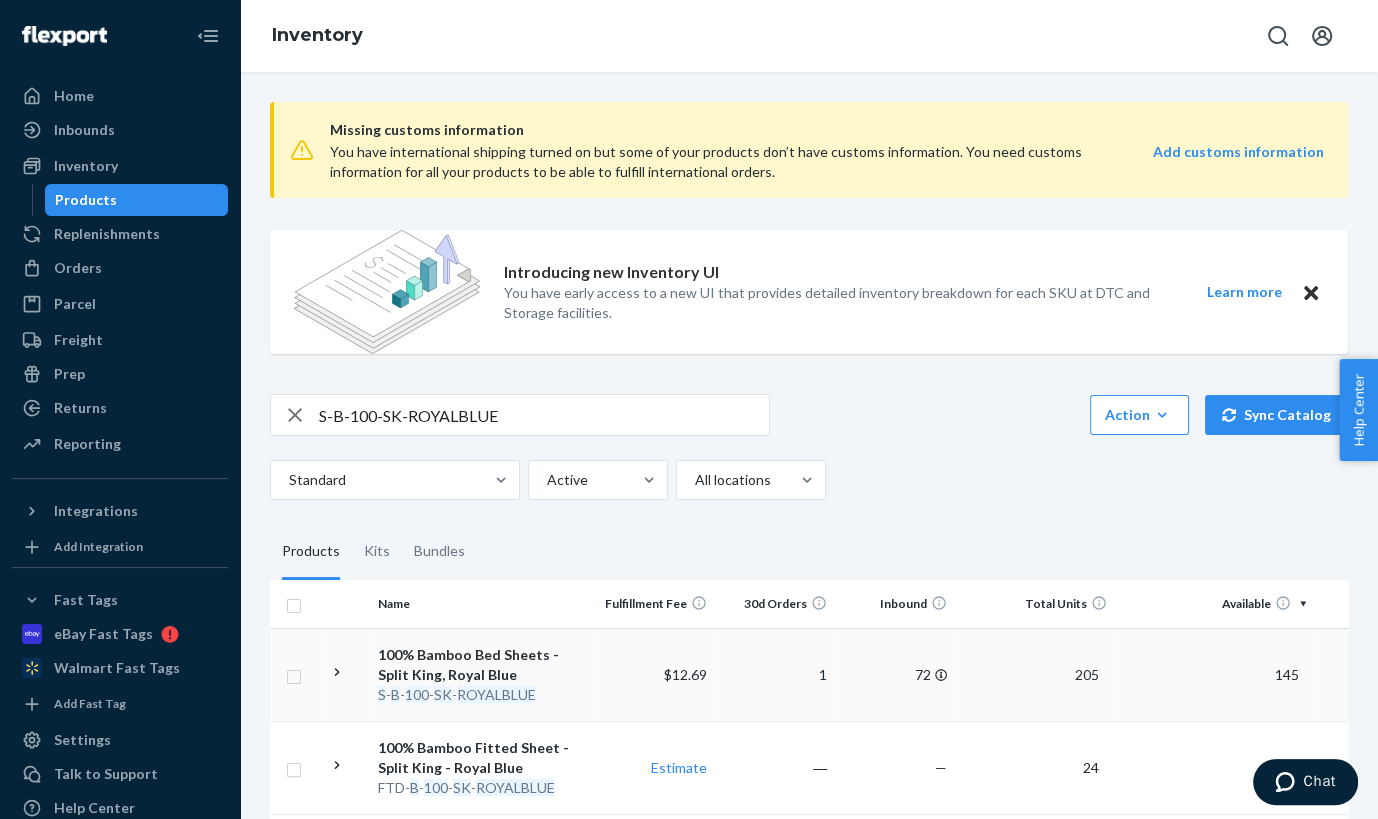 click 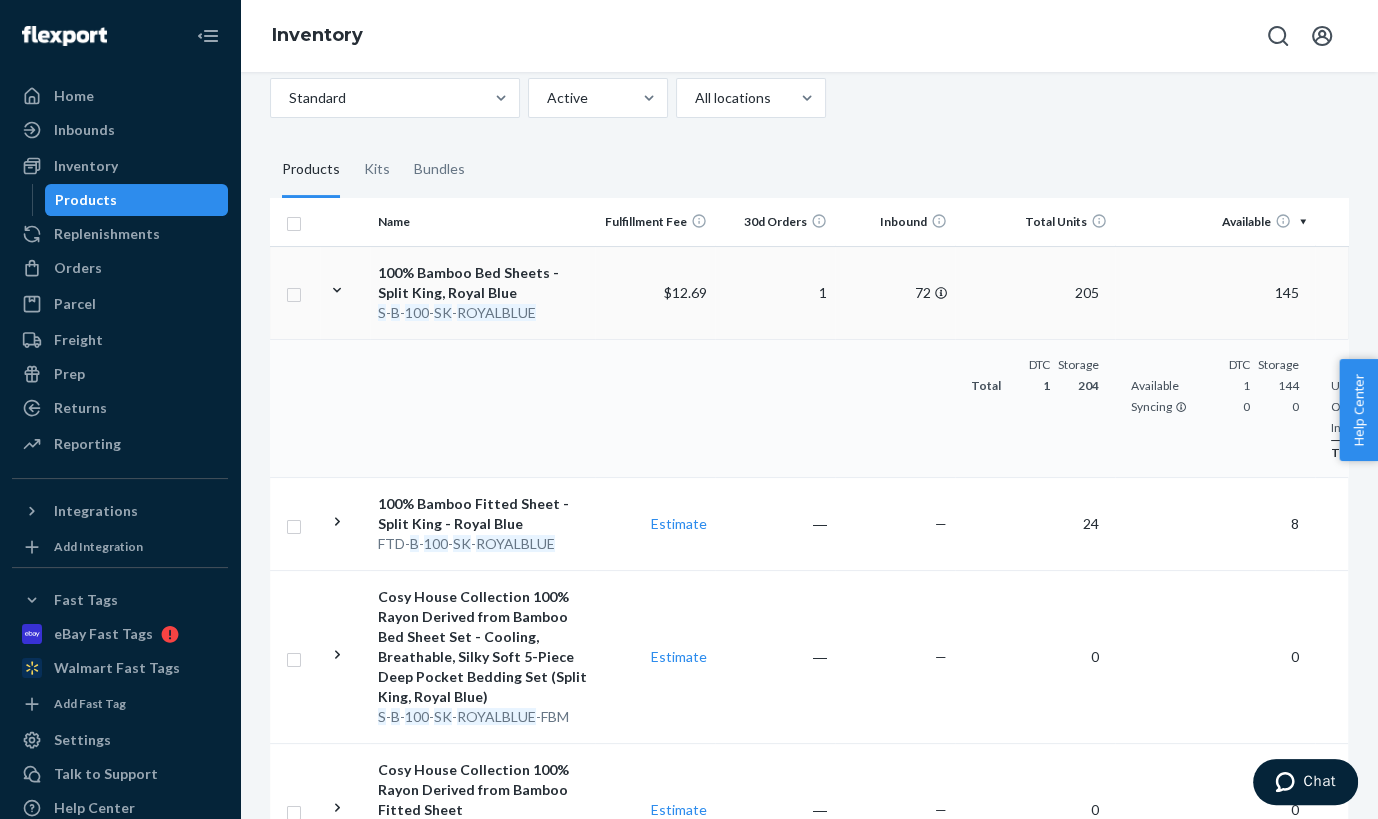scroll, scrollTop: 377, scrollLeft: 0, axis: vertical 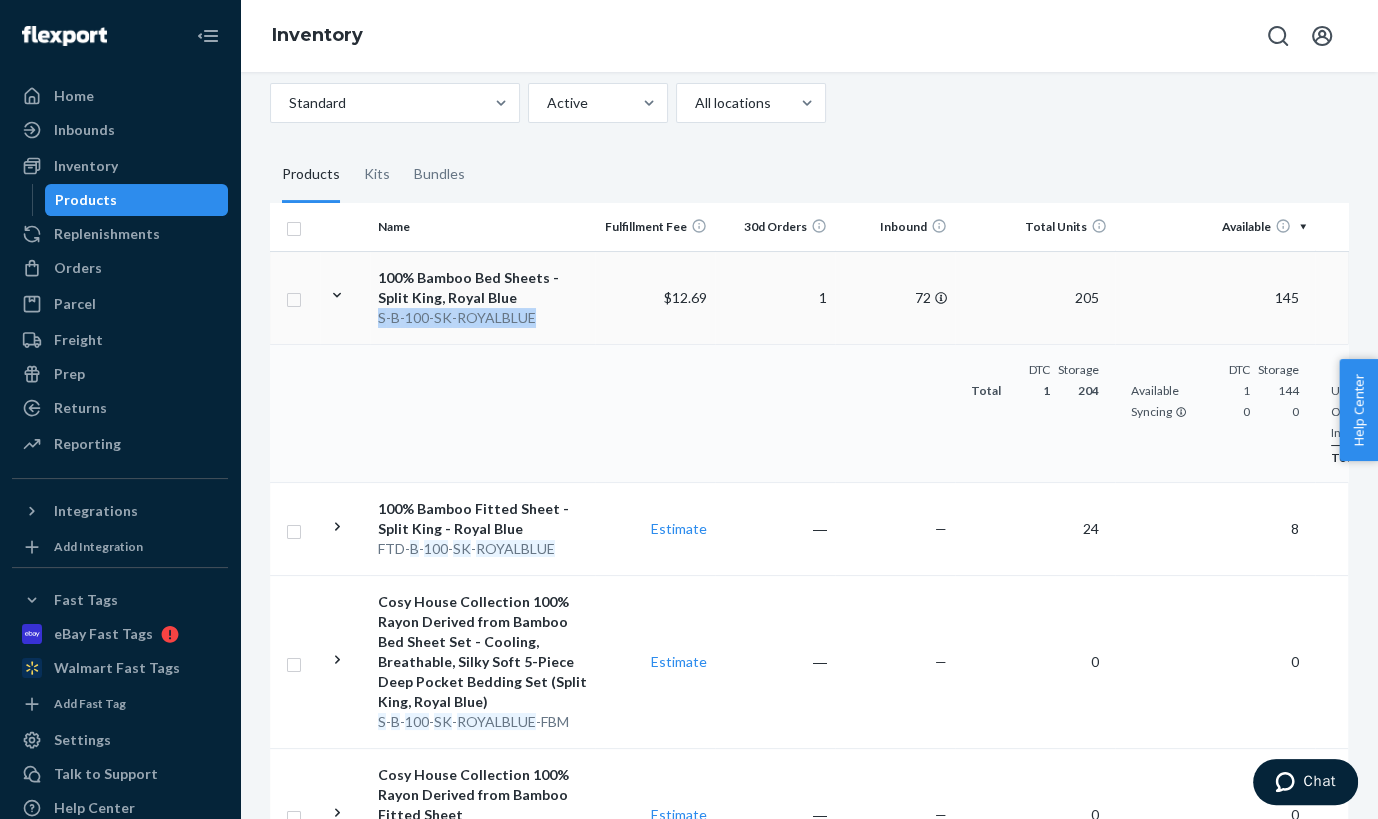 copy on "S - B - 100 - SK - ROYALBLUE" 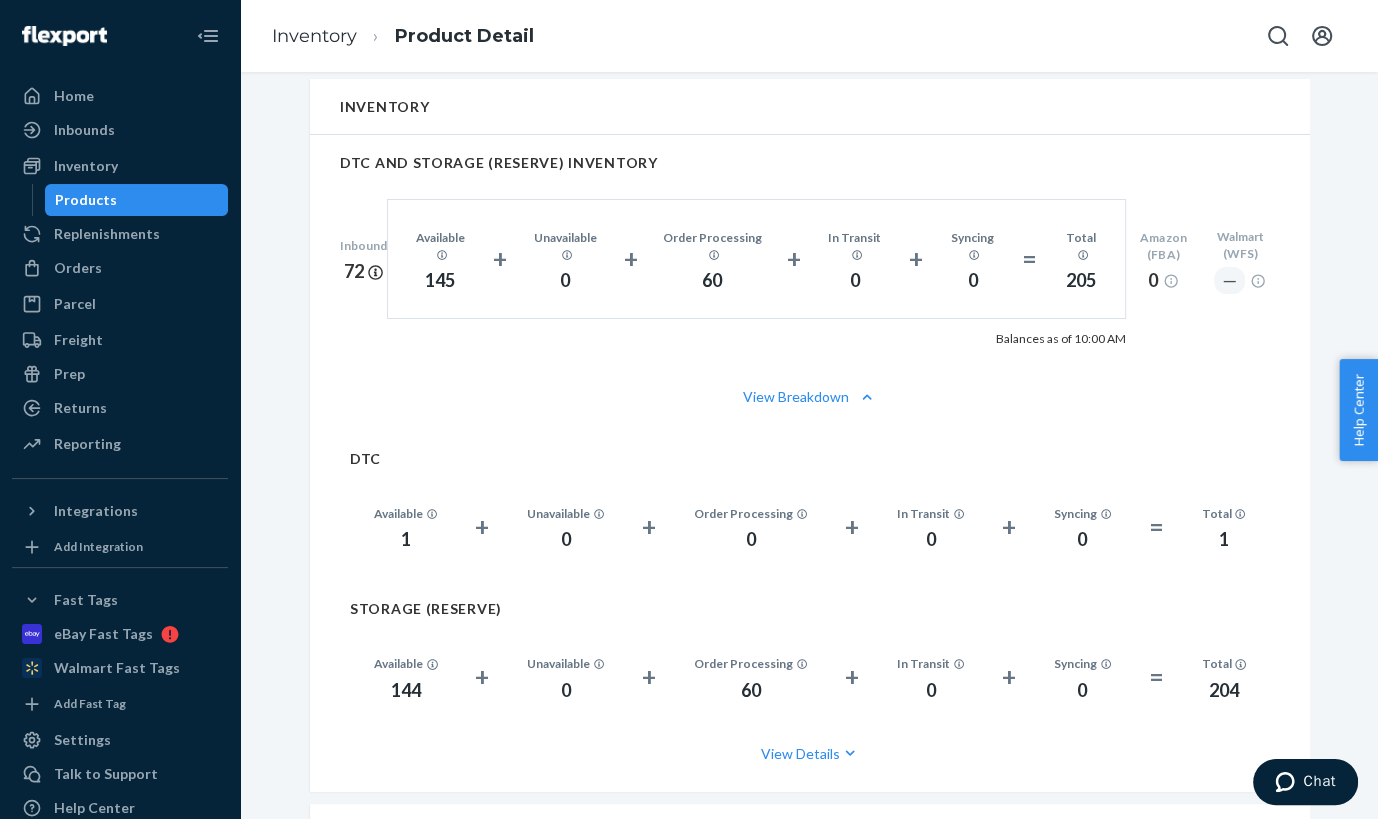 scroll, scrollTop: 1426, scrollLeft: 0, axis: vertical 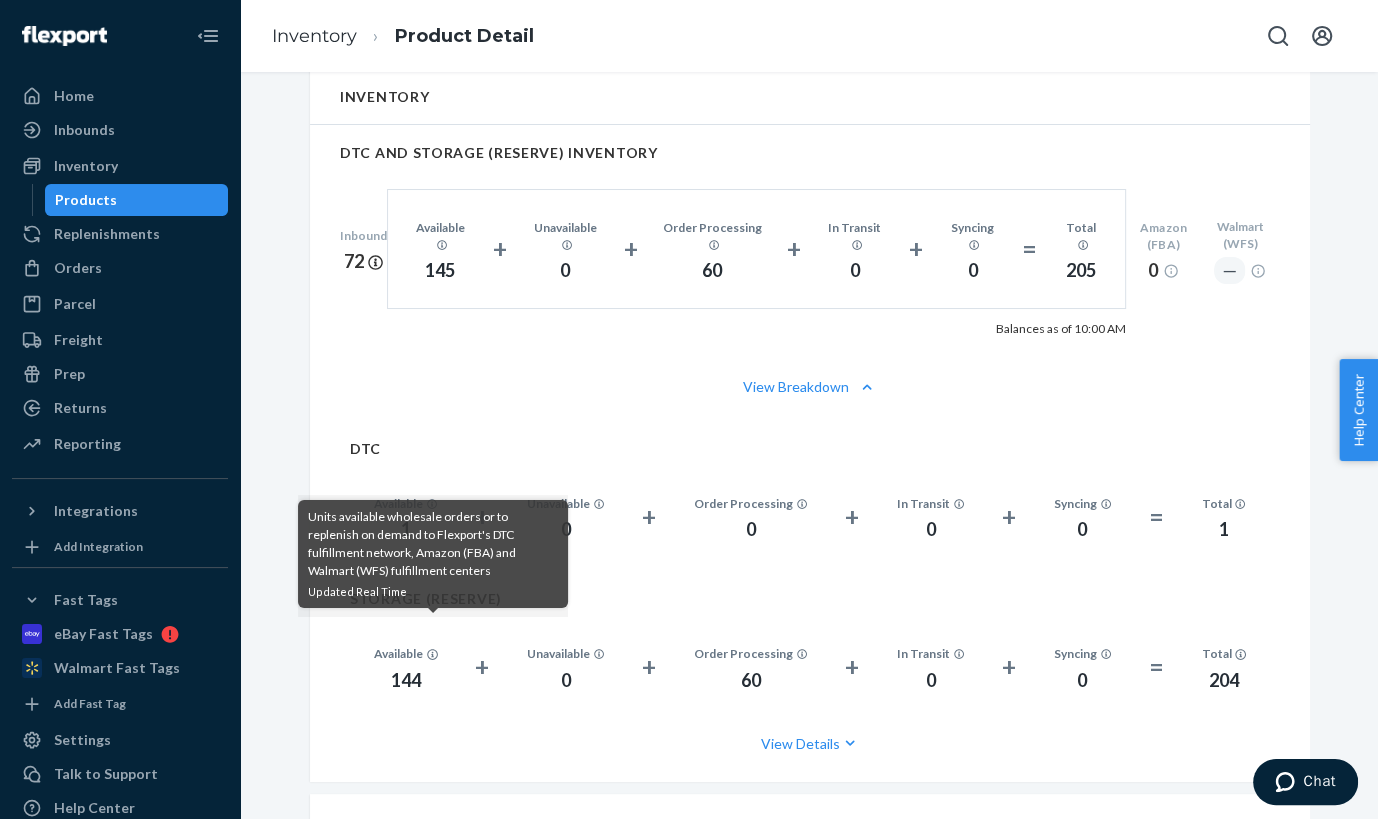 click 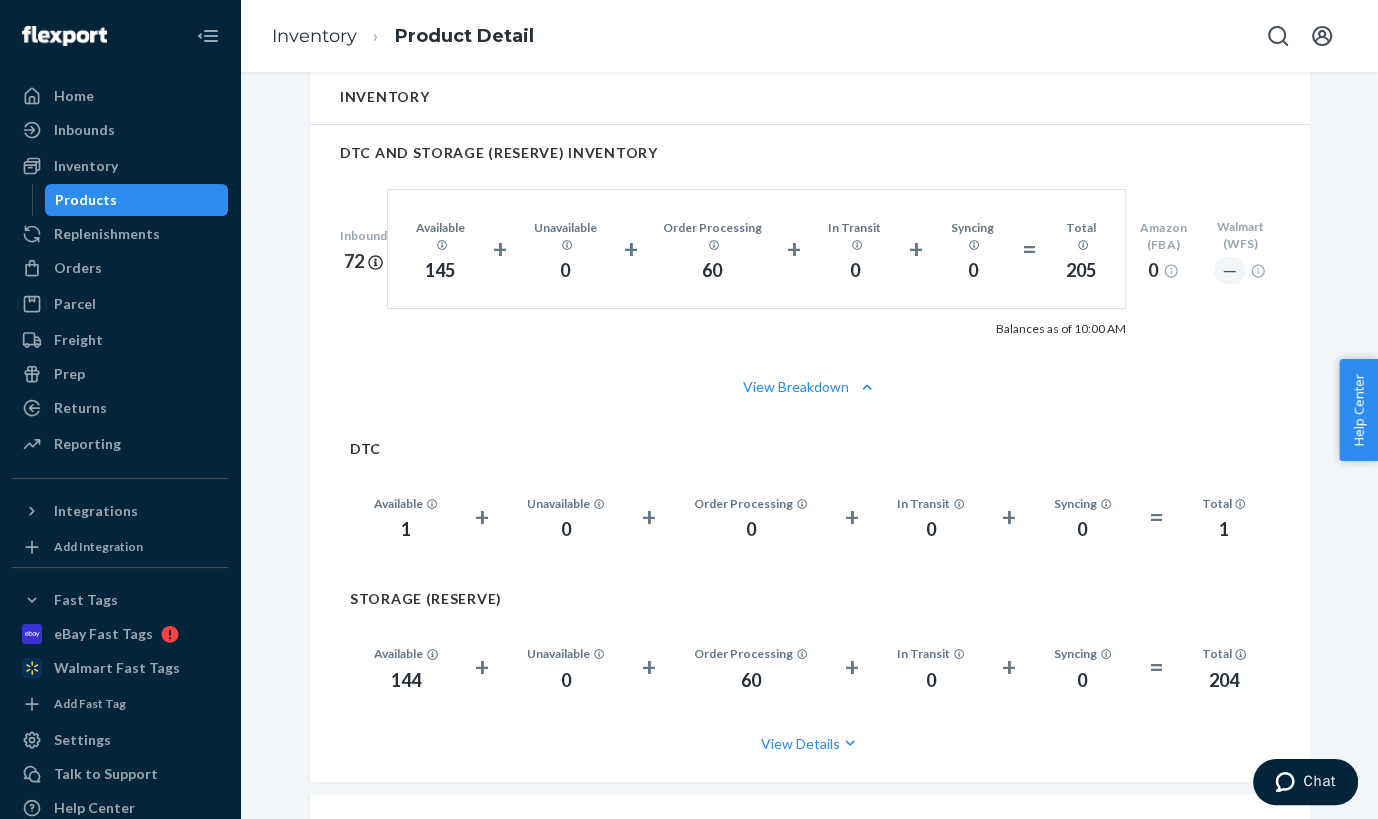 click on "Introducing new Inventory UI You have early access to a new UI that provides detailed inventory breakdown for each SKU at DTC and Storage facilities. Learn more Walmart Fast Tags are disabled due to mislink. Fast tags are not working for Walmart. Fix Walmart Fast Tags [PRODUCT_NAME] - [PRODUCT_NAME], [PRODUCT_NAME] Actions Add components Hide Request removal Create inbound identifiers & barcodes SKU [SKU_CODE] DSKU [DSKU_CODE] Barcodes [BARCODE] (UPC) Aliases Amazon 1 Linnworks 1 Walmart 1 Deliverr API Product Dimensions Length 11.4 " Width 7.7 " Height 5.65 " Weight 5.95 lb Ecom Fulfillment Fees Ecom Fulfillment Storage Fees Service Level Standard Units 1 Packaging Flexport Recommended Likely to ship in a polybag or bubble mailer if possible. Heavier products will likely ship in a box. Fulfillment Cost Service & Units $12.69 Total $12.69 Total does not include Order Level fees for: Value Added Services, Marketplaces Carrier Restrictions Surcharges, Peak Fulfillment Surcharges No China 72 +" at bounding box center (809, 197) 